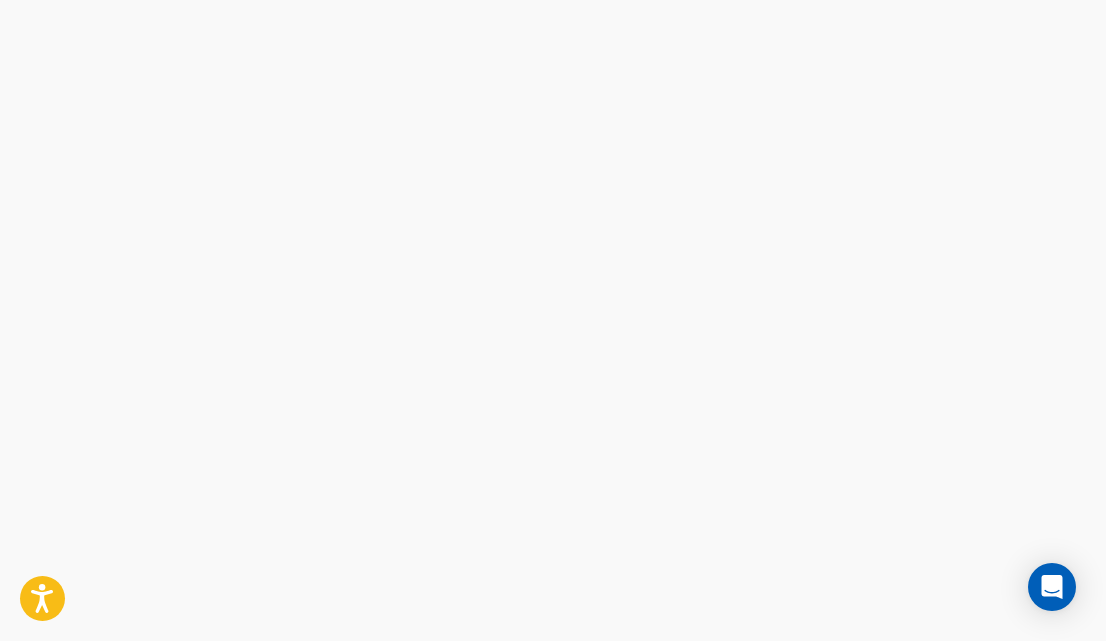 scroll, scrollTop: 0, scrollLeft: 0, axis: both 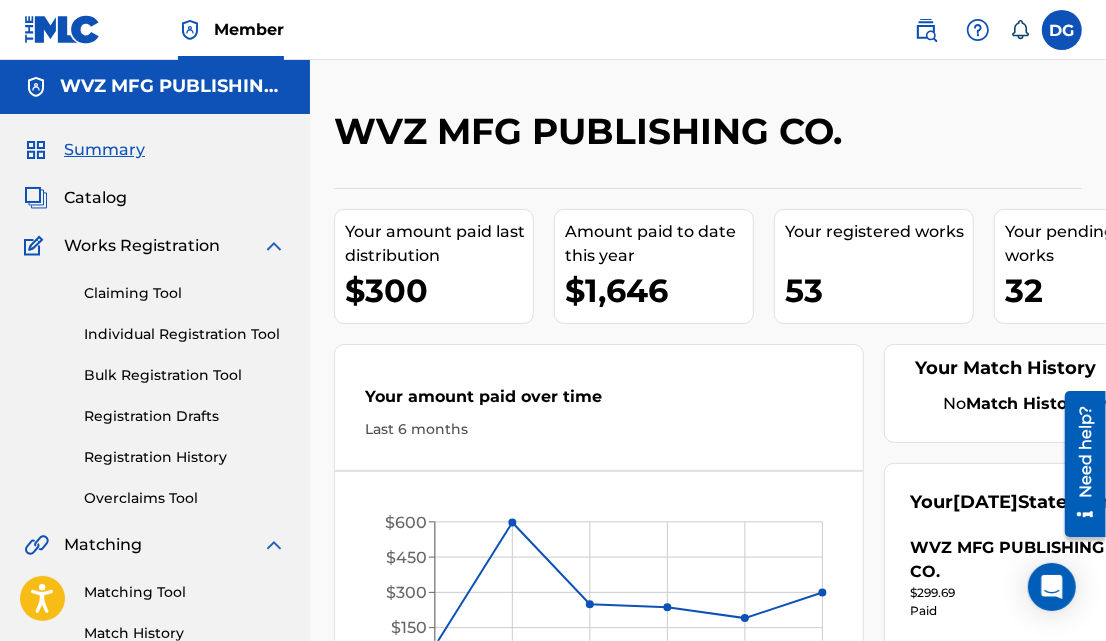 click on "Claiming Tool" at bounding box center [185, 293] 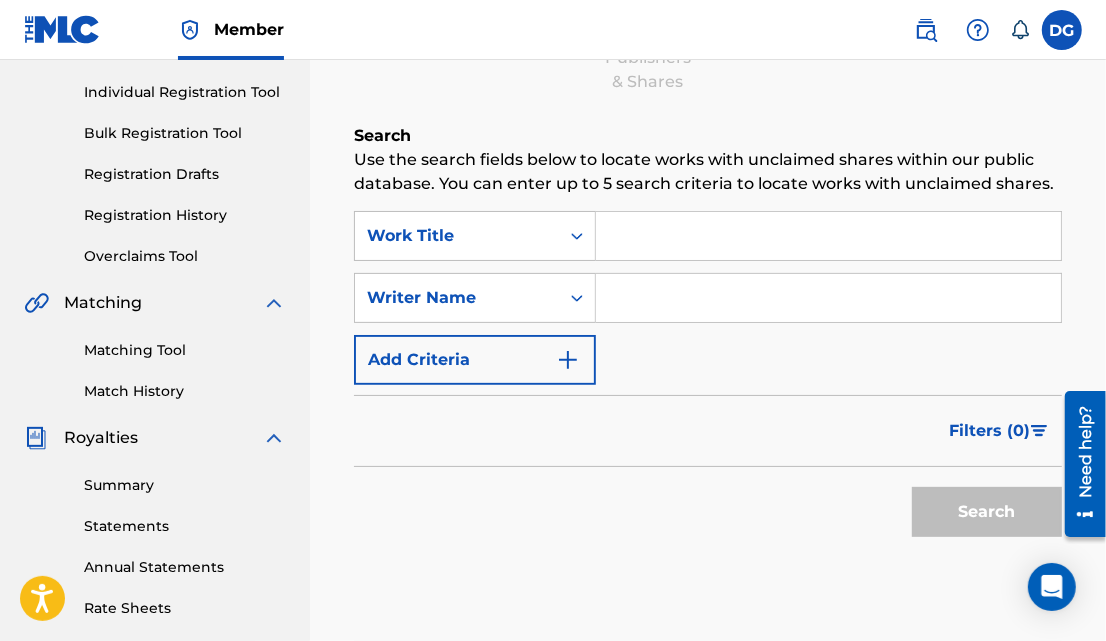 scroll, scrollTop: 246, scrollLeft: 0, axis: vertical 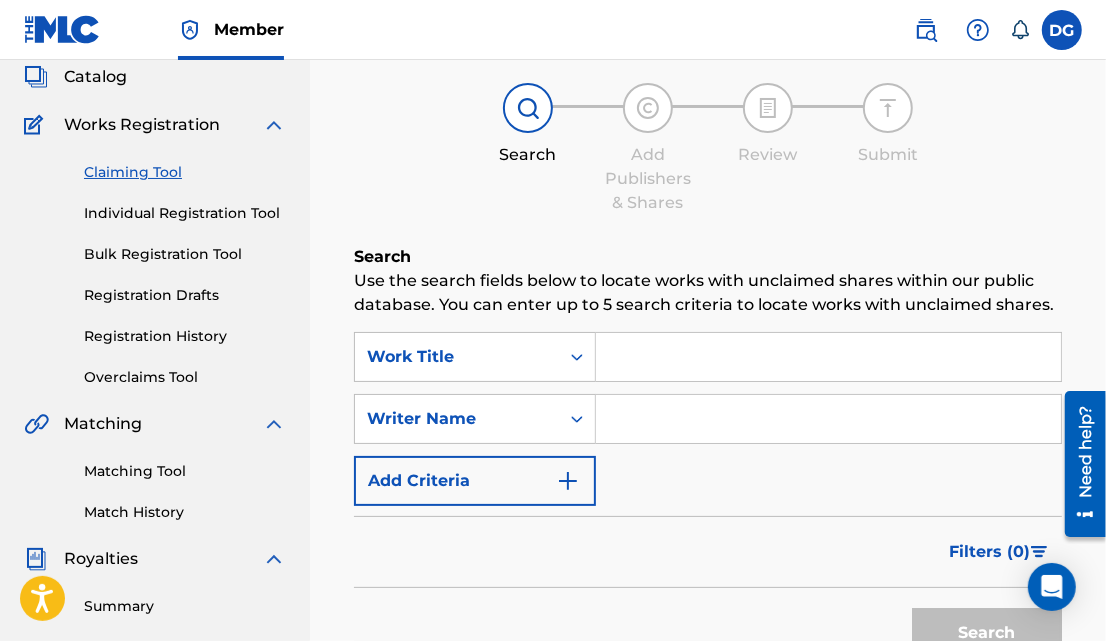 click at bounding box center [828, 419] 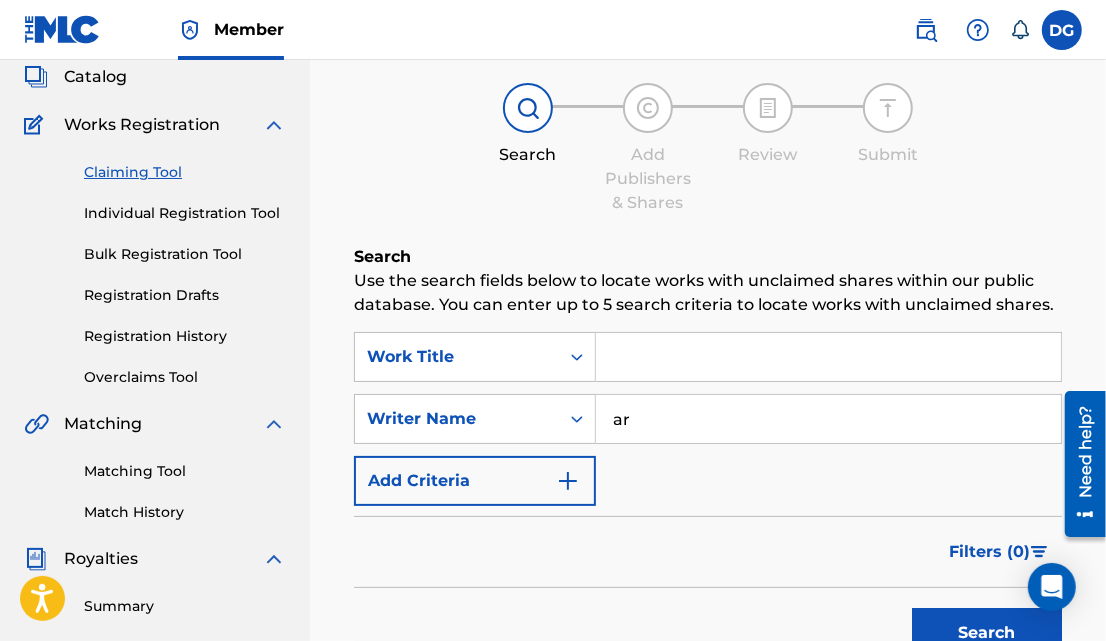 type on "a" 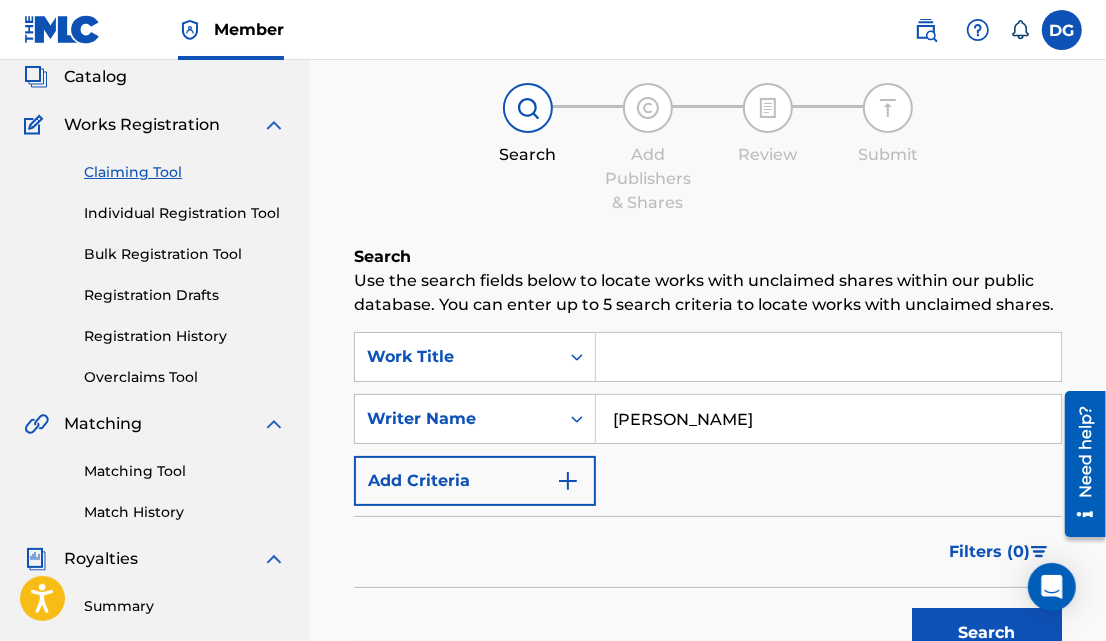 click on "Search" at bounding box center [987, 633] 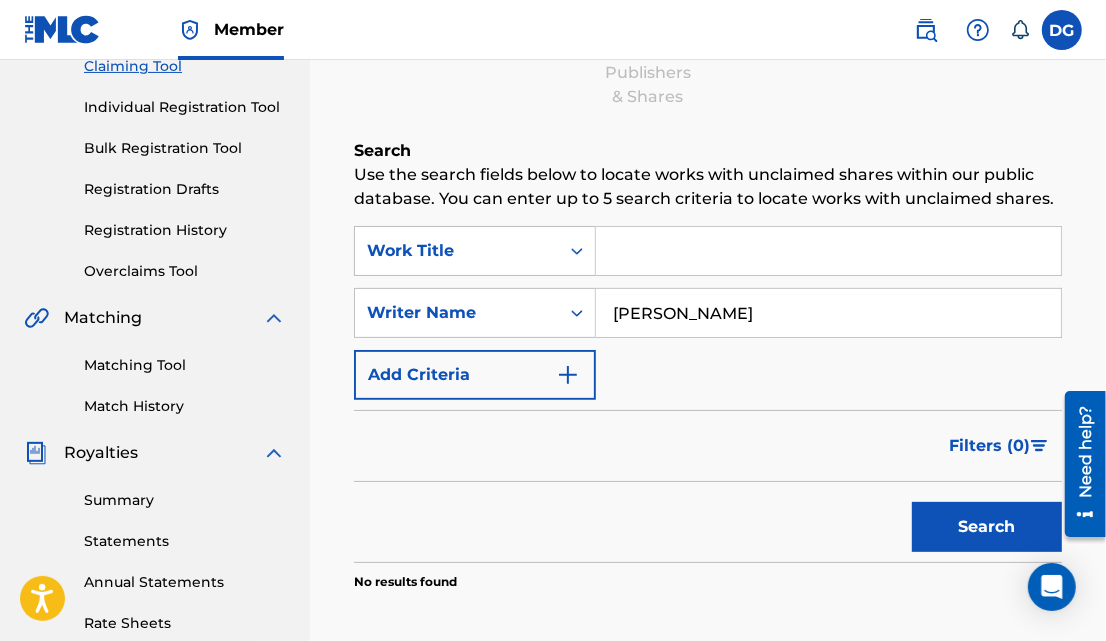 scroll, scrollTop: 227, scrollLeft: 0, axis: vertical 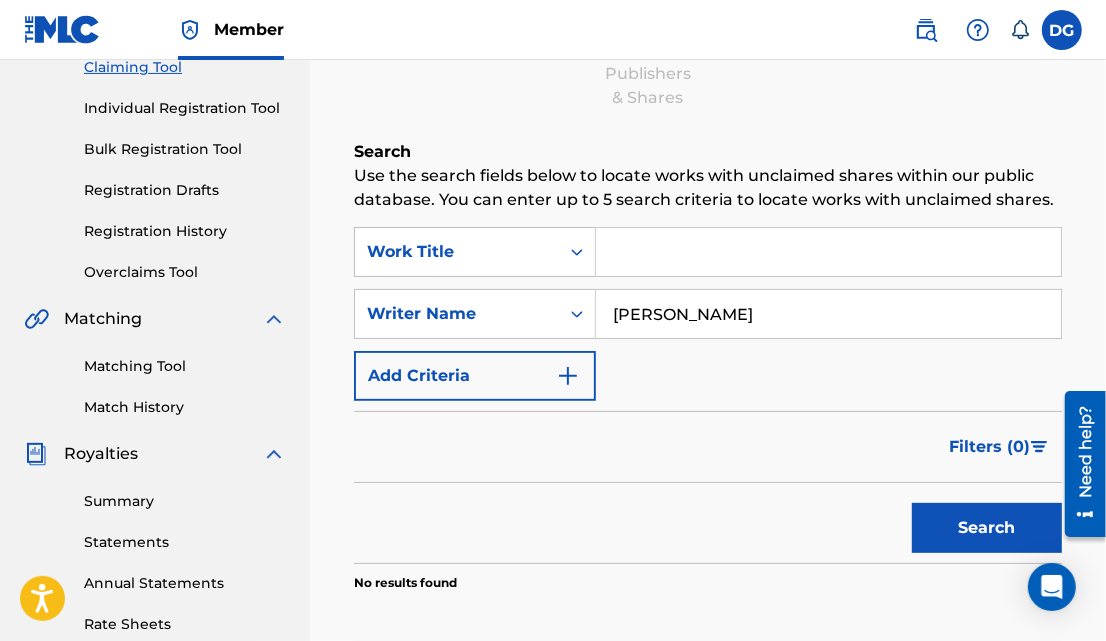 click on "[PERSON_NAME]" at bounding box center (828, 314) 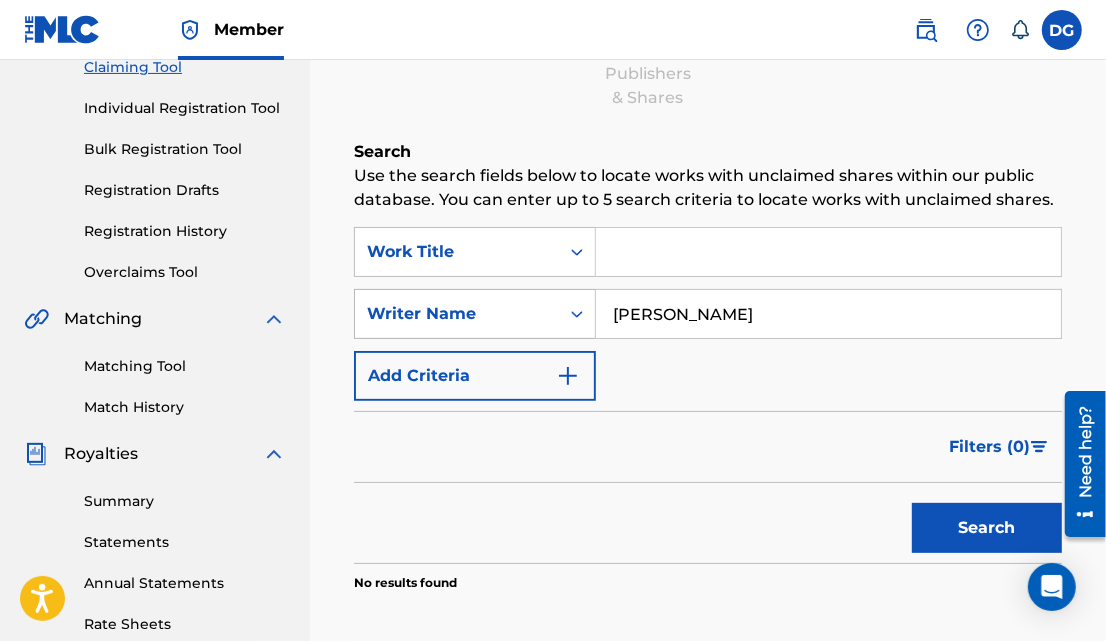 drag, startPoint x: 735, startPoint y: 313, endPoint x: 443, endPoint y: 320, distance: 292.0839 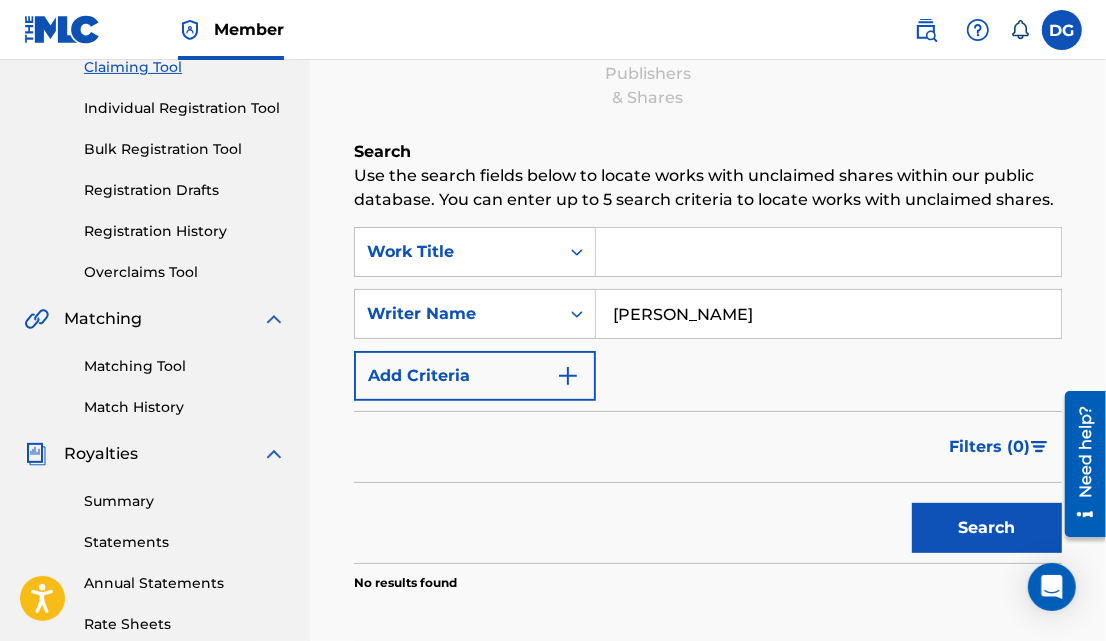 click on "Search" at bounding box center [987, 528] 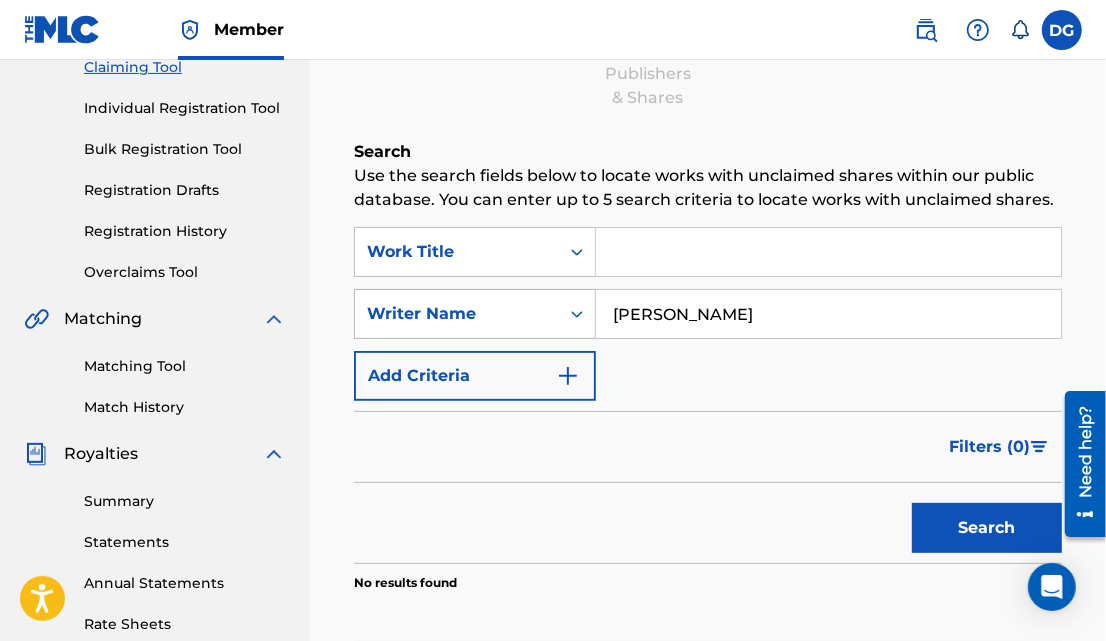drag, startPoint x: 718, startPoint y: 316, endPoint x: 521, endPoint y: 318, distance: 197.01015 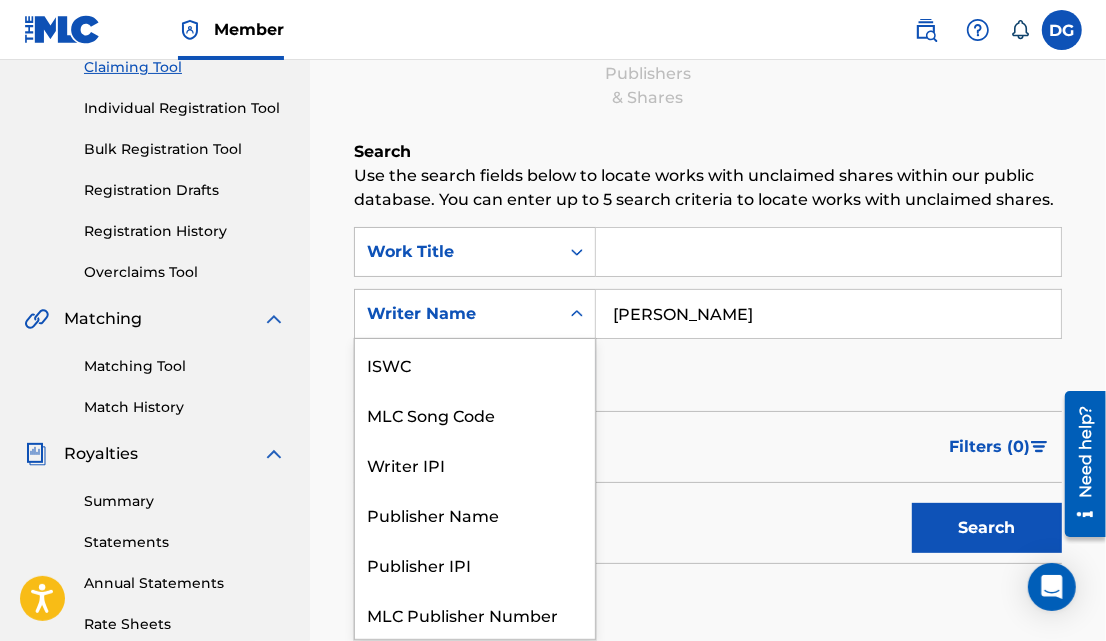 scroll, scrollTop: 50, scrollLeft: 0, axis: vertical 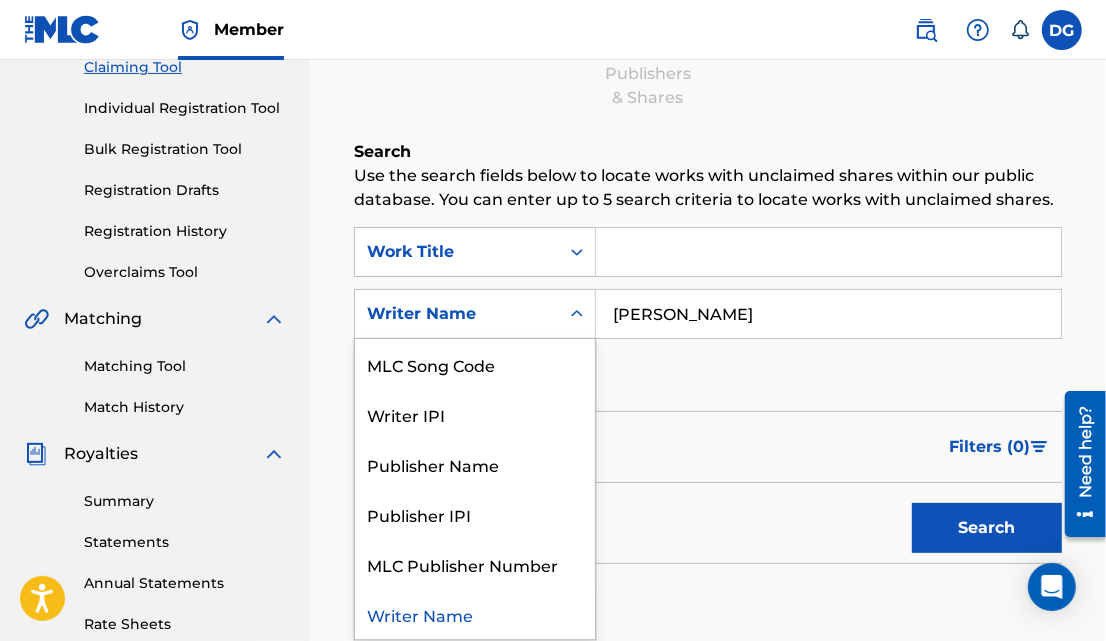 drag, startPoint x: 580, startPoint y: 317, endPoint x: 513, endPoint y: 396, distance: 103.58572 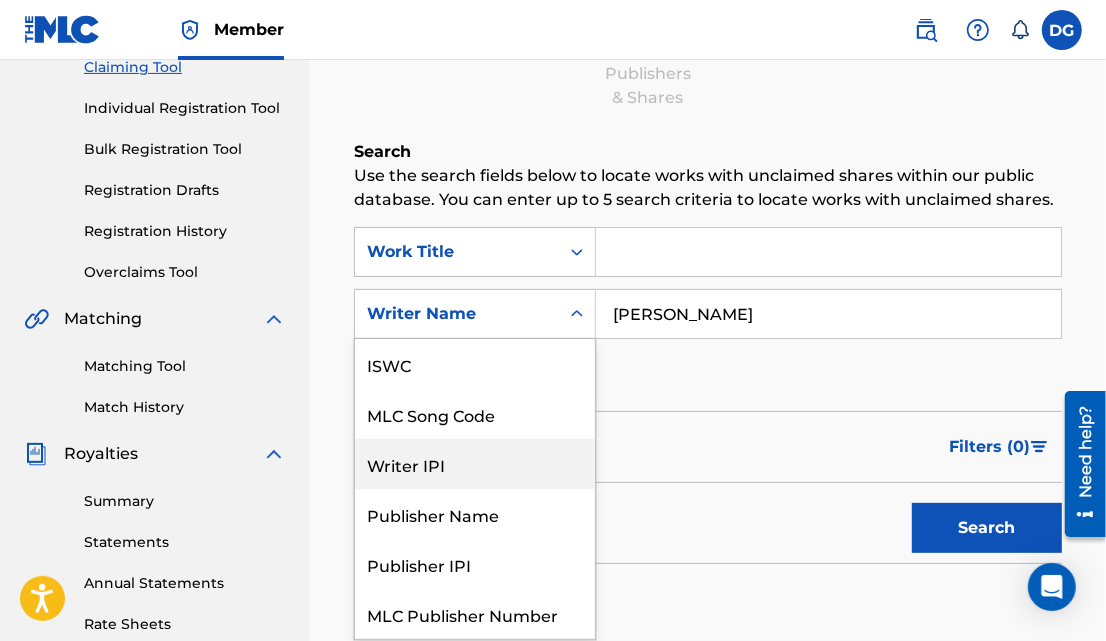 scroll, scrollTop: 50, scrollLeft: 0, axis: vertical 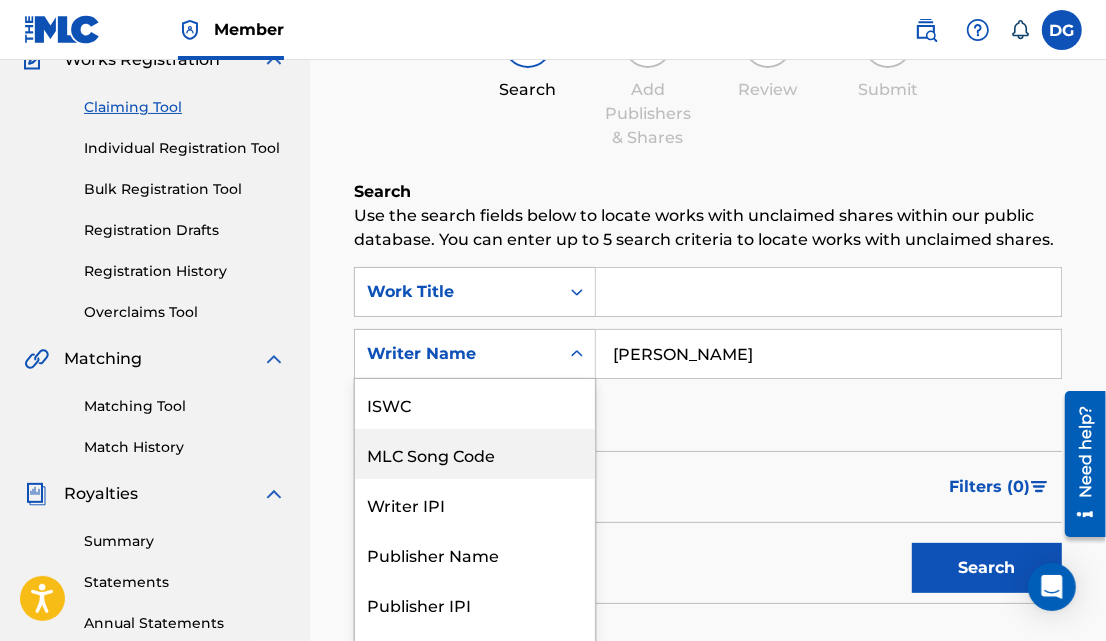 click on "[PERSON_NAME]" at bounding box center (828, 354) 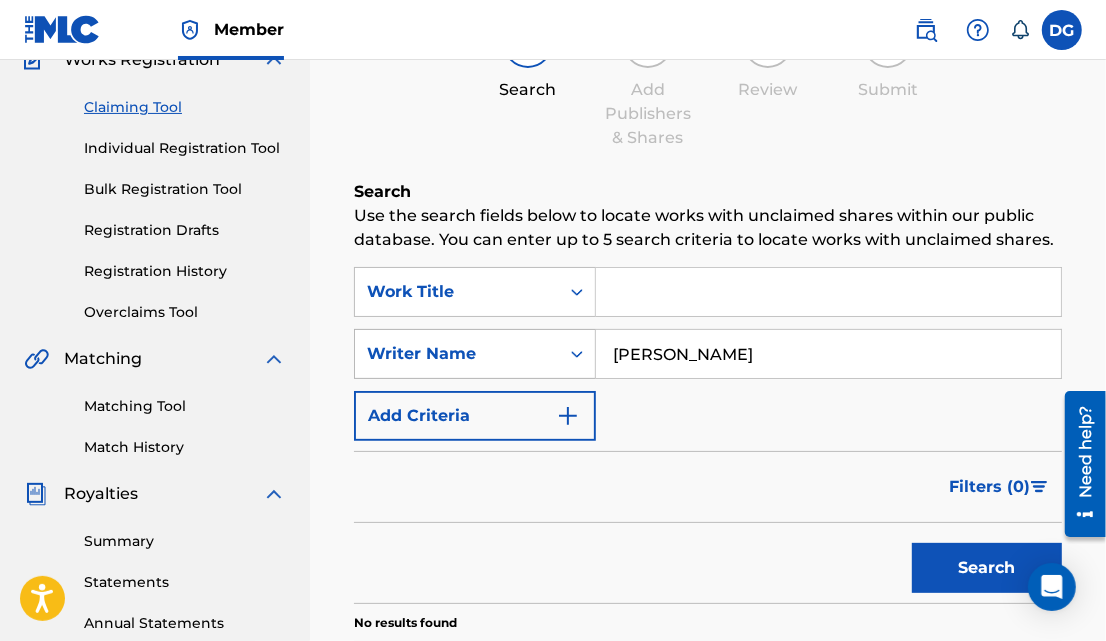 drag, startPoint x: 700, startPoint y: 353, endPoint x: 588, endPoint y: 356, distance: 112.04017 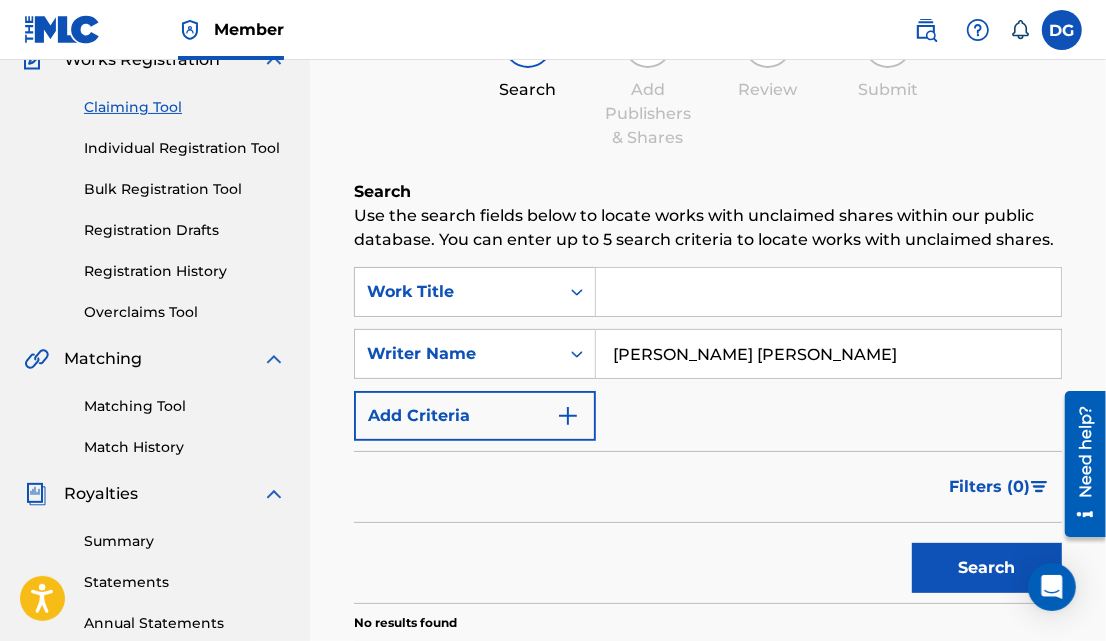 click on "Search" at bounding box center [987, 568] 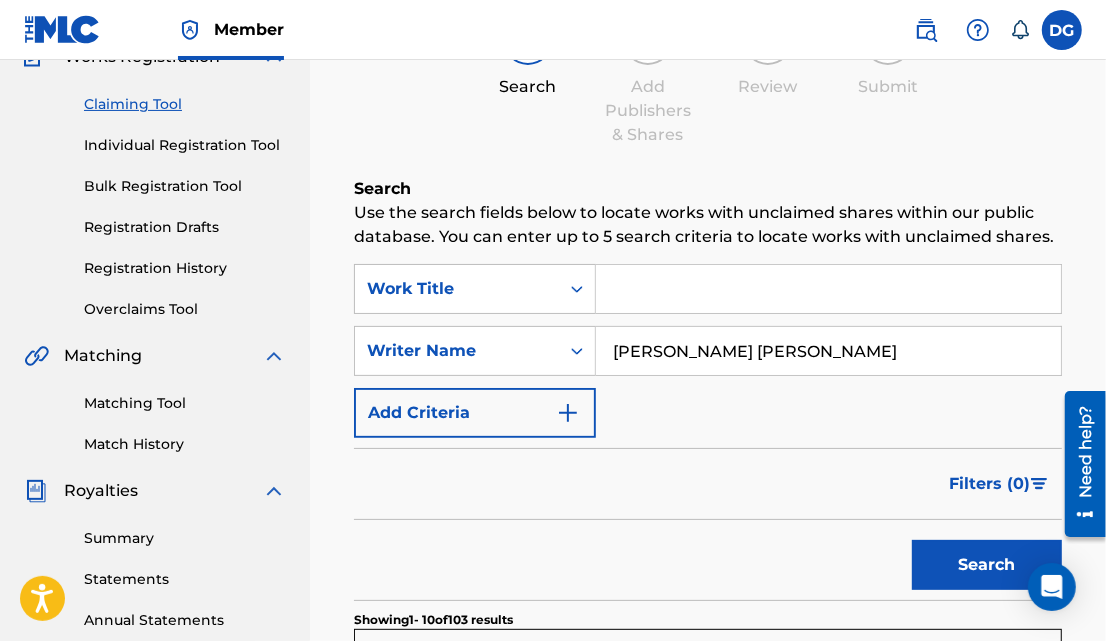 scroll, scrollTop: 187, scrollLeft: 0, axis: vertical 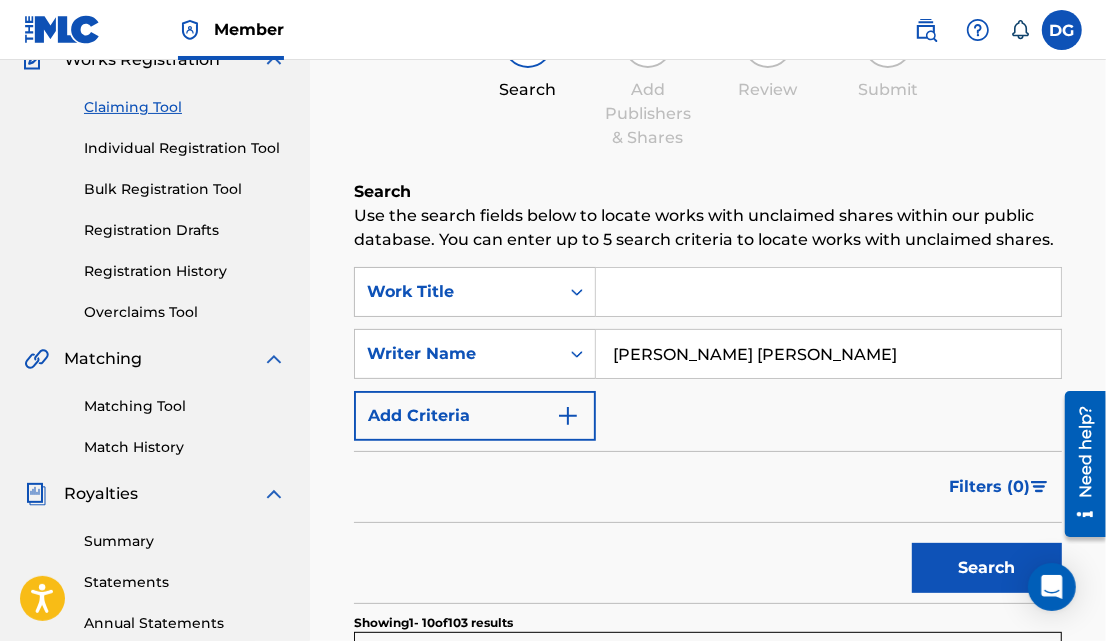 click on "[PERSON_NAME] [PERSON_NAME]" at bounding box center (828, 354) 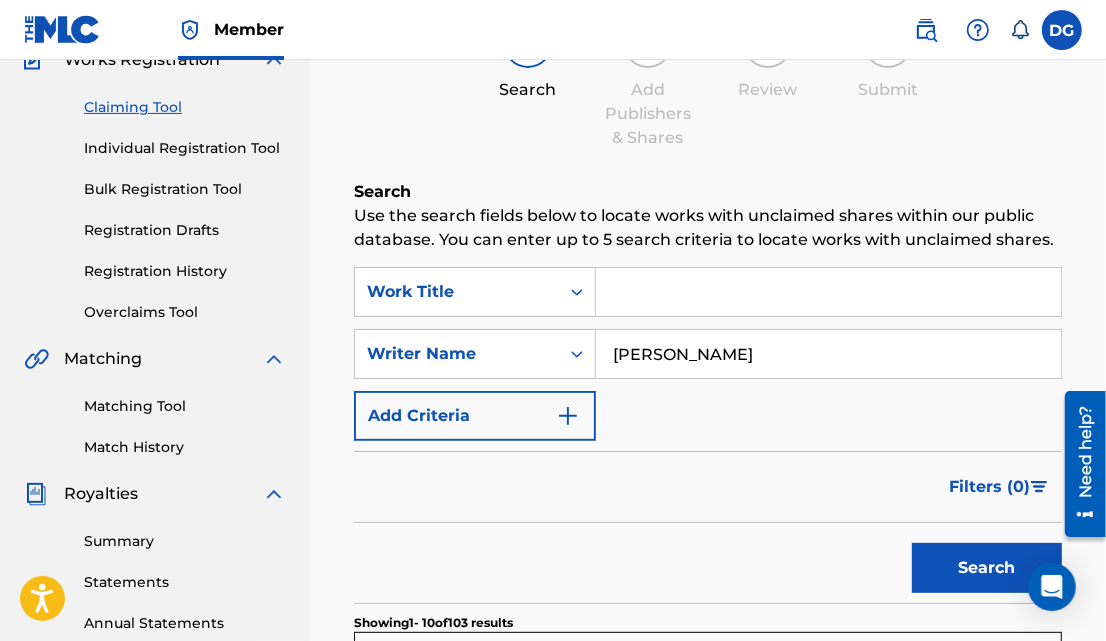 click on "Search" at bounding box center (987, 568) 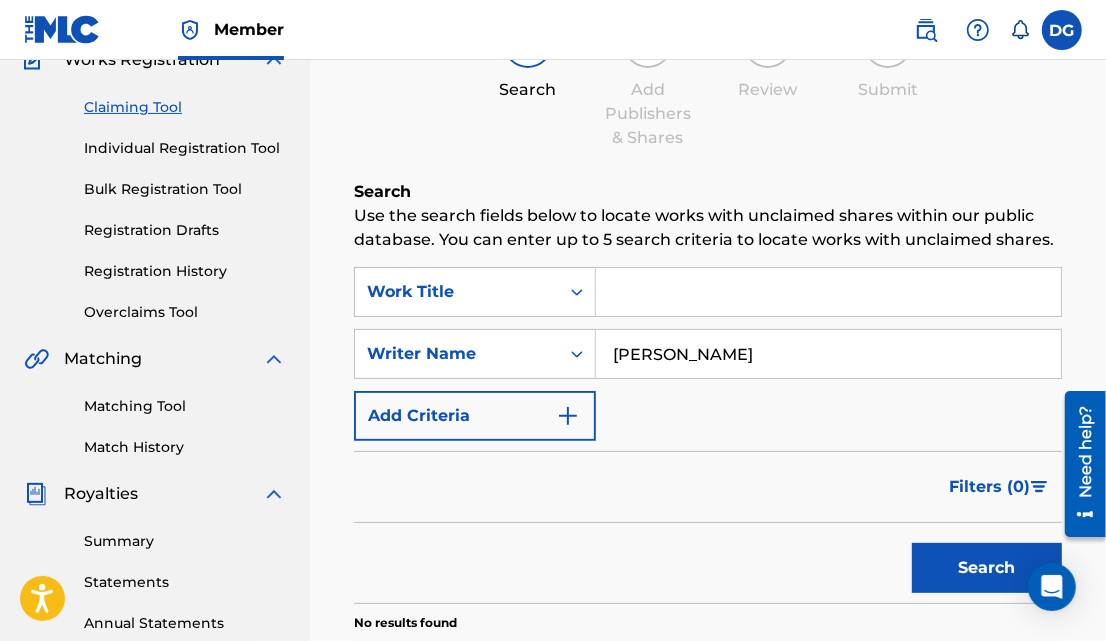 click on "[PERSON_NAME]" at bounding box center (828, 354) 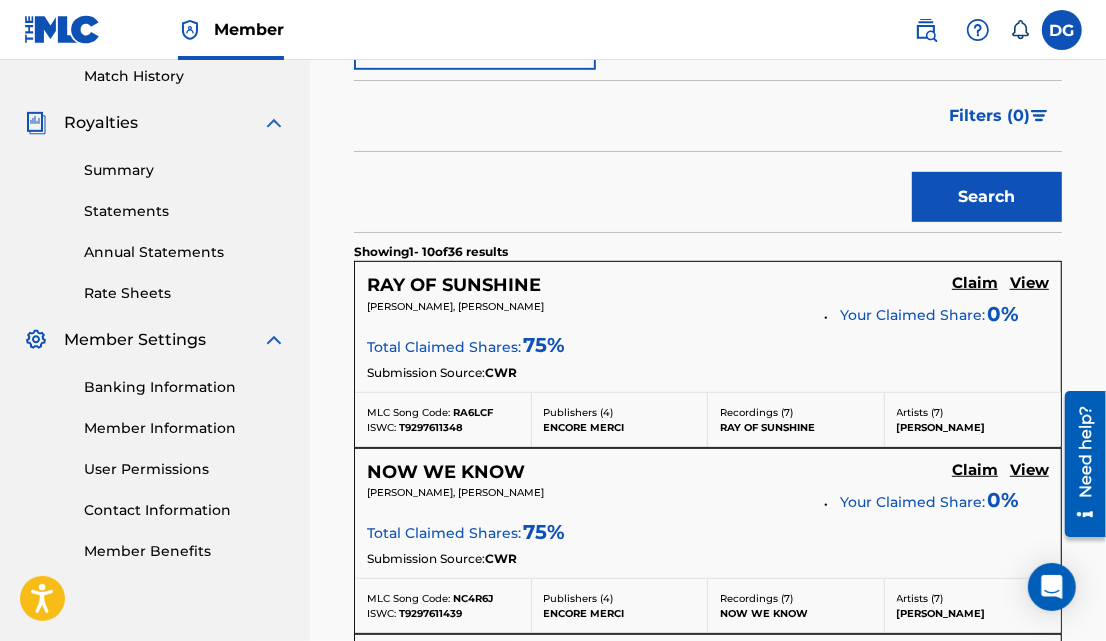 scroll, scrollTop: 560, scrollLeft: 0, axis: vertical 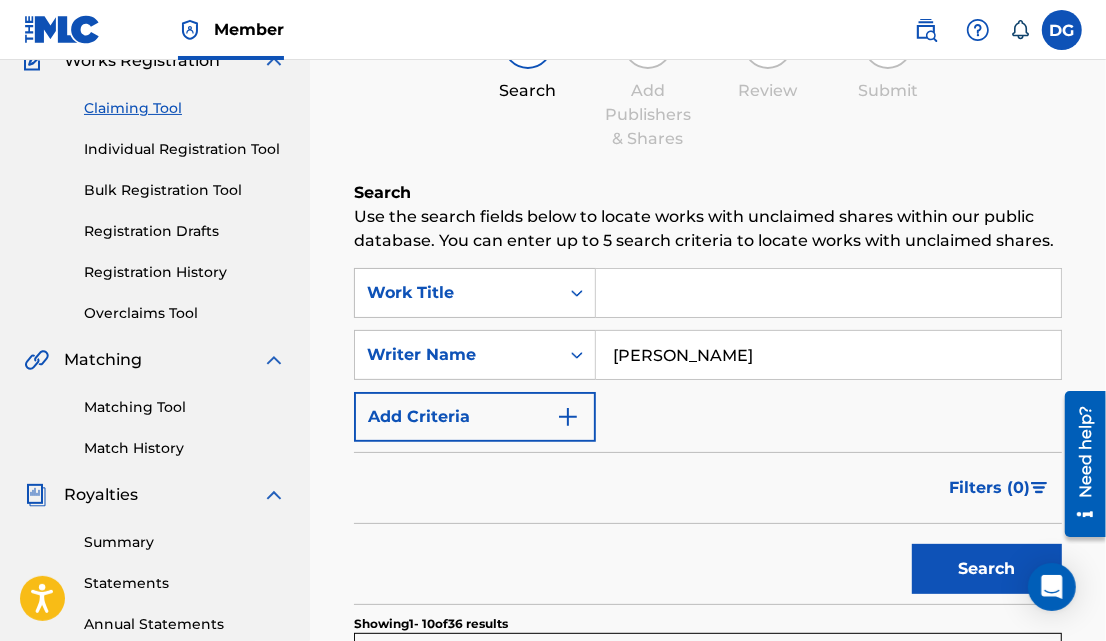 click on "[PERSON_NAME]" at bounding box center (828, 355) 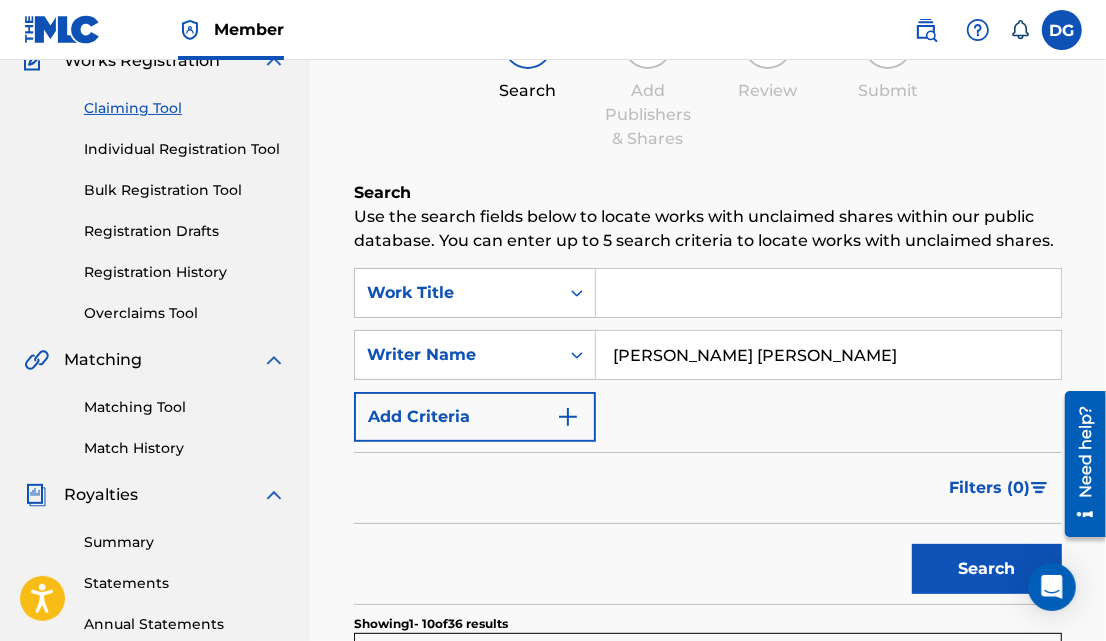 type on "[PERSON_NAME] [PERSON_NAME]" 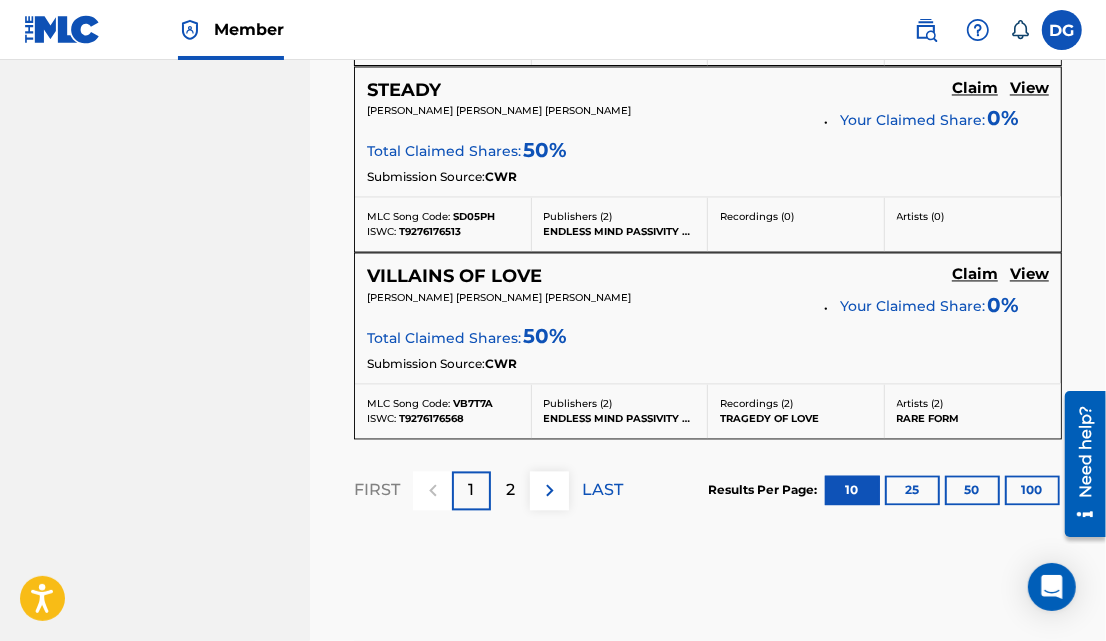 scroll, scrollTop: 2255, scrollLeft: 0, axis: vertical 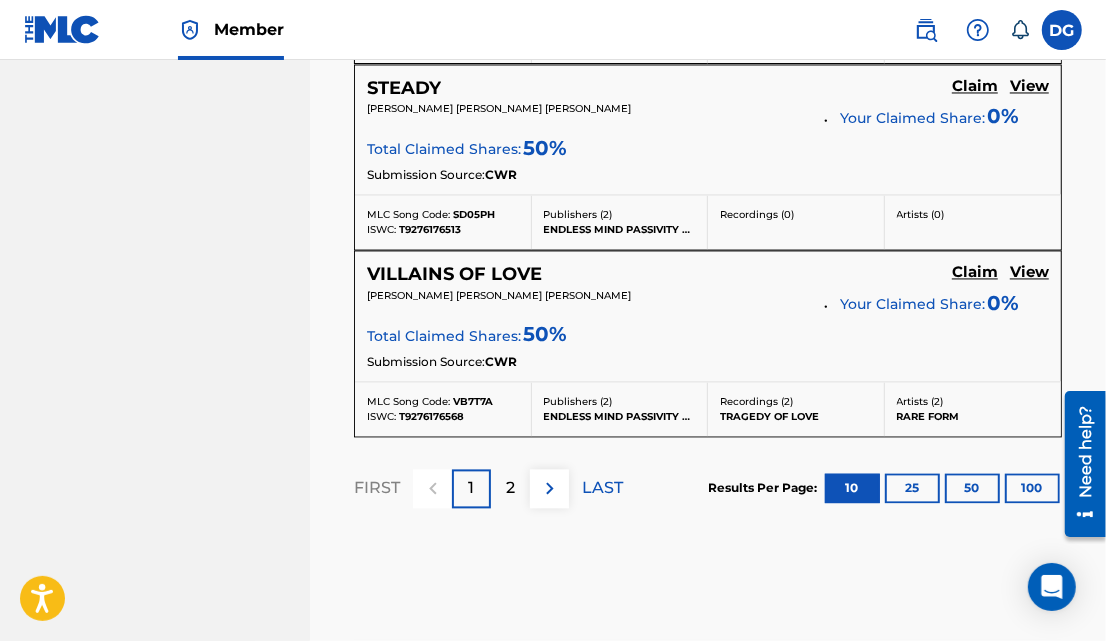 click on "25" at bounding box center (912, 488) 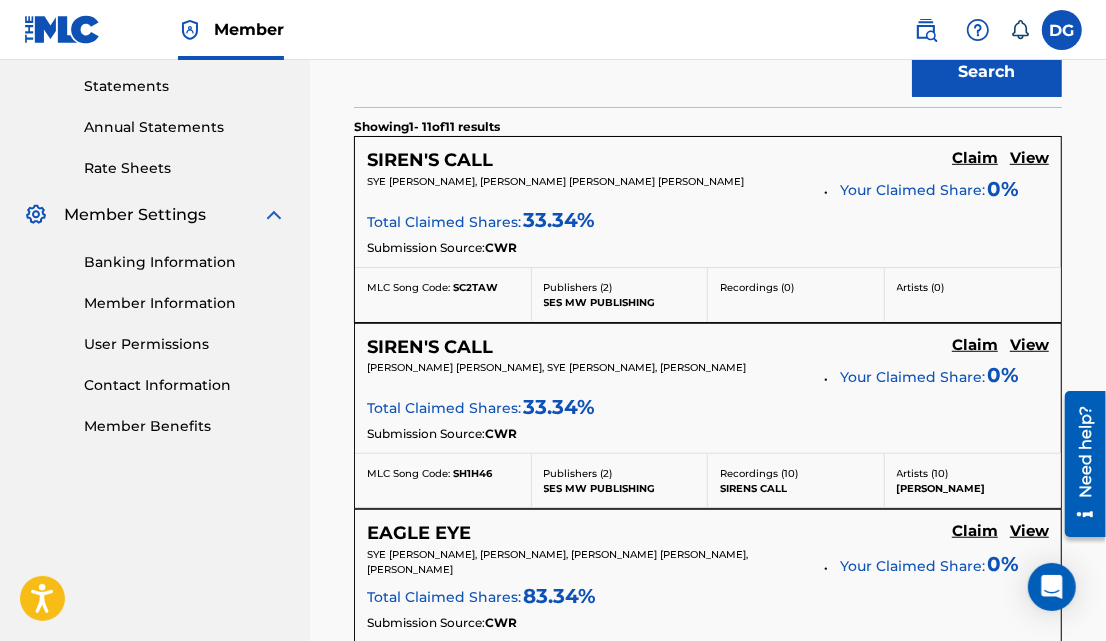scroll, scrollTop: 682, scrollLeft: 0, axis: vertical 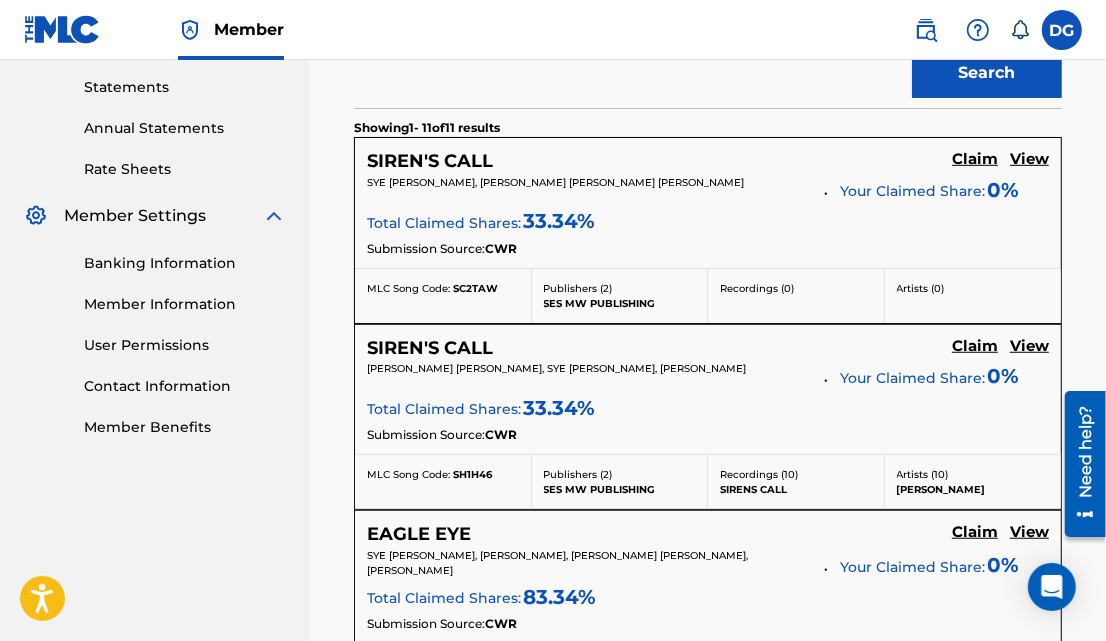 click on "Claim" at bounding box center [975, 159] 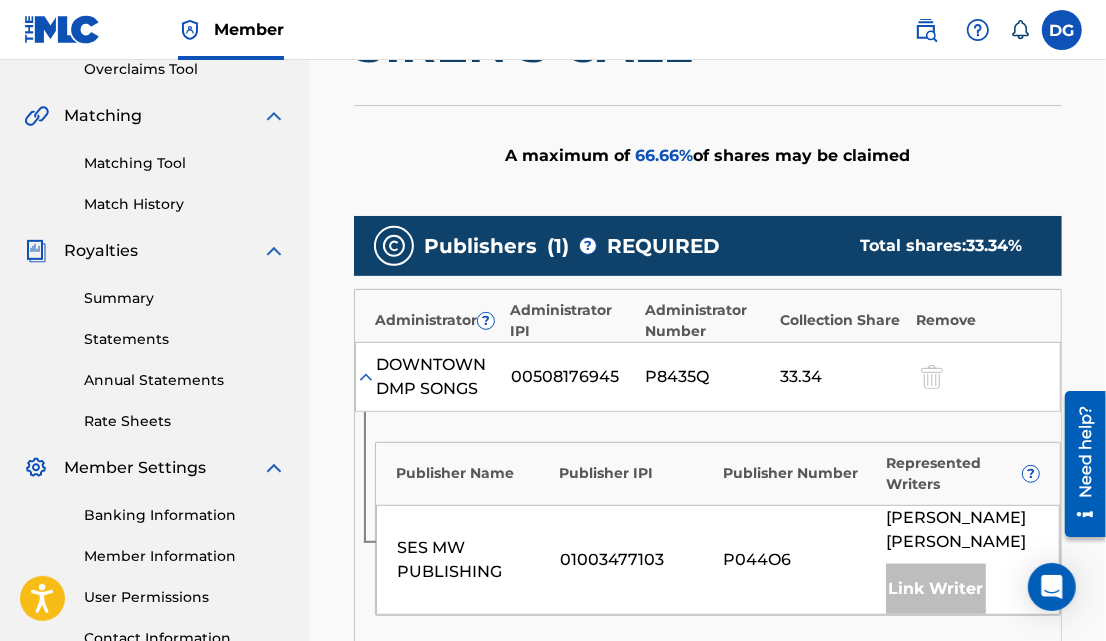 scroll, scrollTop: 431, scrollLeft: 0, axis: vertical 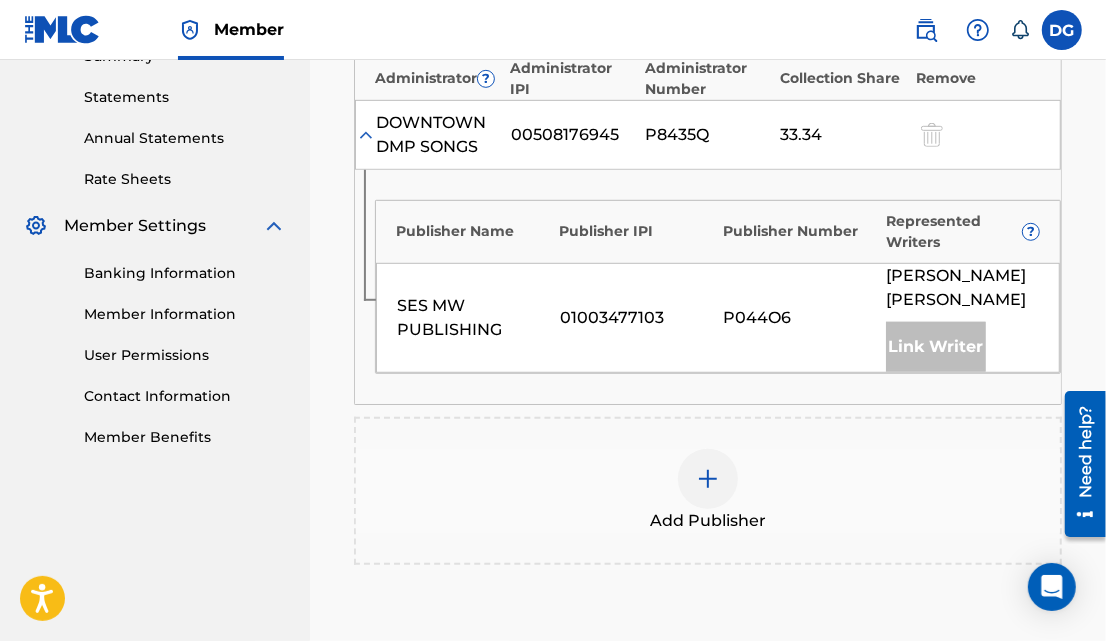 click at bounding box center [708, 479] 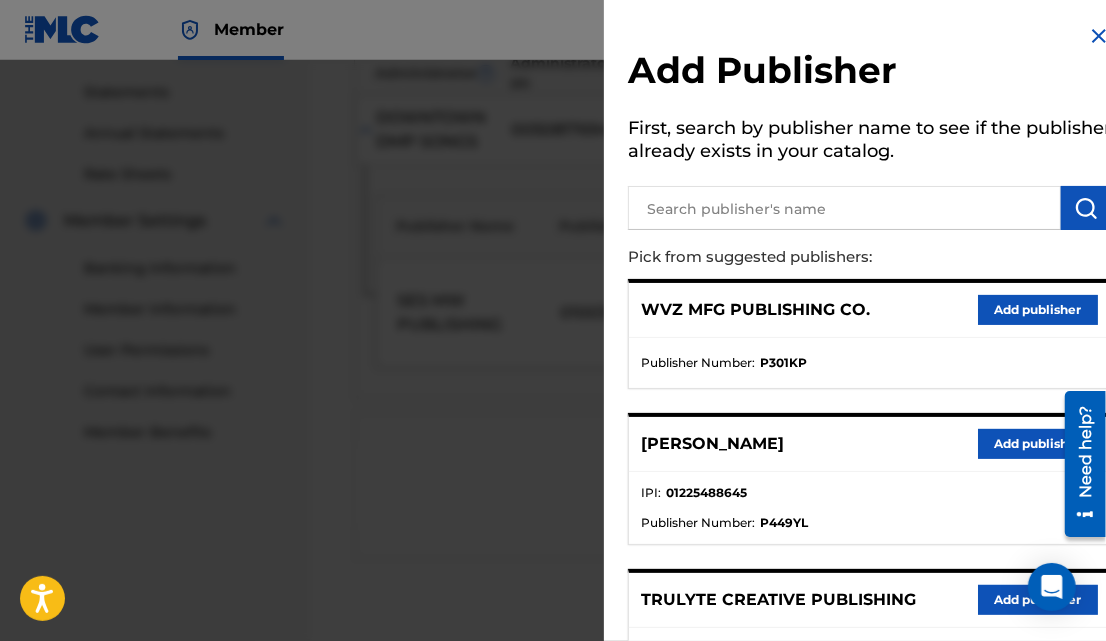 scroll, scrollTop: 678, scrollLeft: 0, axis: vertical 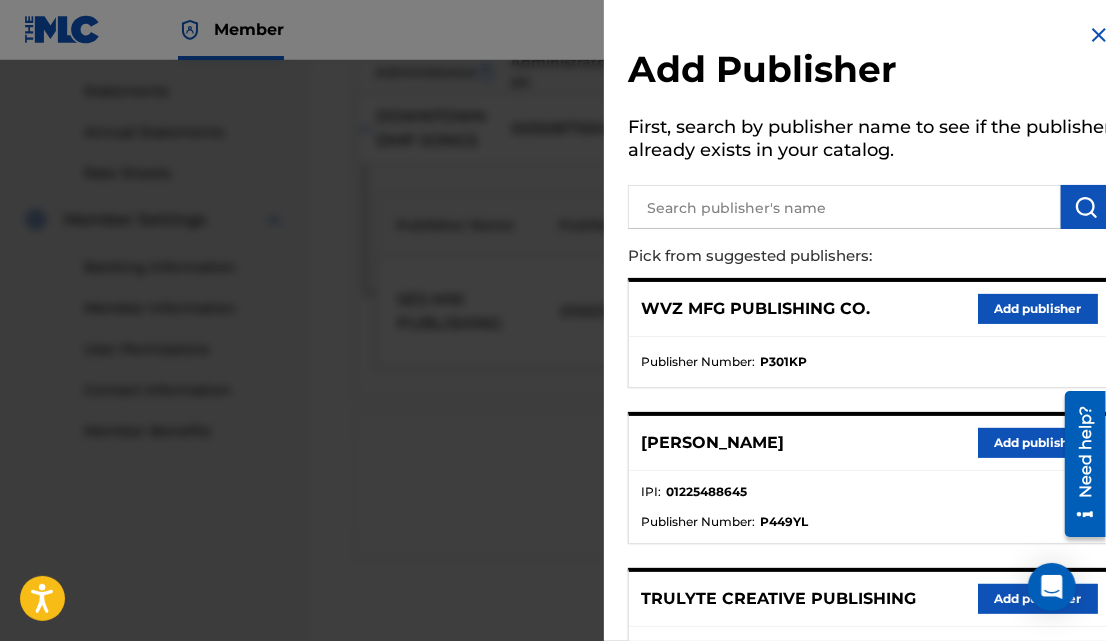 click on "Add publisher" at bounding box center [1038, 309] 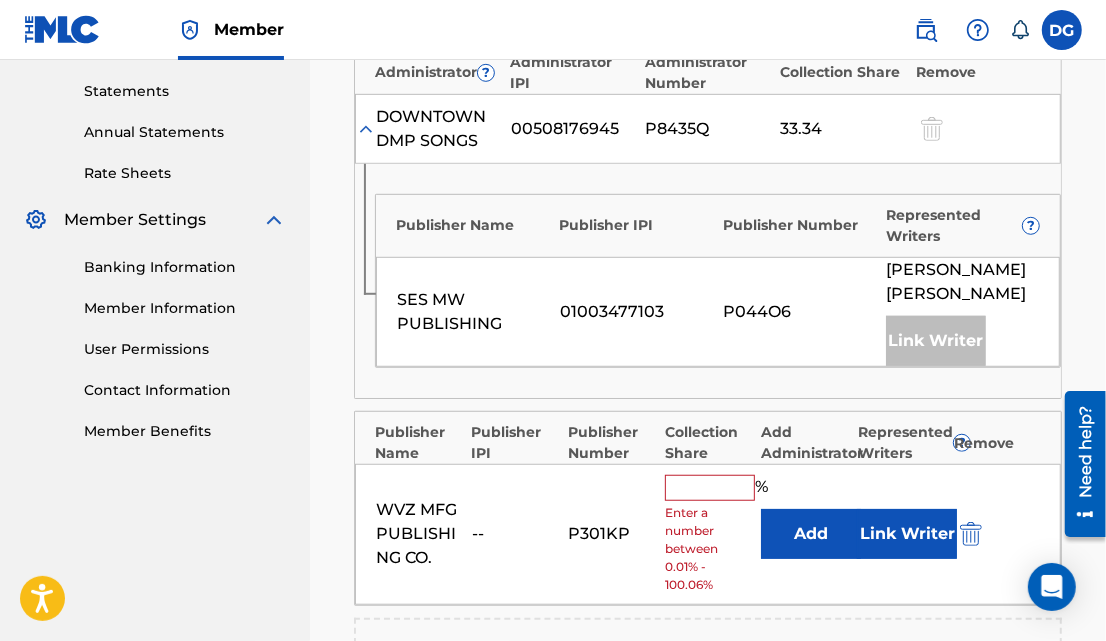 click on "WVZ MFG PUBLISHING CO. -- P301KP % Enter a number between 0.01% - 100.06% Add Link Writer" at bounding box center [708, 534] 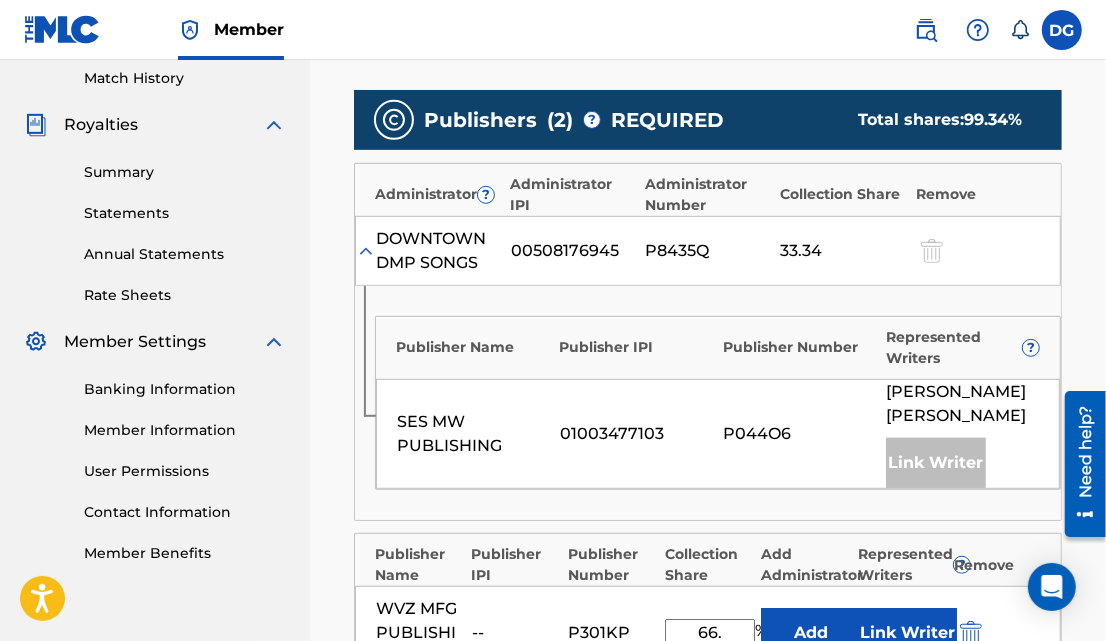 scroll, scrollTop: 555, scrollLeft: 0, axis: vertical 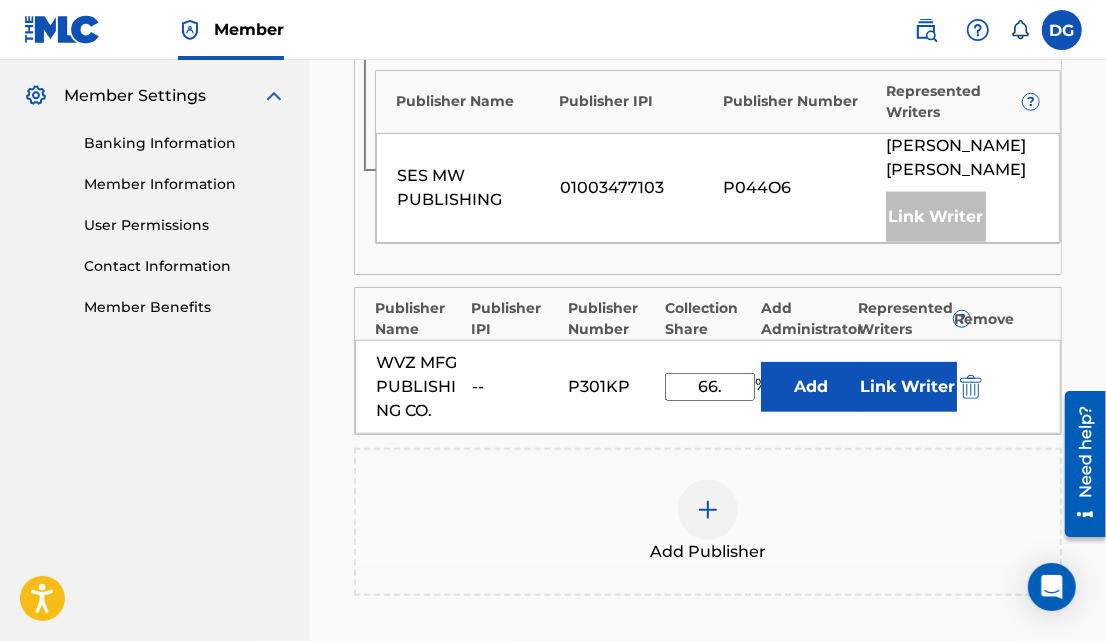 type on "66." 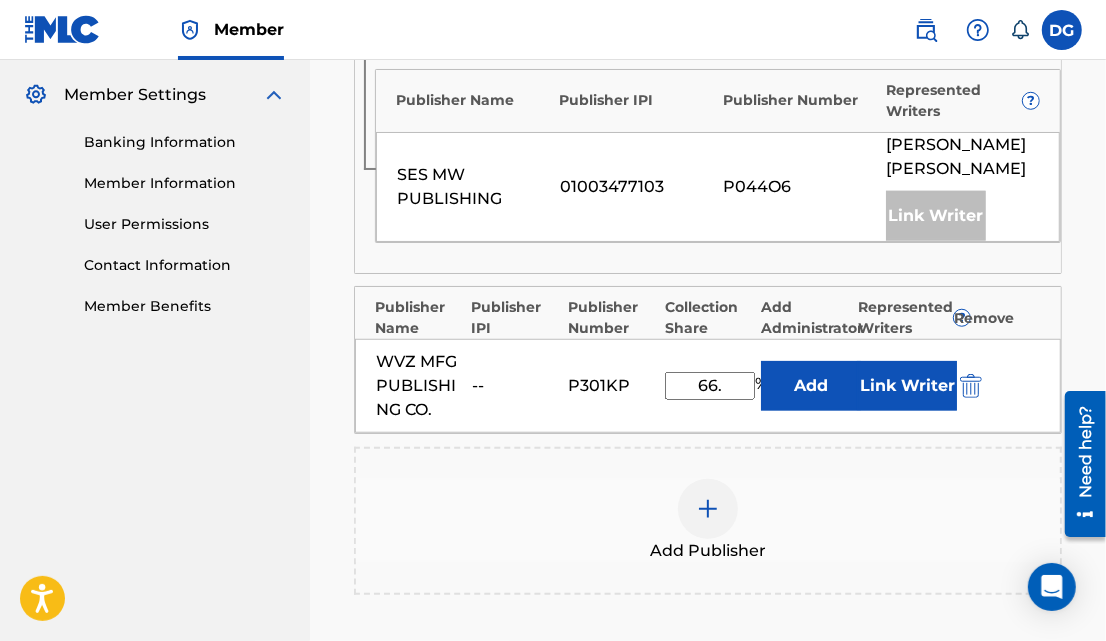click at bounding box center [971, 386] 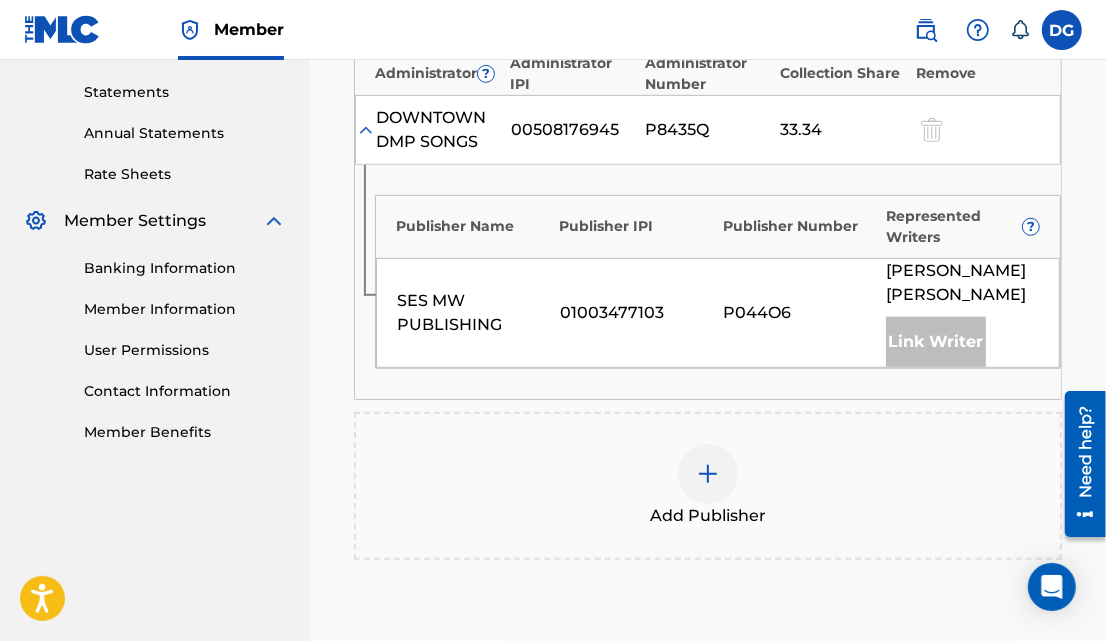 scroll, scrollTop: 678, scrollLeft: 0, axis: vertical 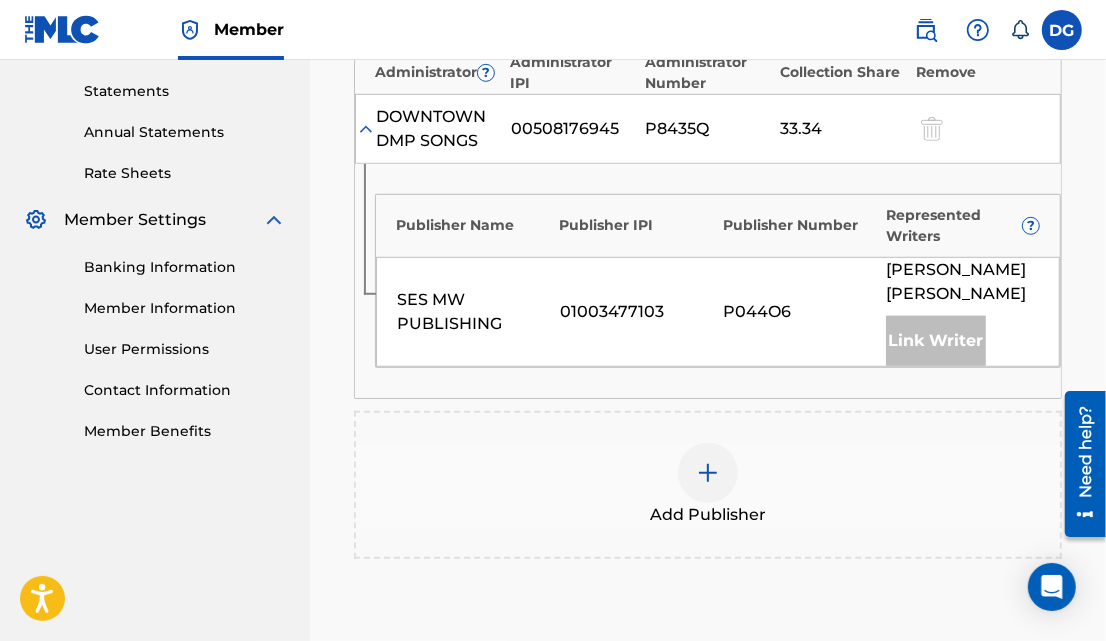 click at bounding box center (708, 473) 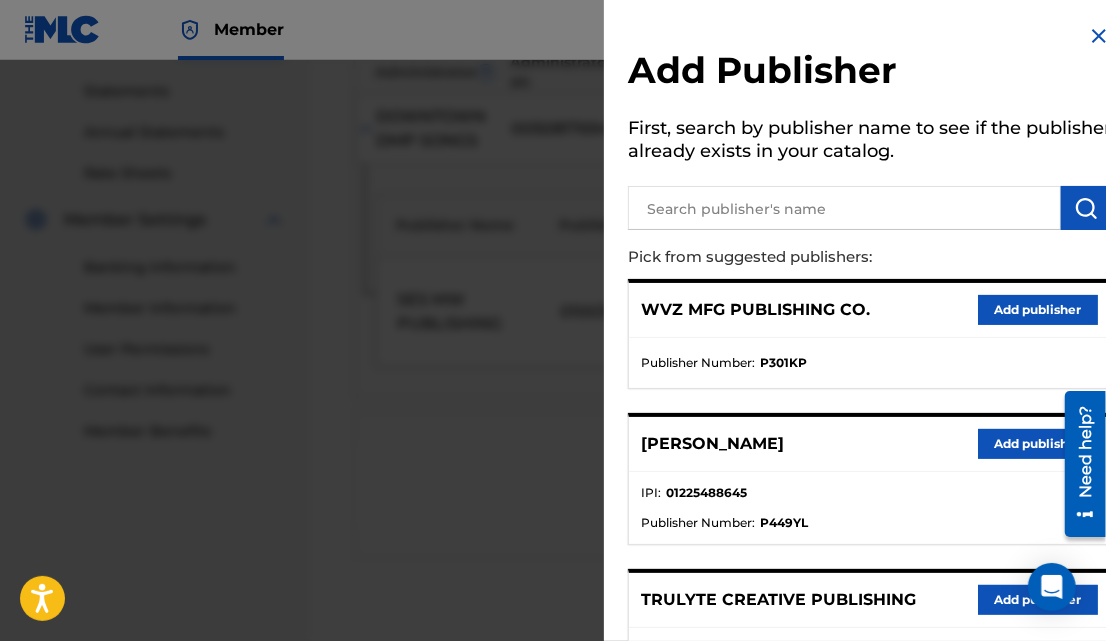 click on "Add publisher" at bounding box center [1038, 310] 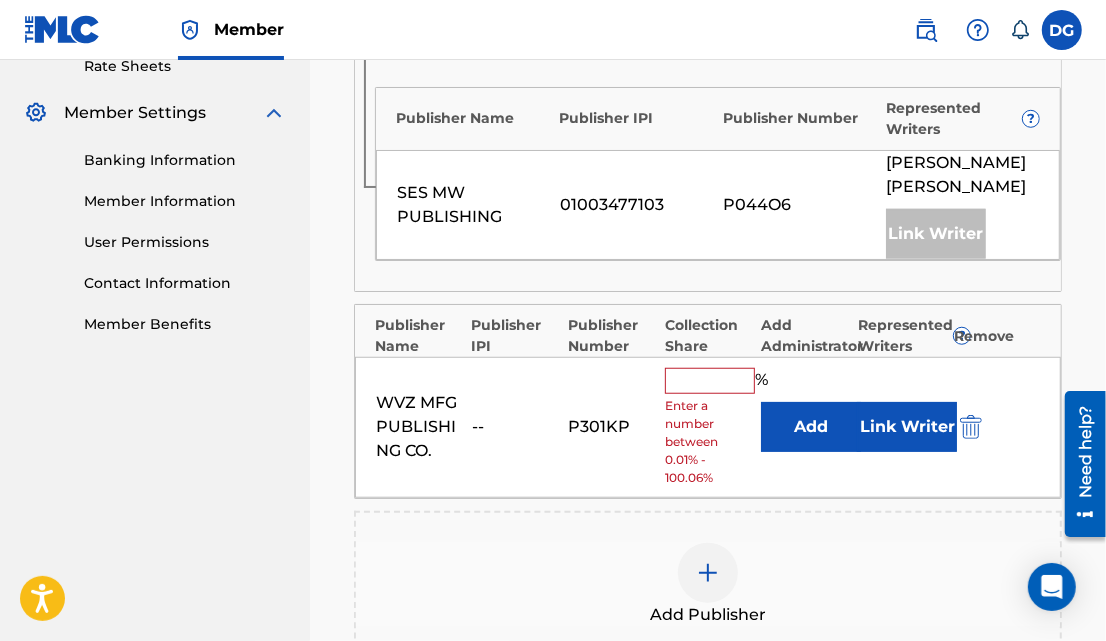 click at bounding box center [710, 381] 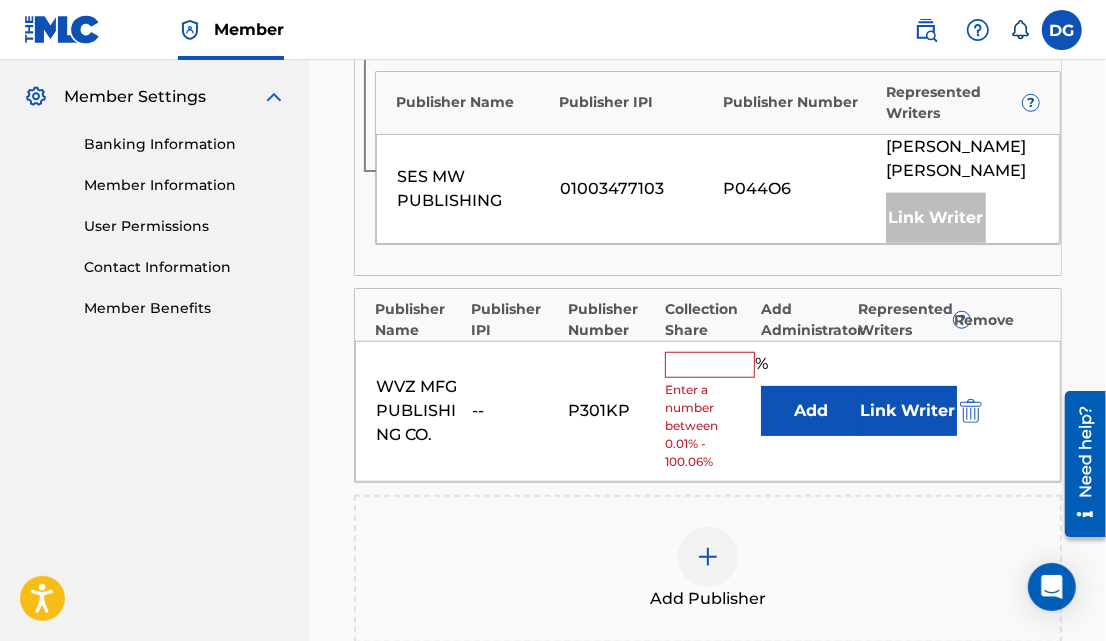 scroll, scrollTop: 802, scrollLeft: 0, axis: vertical 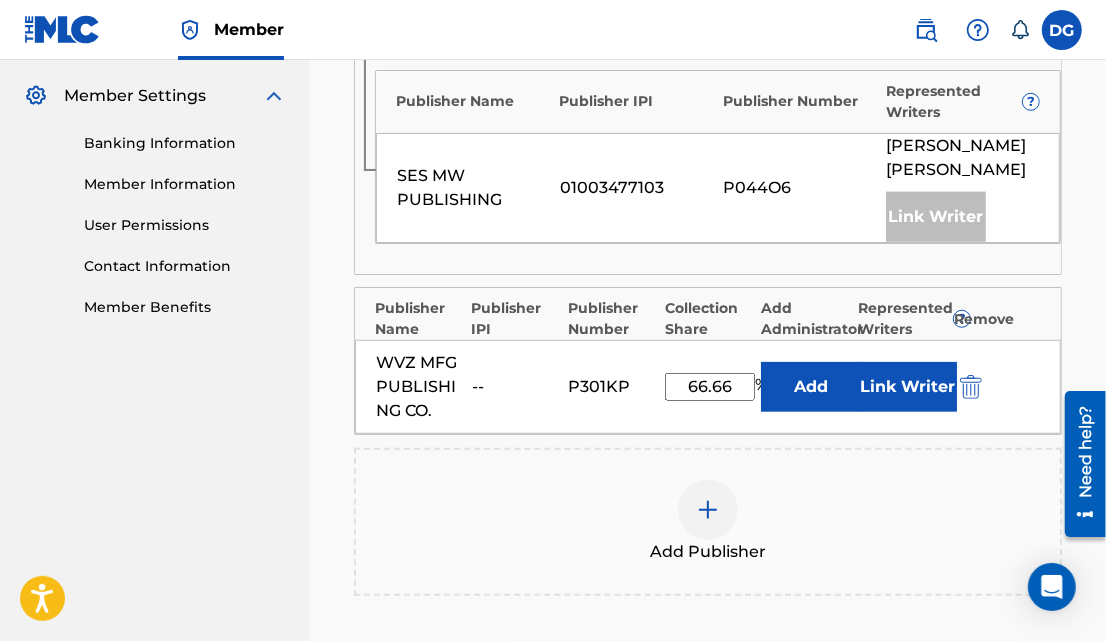 type on "66.66" 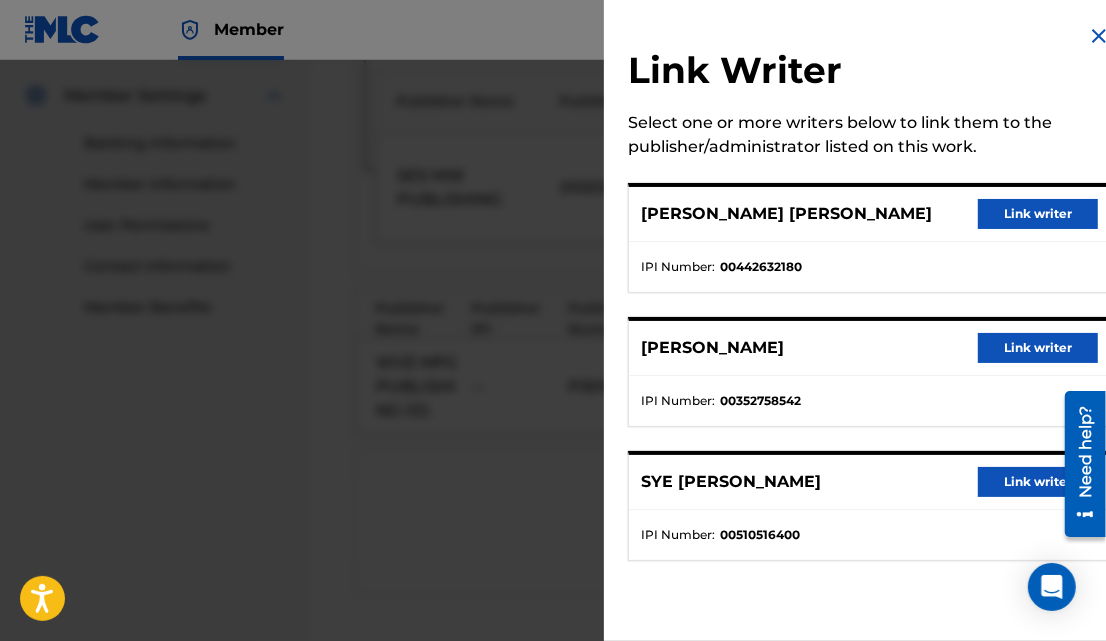 click at bounding box center [553, 380] 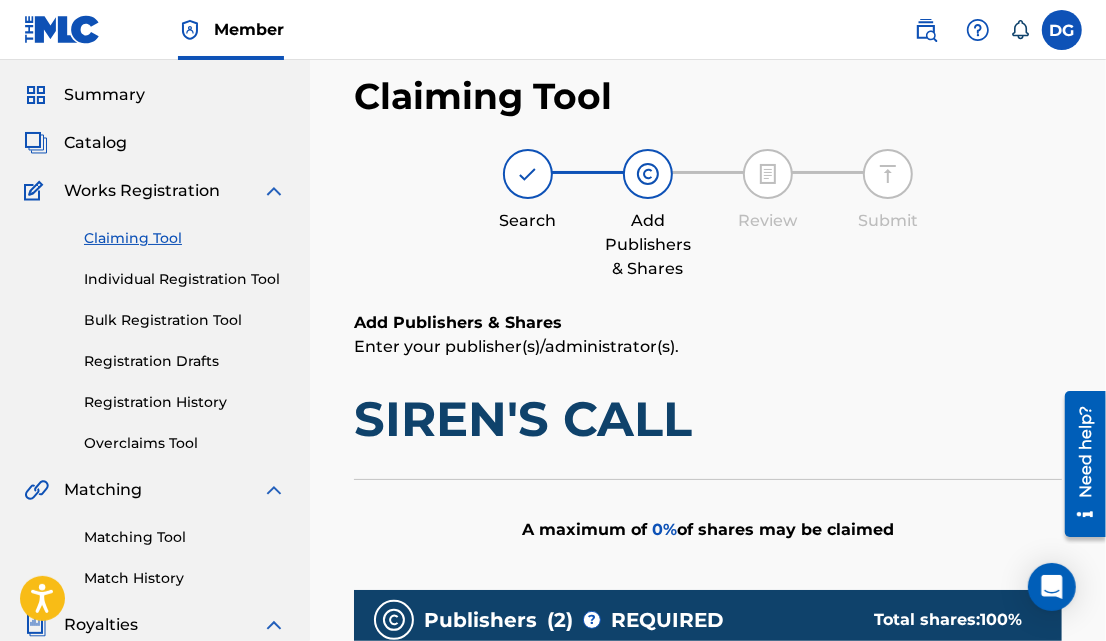 scroll, scrollTop: 55, scrollLeft: 0, axis: vertical 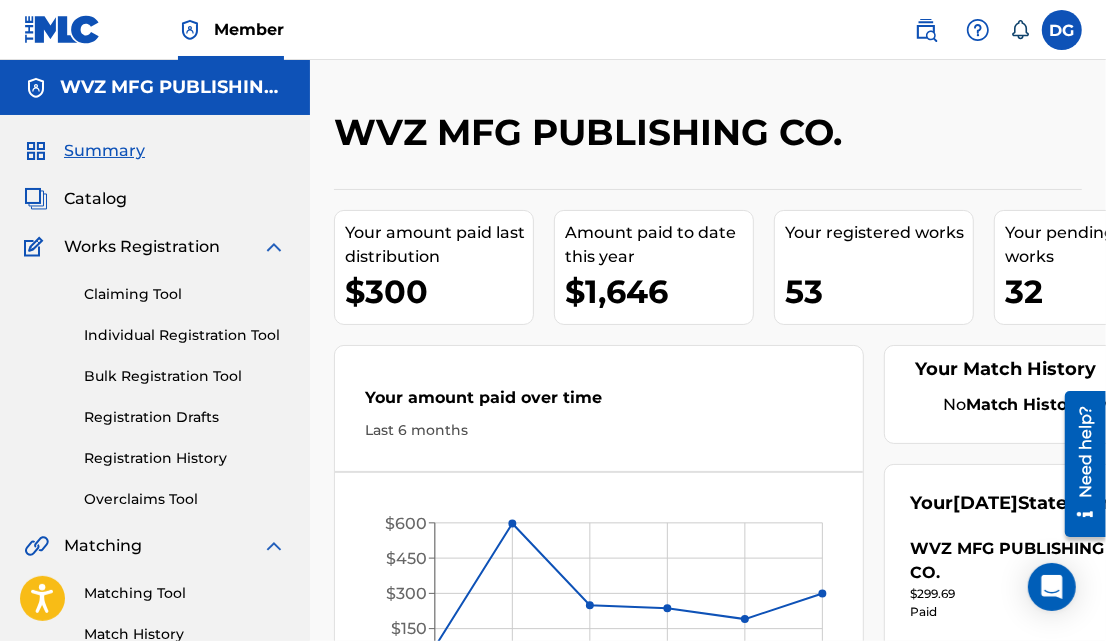 click on "Claiming Tool" at bounding box center (185, 294) 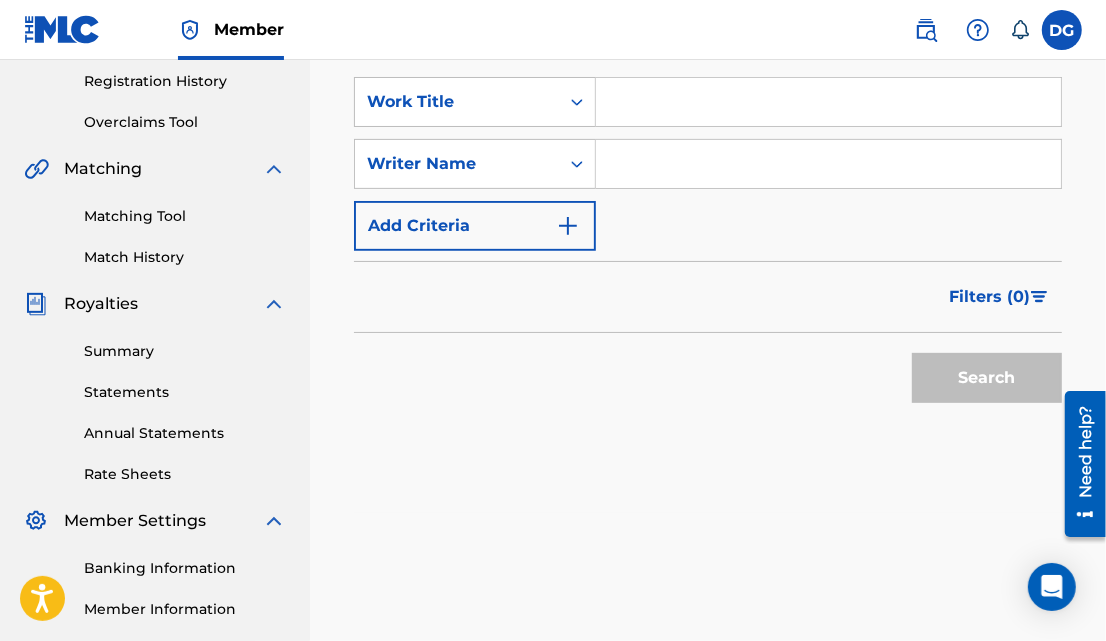 scroll, scrollTop: 378, scrollLeft: 0, axis: vertical 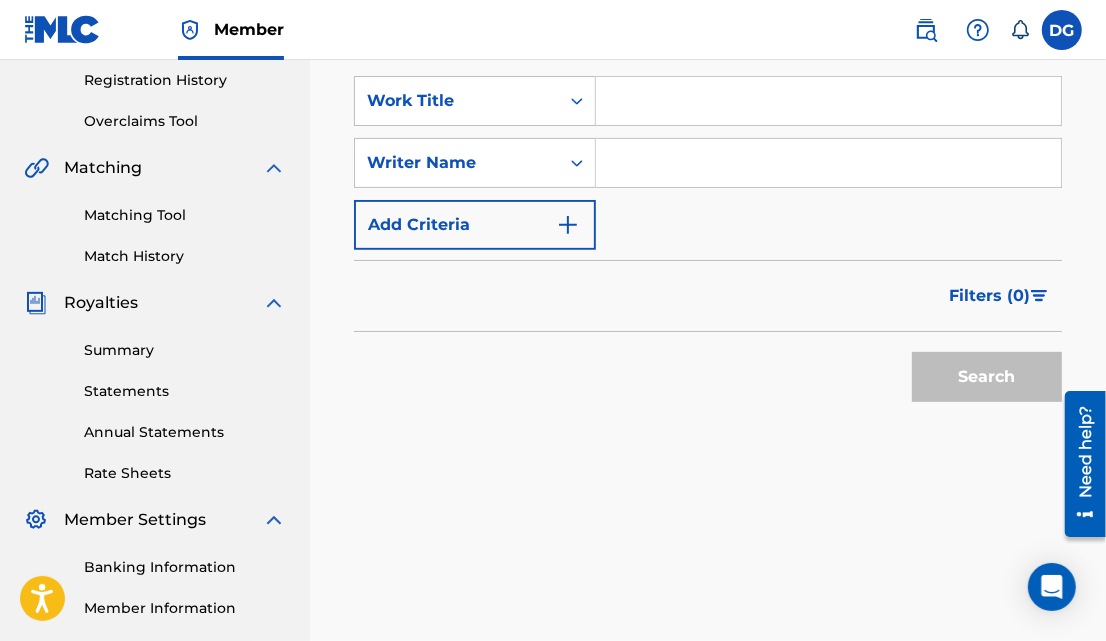 click at bounding box center [828, 163] 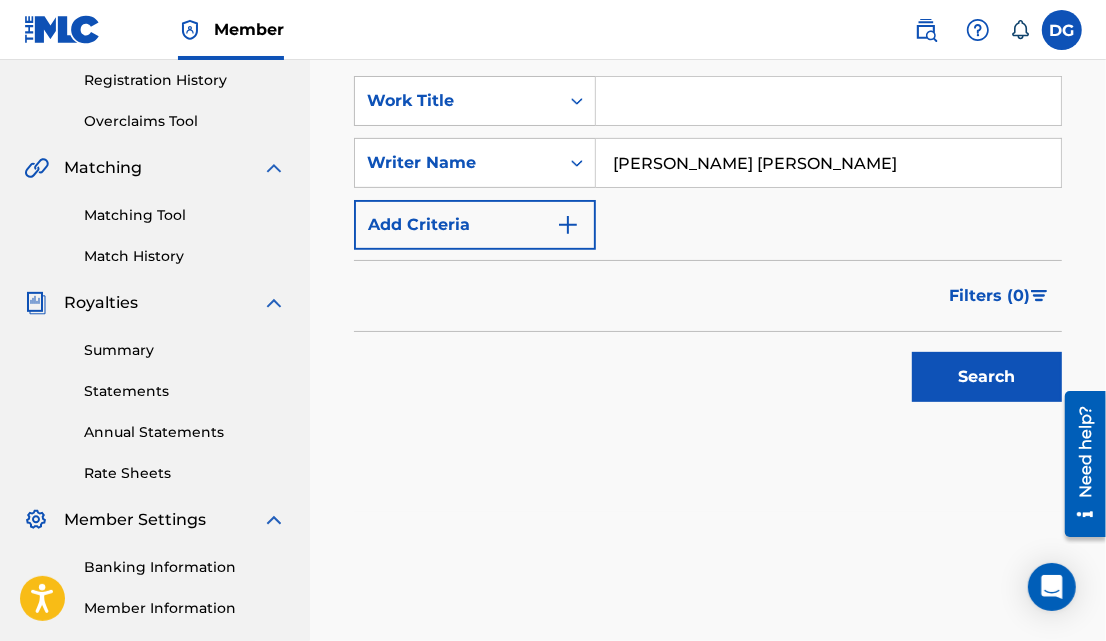 type on "[PERSON_NAME] [PERSON_NAME]" 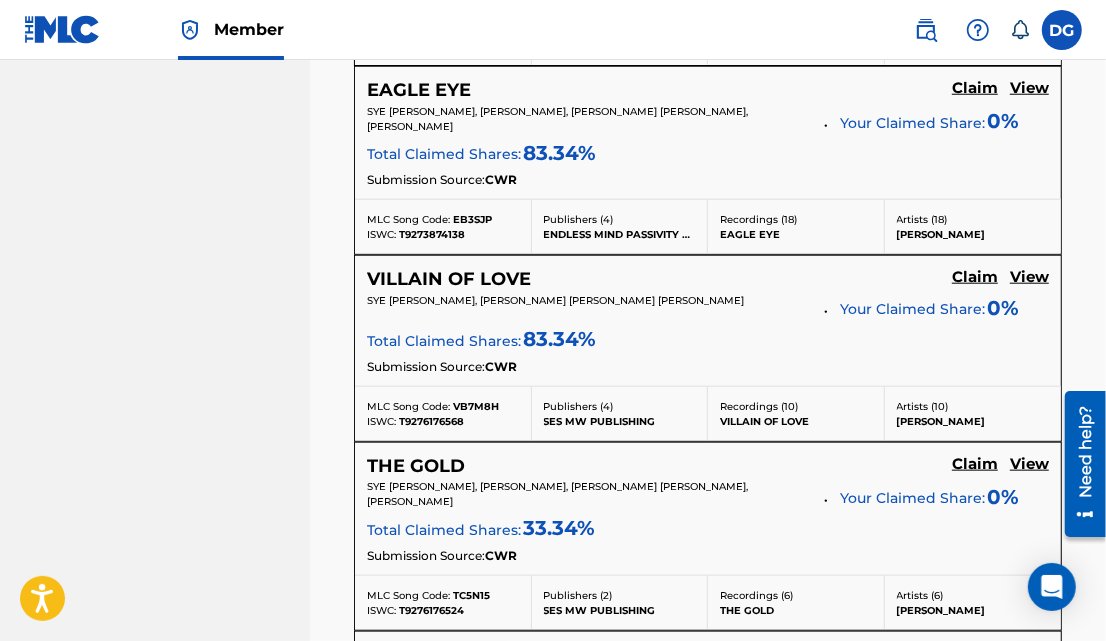 scroll, scrollTop: 1127, scrollLeft: 0, axis: vertical 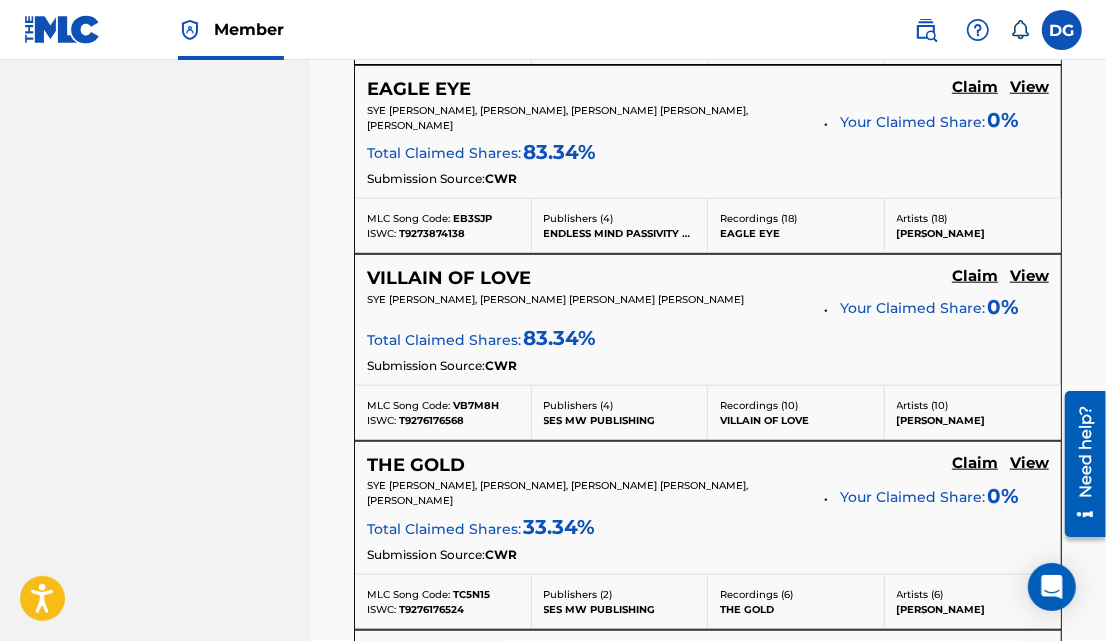 click on "View" at bounding box center (1029, 87) 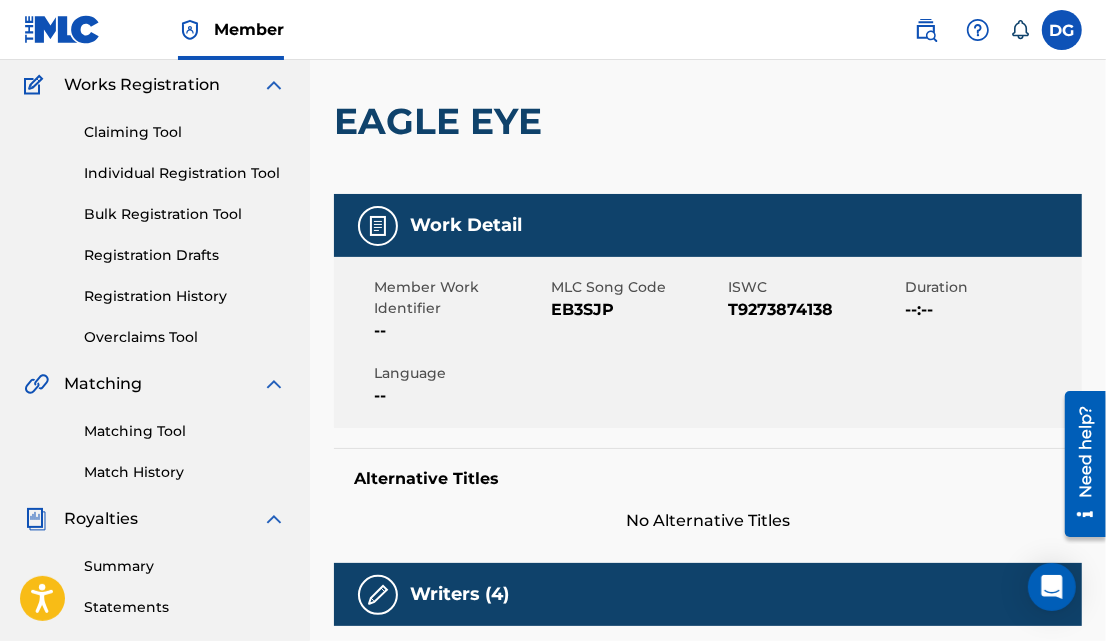 scroll, scrollTop: 0, scrollLeft: 0, axis: both 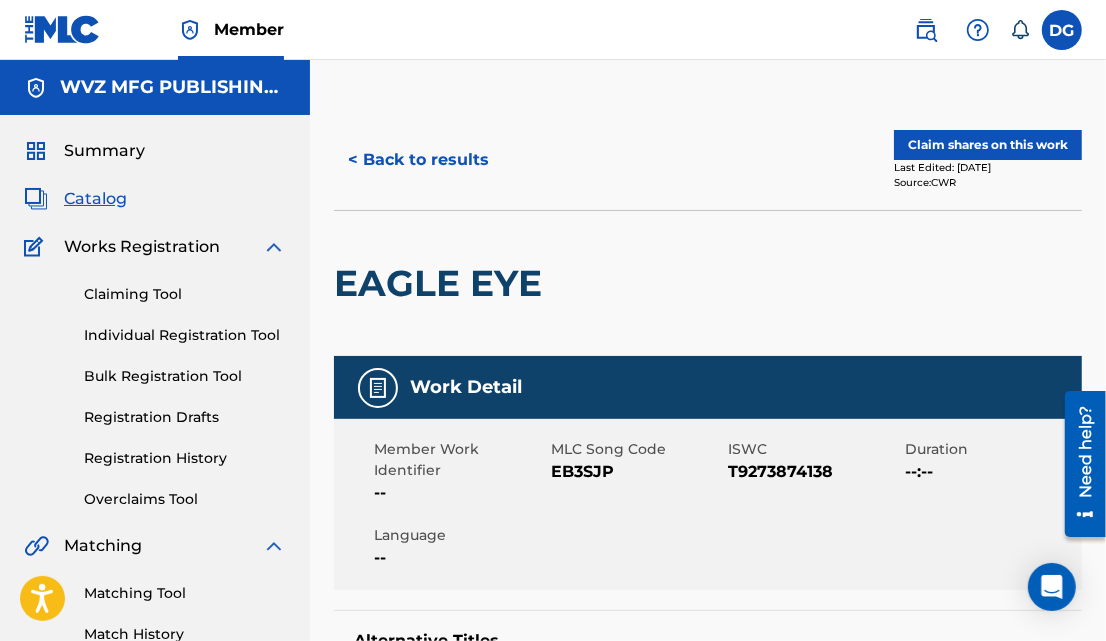 click on "< Back to results" at bounding box center (418, 160) 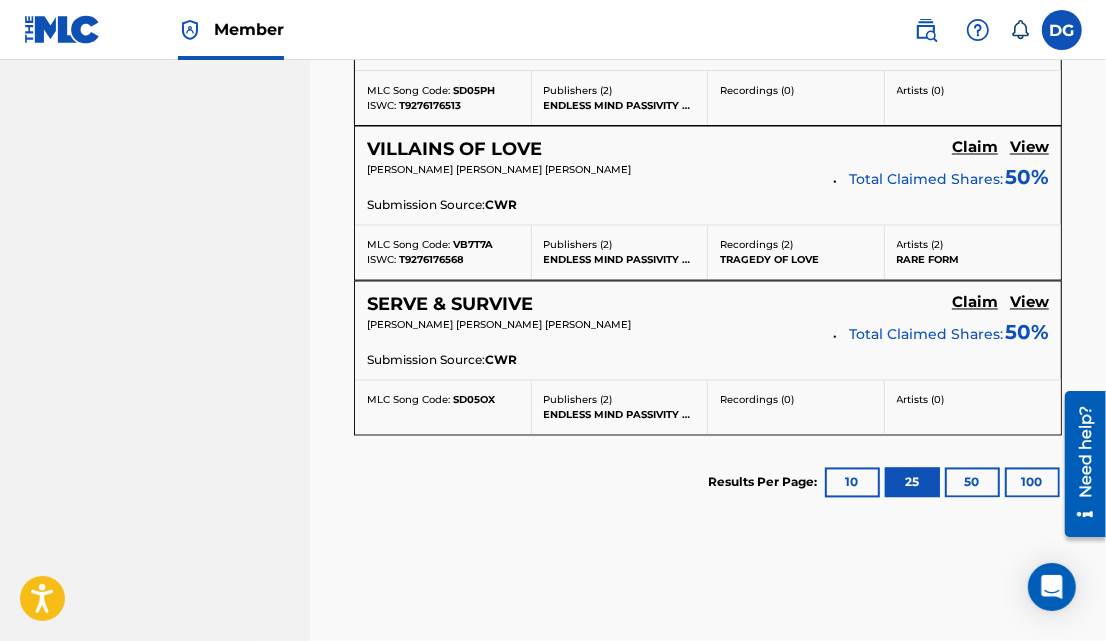 scroll, scrollTop: 2095, scrollLeft: 0, axis: vertical 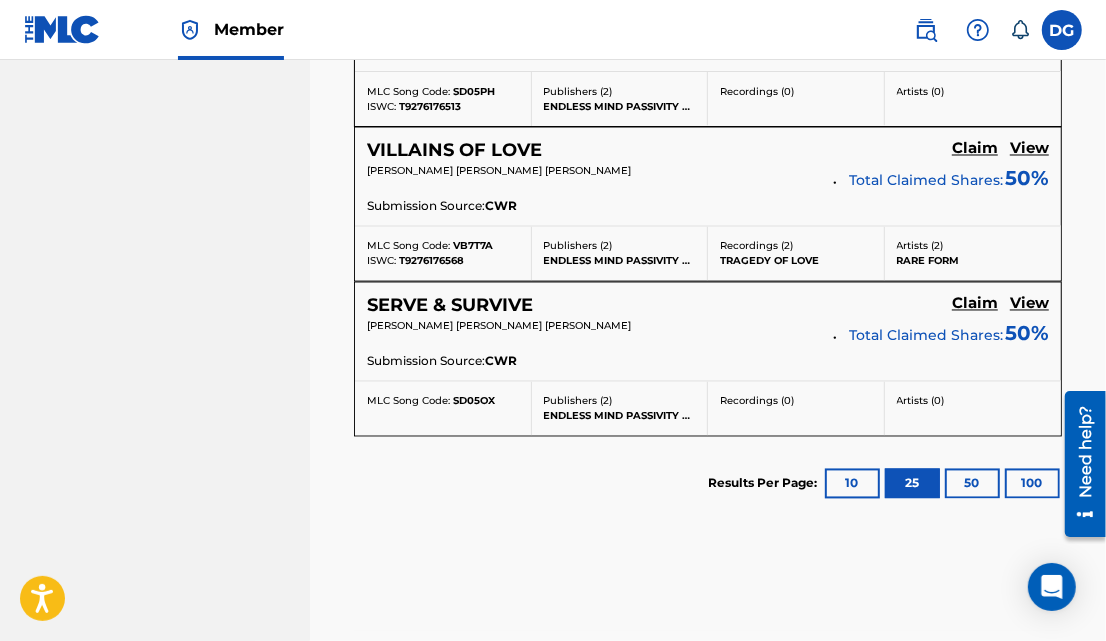 click on "Claim" at bounding box center [975, -1254] 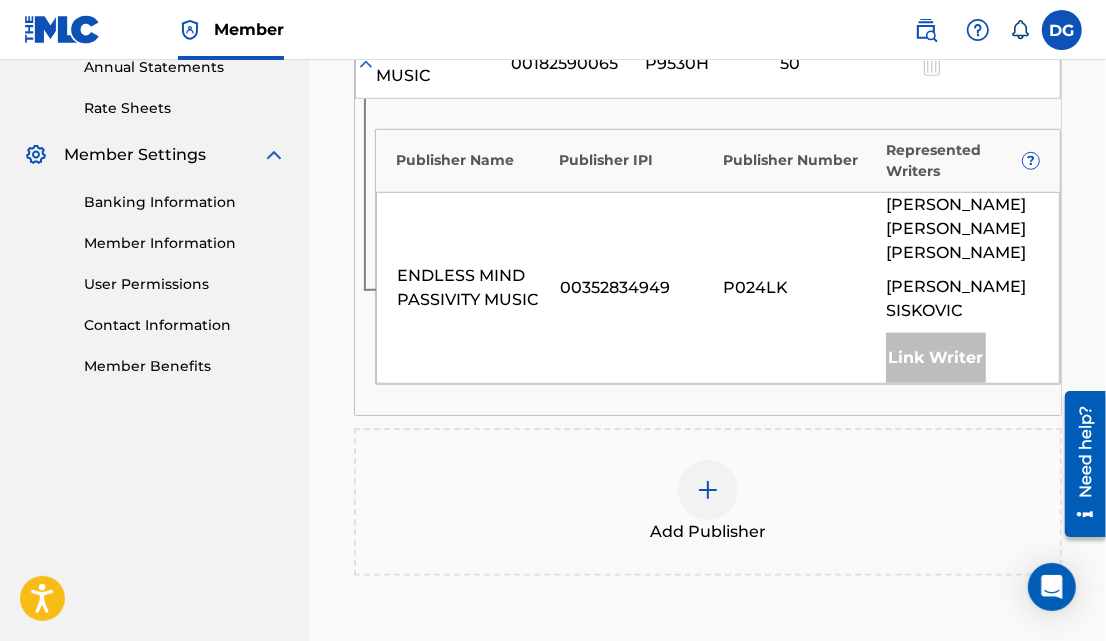 click at bounding box center [708, 490] 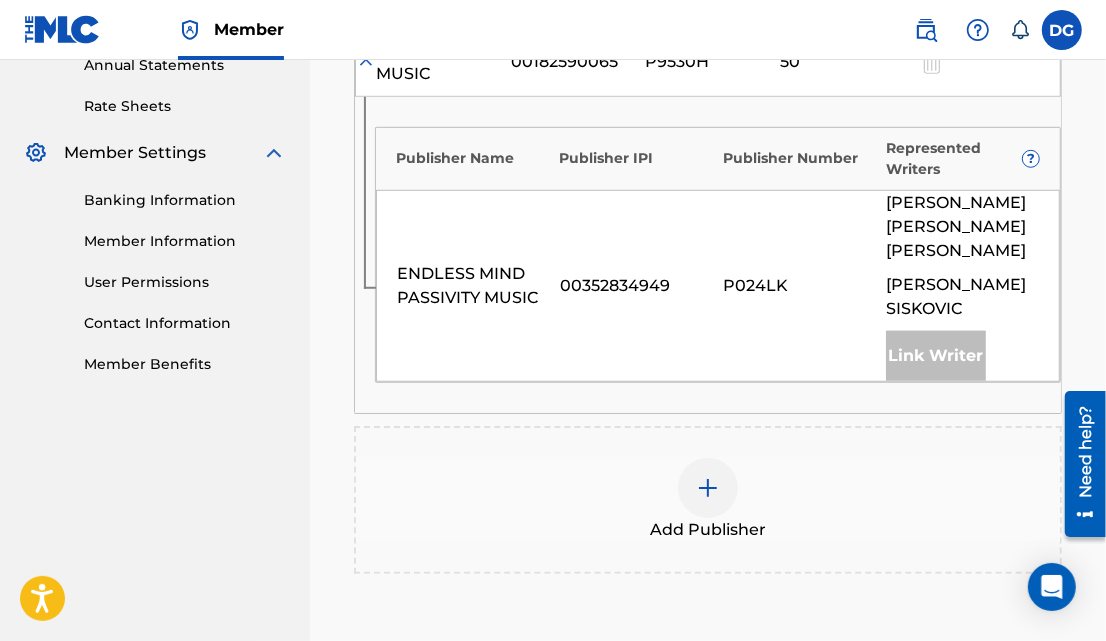 scroll, scrollTop: 746, scrollLeft: 0, axis: vertical 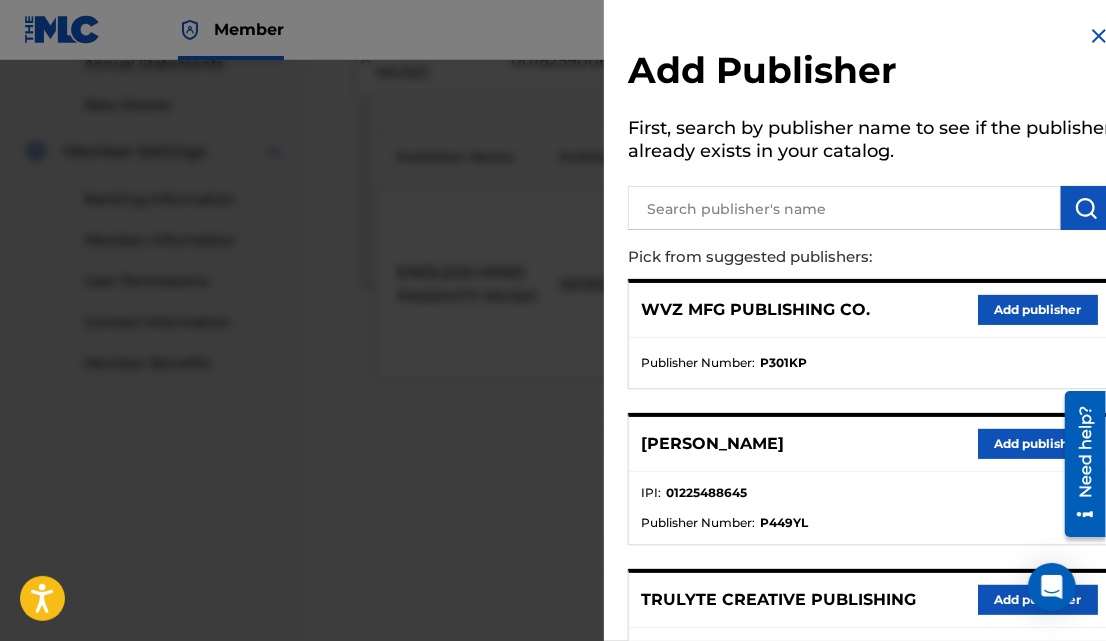 click on "Add publisher" at bounding box center (1038, 310) 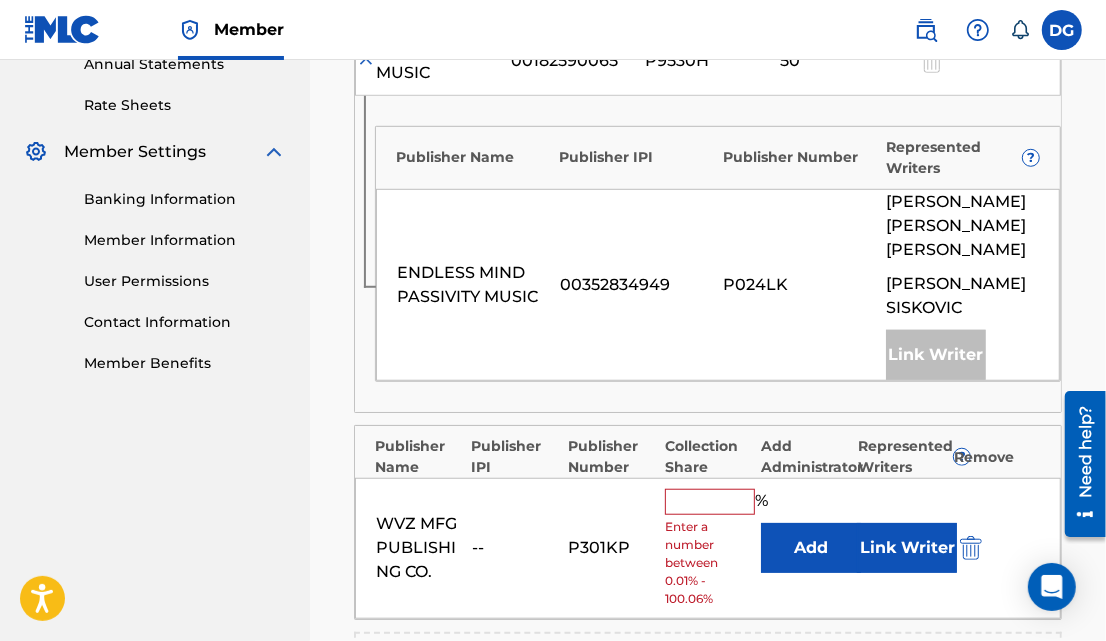 click on "WVZ MFG PUBLISHING CO. -- P301KP % Enter a number between 0.01% - 100.06% Add Link Writer" at bounding box center [708, 548] 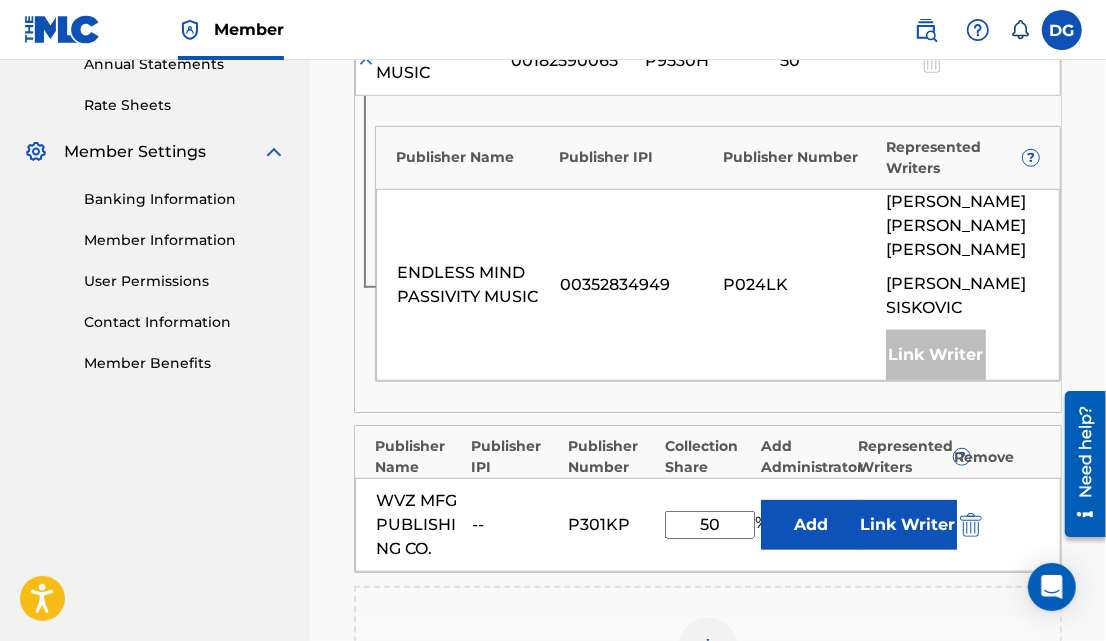 type on "50" 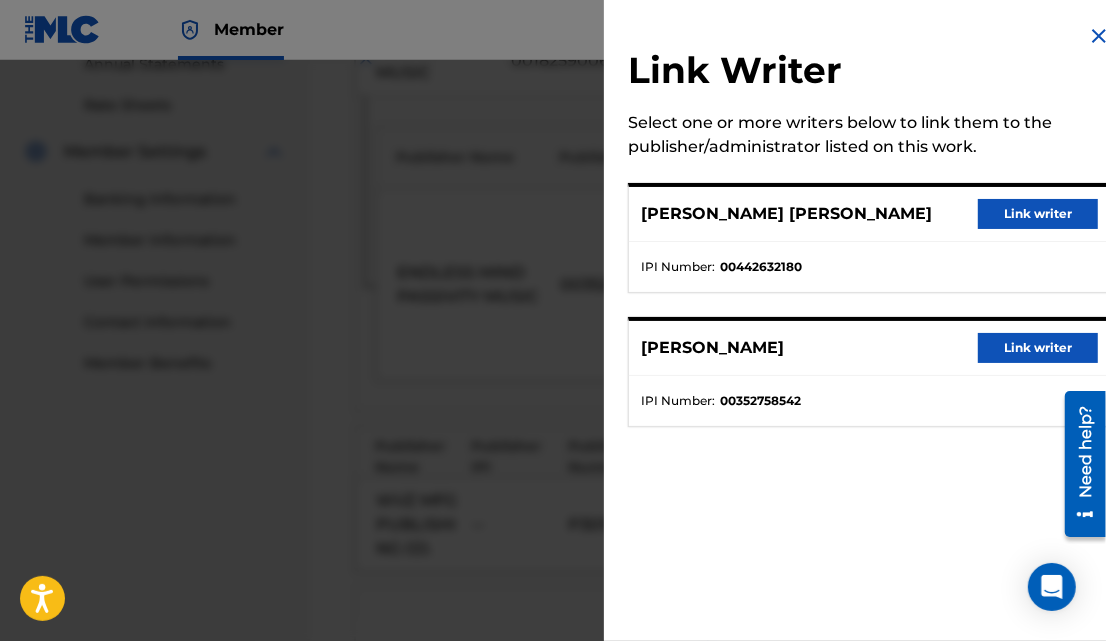 click on "Link writer" at bounding box center [1038, 214] 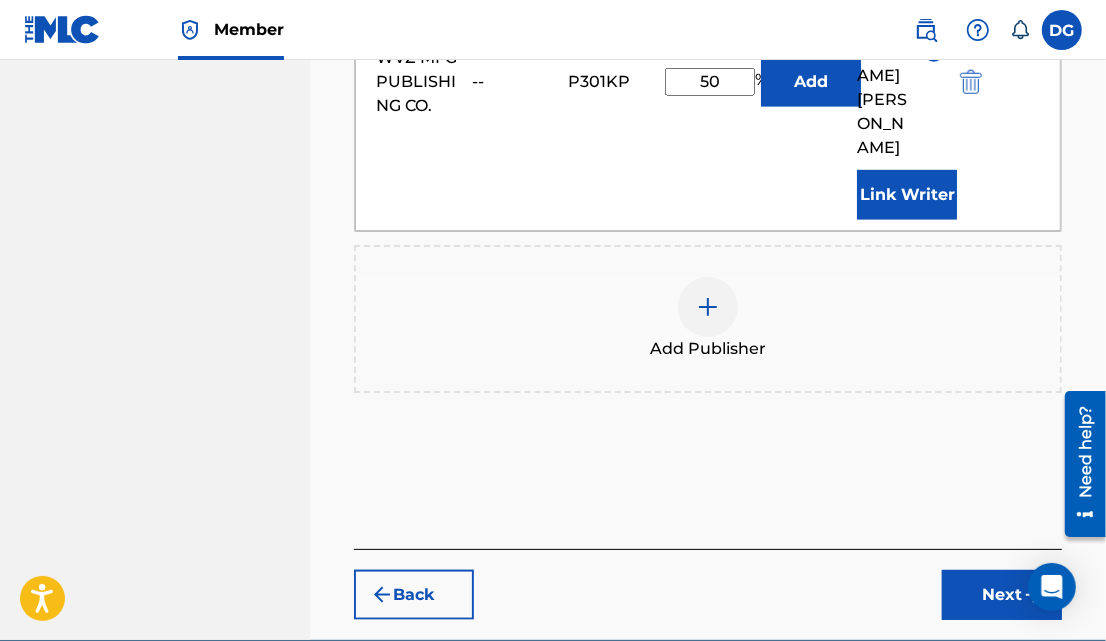 click on "Next" at bounding box center [1002, 595] 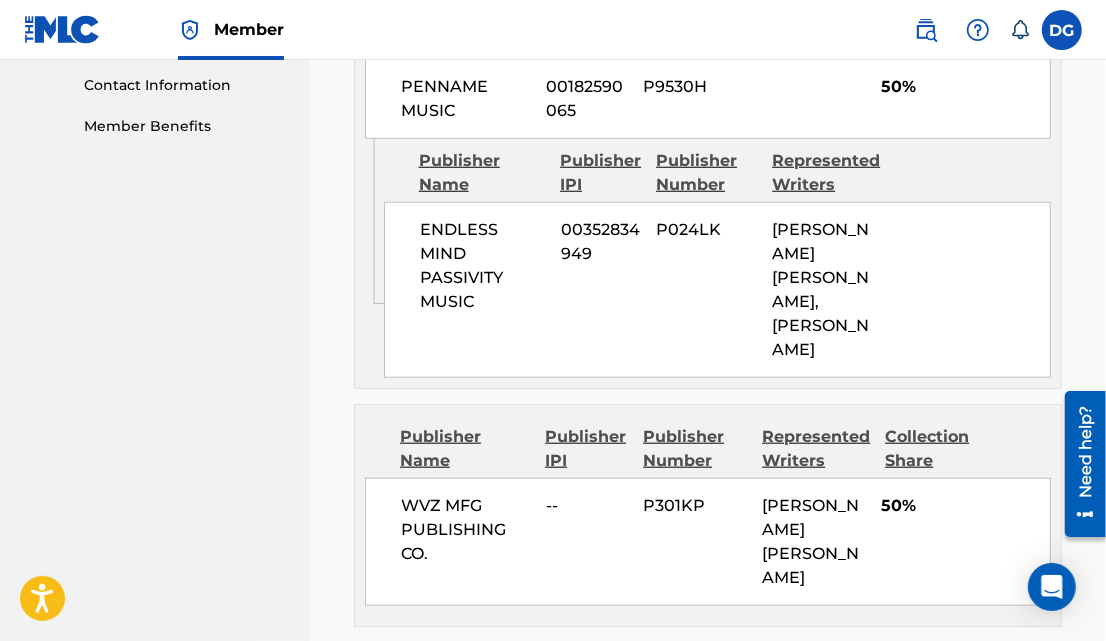 scroll, scrollTop: 1165, scrollLeft: 0, axis: vertical 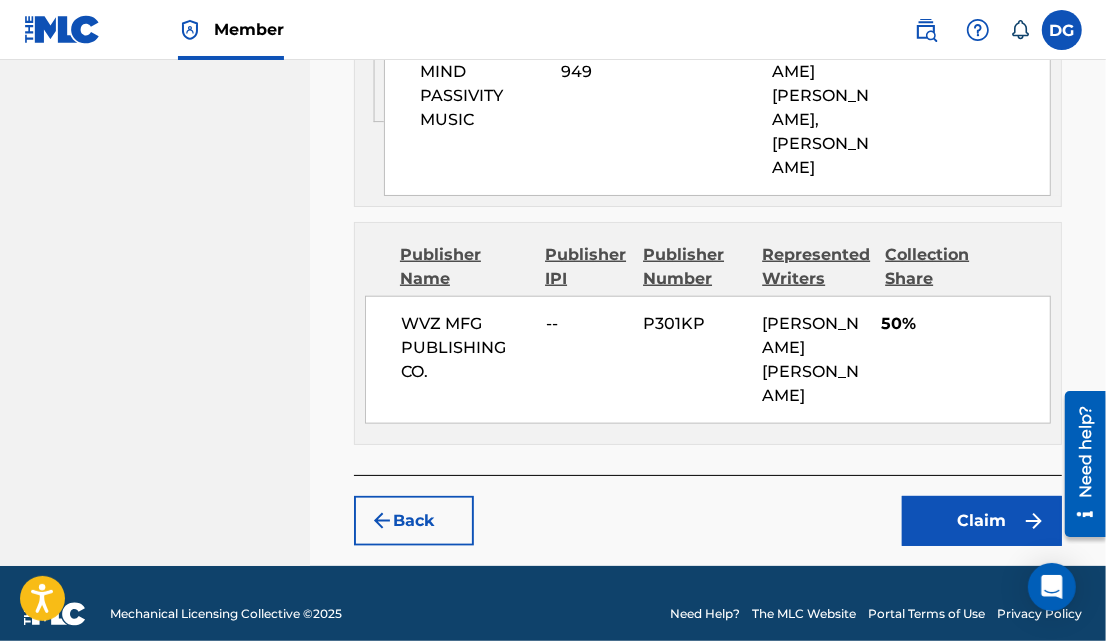 click on "Claim" at bounding box center [982, 521] 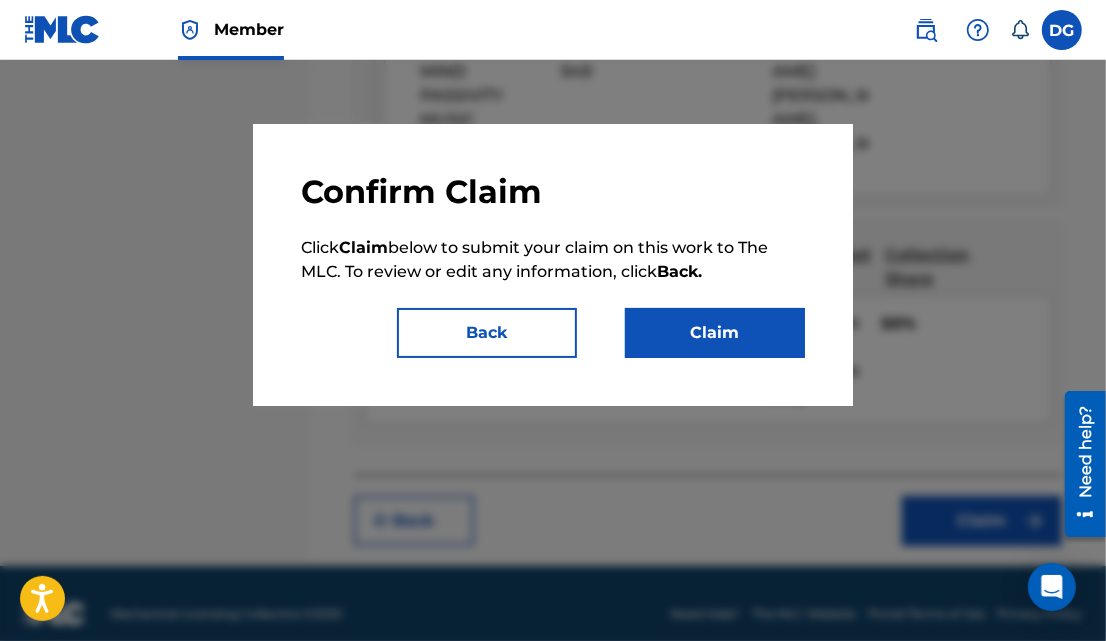 click on "Claim" at bounding box center (715, 333) 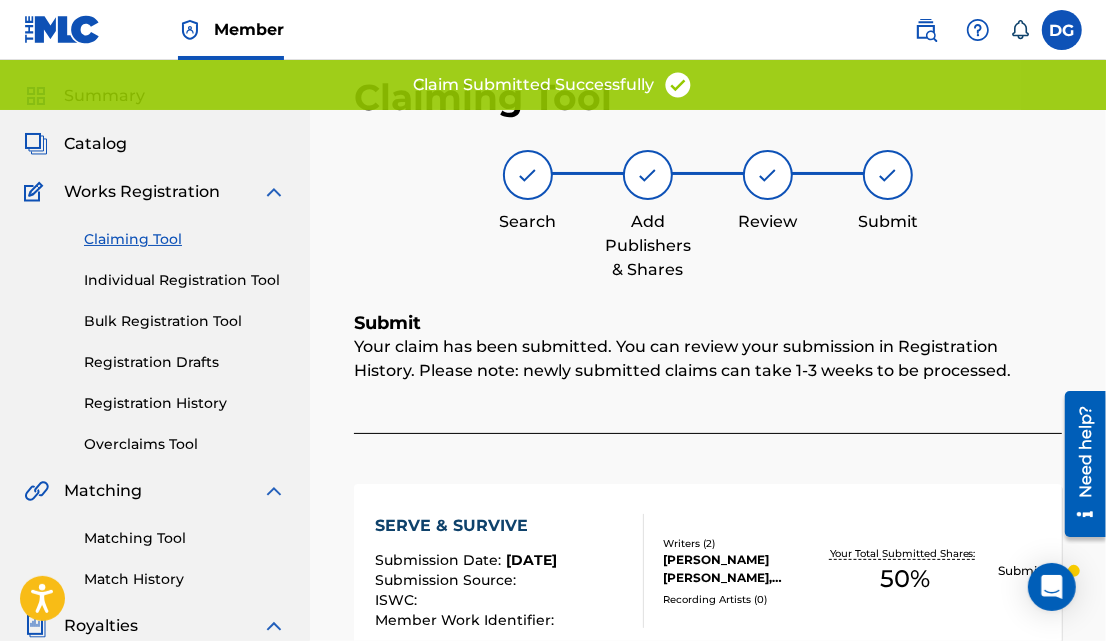 scroll, scrollTop: 0, scrollLeft: 0, axis: both 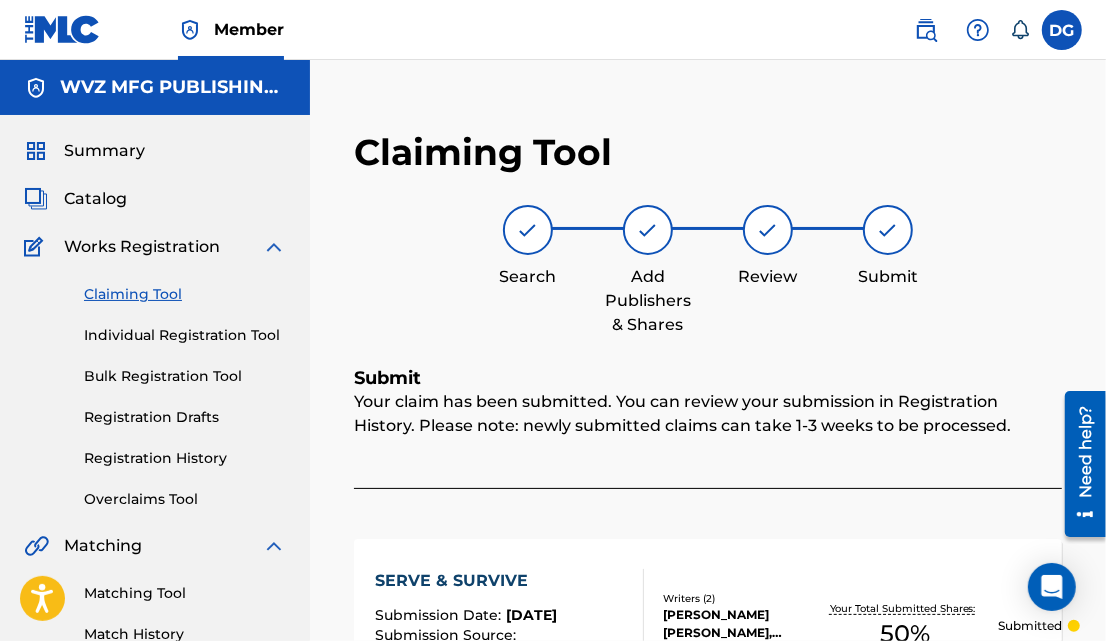 click on "Claiming Tool" at bounding box center [185, 294] 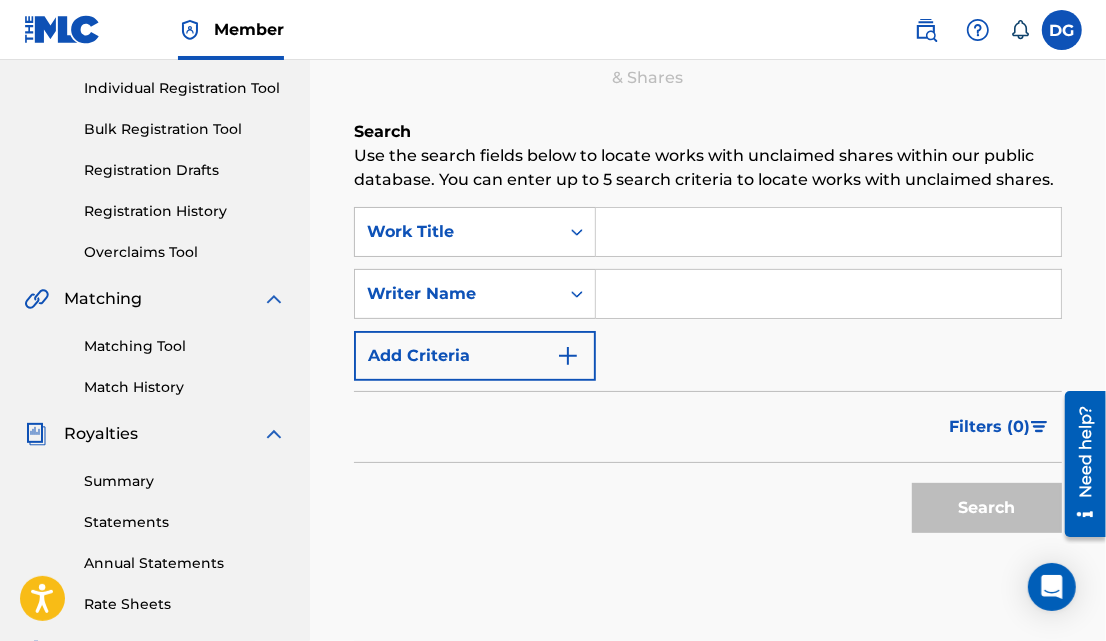 click at bounding box center [828, 294] 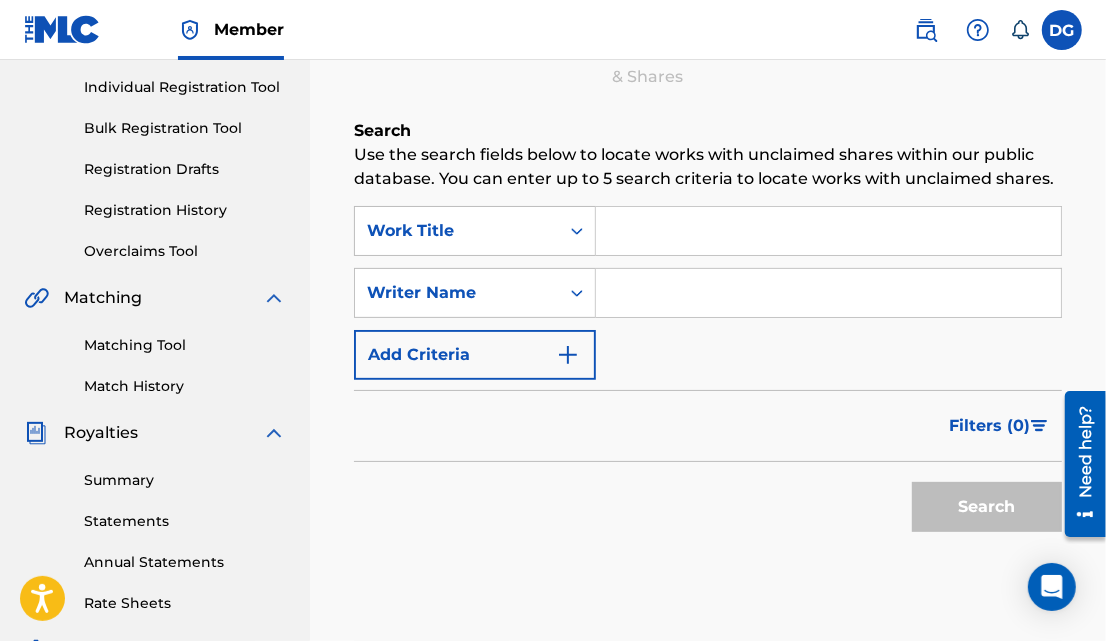 click at bounding box center [828, 293] 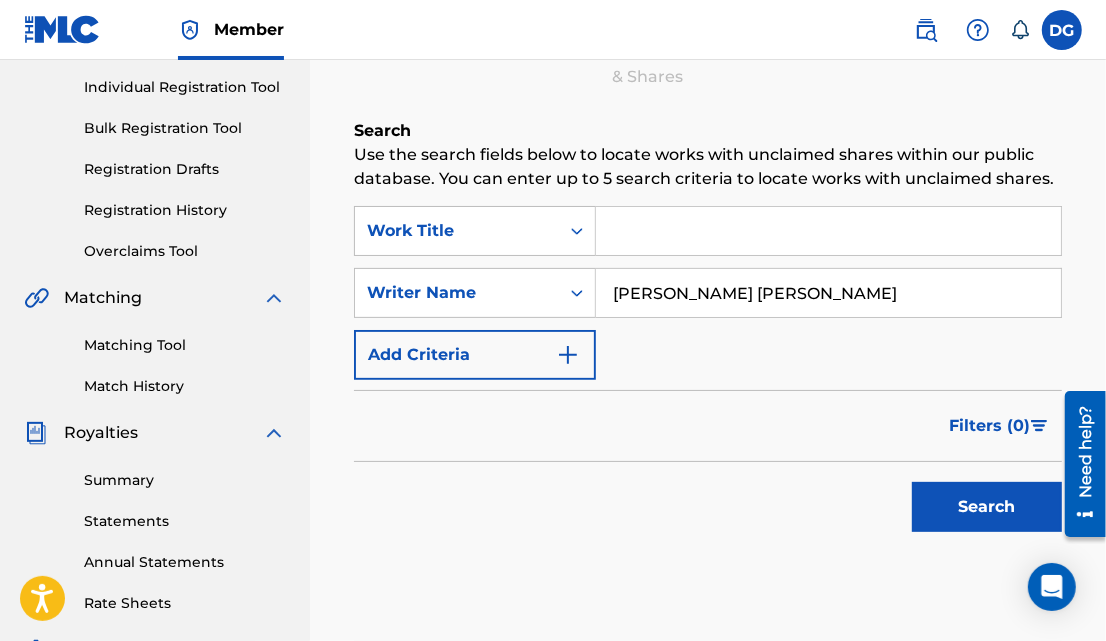 click on "Search" at bounding box center [987, 507] 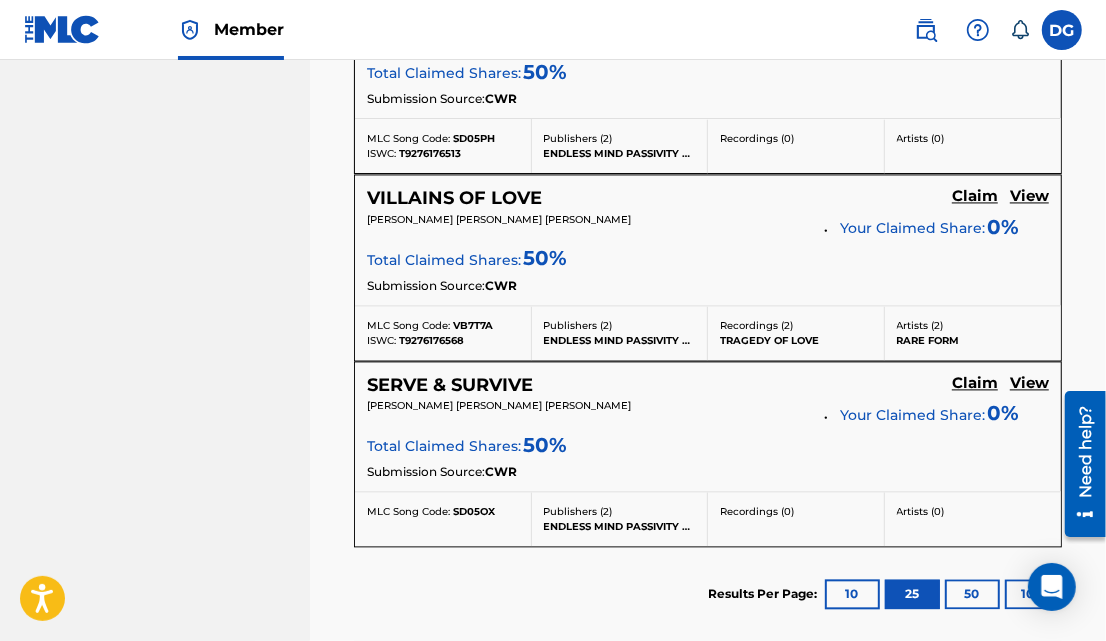 scroll, scrollTop: 2330, scrollLeft: 0, axis: vertical 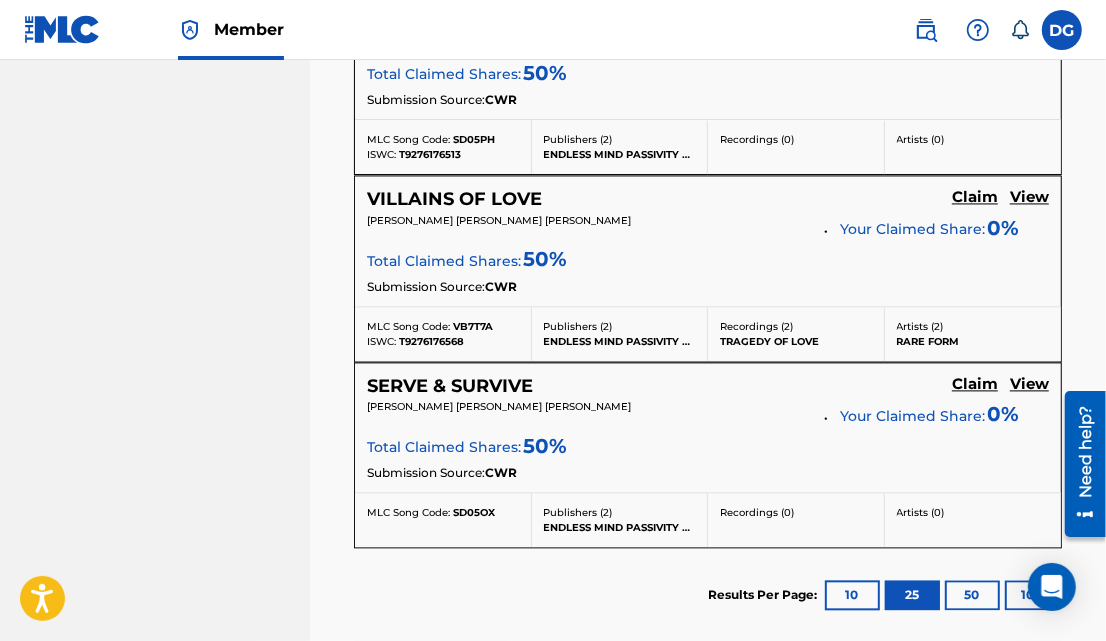 click on "Claim" at bounding box center [975, -1489] 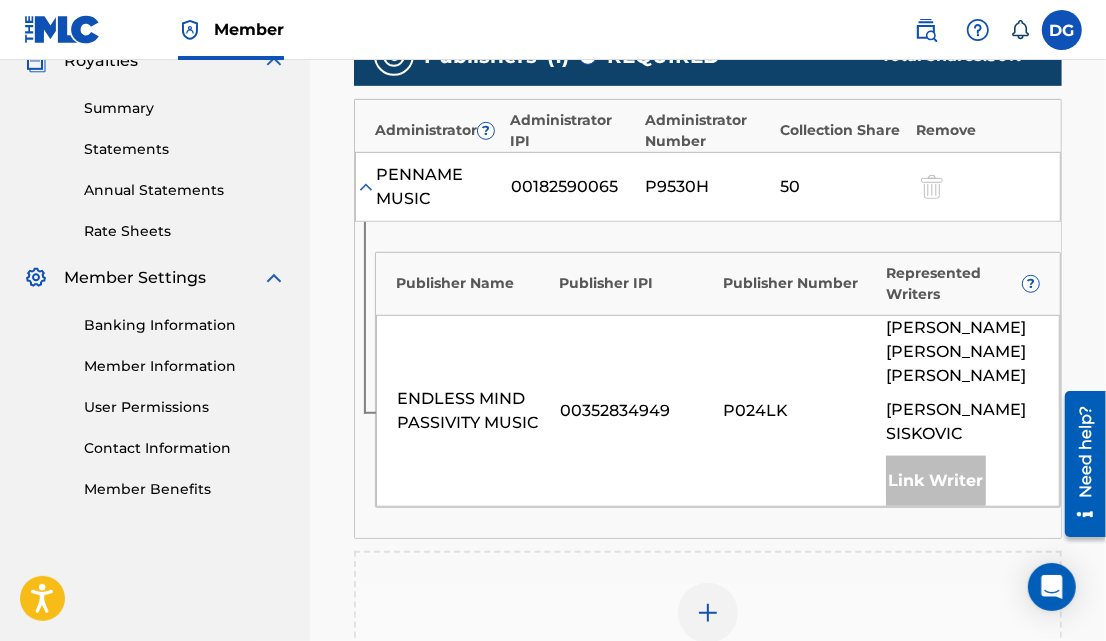 scroll, scrollTop: 621, scrollLeft: 0, axis: vertical 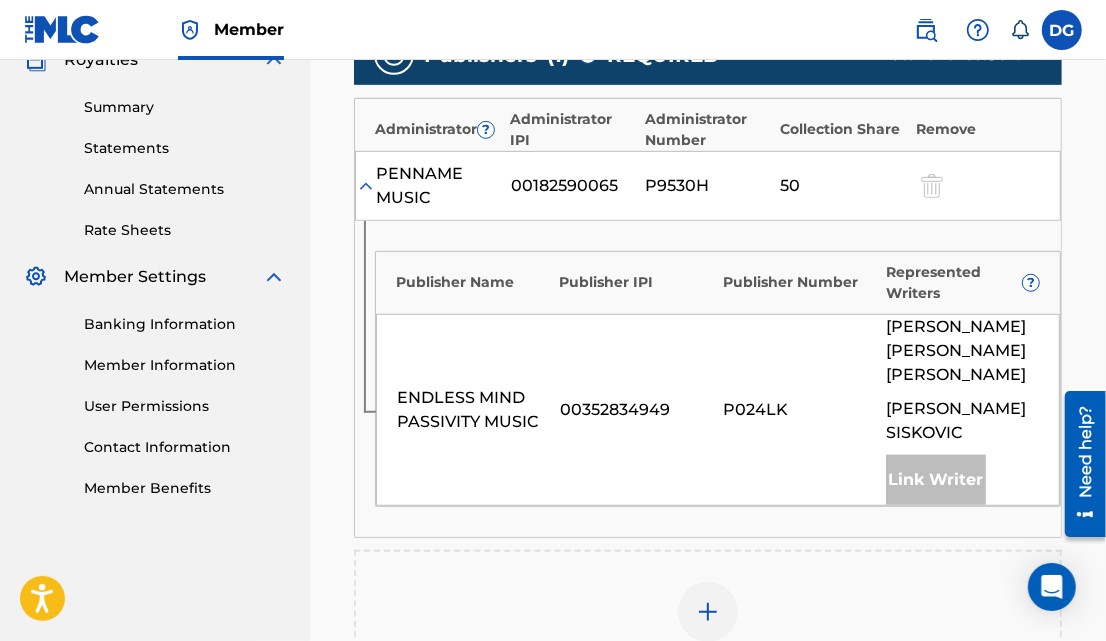 click at bounding box center (708, 612) 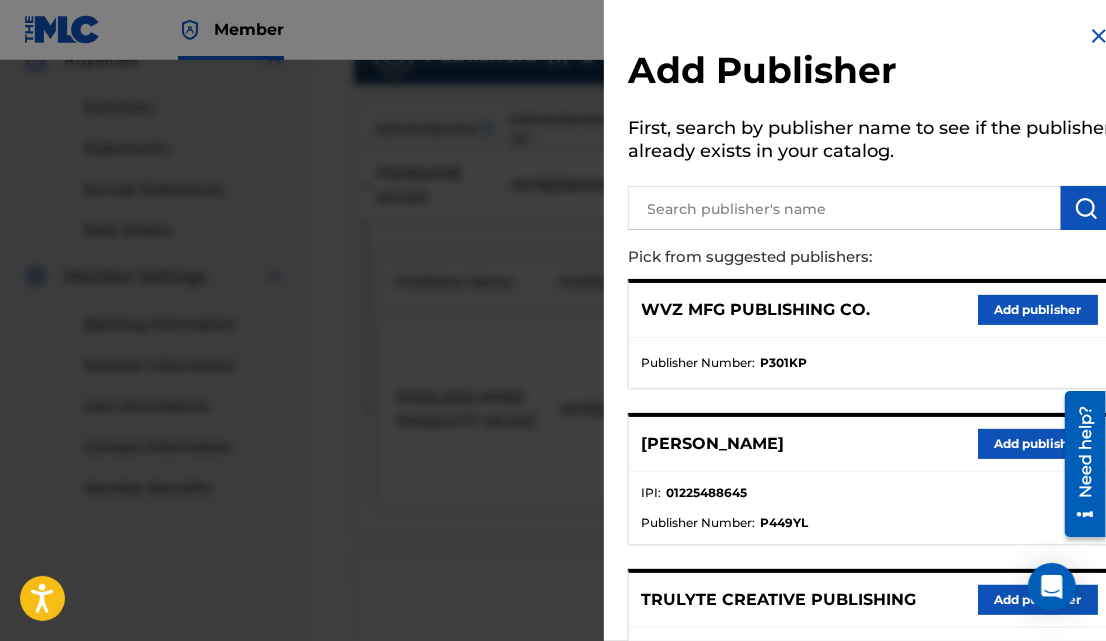 click on "Add publisher" at bounding box center (1038, 310) 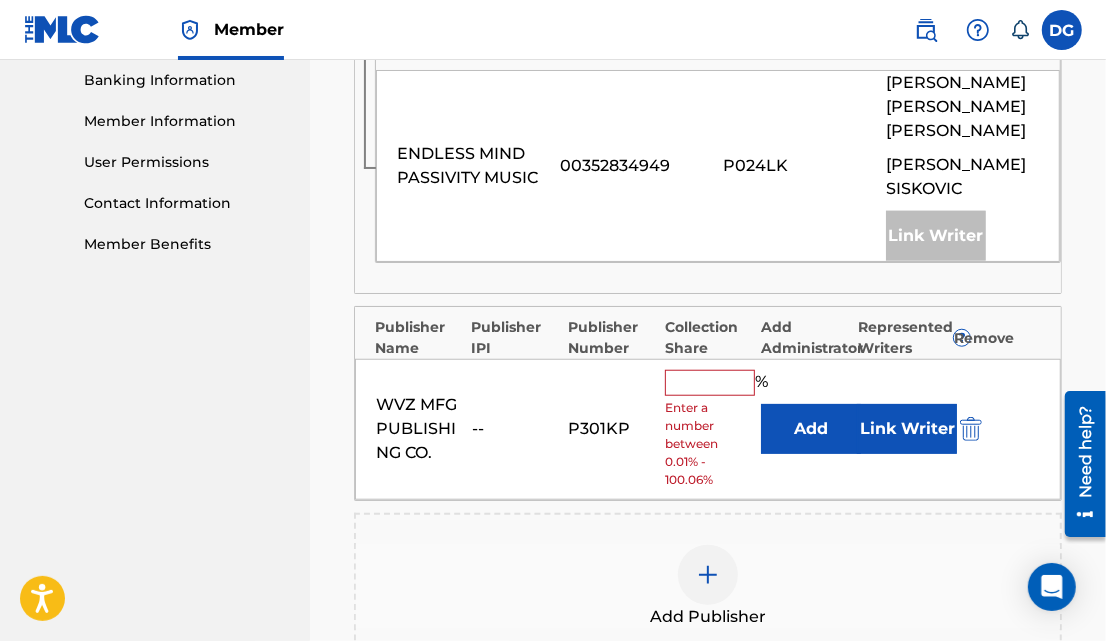 click at bounding box center (710, 383) 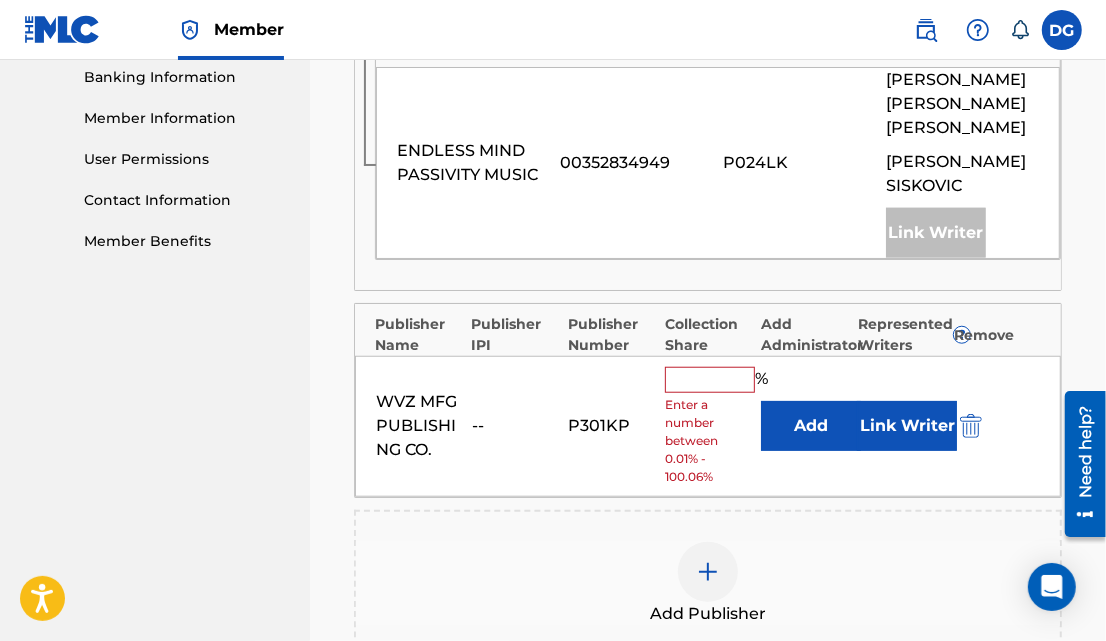 scroll, scrollTop: 870, scrollLeft: 0, axis: vertical 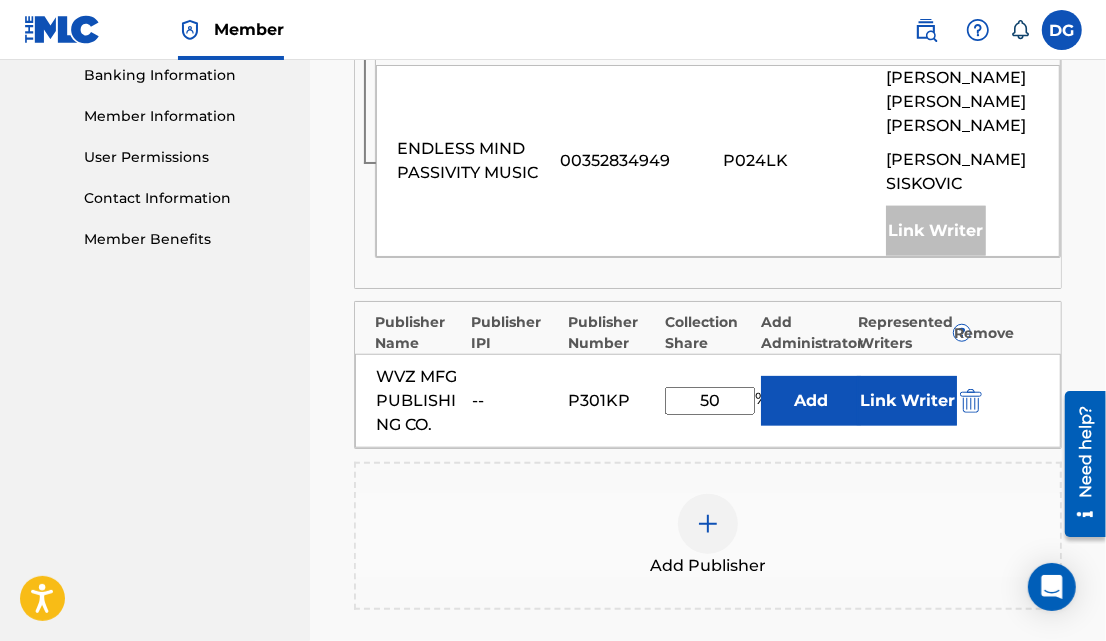 type on "50" 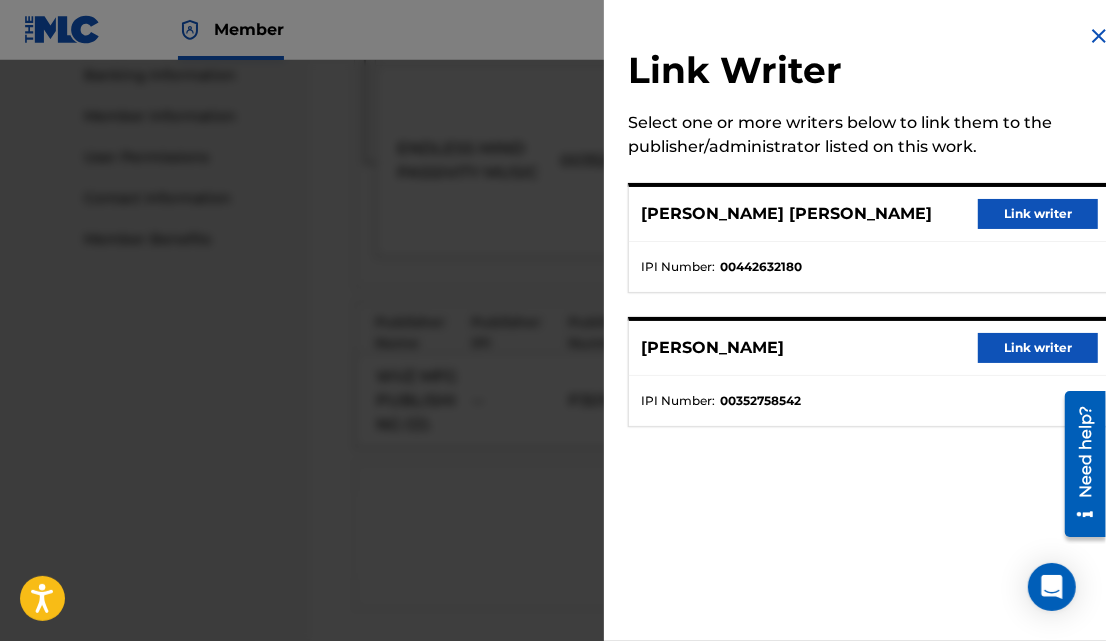 click on "Link writer" at bounding box center (1038, 214) 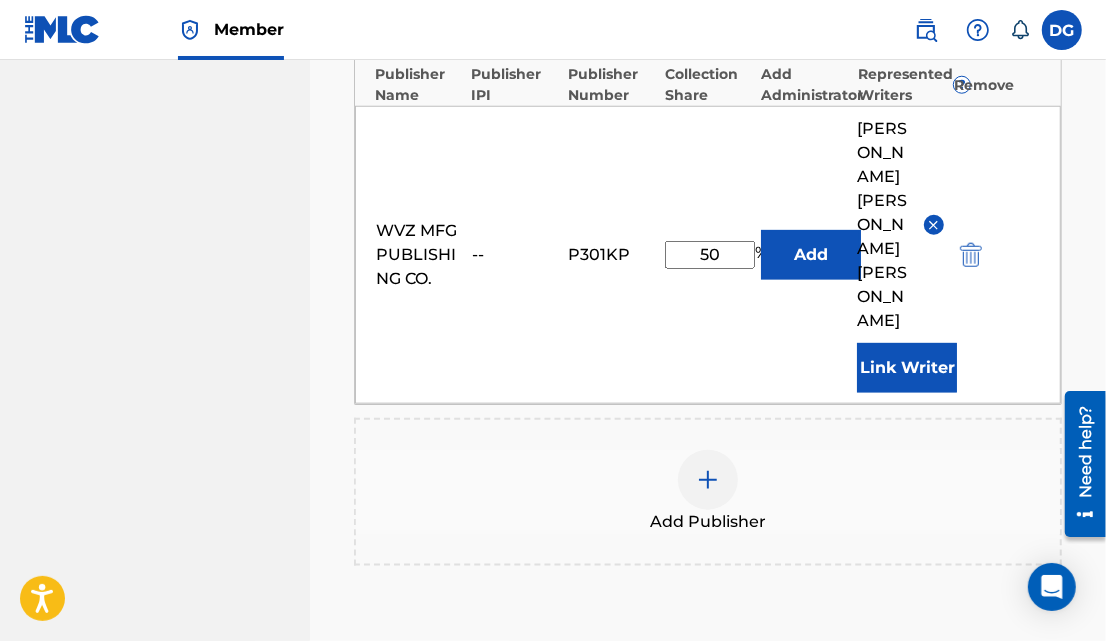 scroll, scrollTop: 1120, scrollLeft: 0, axis: vertical 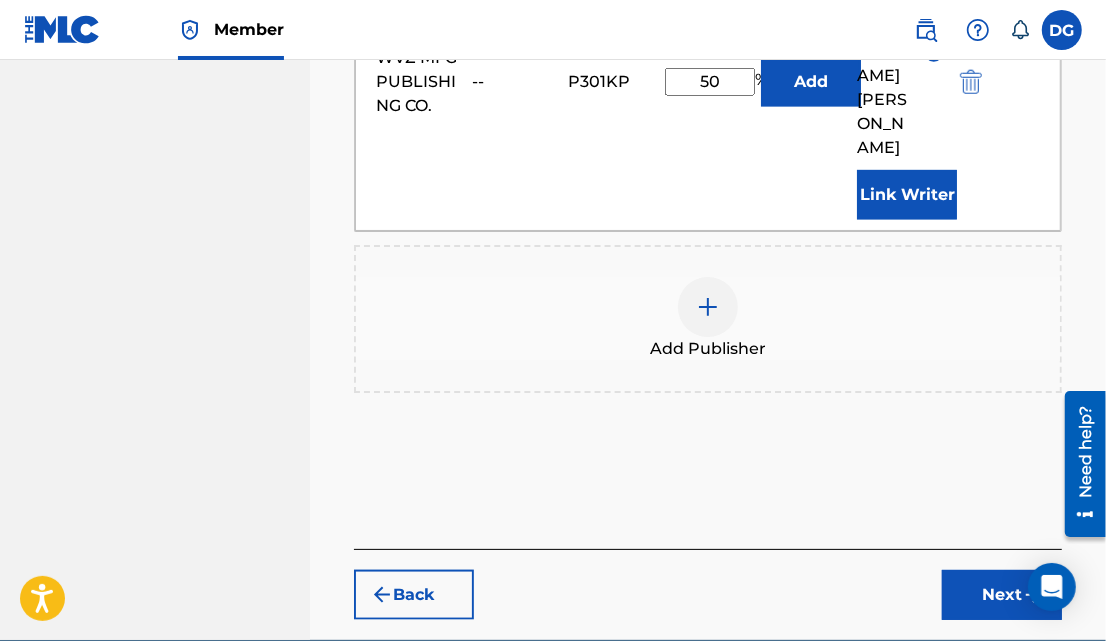 click on "Next" at bounding box center [1002, 595] 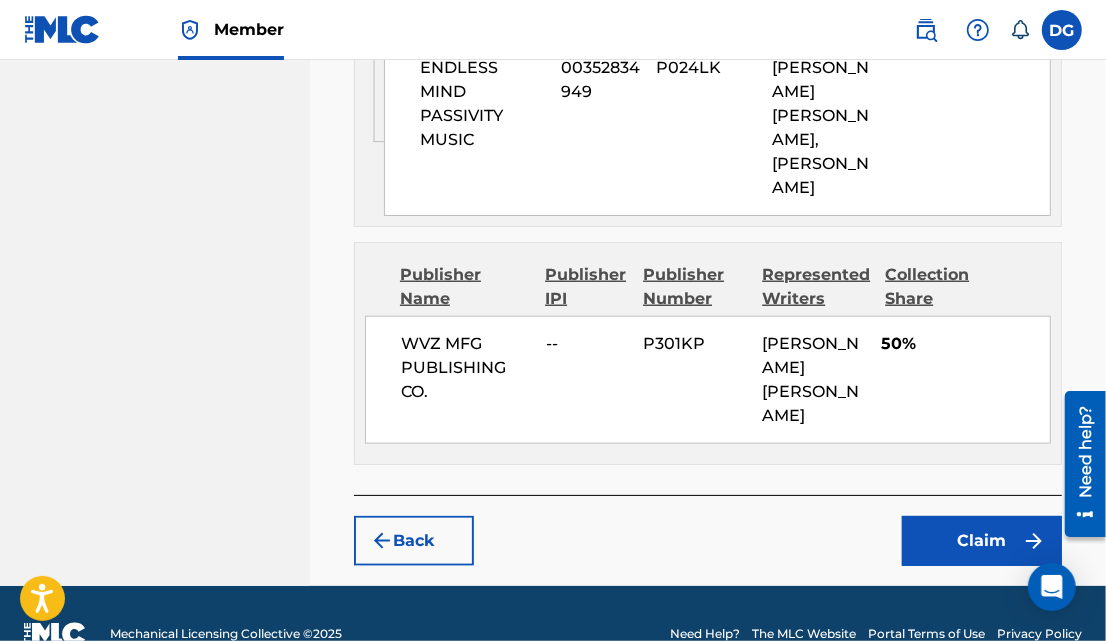 scroll, scrollTop: 1165, scrollLeft: 0, axis: vertical 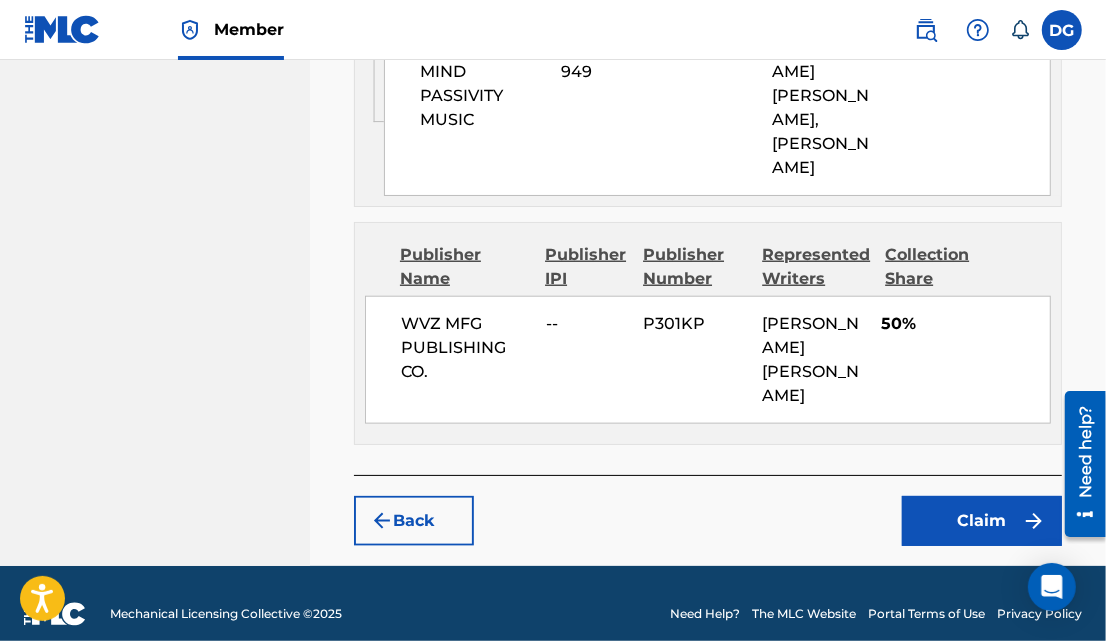 click on "Claim" at bounding box center (982, 521) 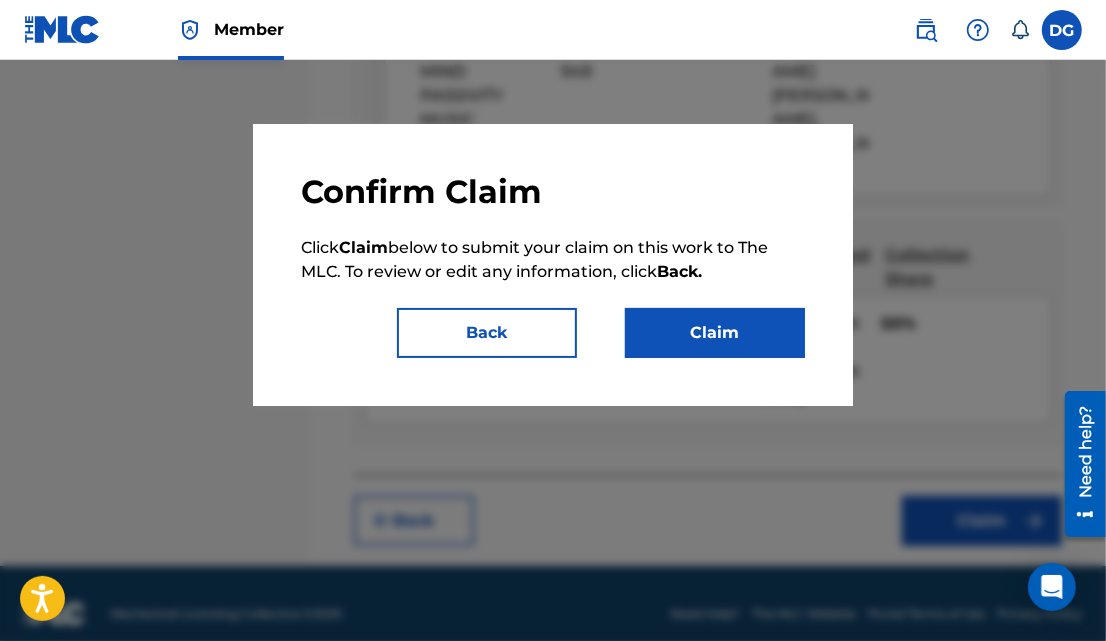 click on "Claim" at bounding box center [715, 333] 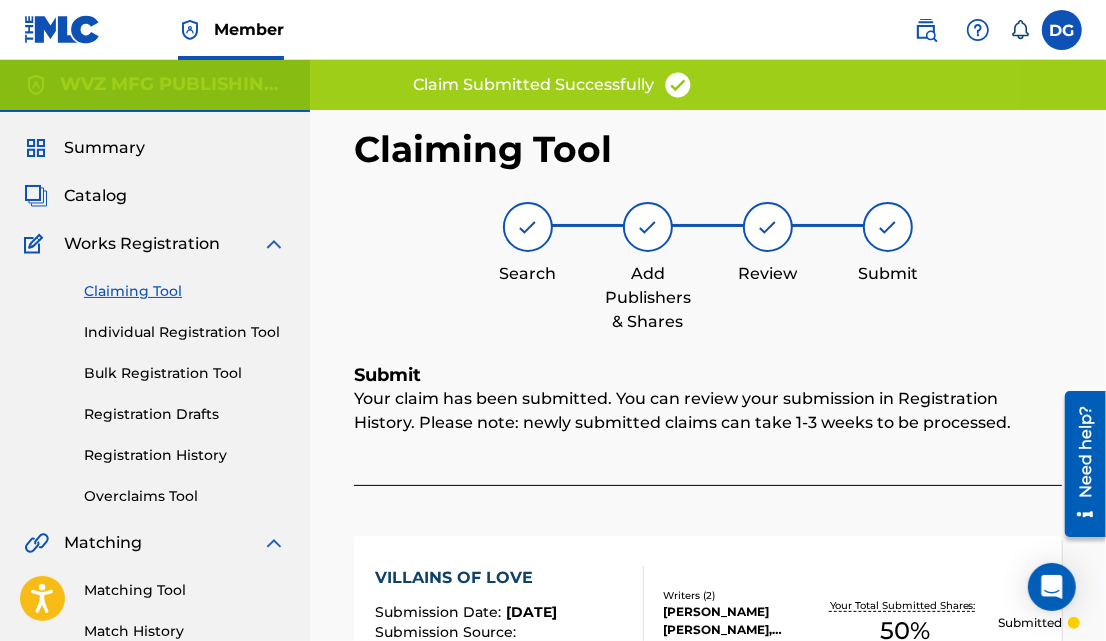 scroll, scrollTop: 0, scrollLeft: 0, axis: both 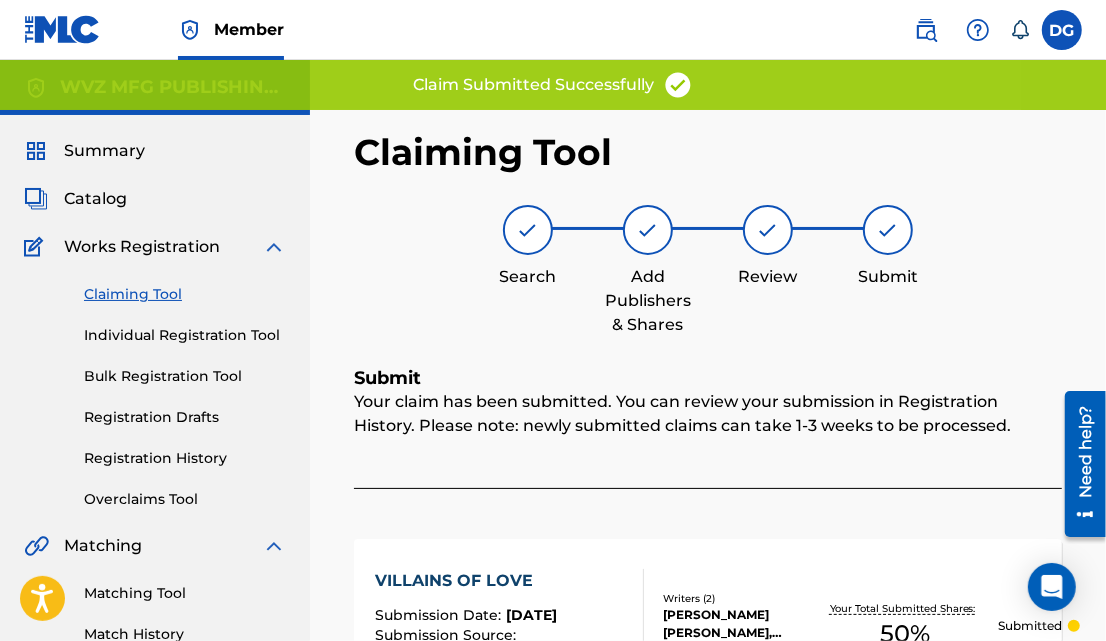 click on "Claiming Tool" at bounding box center [185, 294] 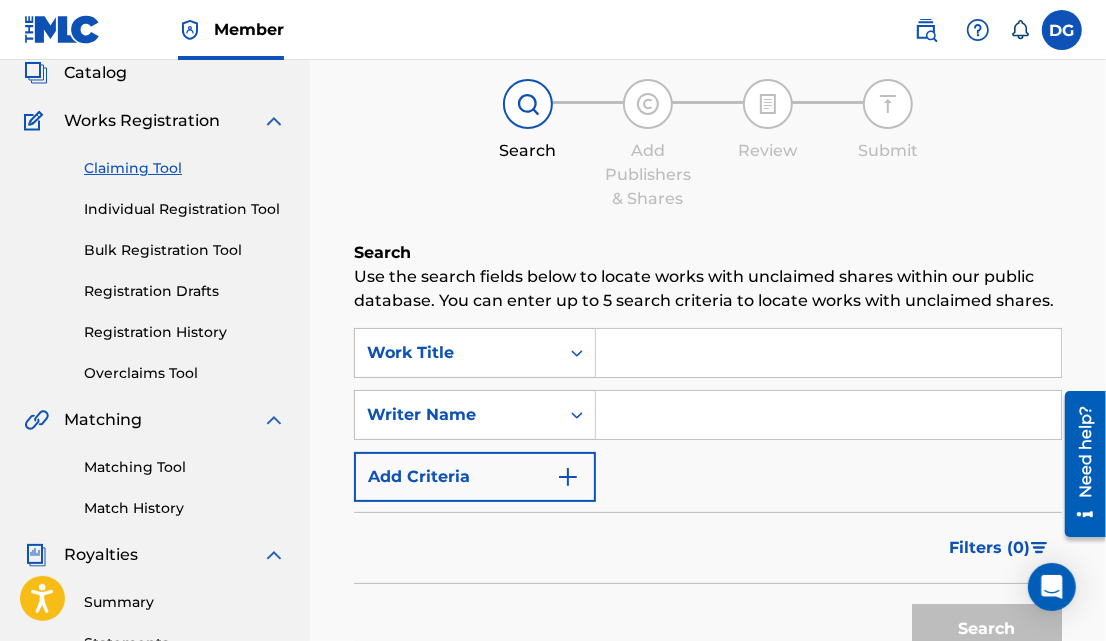 scroll, scrollTop: 125, scrollLeft: 0, axis: vertical 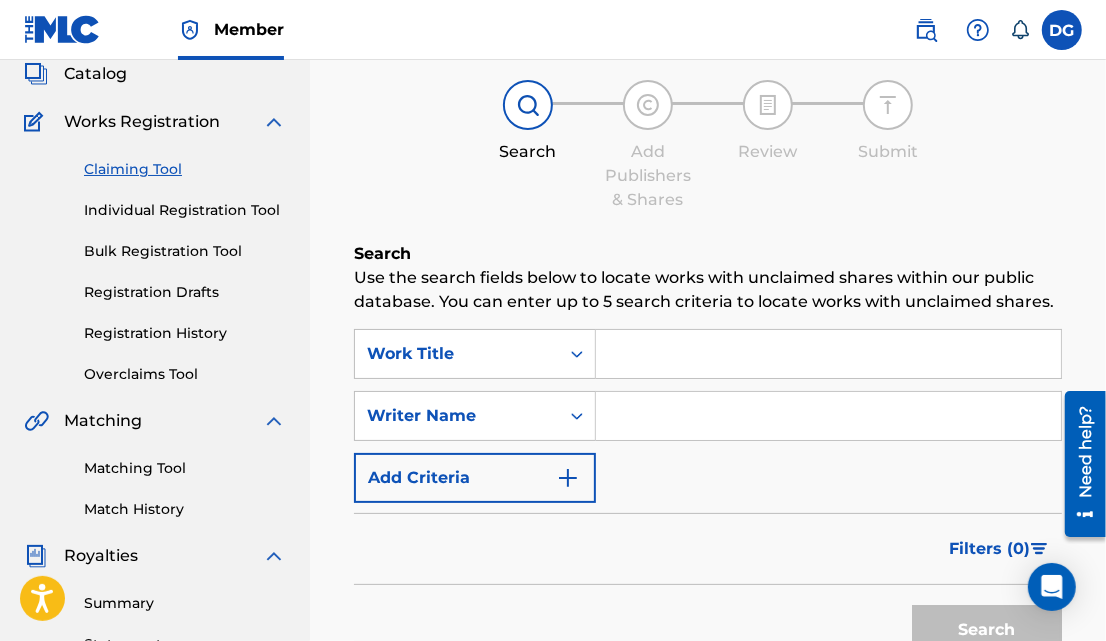 click at bounding box center [828, 416] 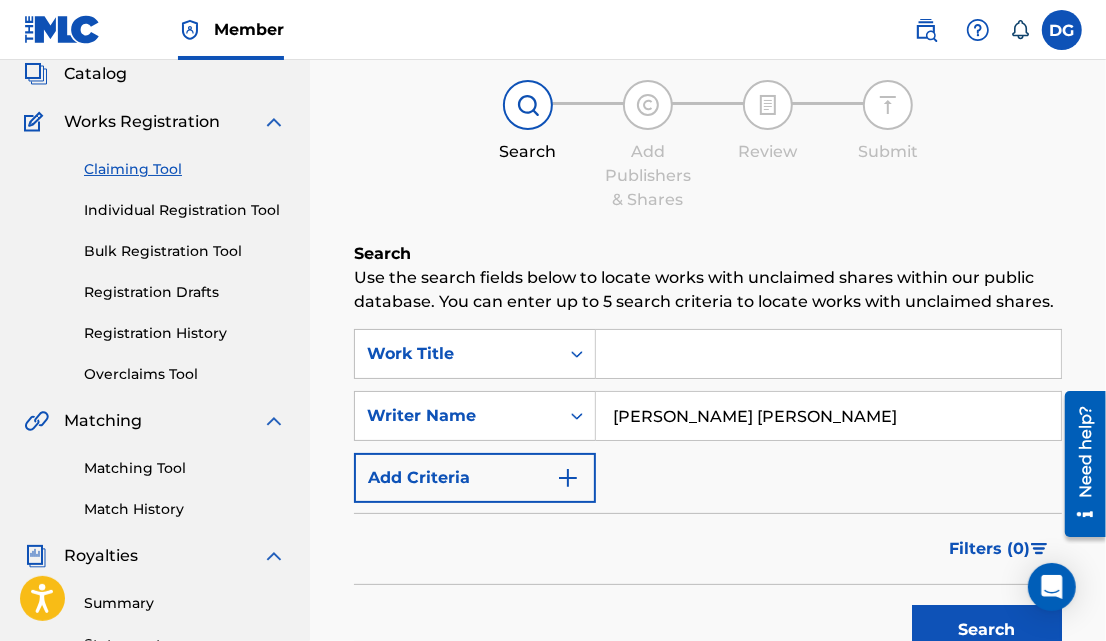 click on "Search" at bounding box center [987, 630] 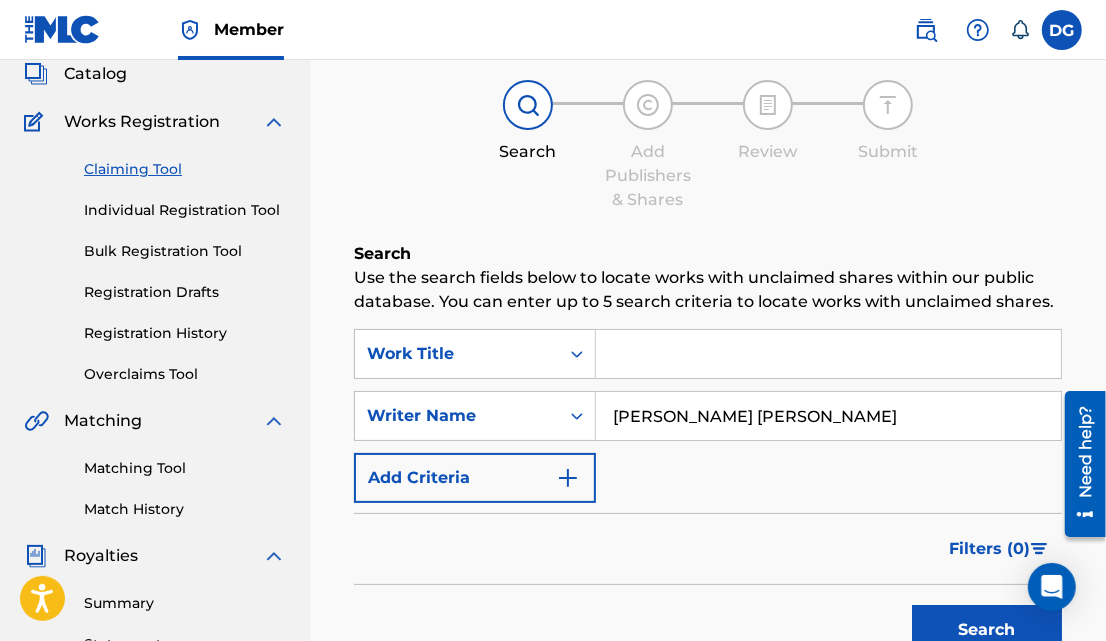 click on "Search" at bounding box center (987, 630) 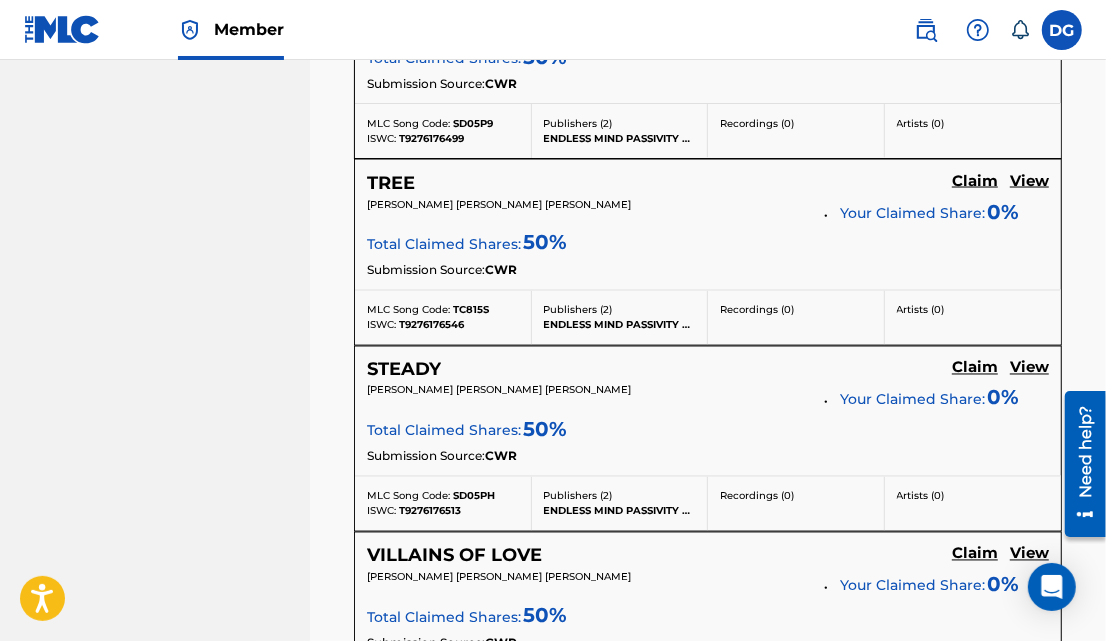 scroll, scrollTop: 1972, scrollLeft: 0, axis: vertical 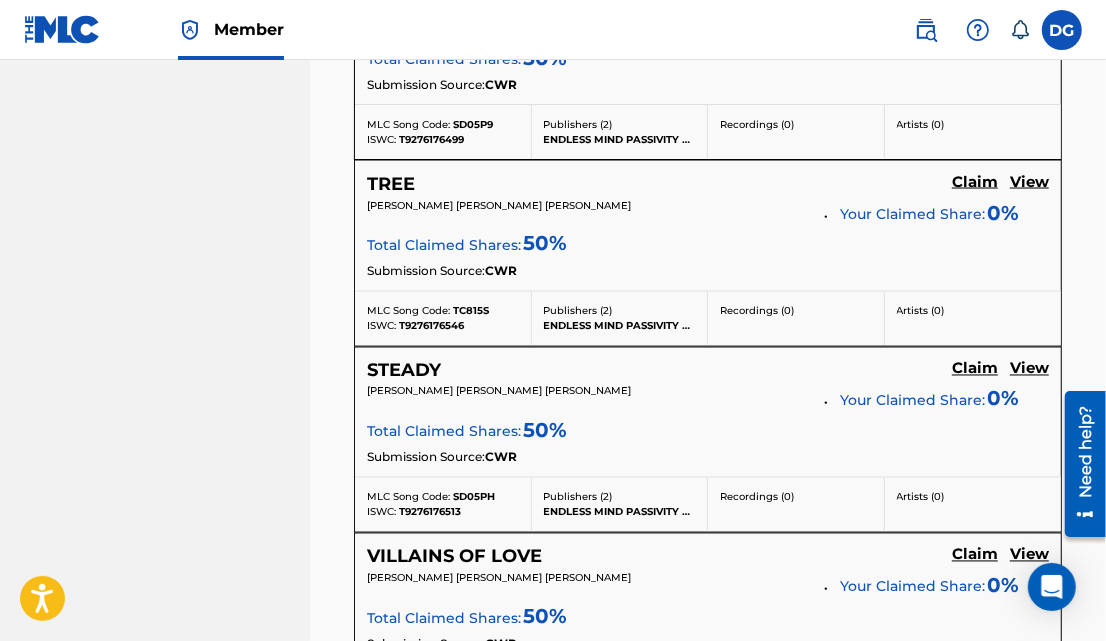 click on "Claim" at bounding box center [975, -1131] 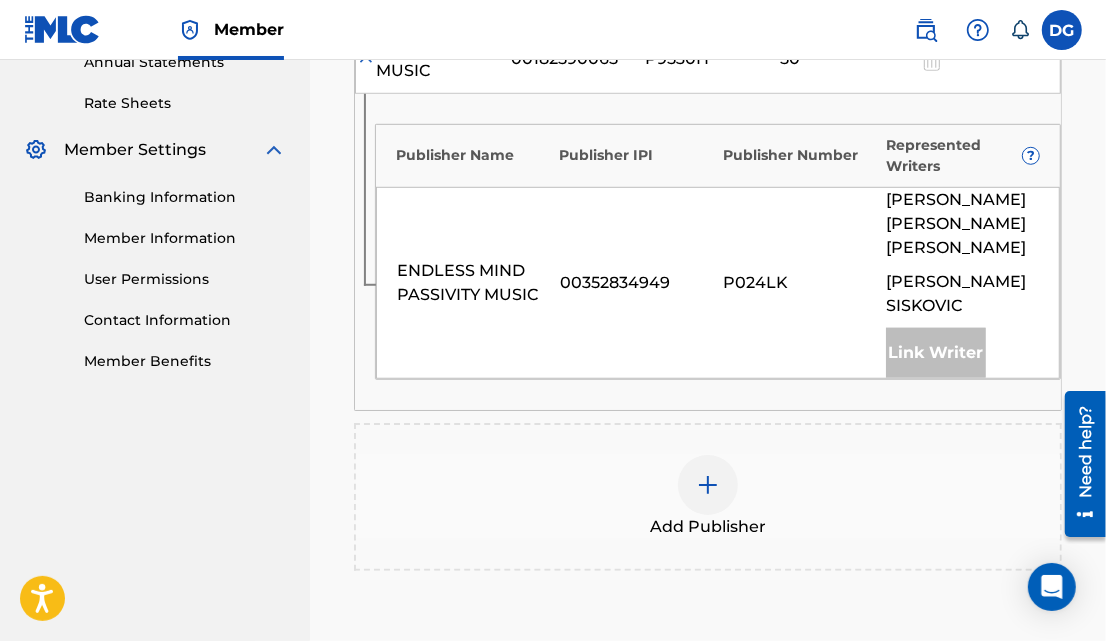 click at bounding box center (708, 485) 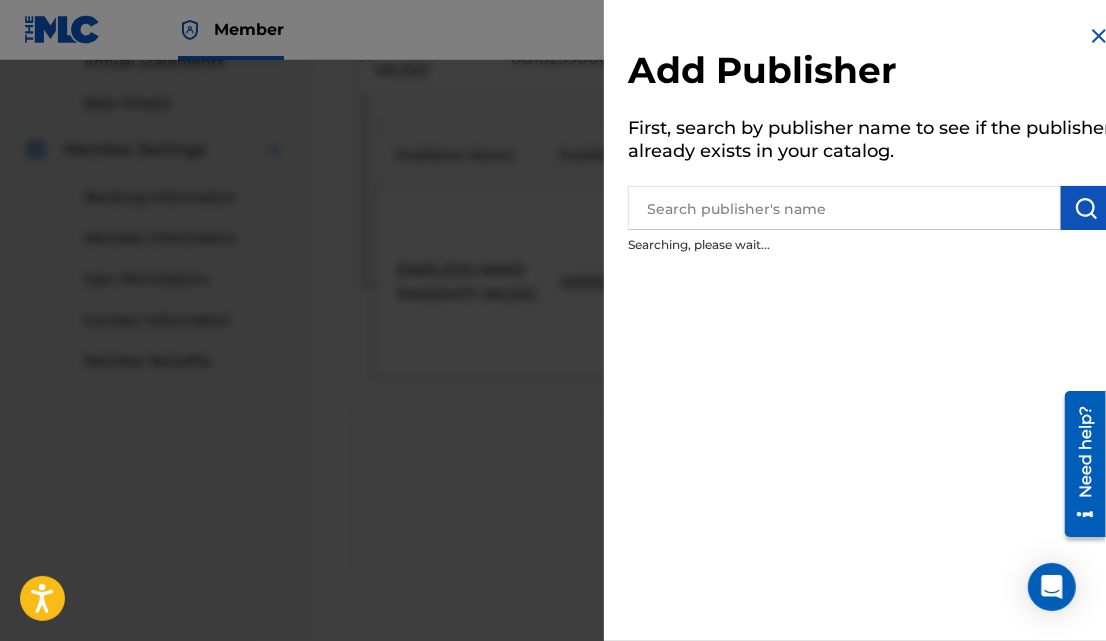 scroll, scrollTop: 747, scrollLeft: 0, axis: vertical 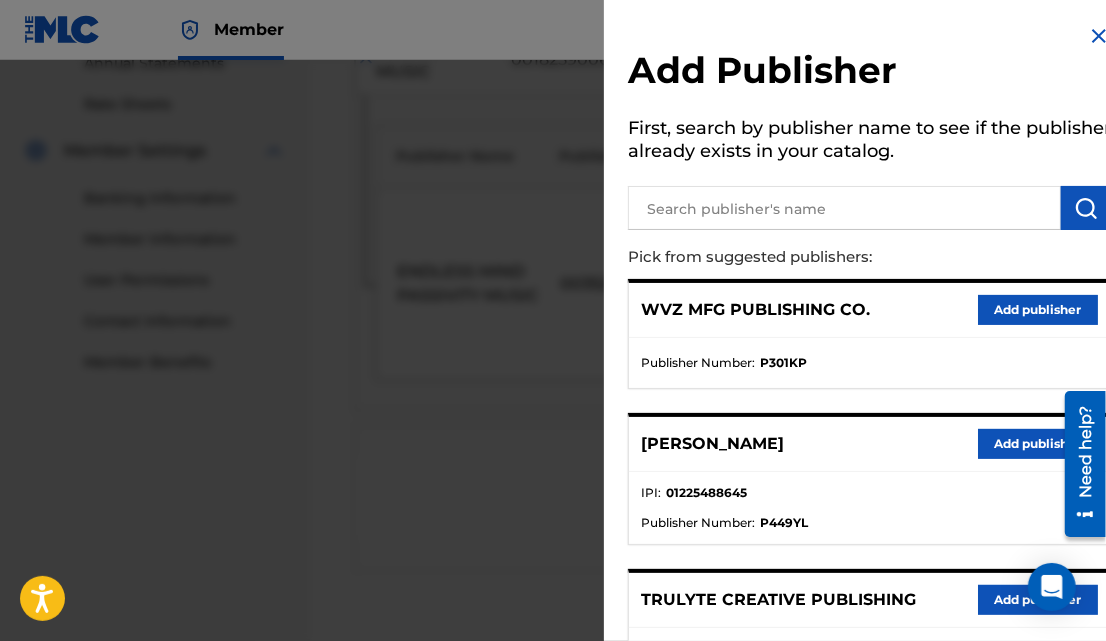 click on "Add publisher" at bounding box center [1038, 310] 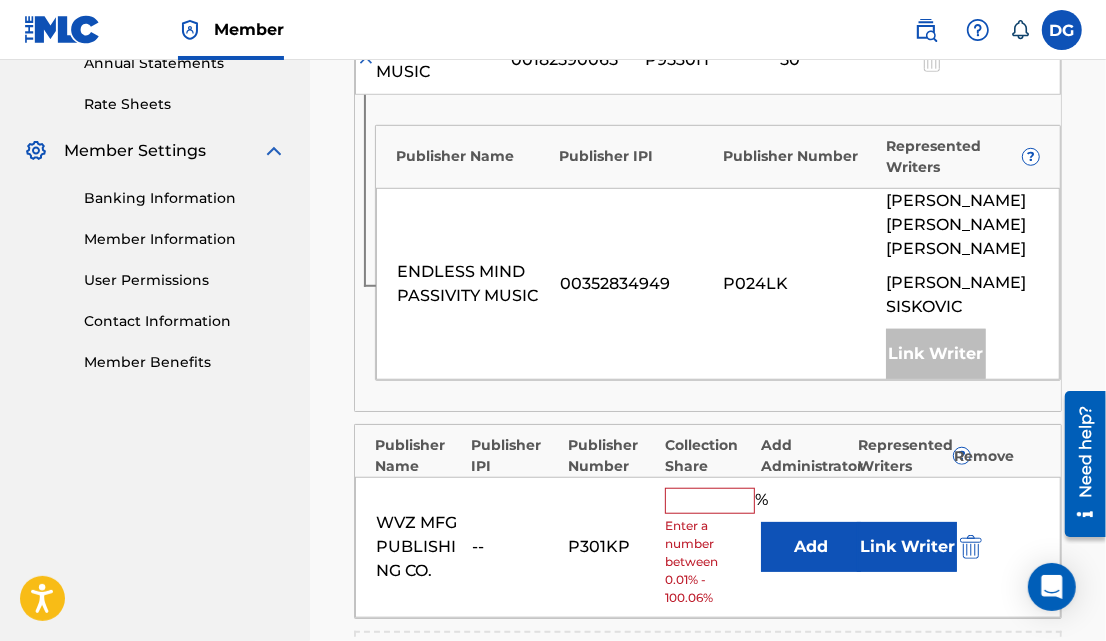 click at bounding box center [710, 501] 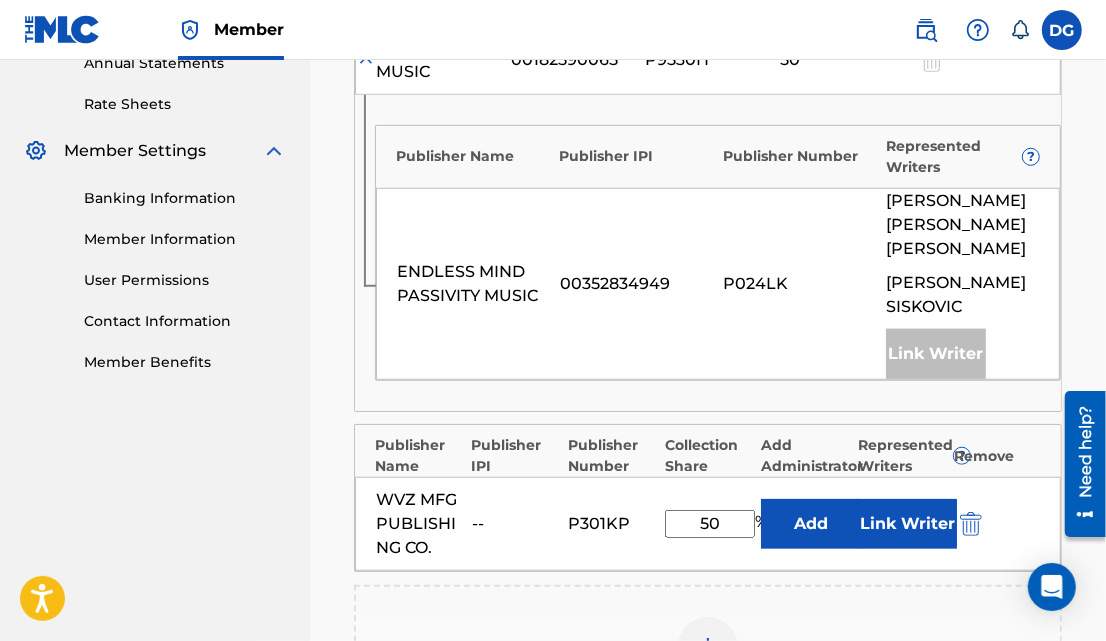 click on "Link Writer" at bounding box center (907, 524) 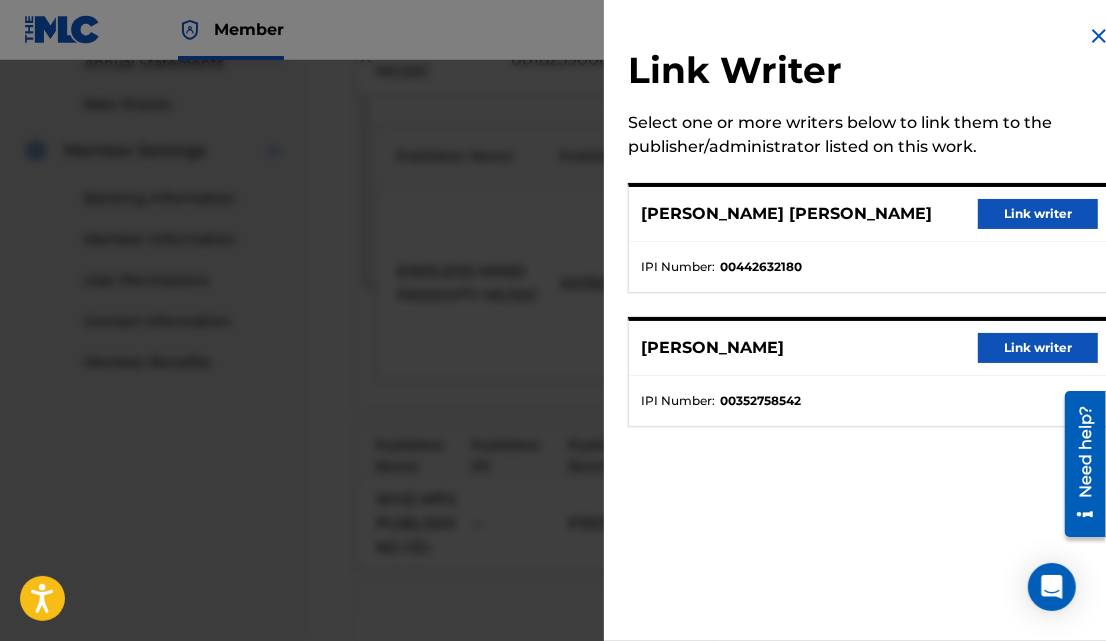 click on "Link writer" at bounding box center (1038, 214) 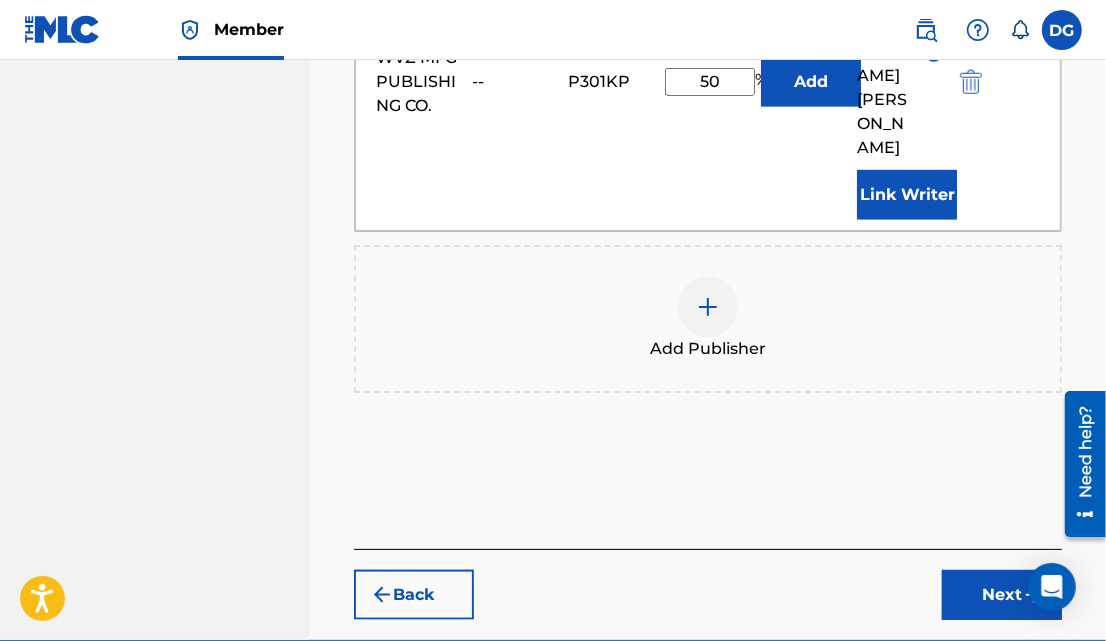 click on "Next" at bounding box center (1002, 595) 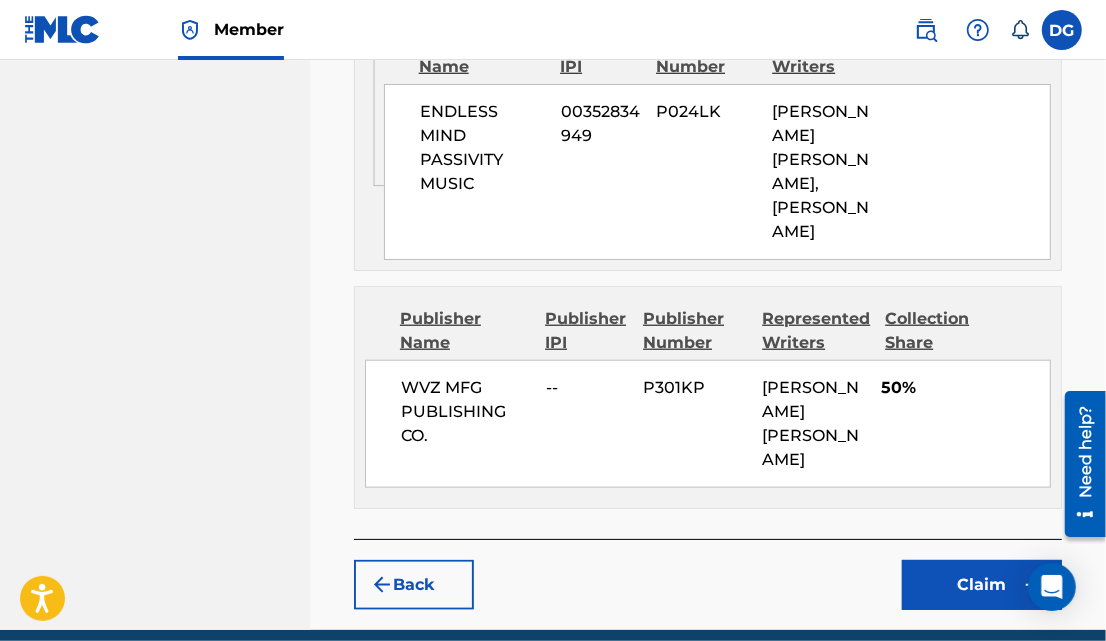 scroll, scrollTop: 1165, scrollLeft: 0, axis: vertical 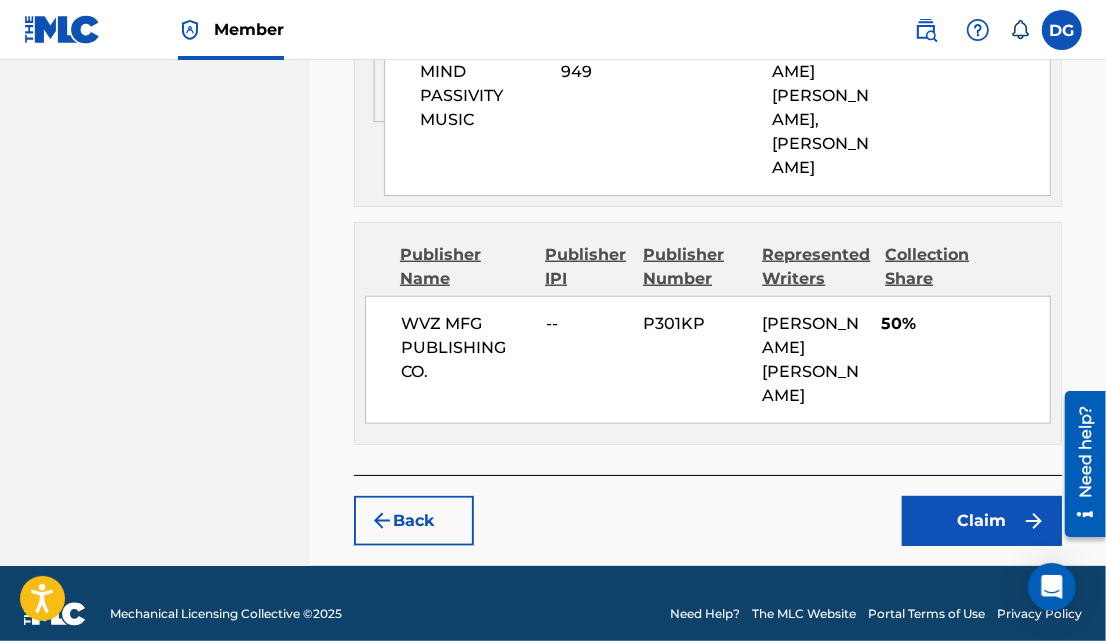 click on "Claim" at bounding box center (982, 521) 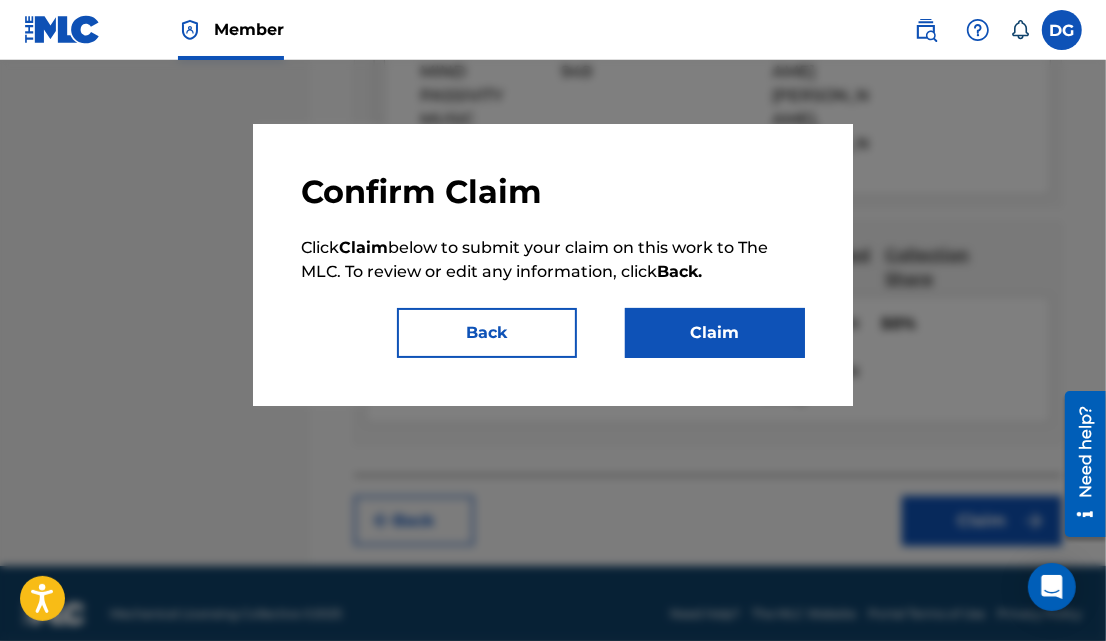 click on "Claim" at bounding box center (715, 333) 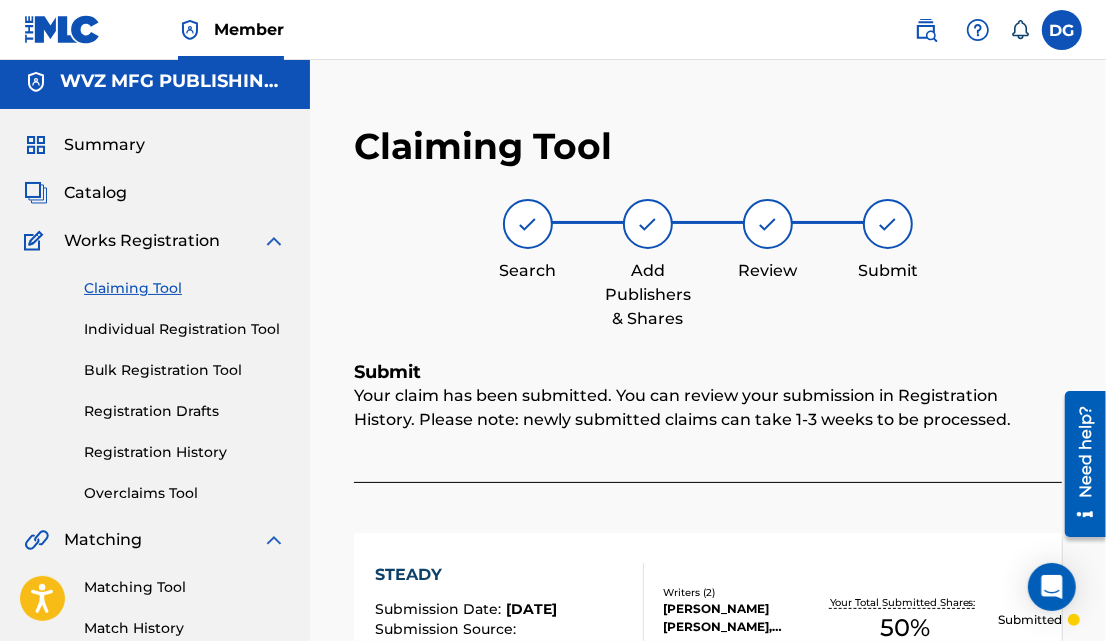 scroll, scrollTop: 0, scrollLeft: 0, axis: both 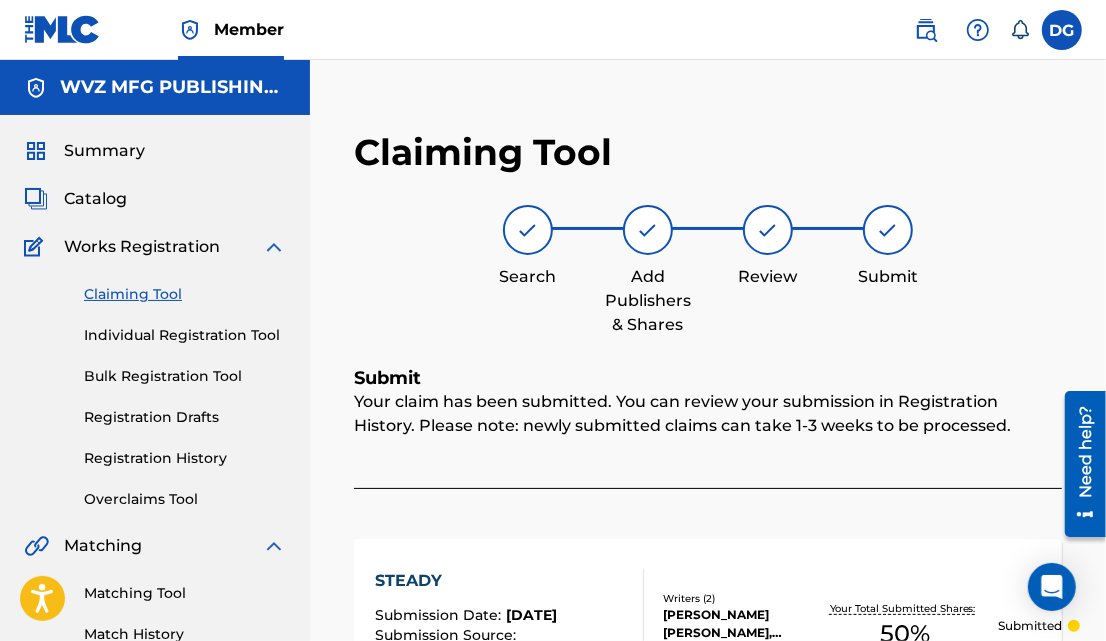 click on "Claiming Tool" at bounding box center [185, 294] 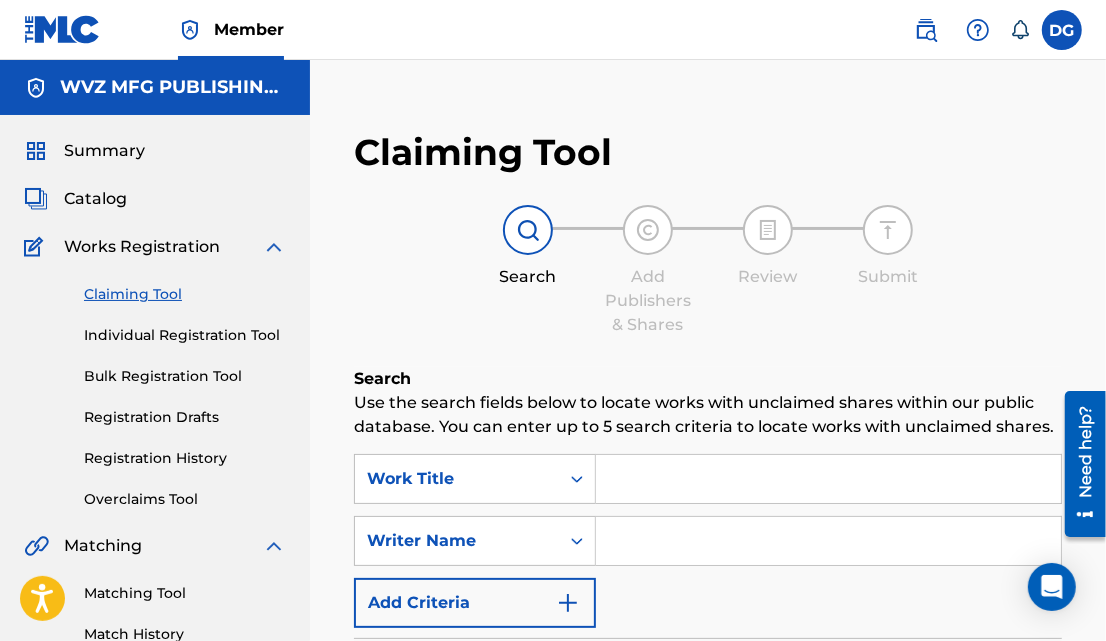 click at bounding box center (828, 541) 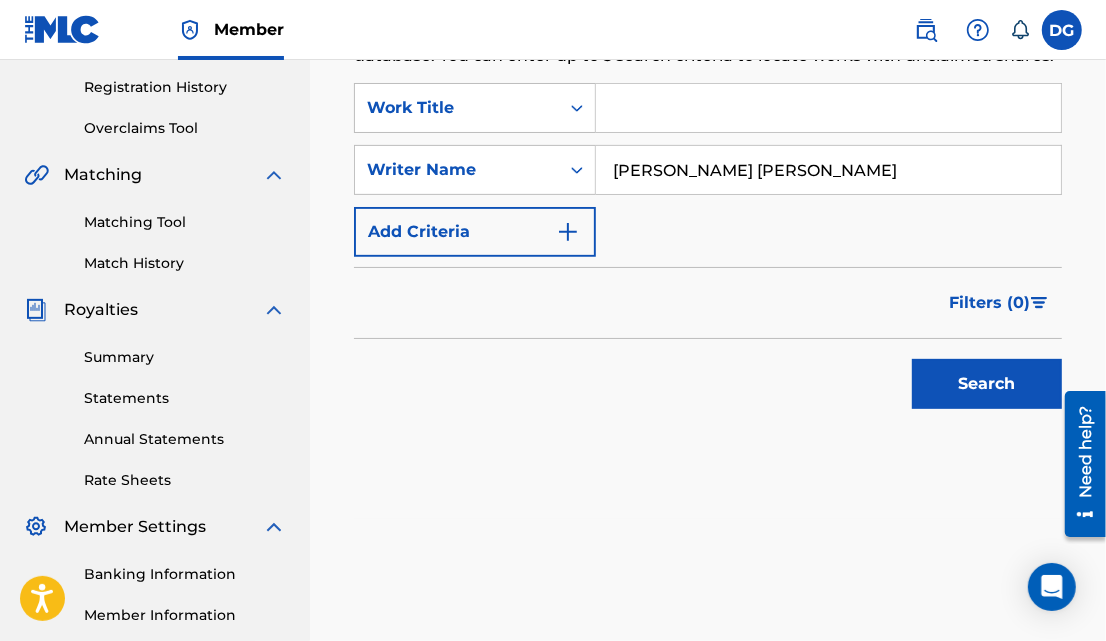 scroll, scrollTop: 373, scrollLeft: 0, axis: vertical 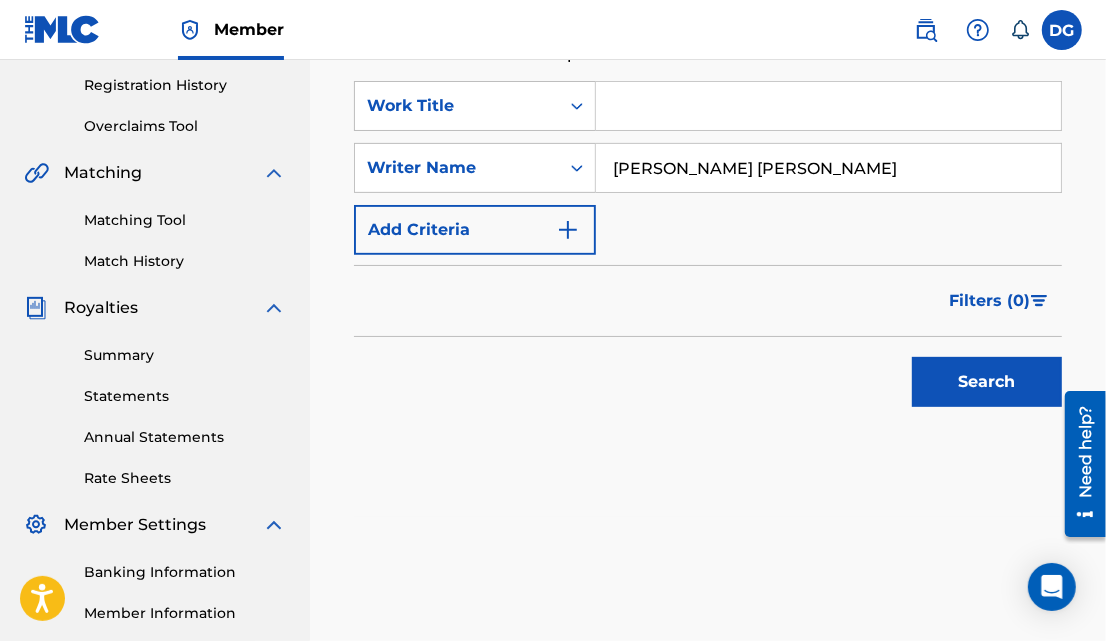click on "Search" at bounding box center (987, 382) 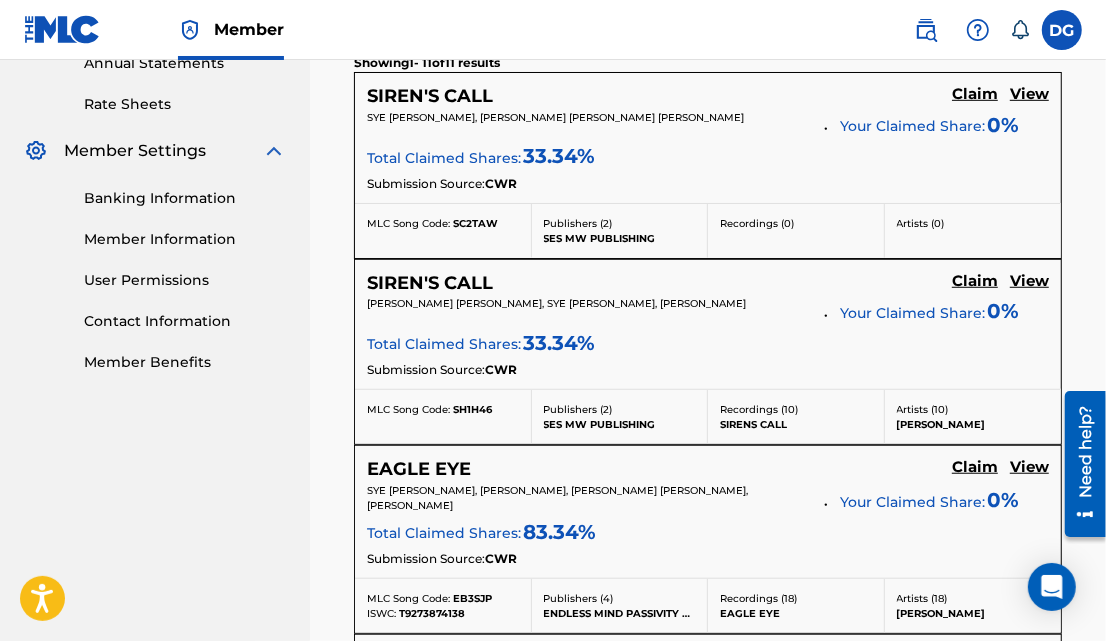scroll, scrollTop: 748, scrollLeft: 0, axis: vertical 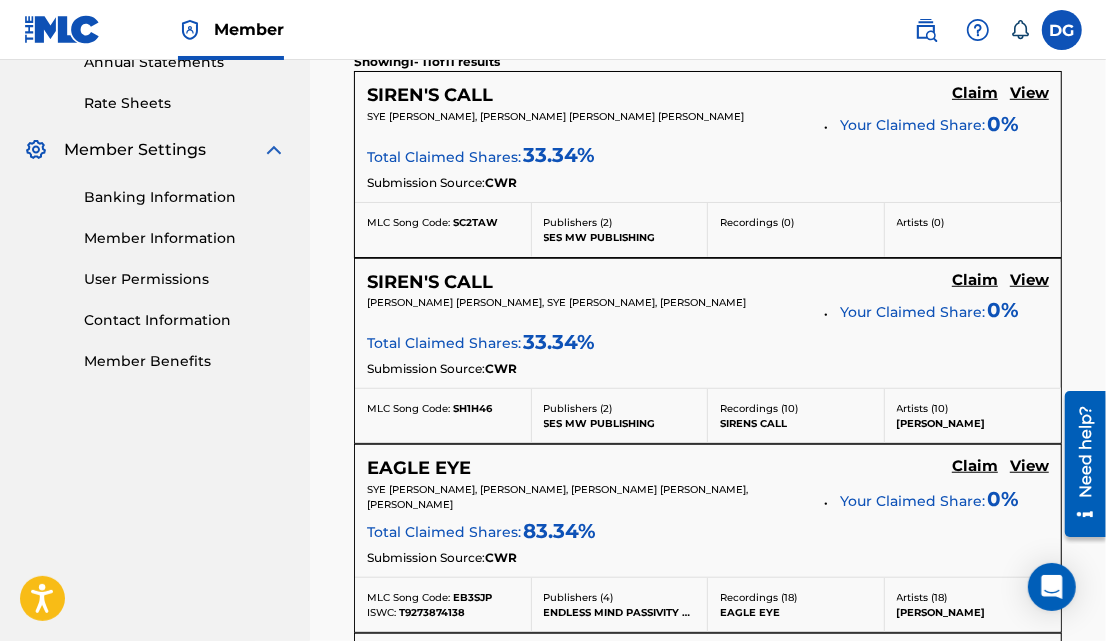 click on "Claim" at bounding box center (975, 93) 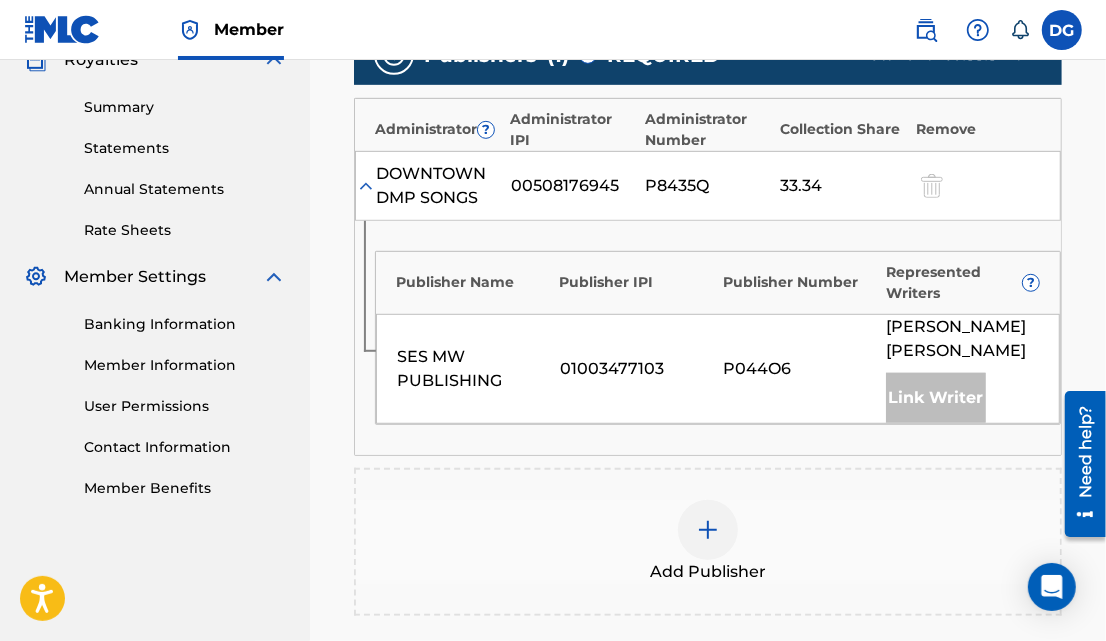 scroll, scrollTop: 622, scrollLeft: 0, axis: vertical 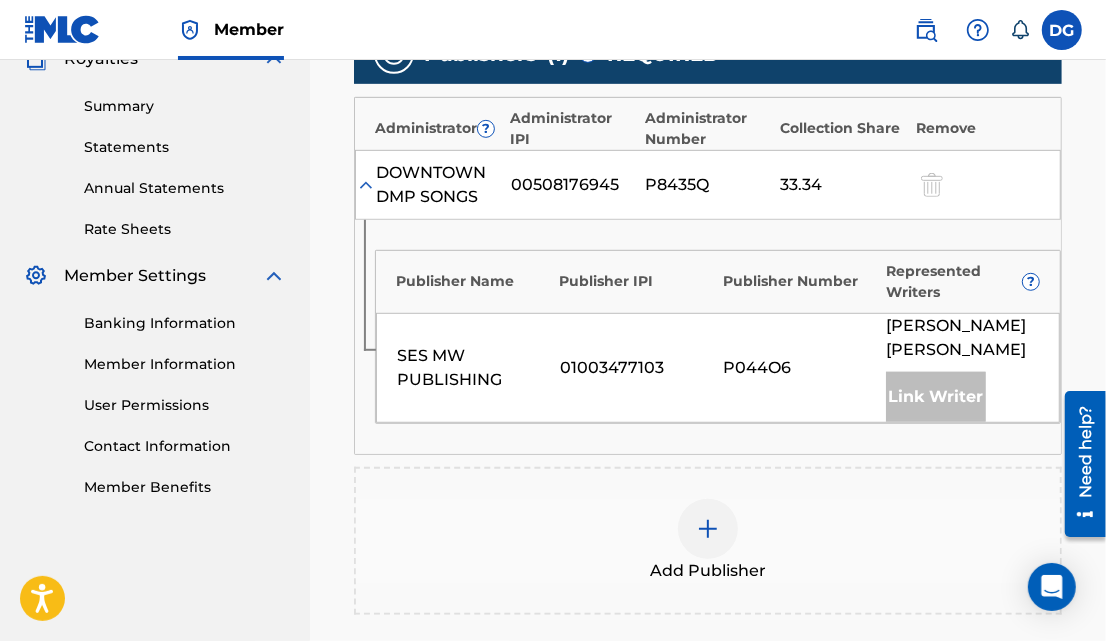 click at bounding box center [708, 529] 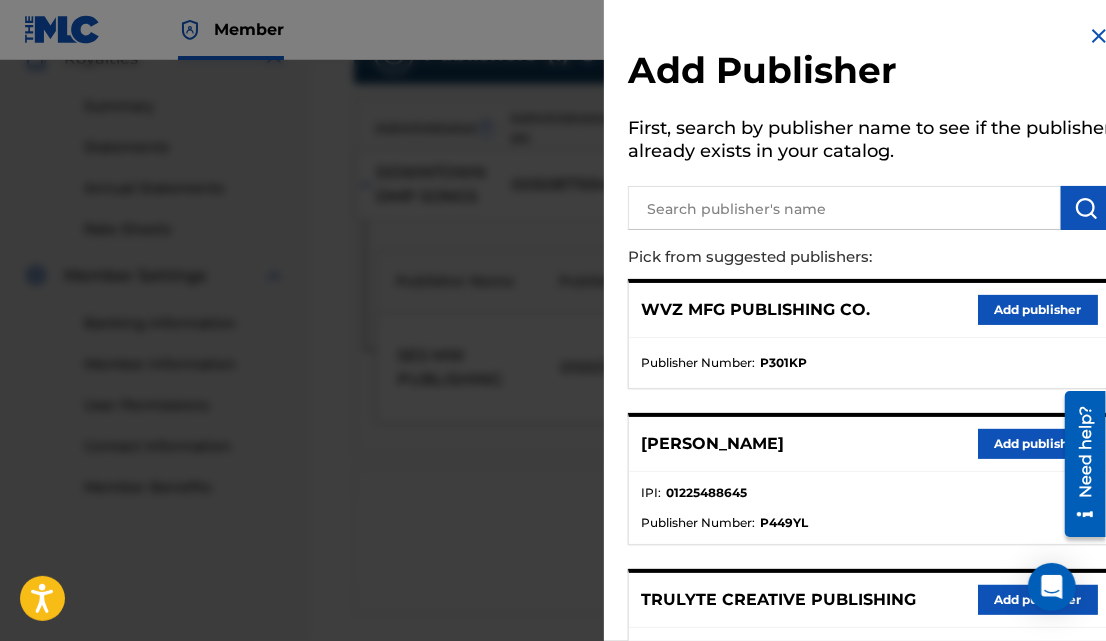click on "Add publisher" at bounding box center [1038, 310] 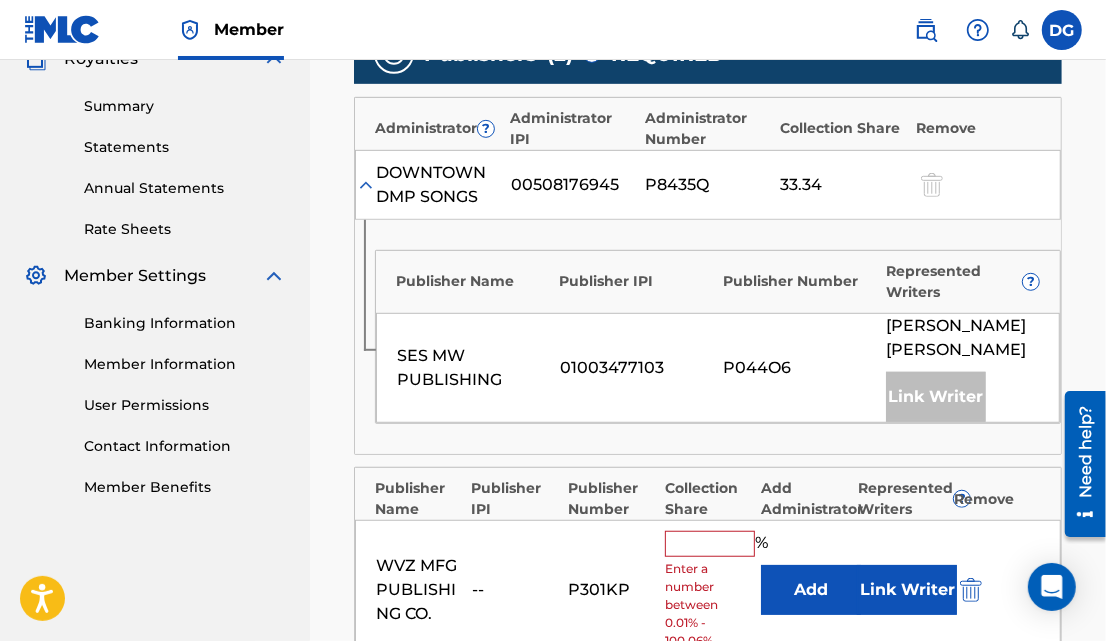 click at bounding box center (710, 544) 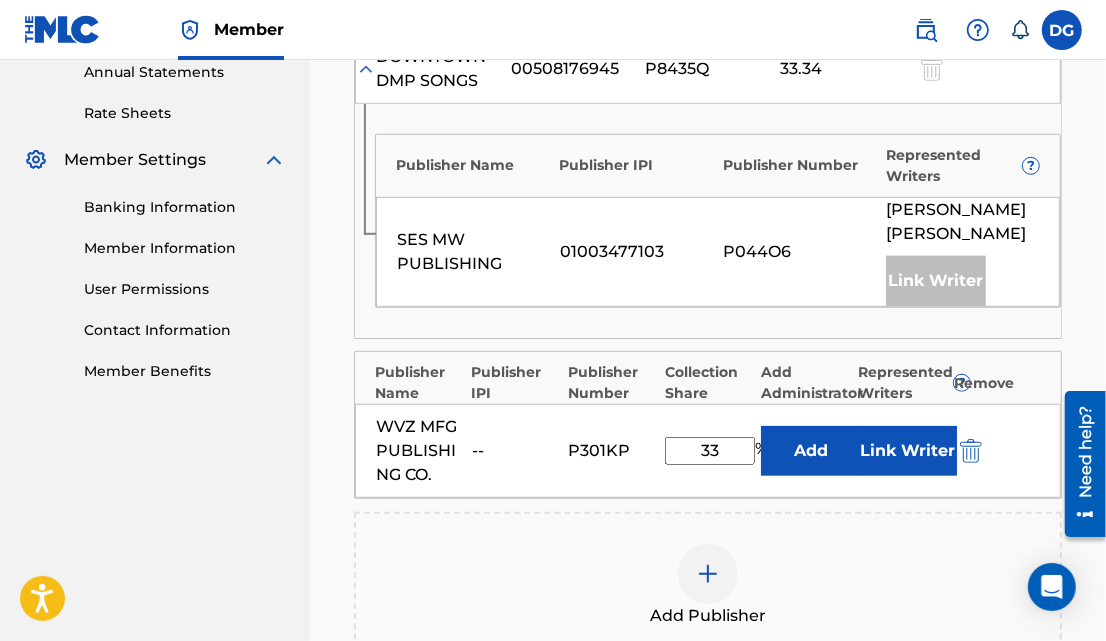 type on "33" 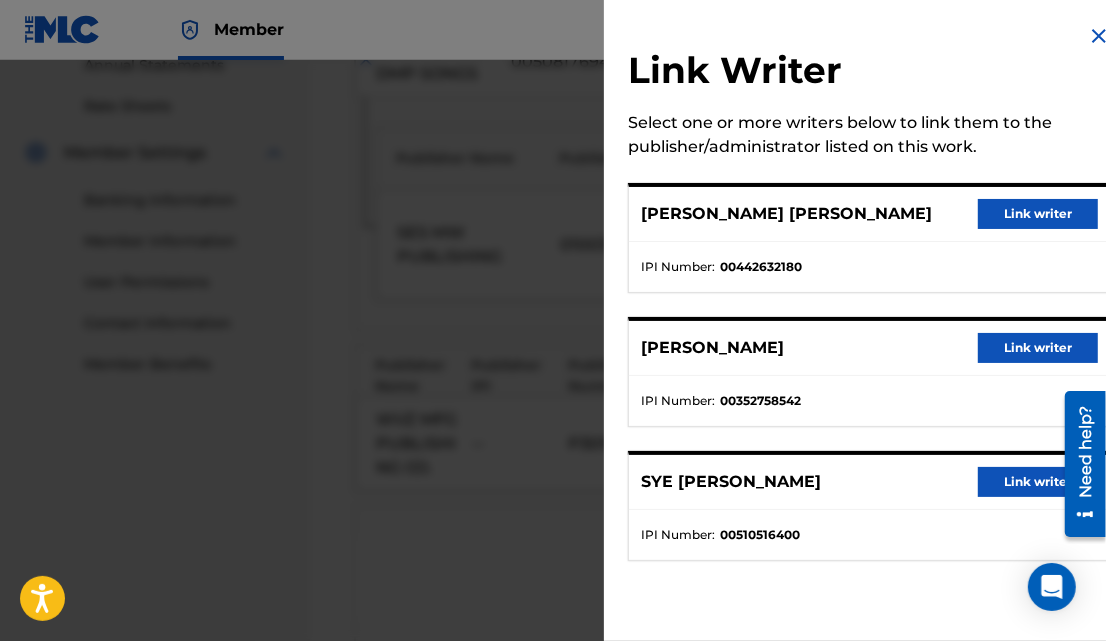 scroll, scrollTop: 746, scrollLeft: 0, axis: vertical 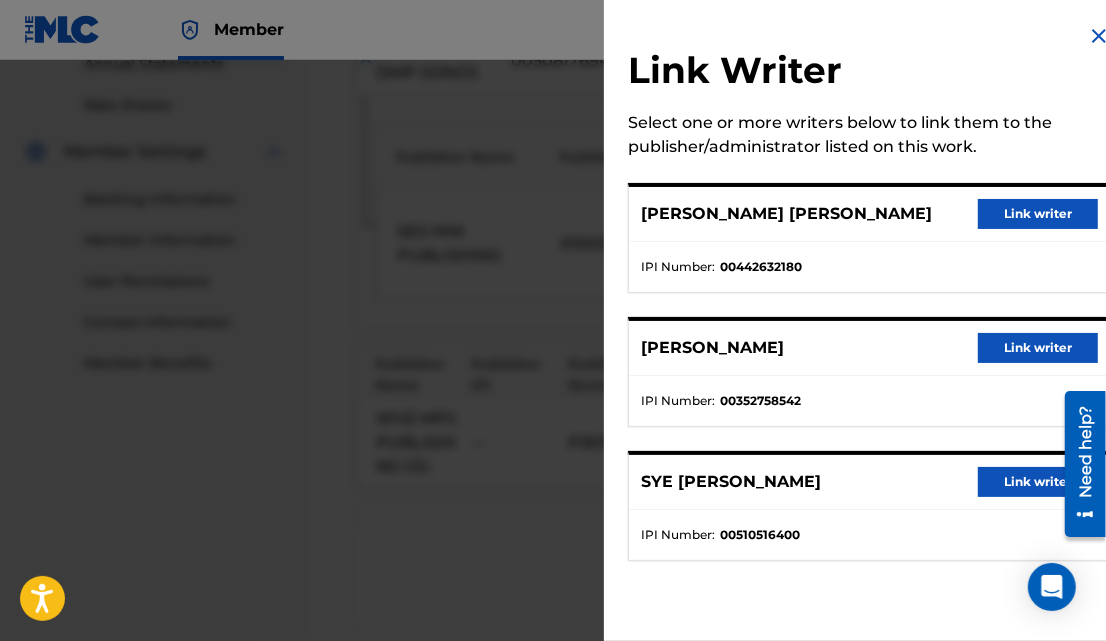 click on "Link writer" at bounding box center [1038, 214] 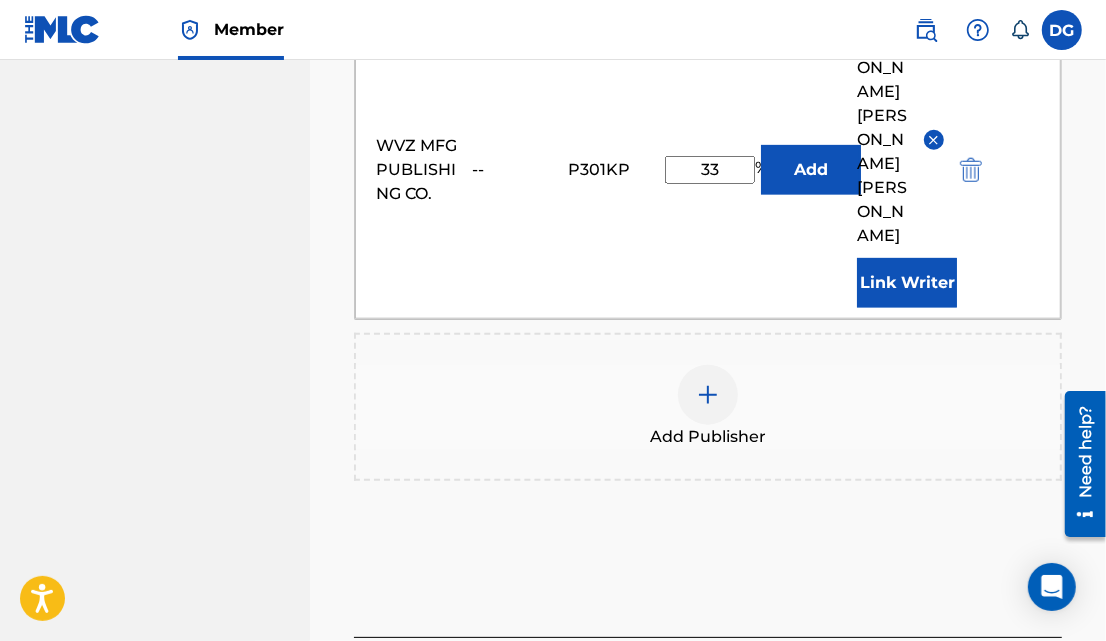 click on "Next" at bounding box center (1002, 683) 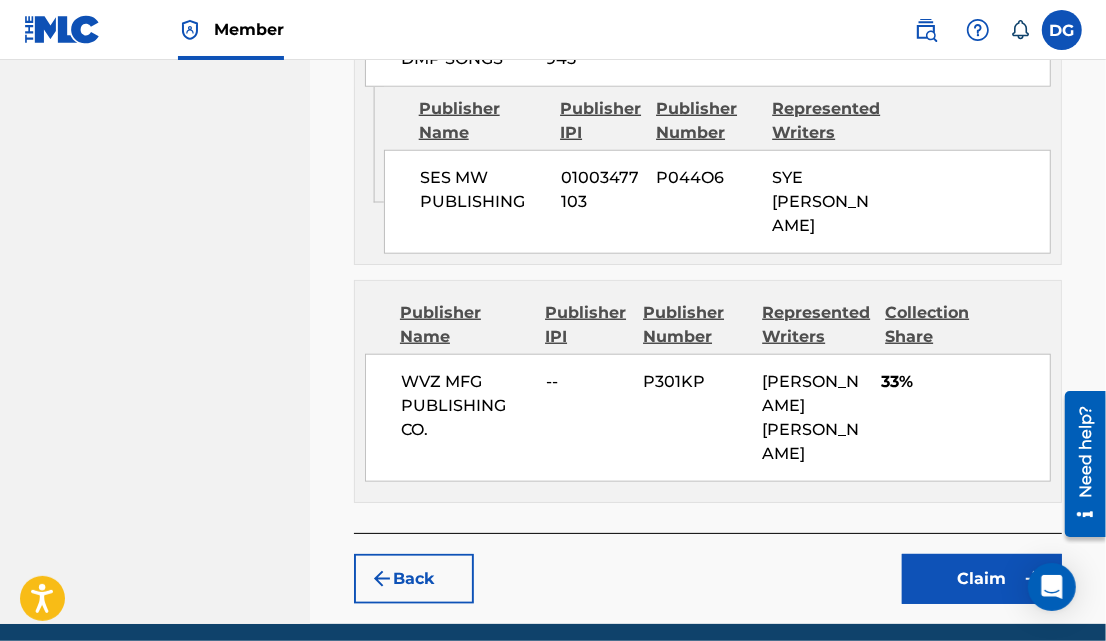 click on "Claim" at bounding box center (982, 579) 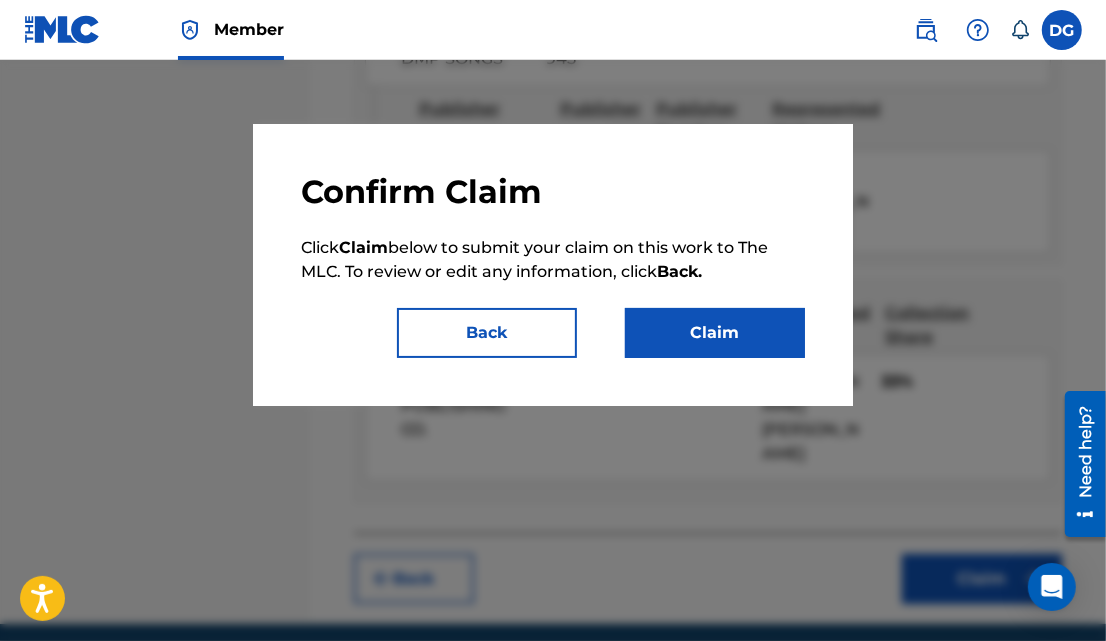 scroll, scrollTop: 1090, scrollLeft: 0, axis: vertical 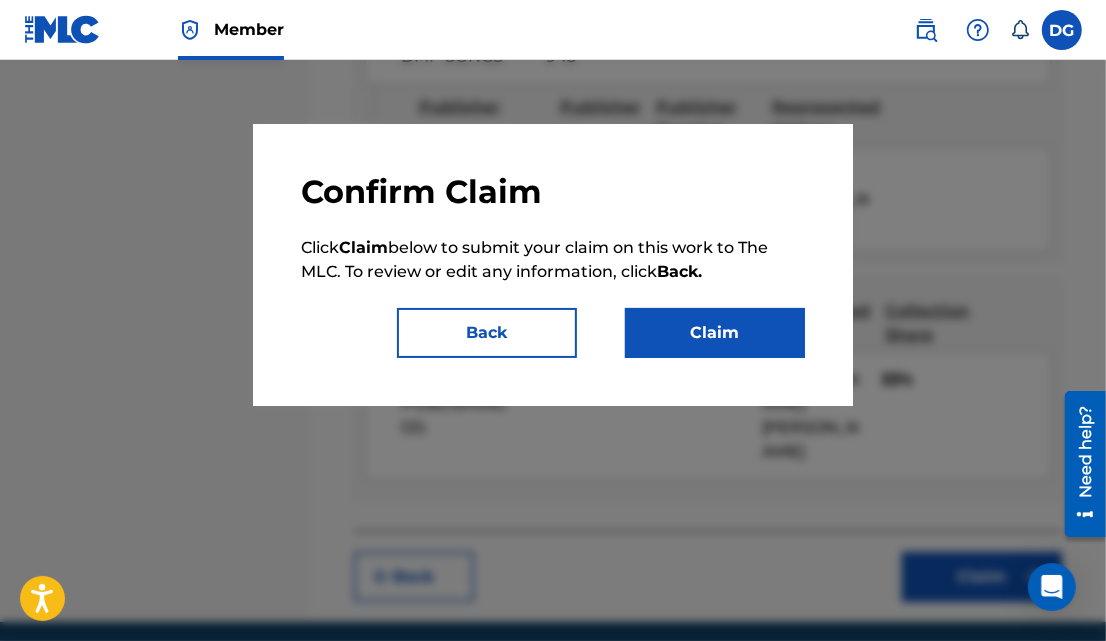 click on "Claim" at bounding box center [715, 333] 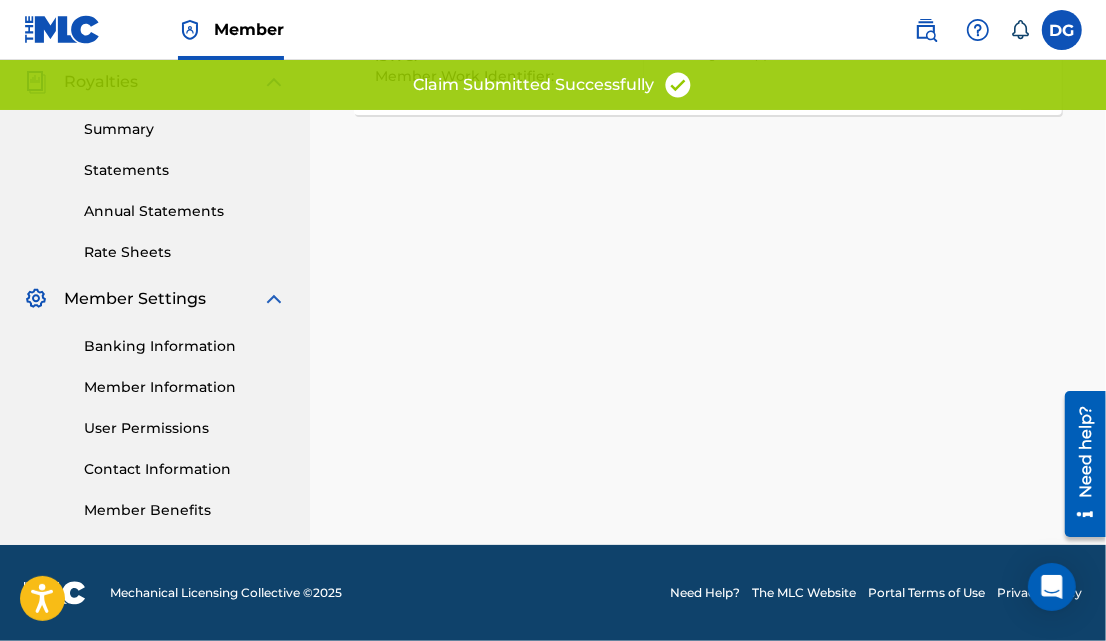 scroll, scrollTop: 598, scrollLeft: 0, axis: vertical 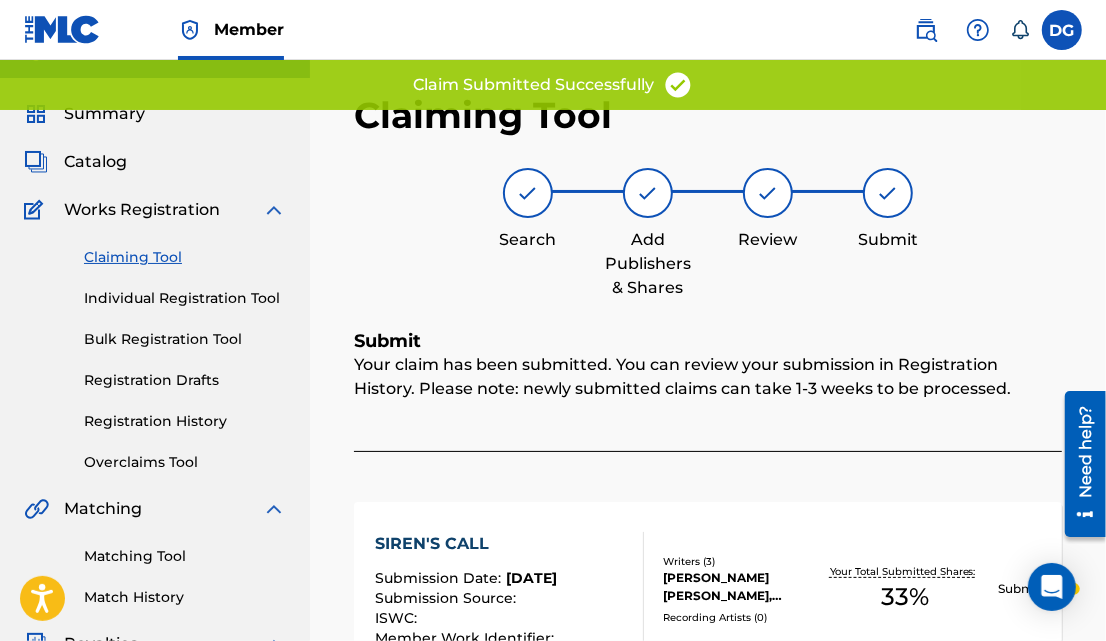 click on "Claiming Tool" at bounding box center [185, 257] 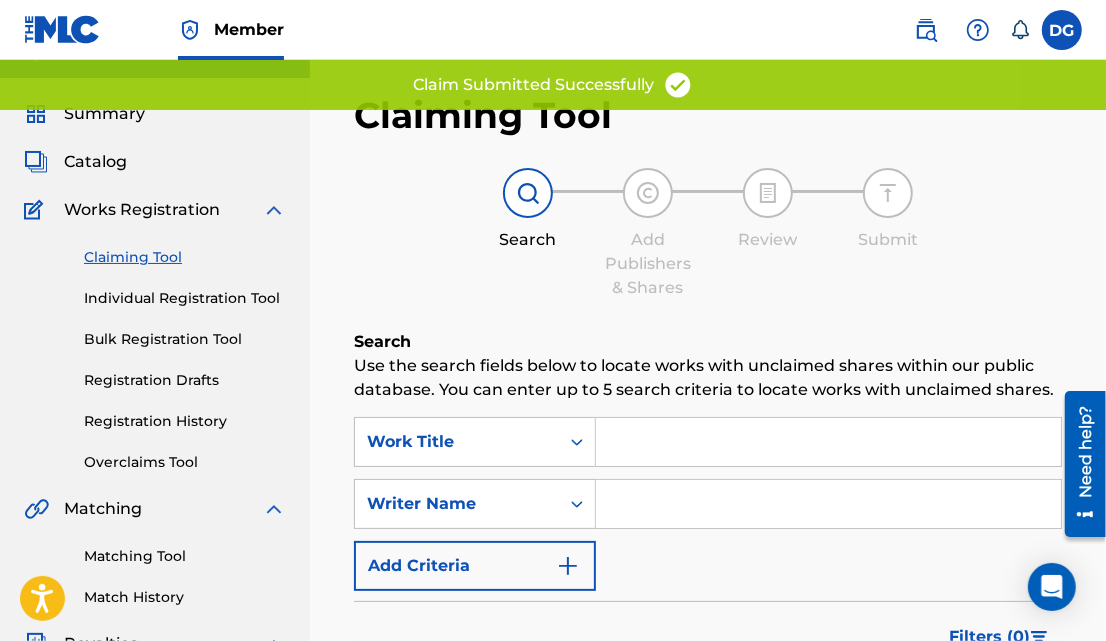 scroll, scrollTop: 0, scrollLeft: 0, axis: both 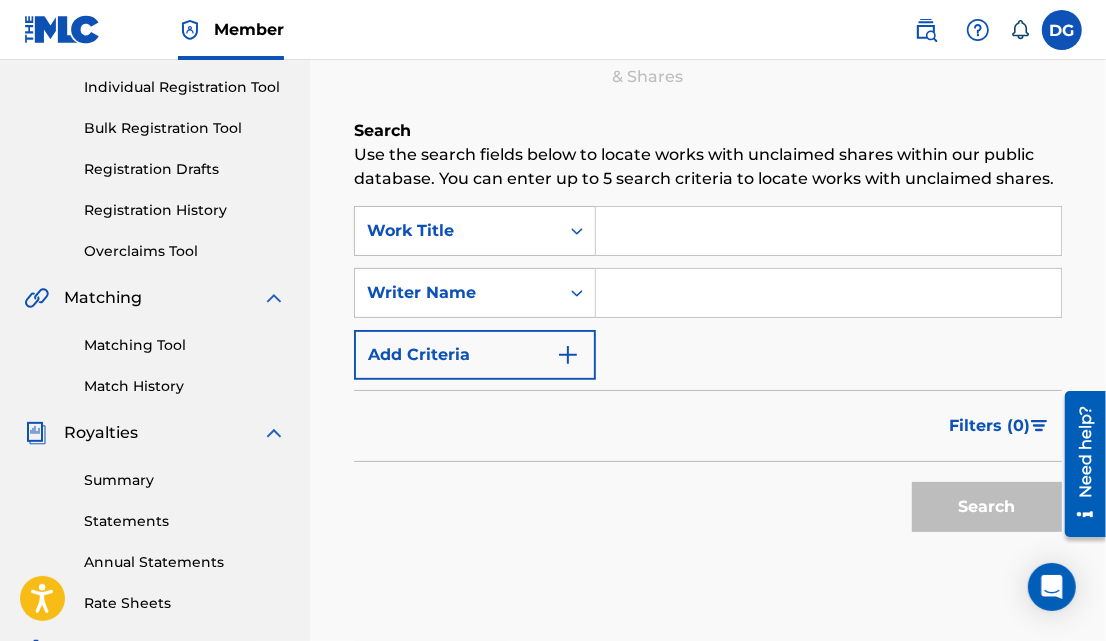 click at bounding box center [828, 293] 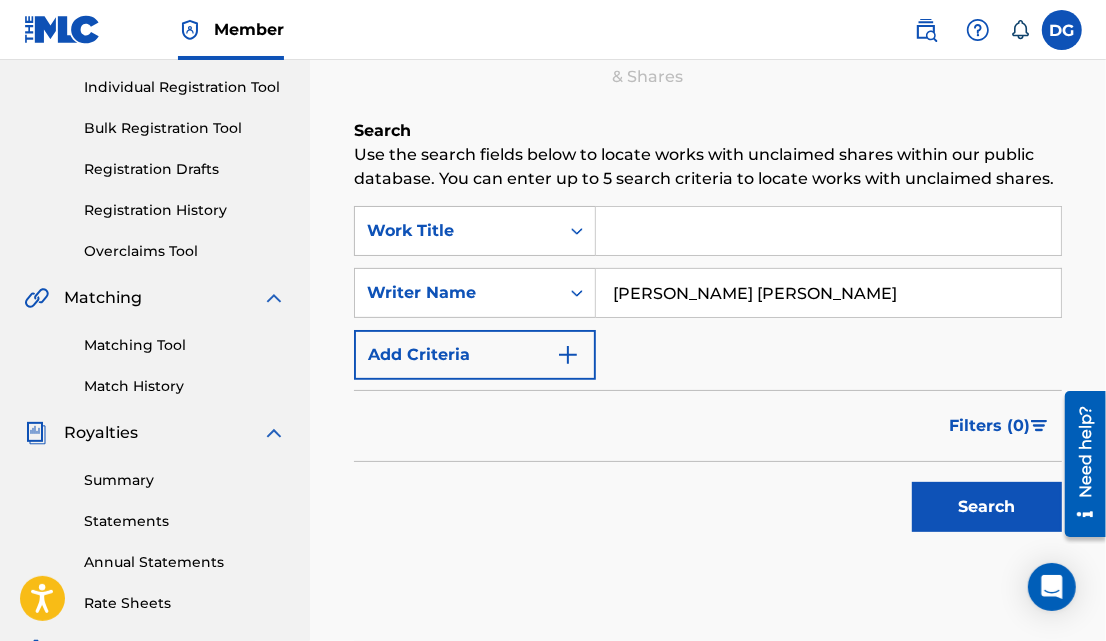 click on "Search" at bounding box center (987, 507) 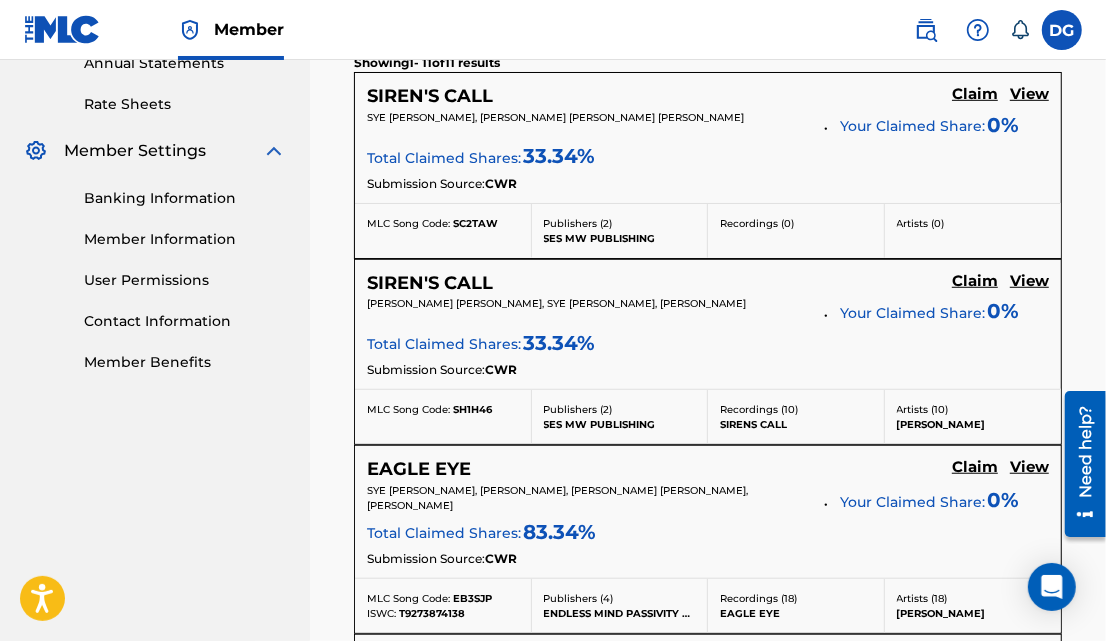 scroll, scrollTop: 748, scrollLeft: 0, axis: vertical 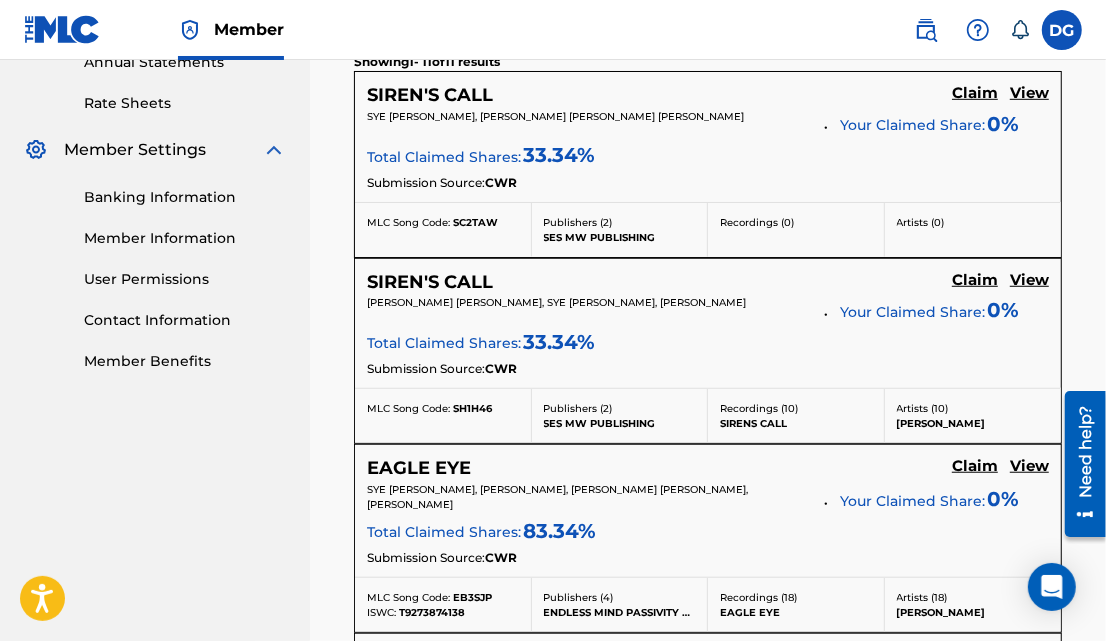 click on "Claim" at bounding box center (975, 93) 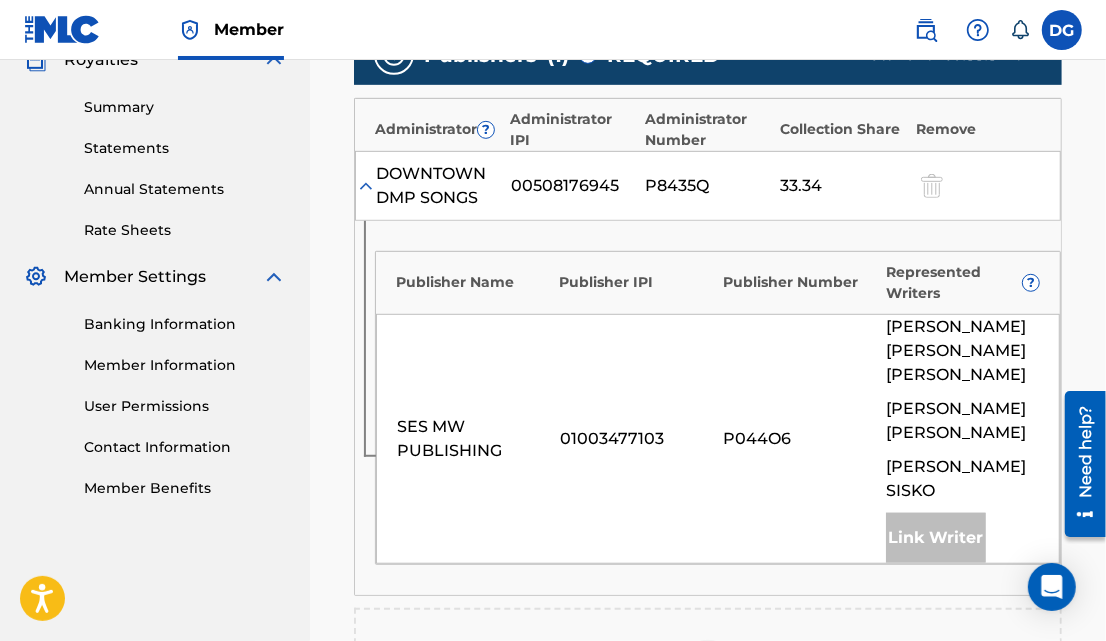 scroll, scrollTop: 622, scrollLeft: 0, axis: vertical 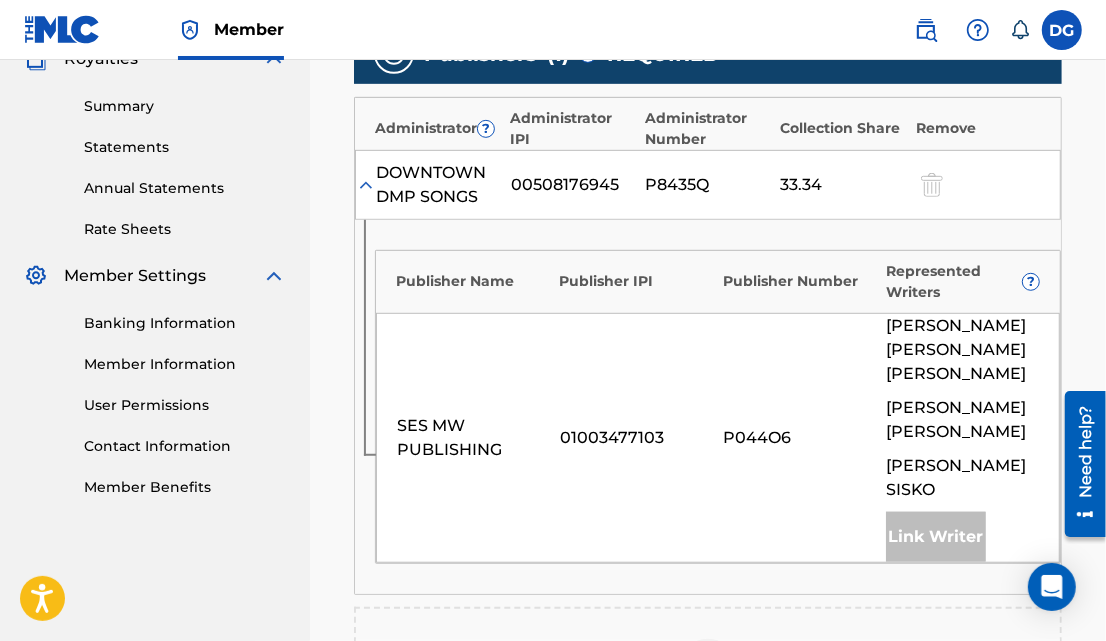 click at bounding box center (708, 669) 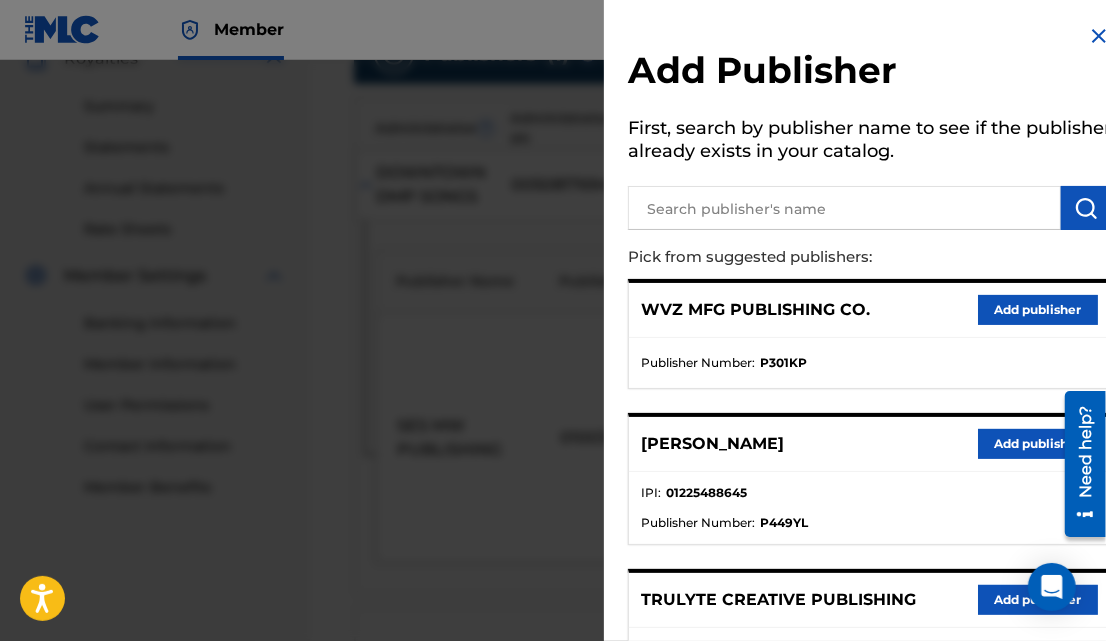 click on "Add publisher" at bounding box center [1038, 310] 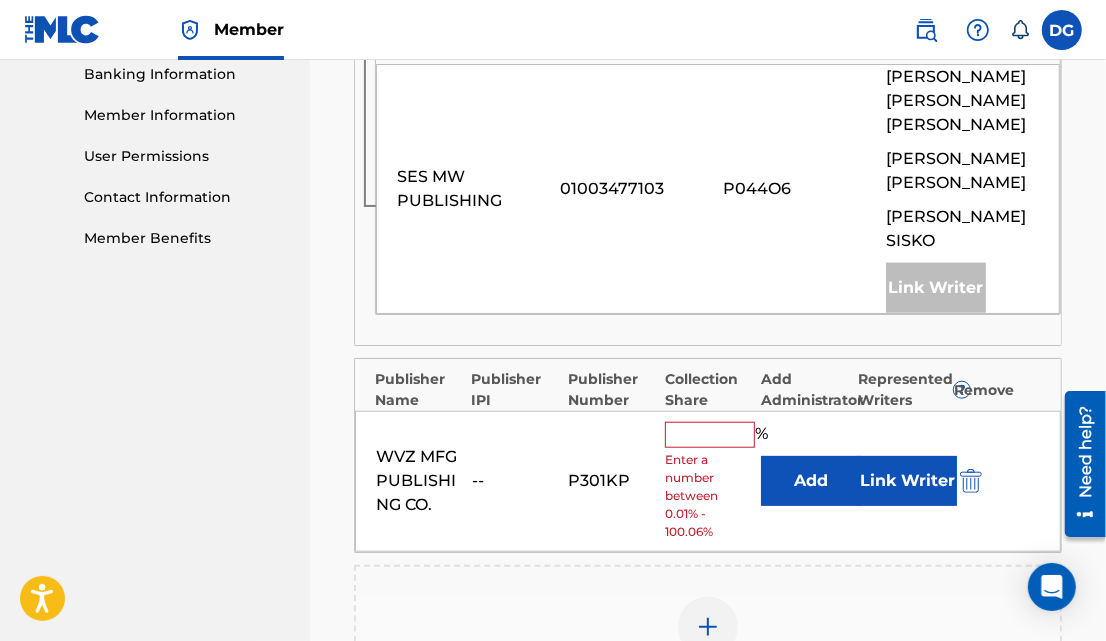 click at bounding box center (710, 435) 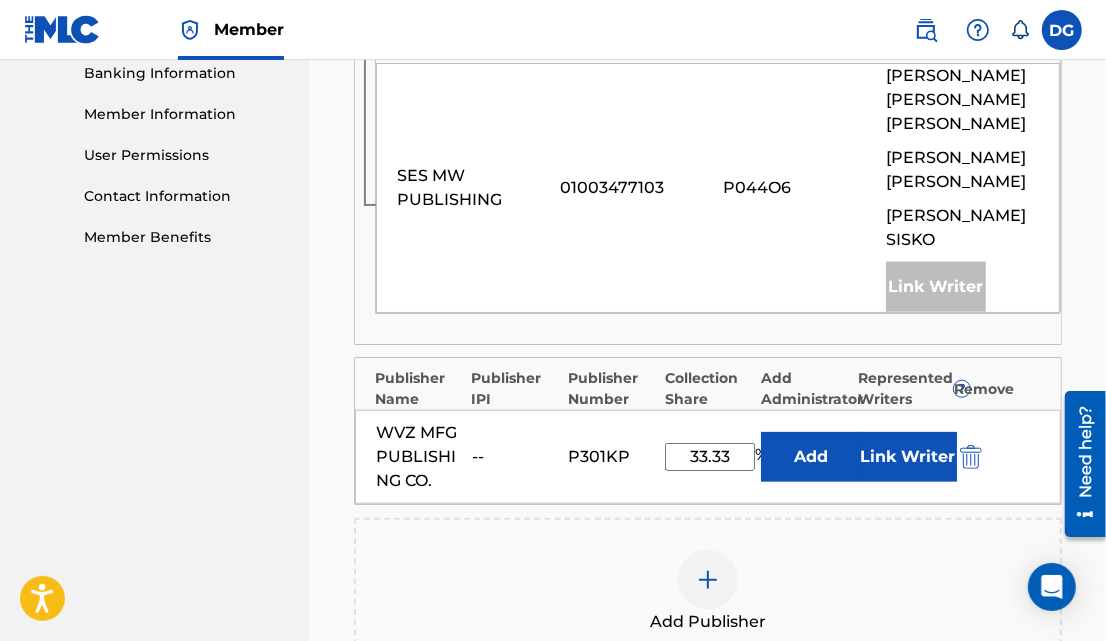type on "33.33" 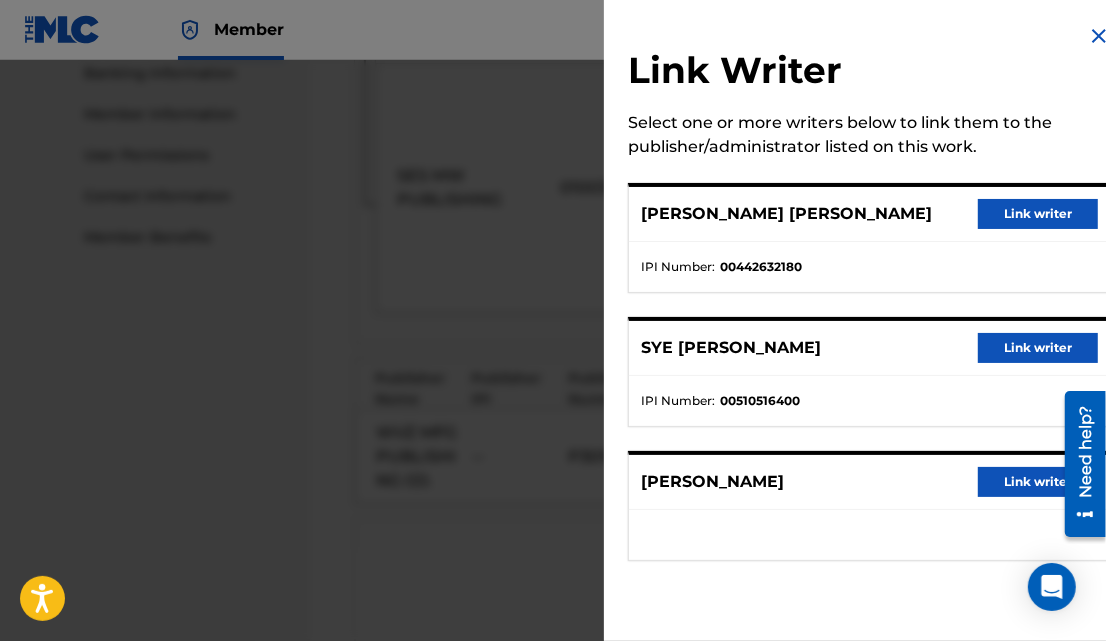 click on "Link writer" at bounding box center [1038, 214] 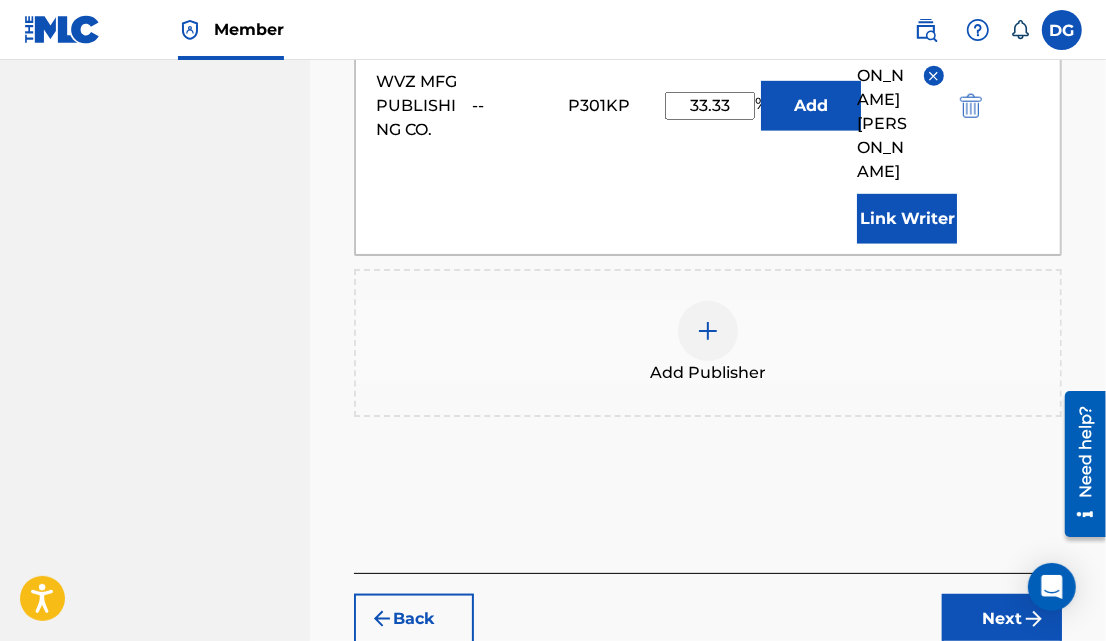click on "Next" at bounding box center [1002, 619] 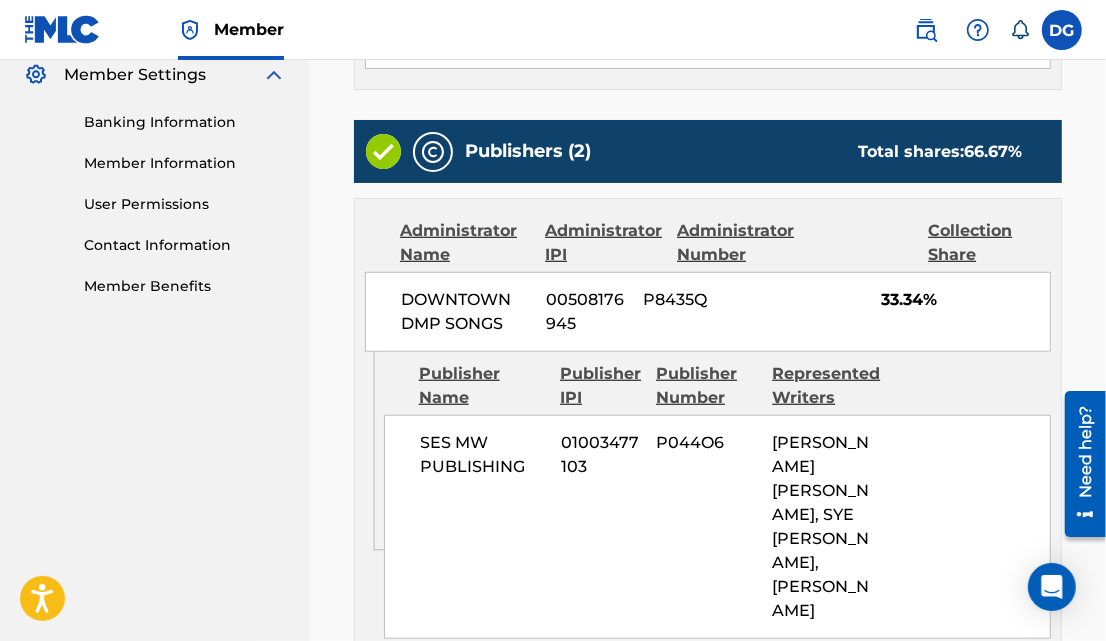 scroll, scrollTop: 1242, scrollLeft: 0, axis: vertical 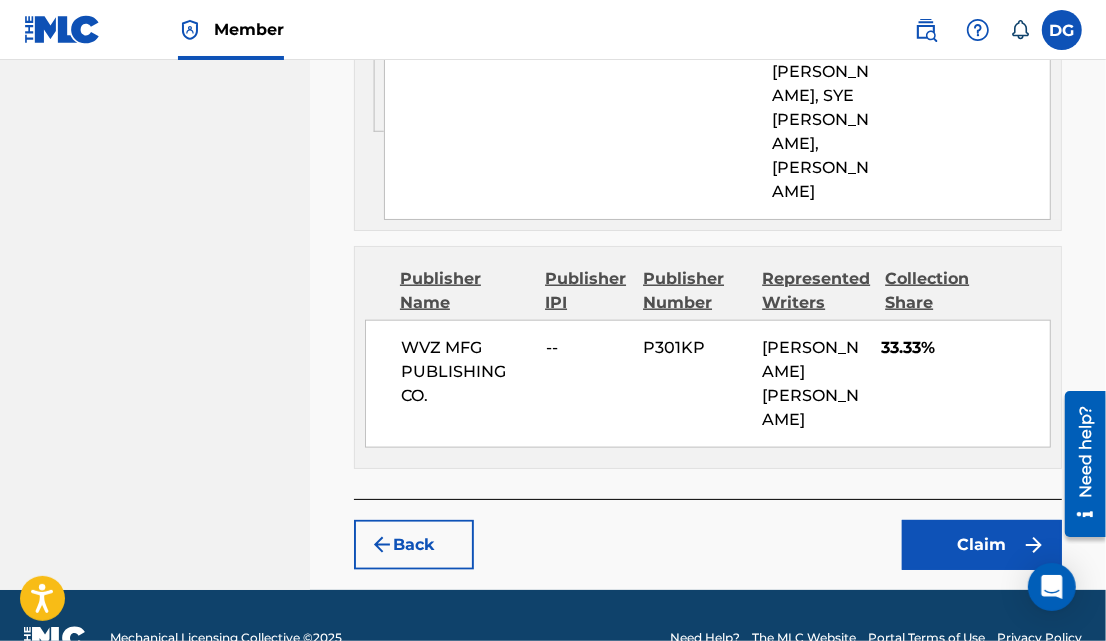 click on "Claim" at bounding box center [982, 545] 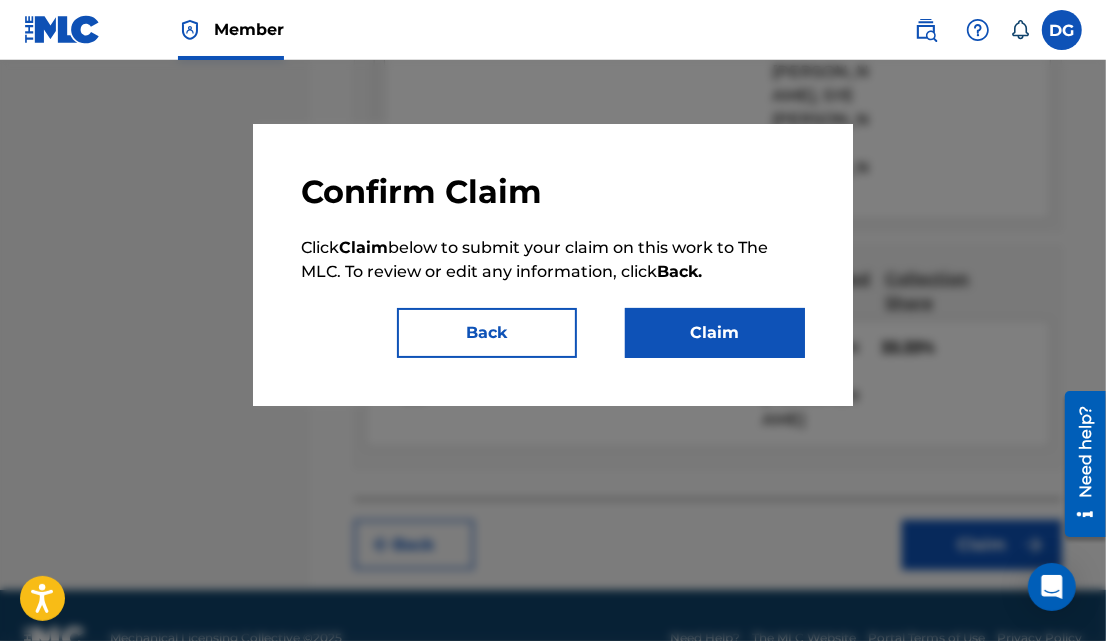 click on "Claim" at bounding box center (715, 333) 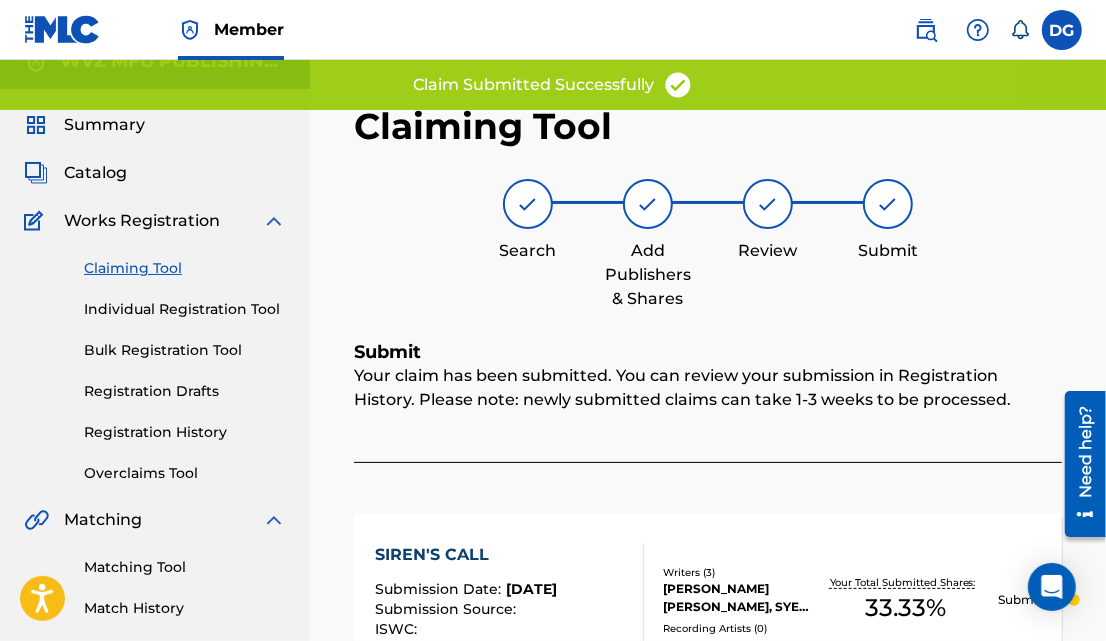 scroll, scrollTop: 0, scrollLeft: 0, axis: both 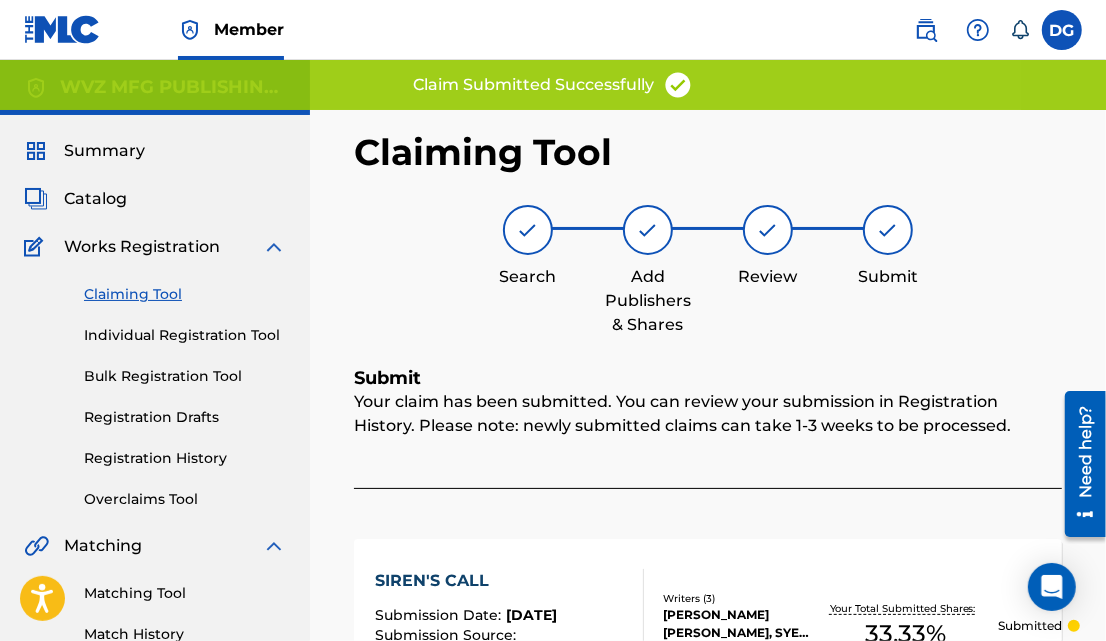 click on "Claiming Tool" at bounding box center (185, 294) 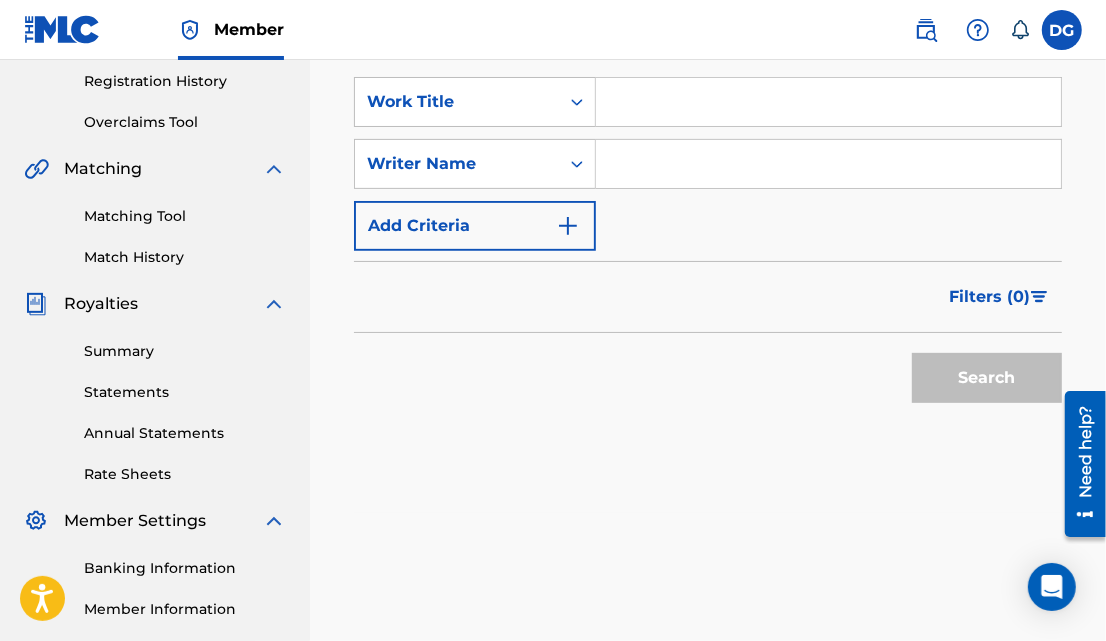 click at bounding box center (828, 164) 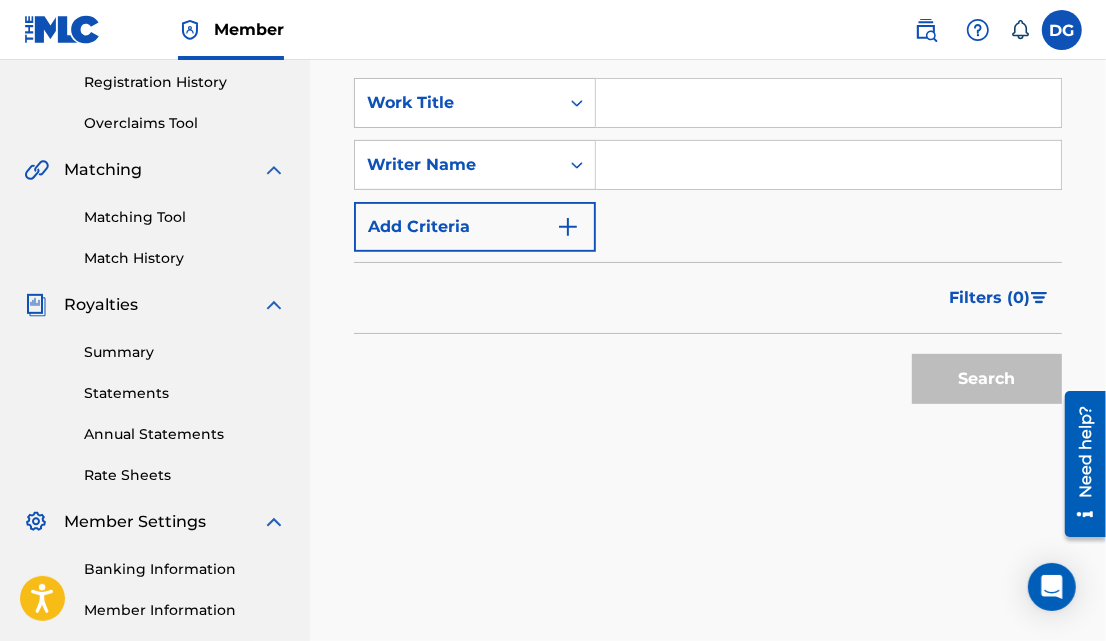 scroll, scrollTop: 375, scrollLeft: 0, axis: vertical 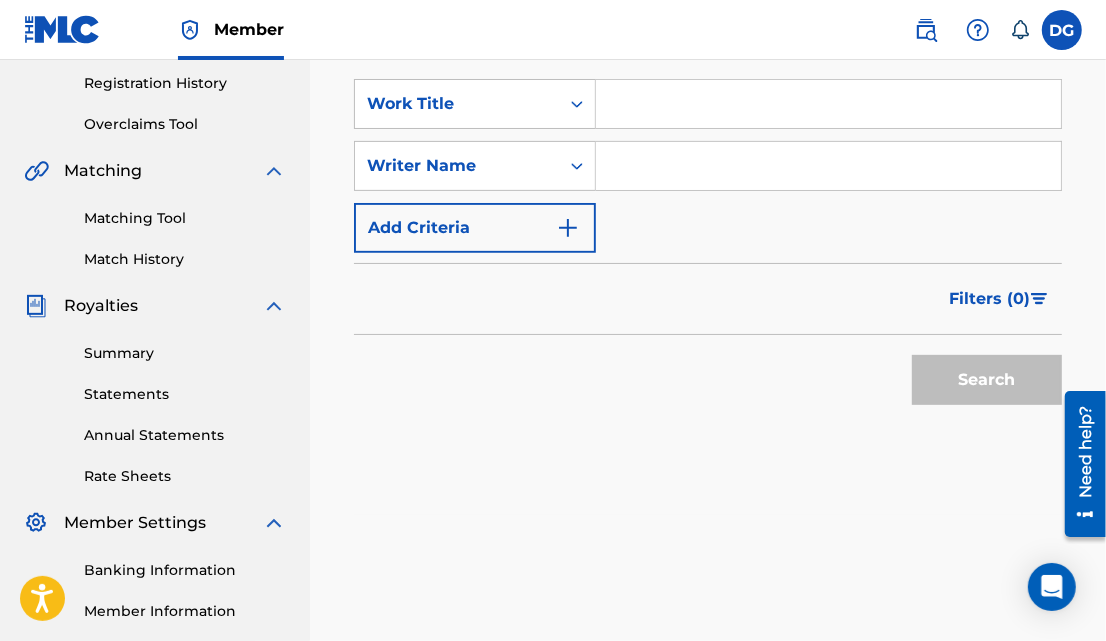 click at bounding box center (828, 166) 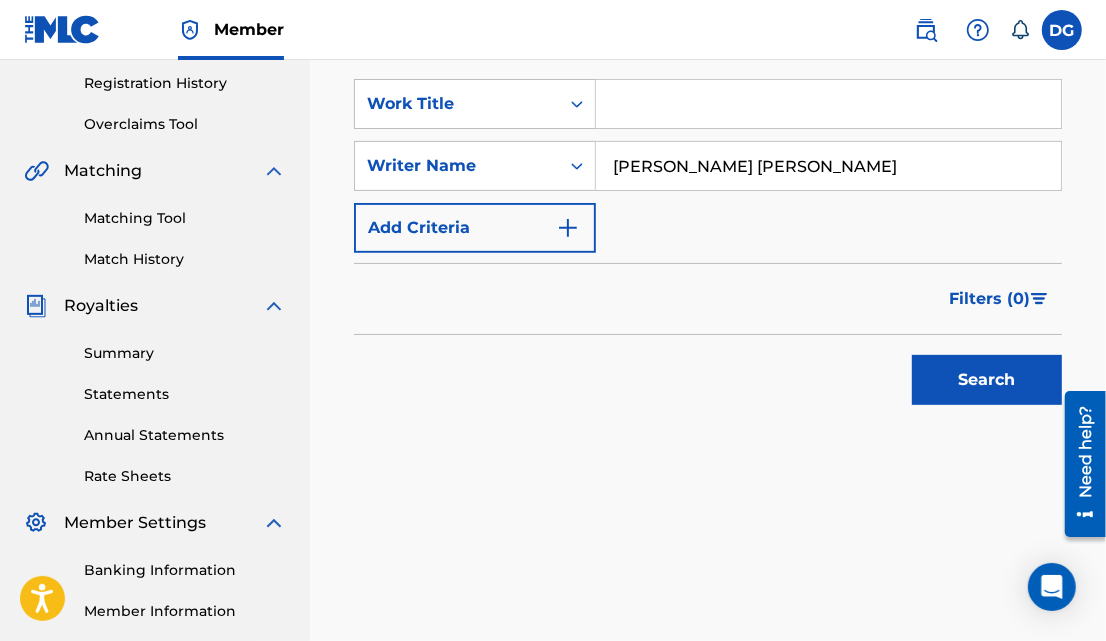 click on "Search" at bounding box center (987, 380) 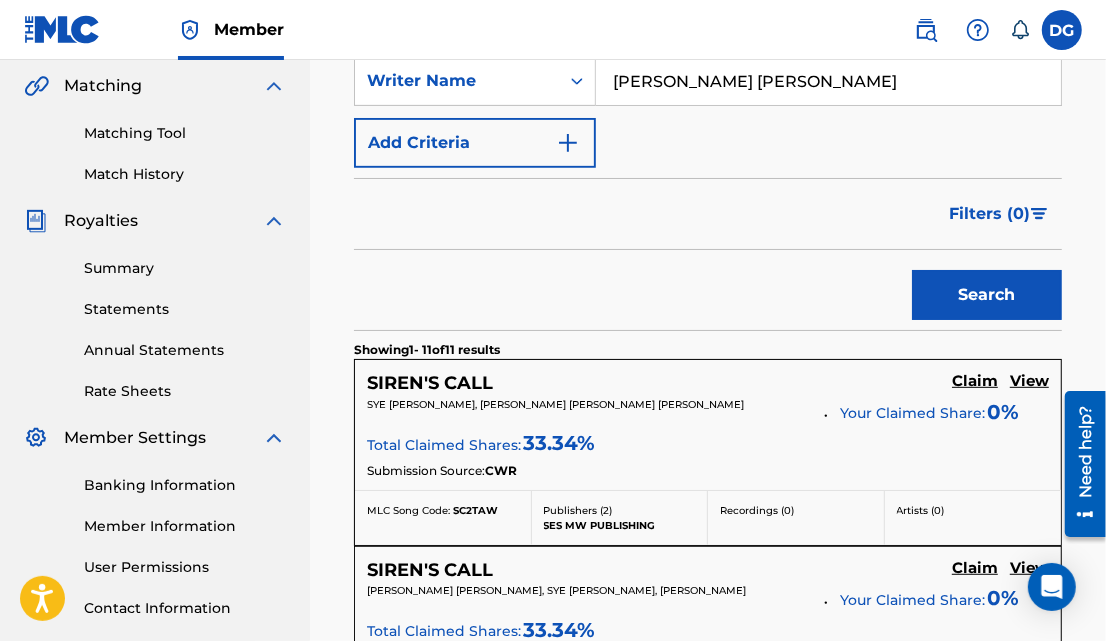 click on "Showing  1  -   11  of  11   results" at bounding box center (708, 344) 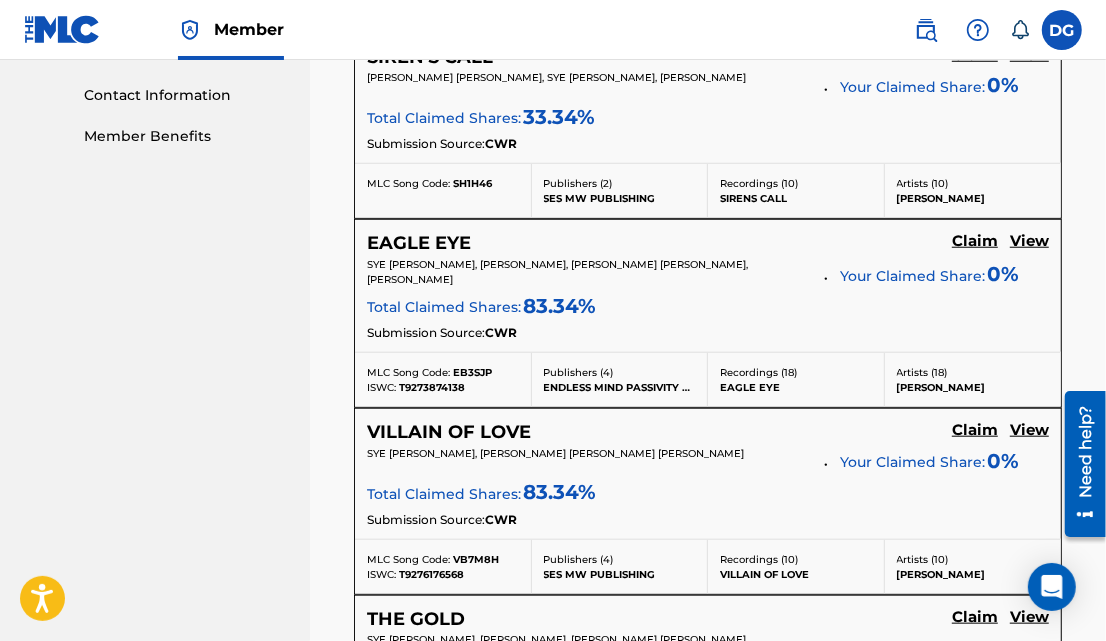 scroll, scrollTop: 975, scrollLeft: 0, axis: vertical 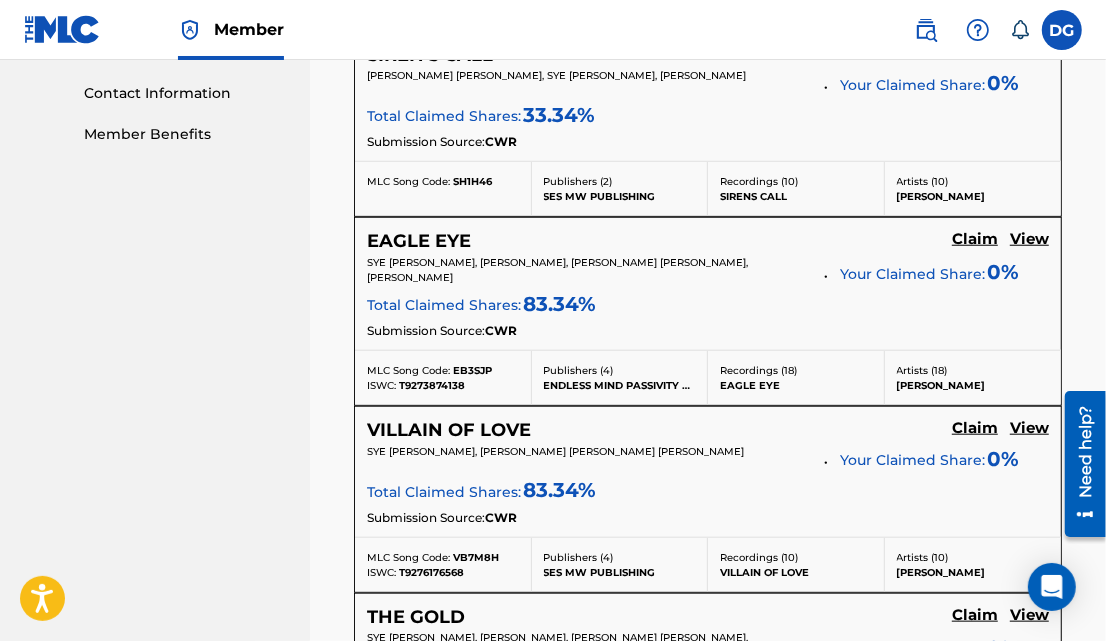 click on "Claim" at bounding box center [975, -134] 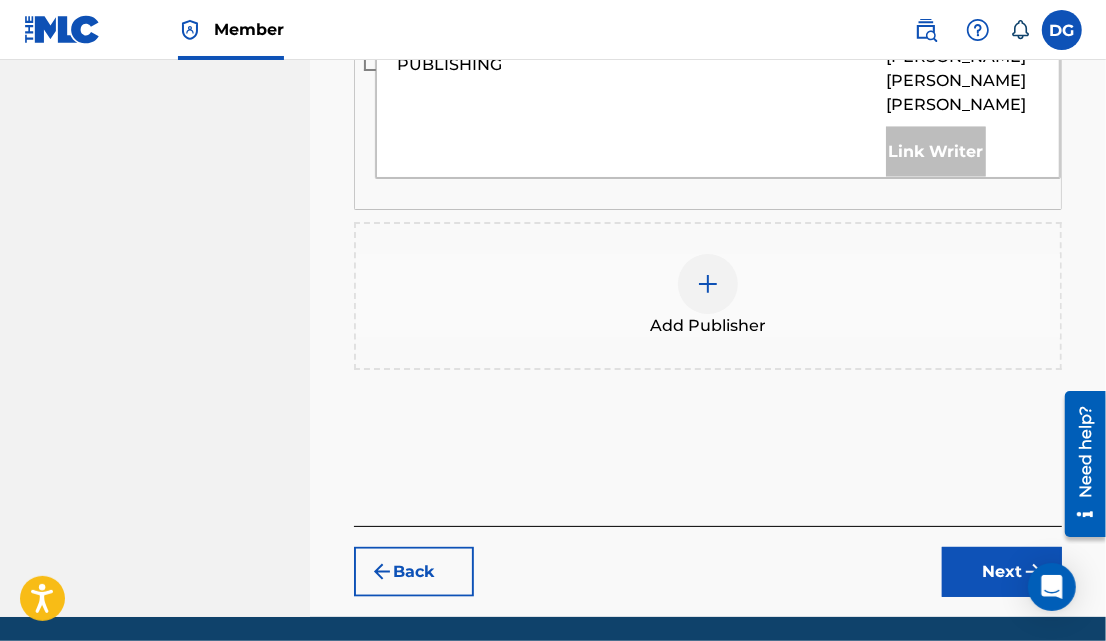 scroll, scrollTop: 1395, scrollLeft: 0, axis: vertical 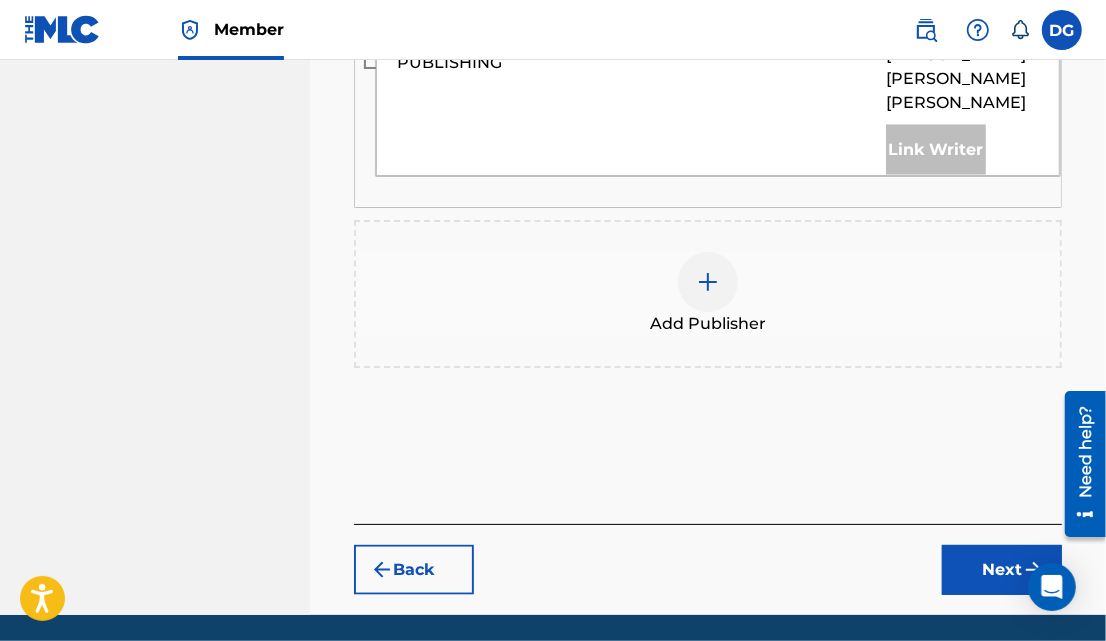 click at bounding box center (708, 282) 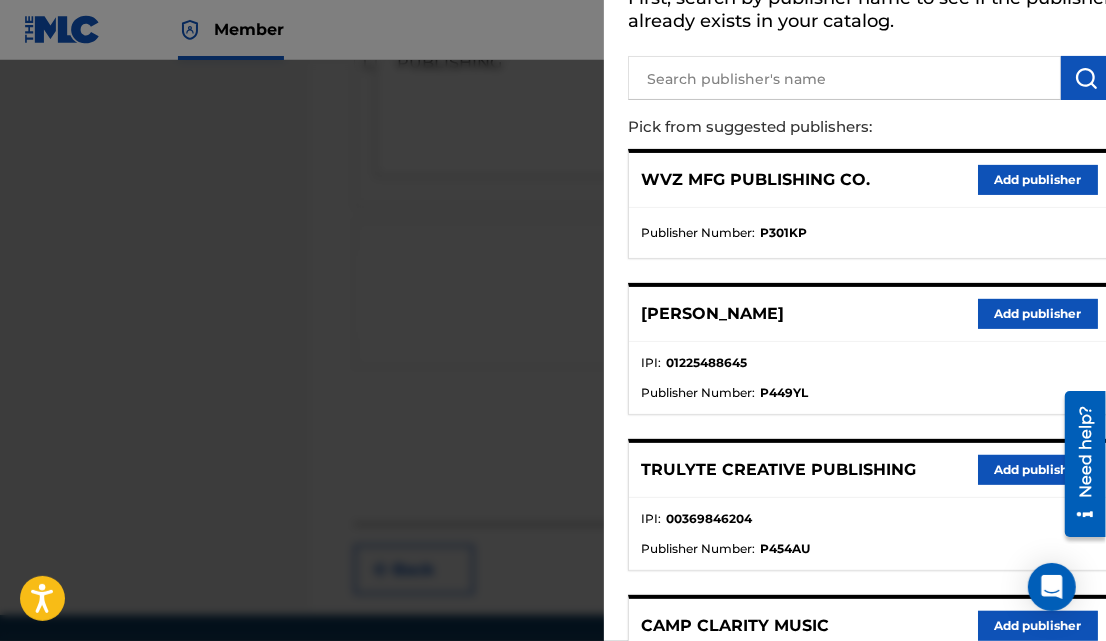 scroll, scrollTop: 128, scrollLeft: 0, axis: vertical 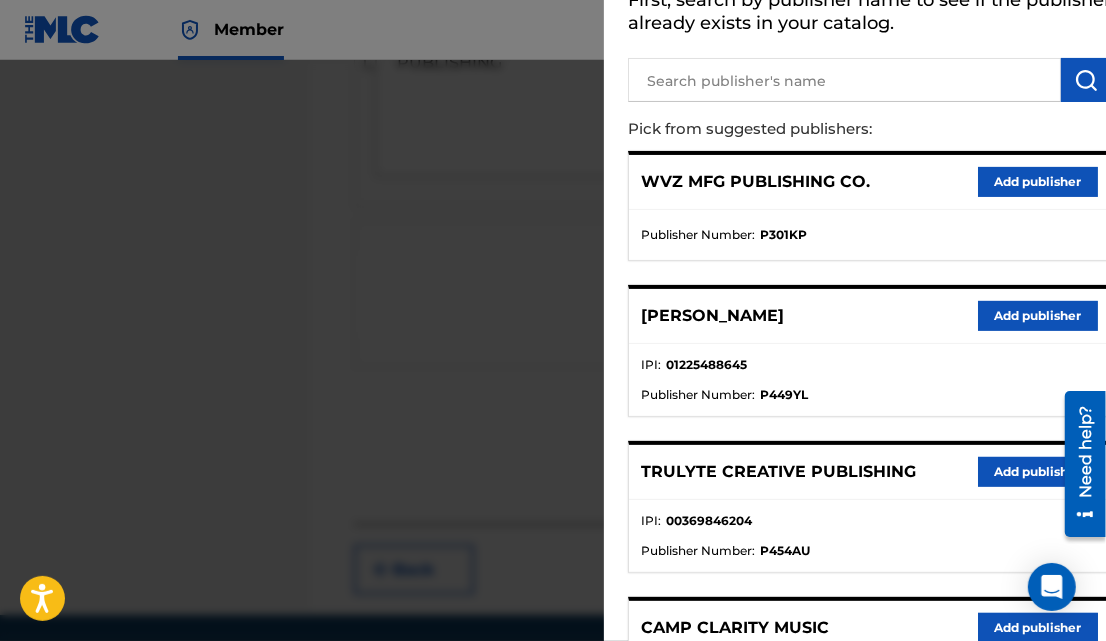 click on "Add publisher" at bounding box center [1038, 182] 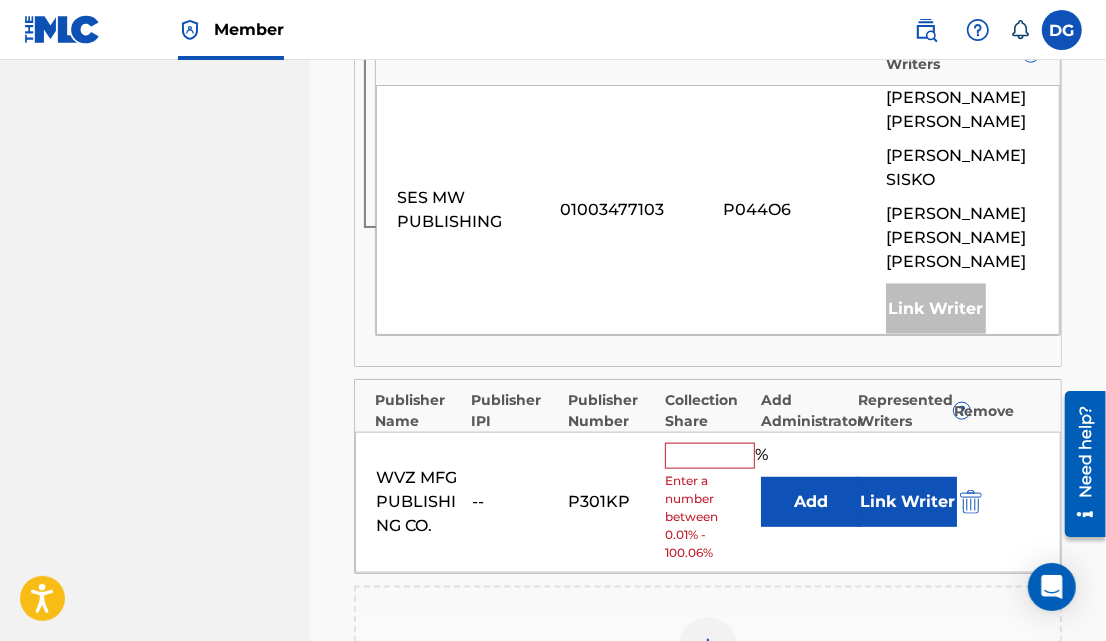 scroll, scrollTop: 1241, scrollLeft: 0, axis: vertical 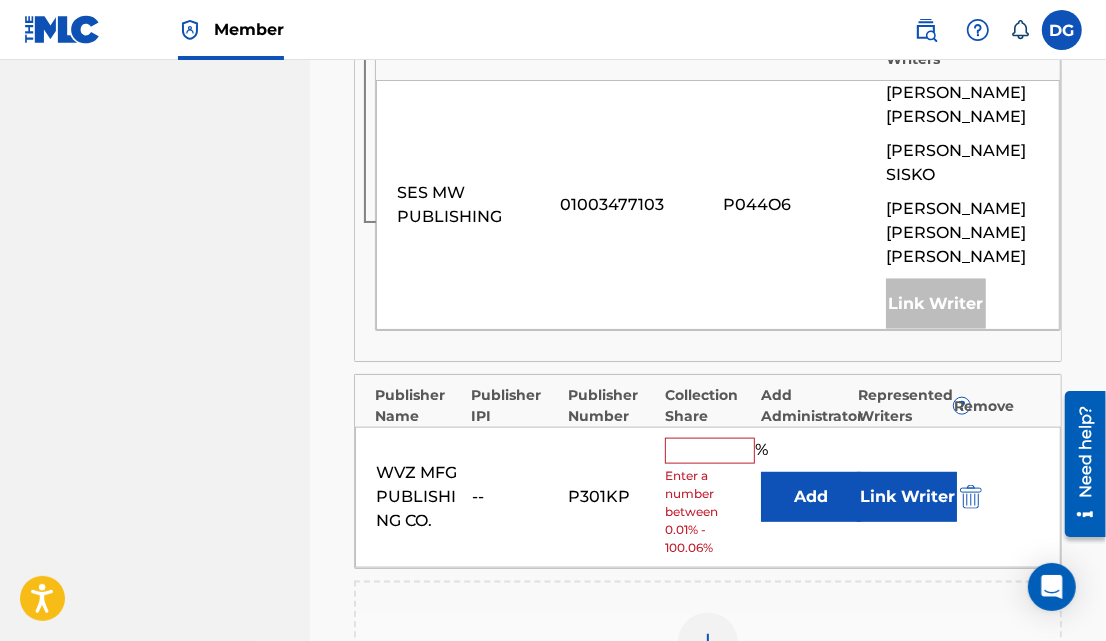 click at bounding box center [710, 451] 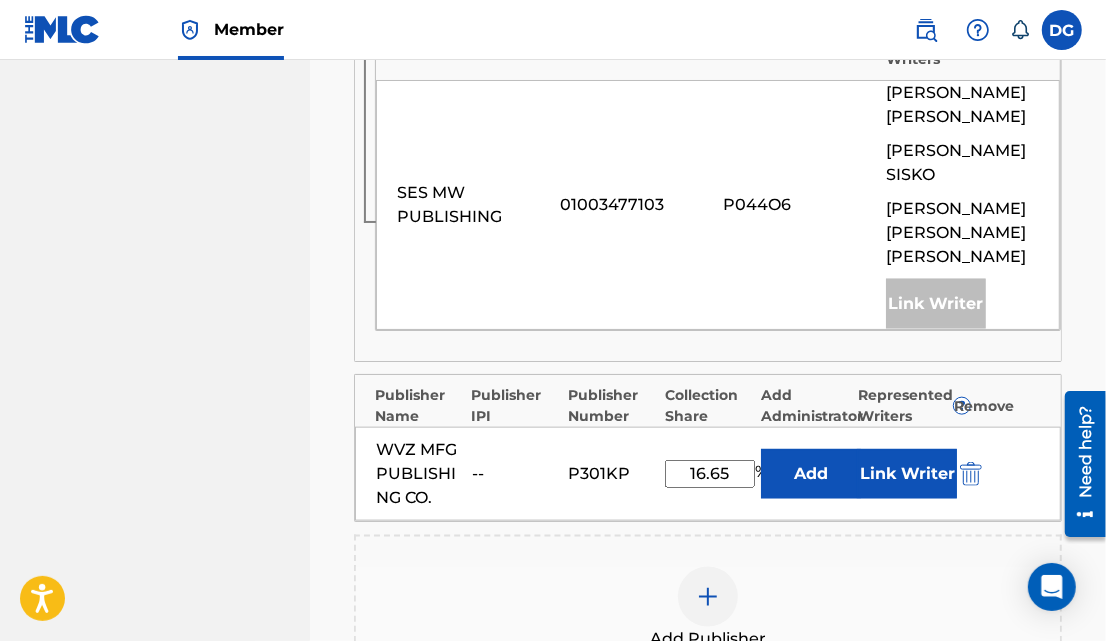 type on "16.65" 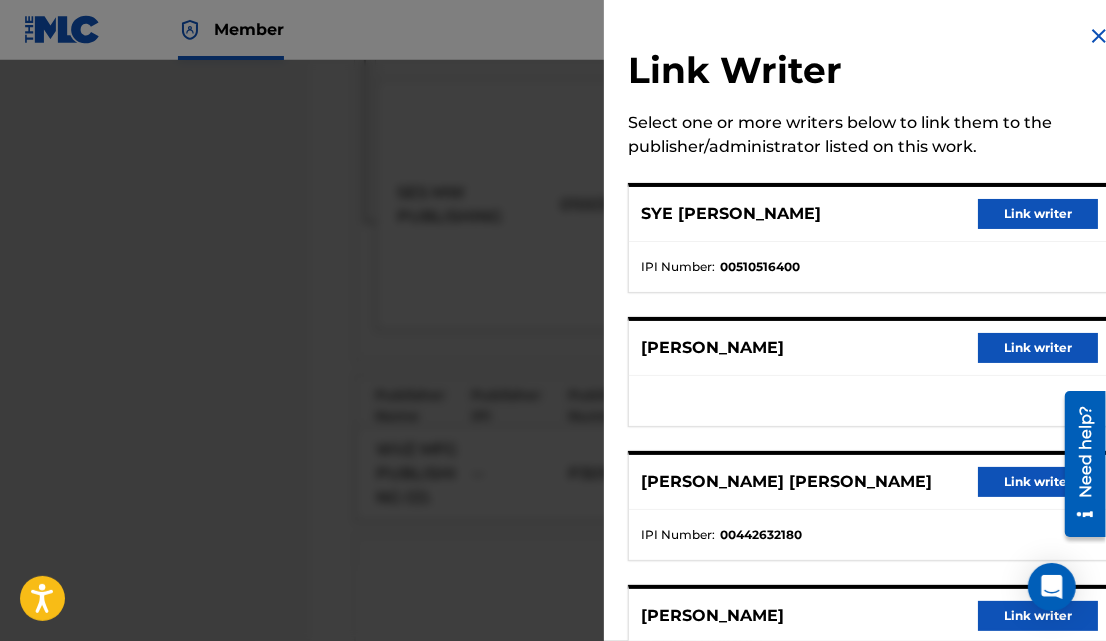 click on "Link writer" at bounding box center (1038, 482) 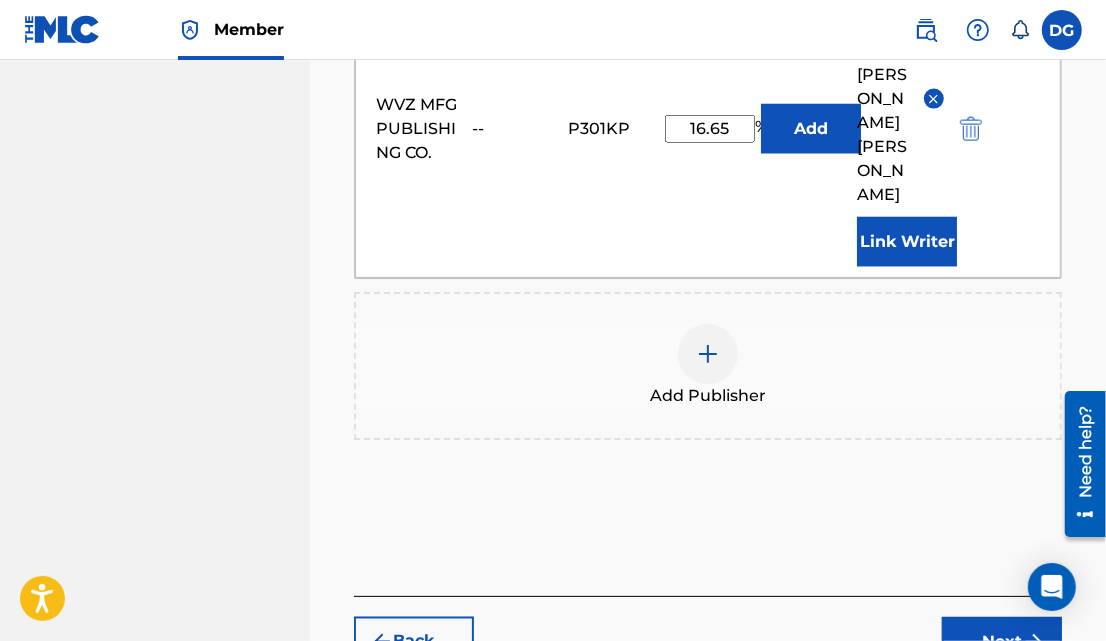 click on "Next" at bounding box center [1002, 642] 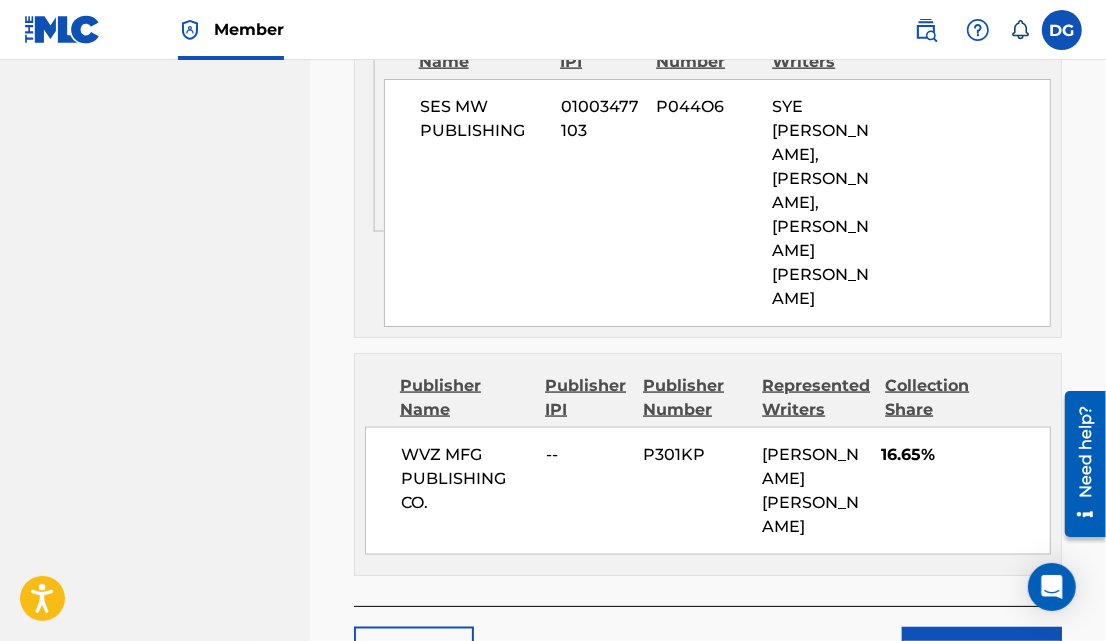 scroll, scrollTop: 1715, scrollLeft: 0, axis: vertical 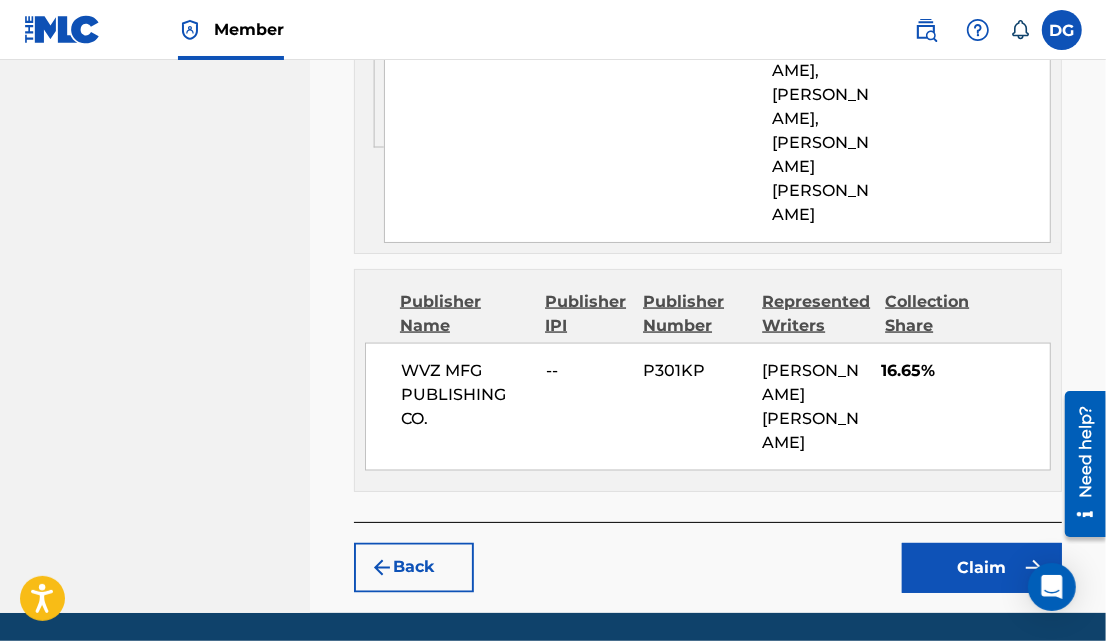 click on "Claim" at bounding box center [982, 568] 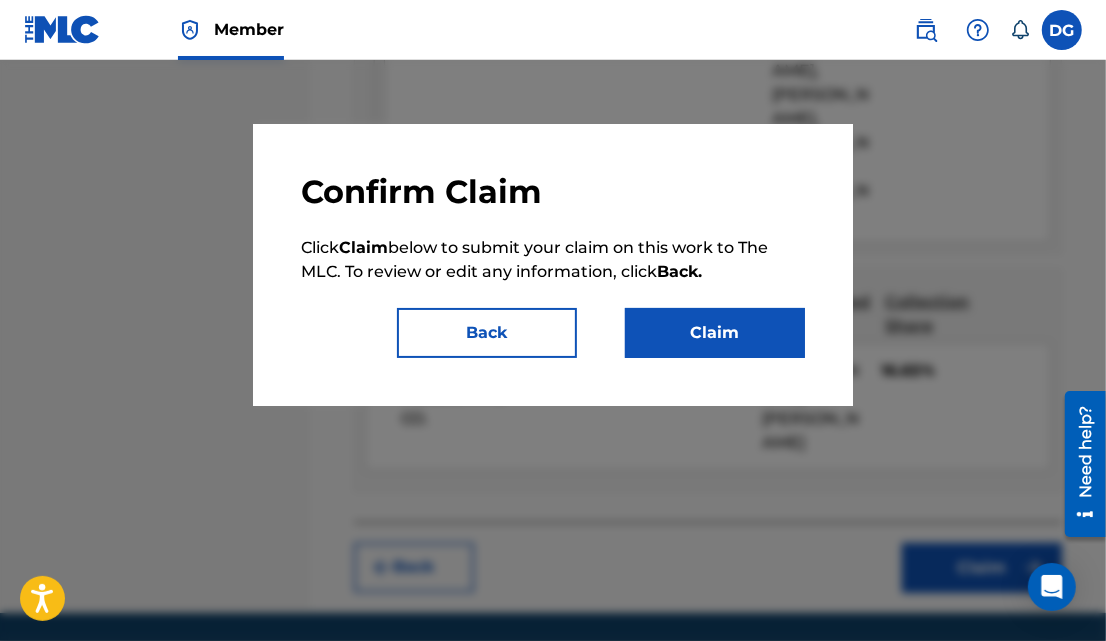 click on "Claim" at bounding box center (715, 333) 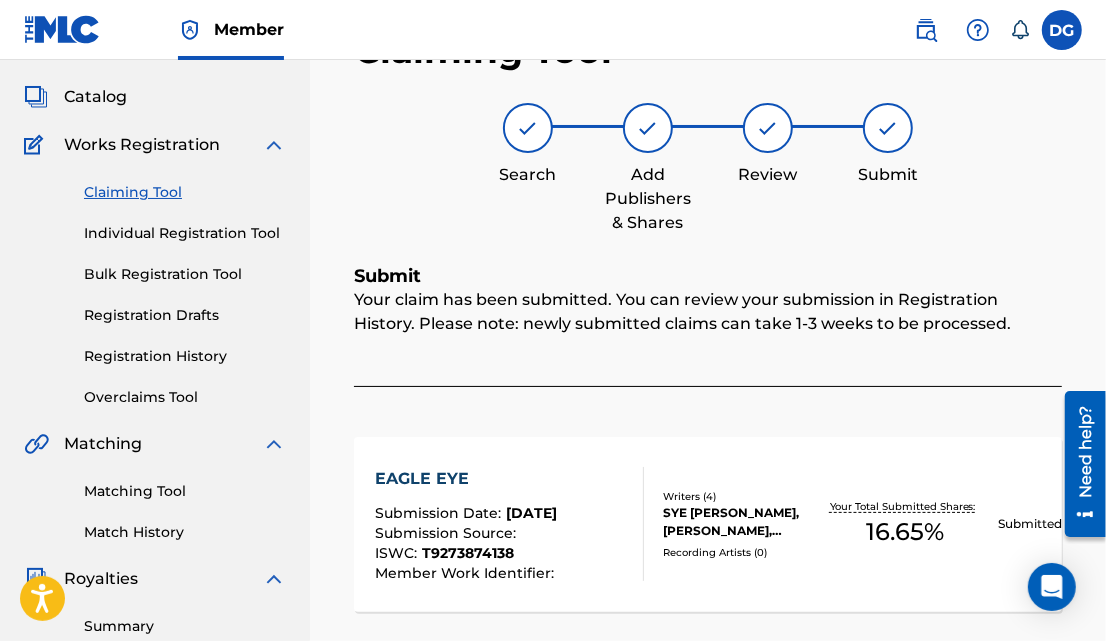 scroll, scrollTop: 101, scrollLeft: 0, axis: vertical 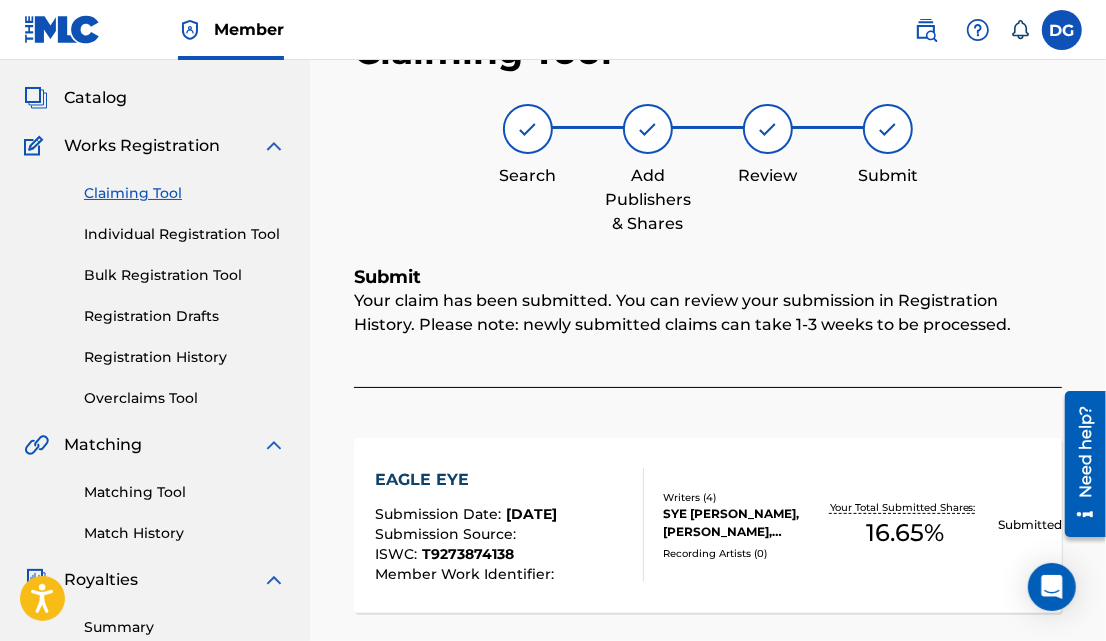 click on "Claiming Tool" at bounding box center [185, 193] 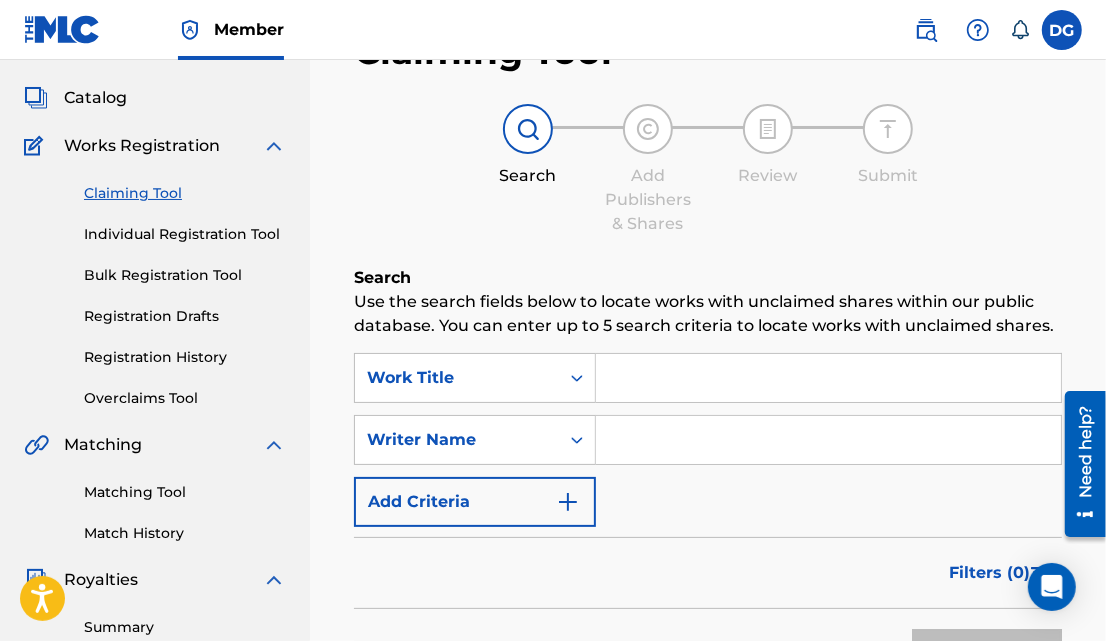scroll, scrollTop: 0, scrollLeft: 0, axis: both 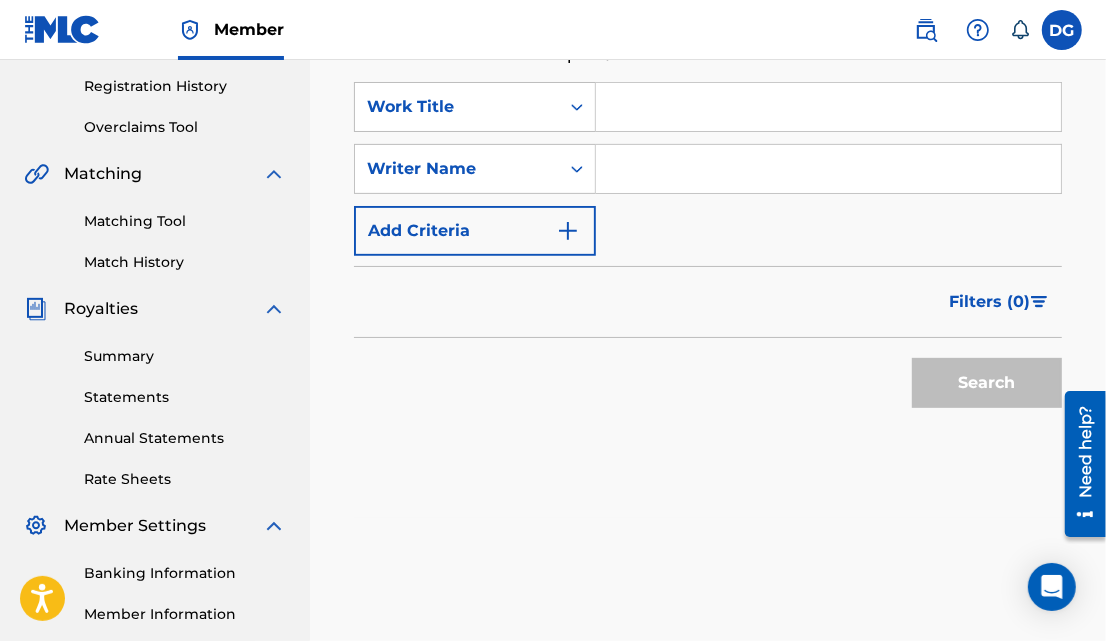 click at bounding box center [828, 169] 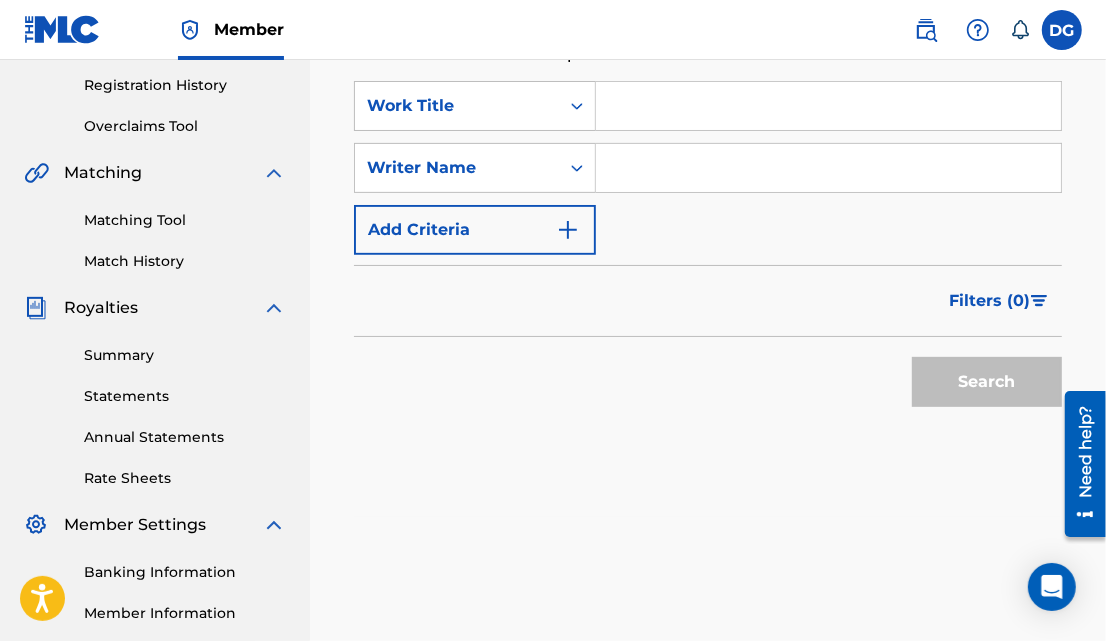 click at bounding box center (828, 168) 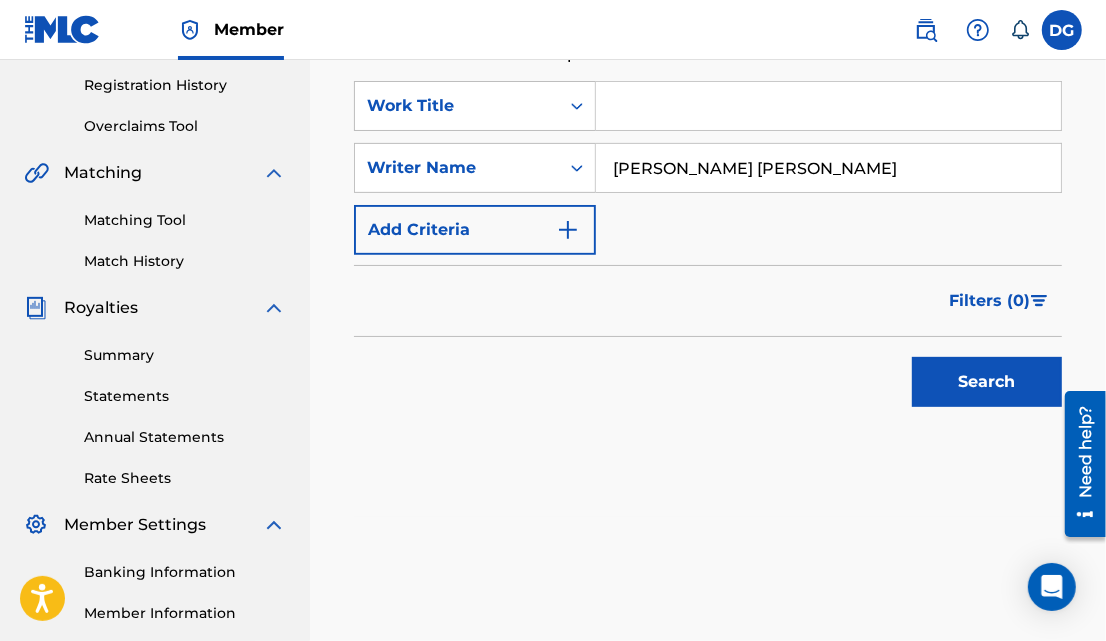 click on "Search" at bounding box center [987, 382] 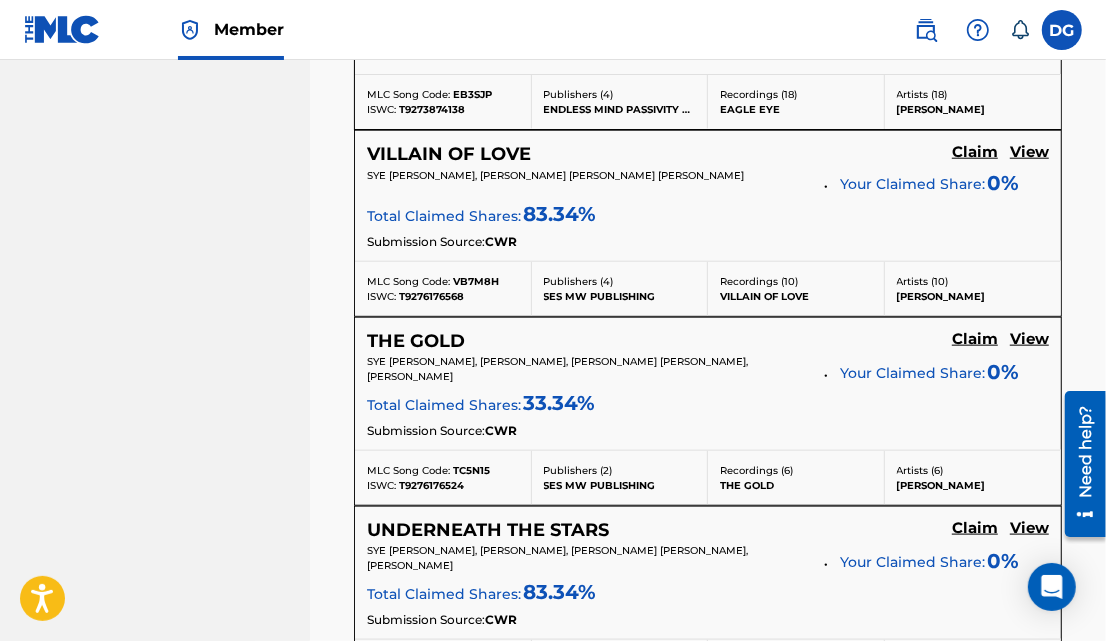 scroll, scrollTop: 1250, scrollLeft: 0, axis: vertical 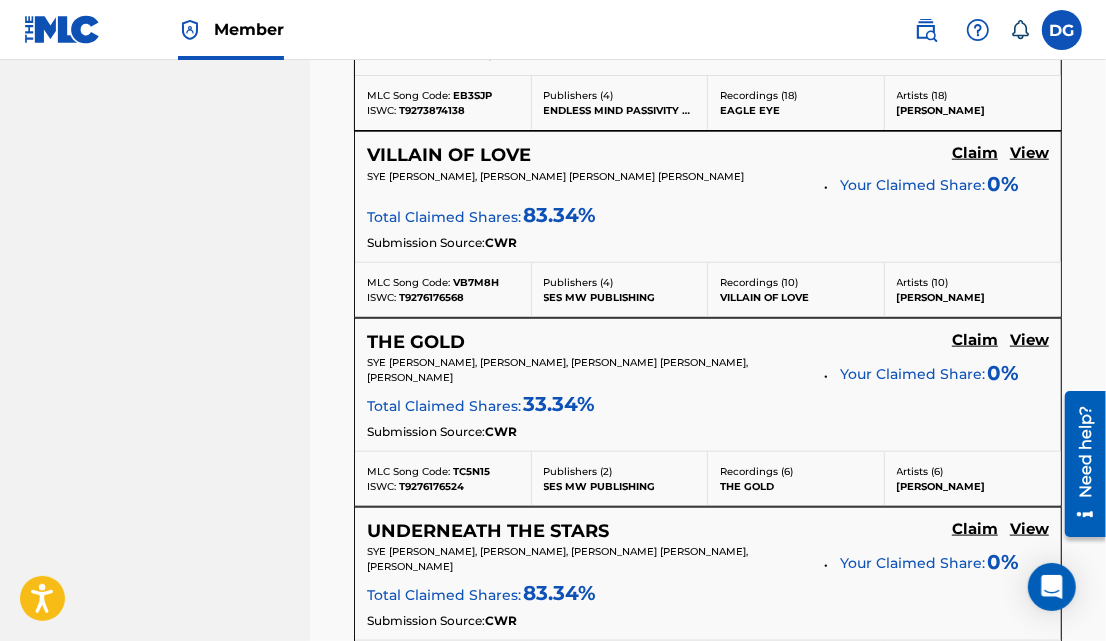 click on "Claim" at bounding box center (975, -409) 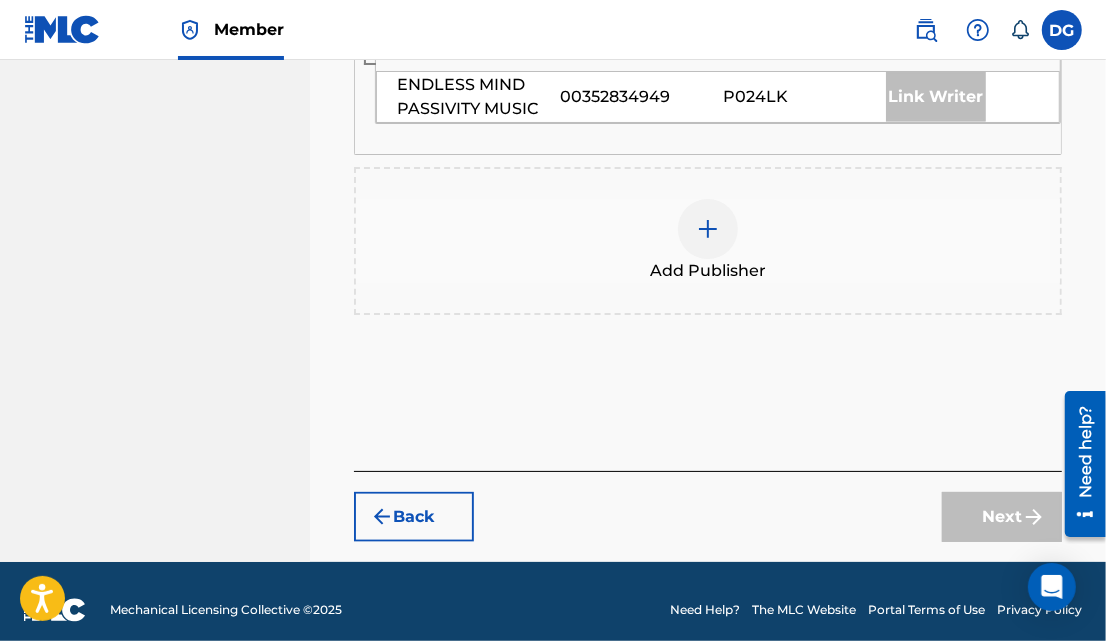 scroll, scrollTop: 1245, scrollLeft: 0, axis: vertical 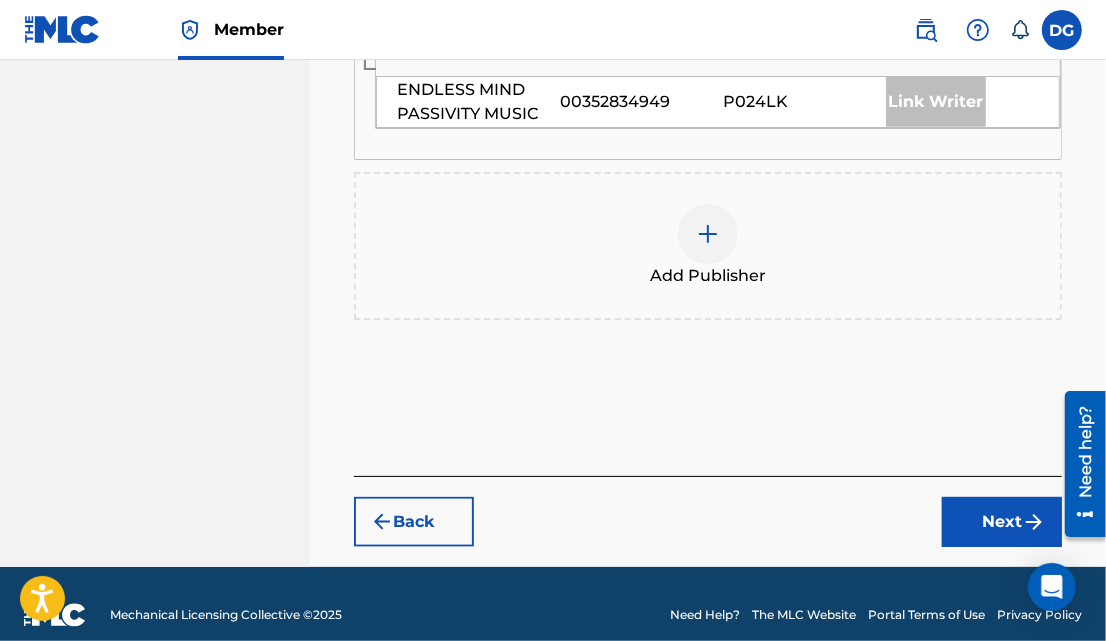 click at bounding box center (708, 234) 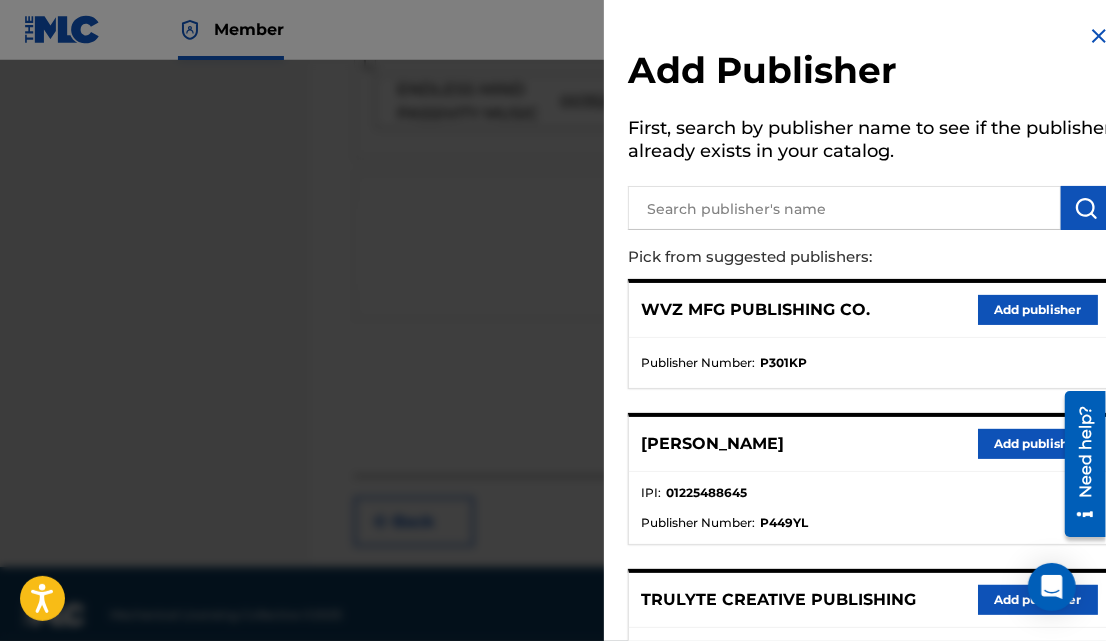click on "Add publisher" at bounding box center (1038, 310) 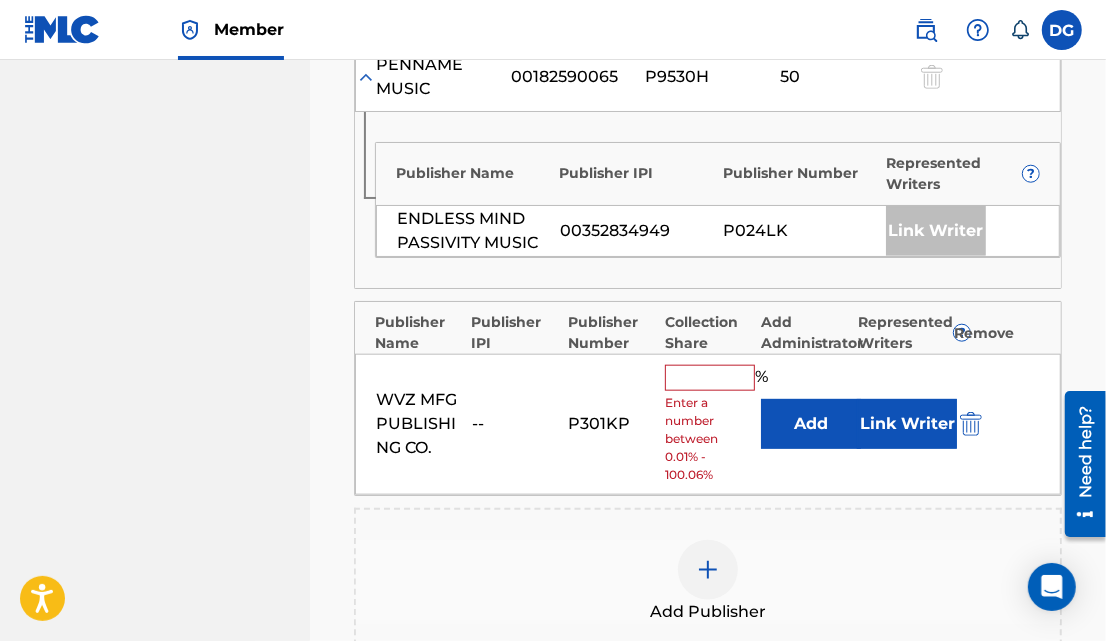 click at bounding box center (710, 378) 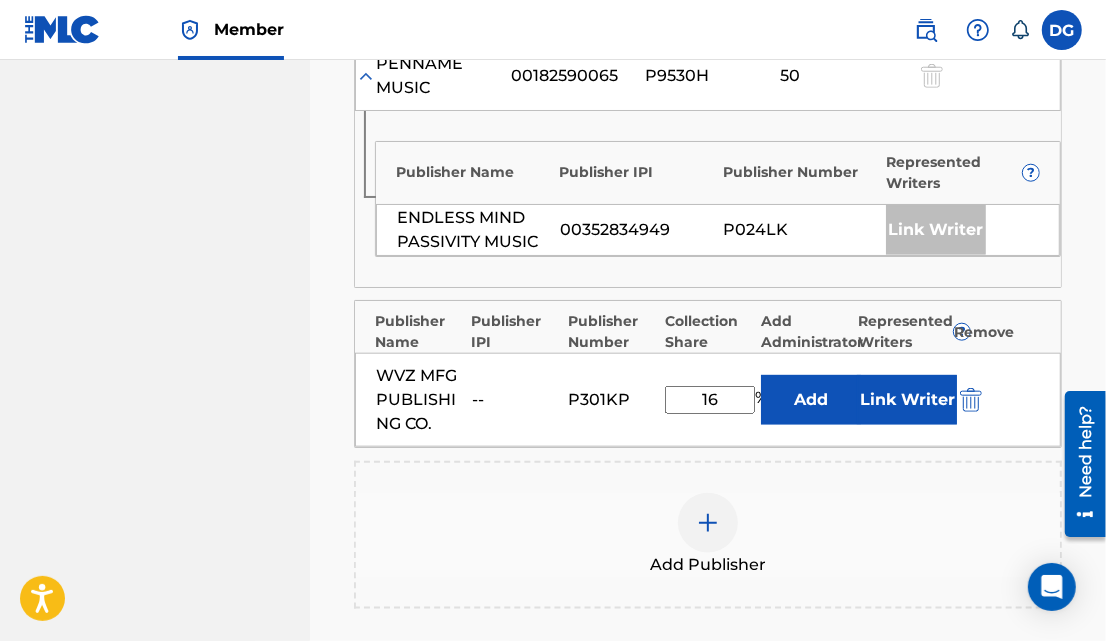 type on "16.65" 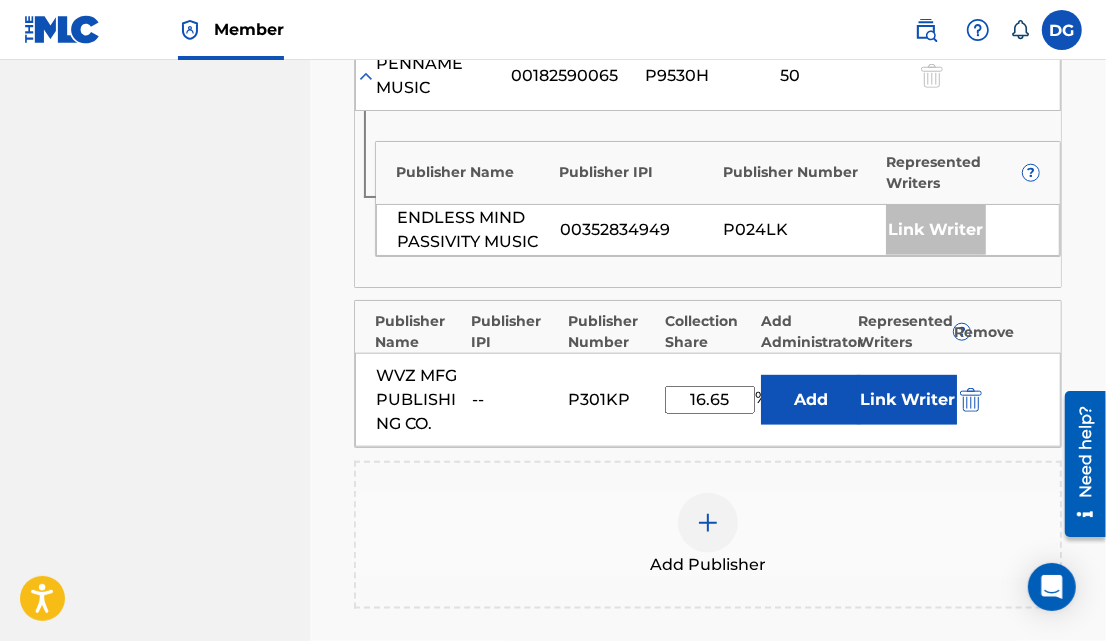click on "Link Writer" at bounding box center [907, 400] 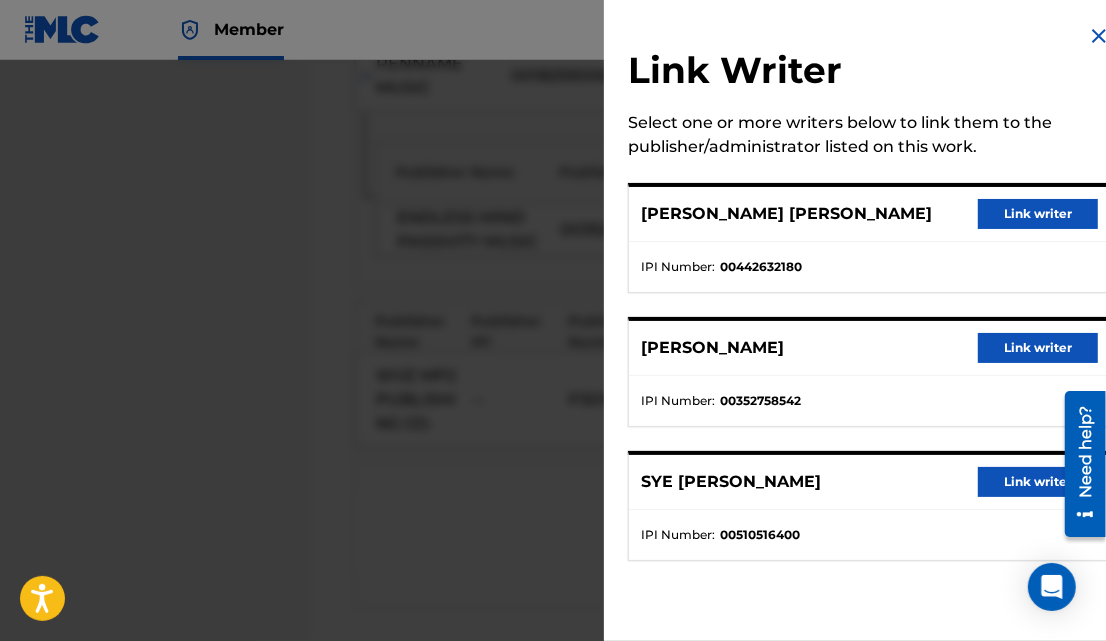 click on "Link writer" at bounding box center [1038, 214] 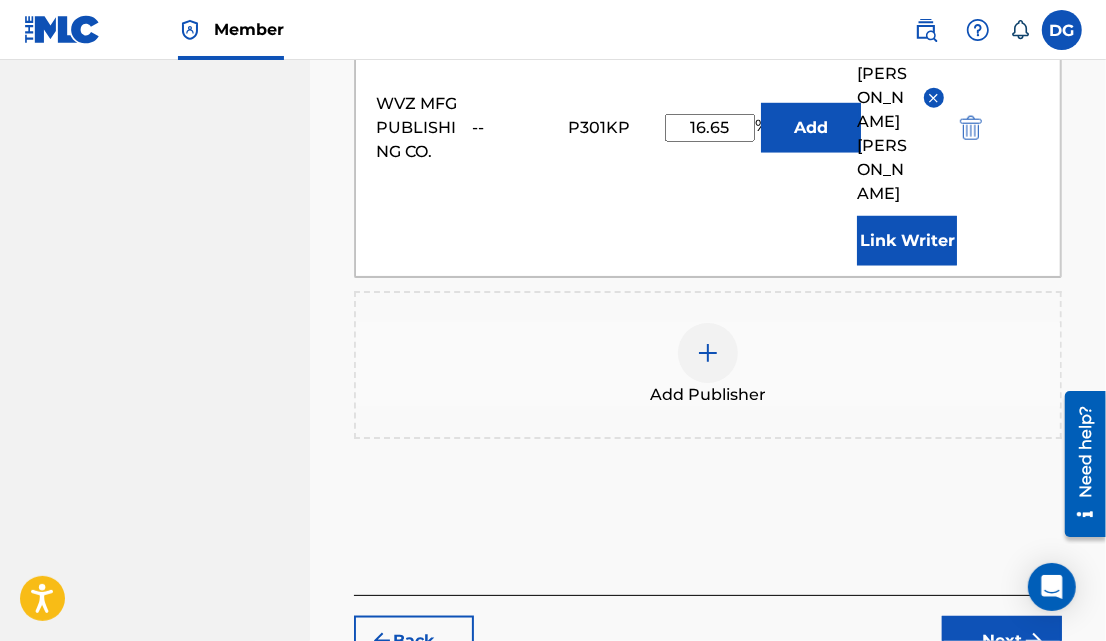 click on "Next" at bounding box center (1002, 641) 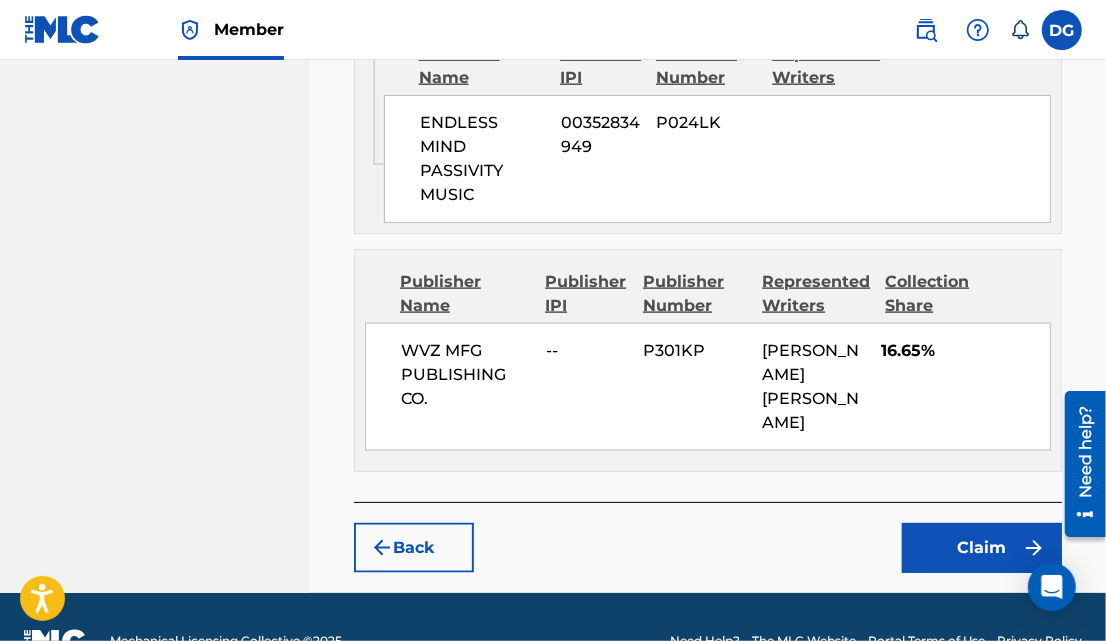 scroll, scrollTop: 1566, scrollLeft: 0, axis: vertical 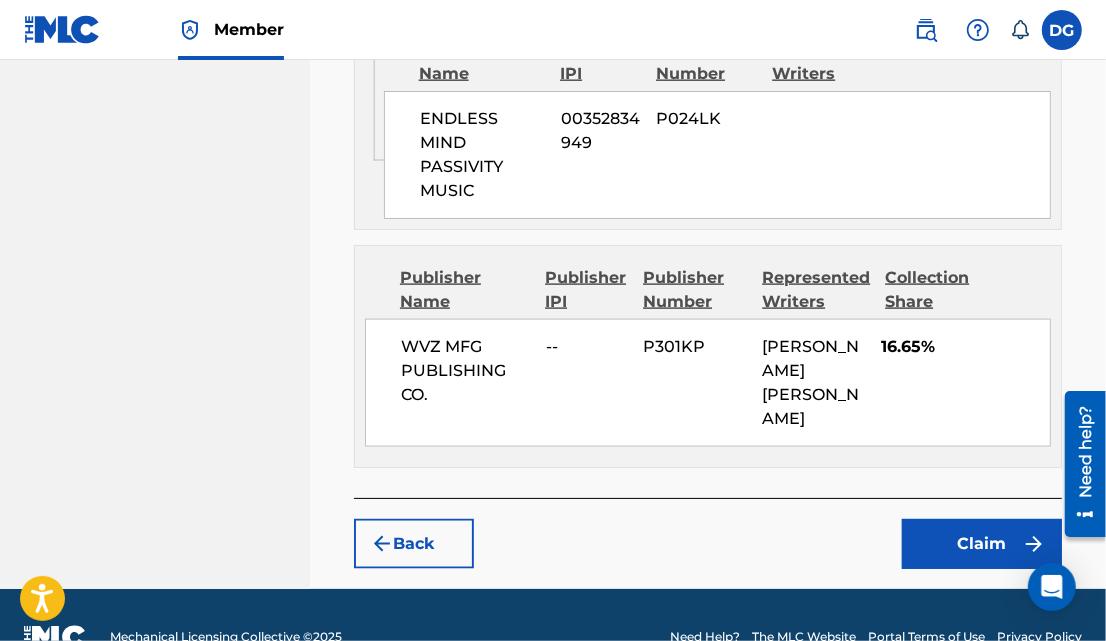 click on "Claim" at bounding box center (982, 544) 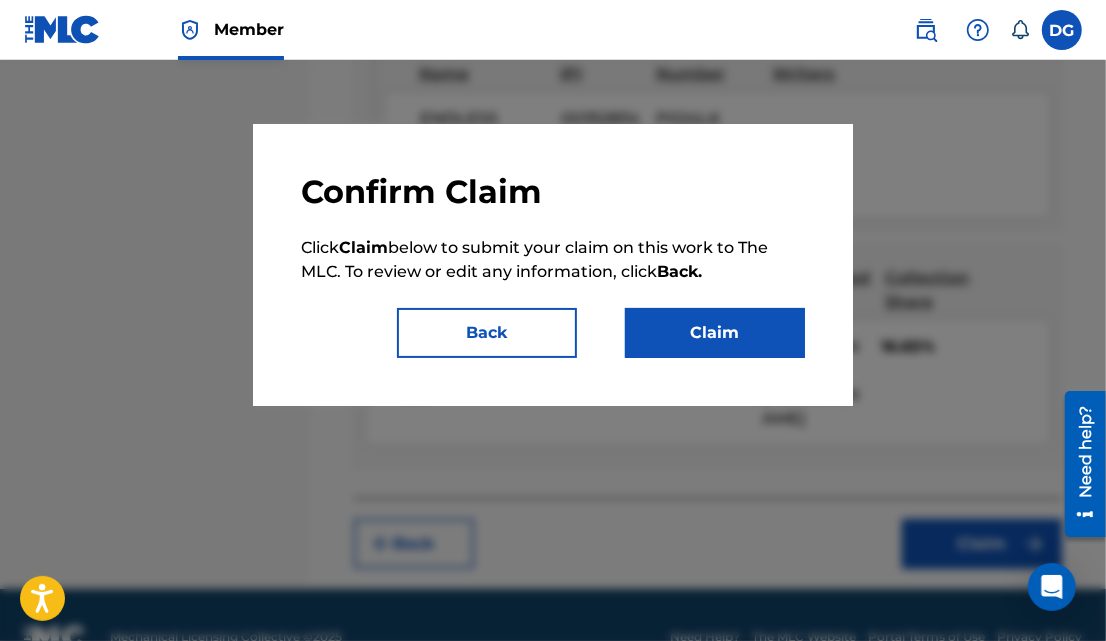 click on "Claim" at bounding box center [715, 333] 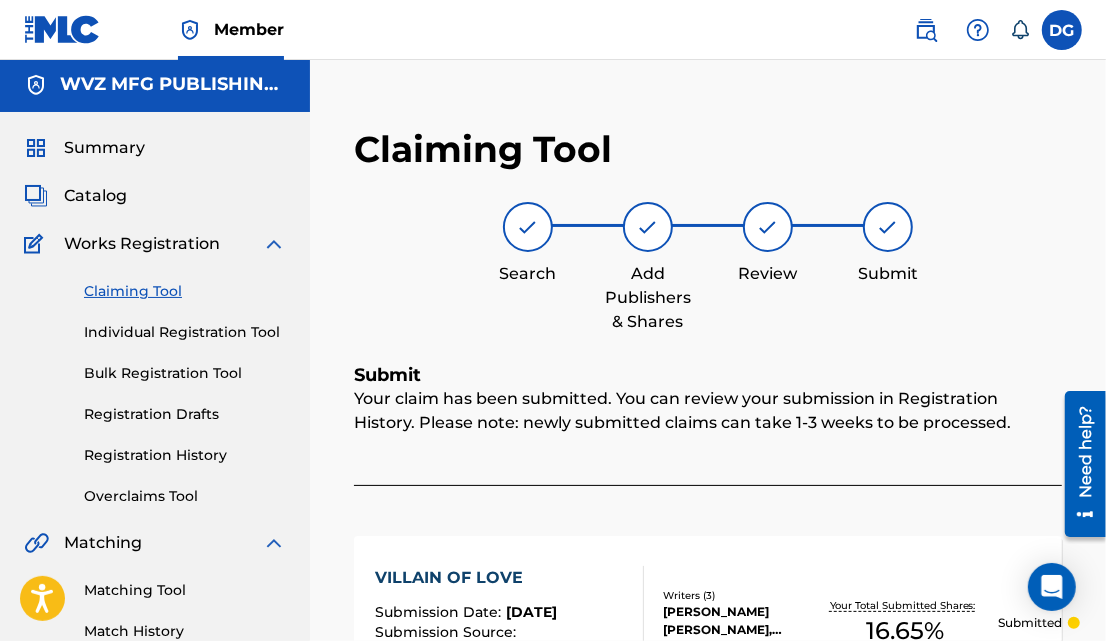scroll, scrollTop: 0, scrollLeft: 0, axis: both 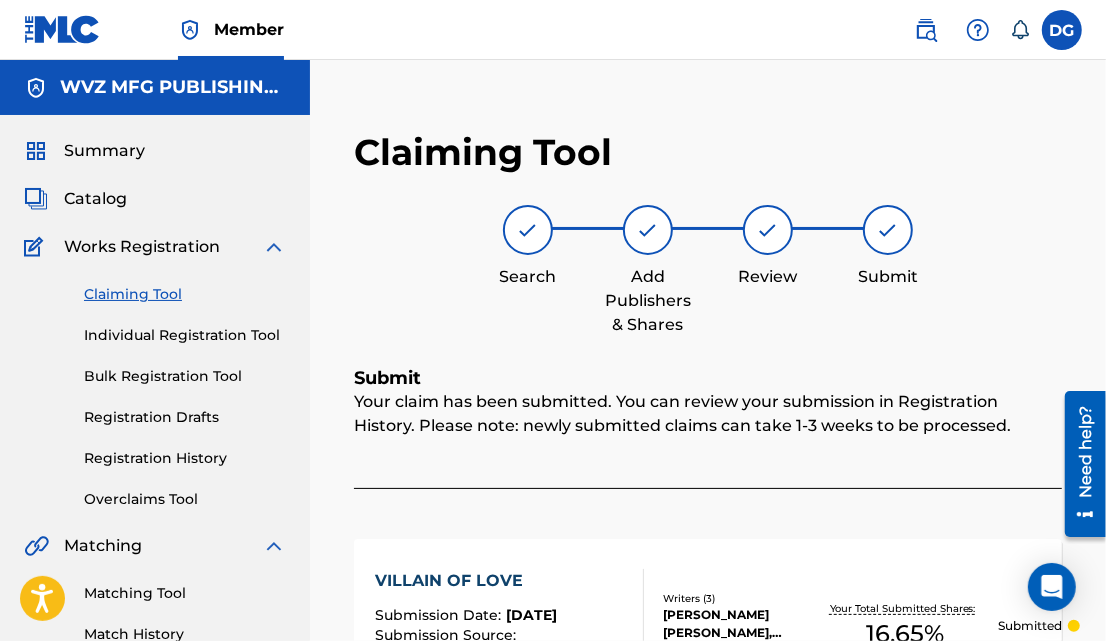 click on "Claiming Tool" at bounding box center (185, 294) 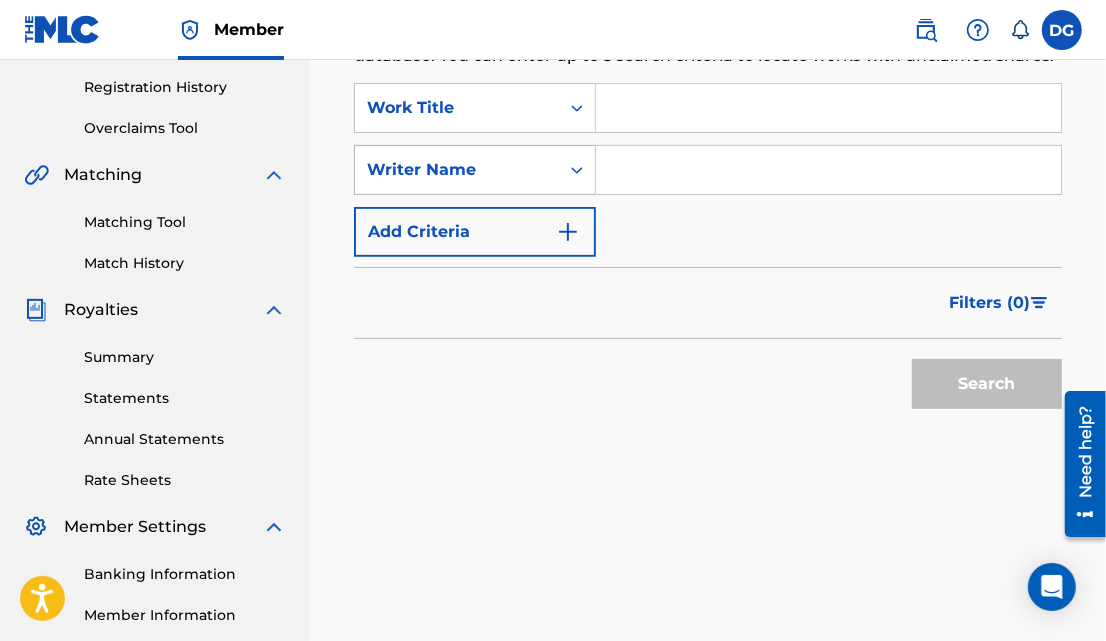 scroll, scrollTop: 373, scrollLeft: 0, axis: vertical 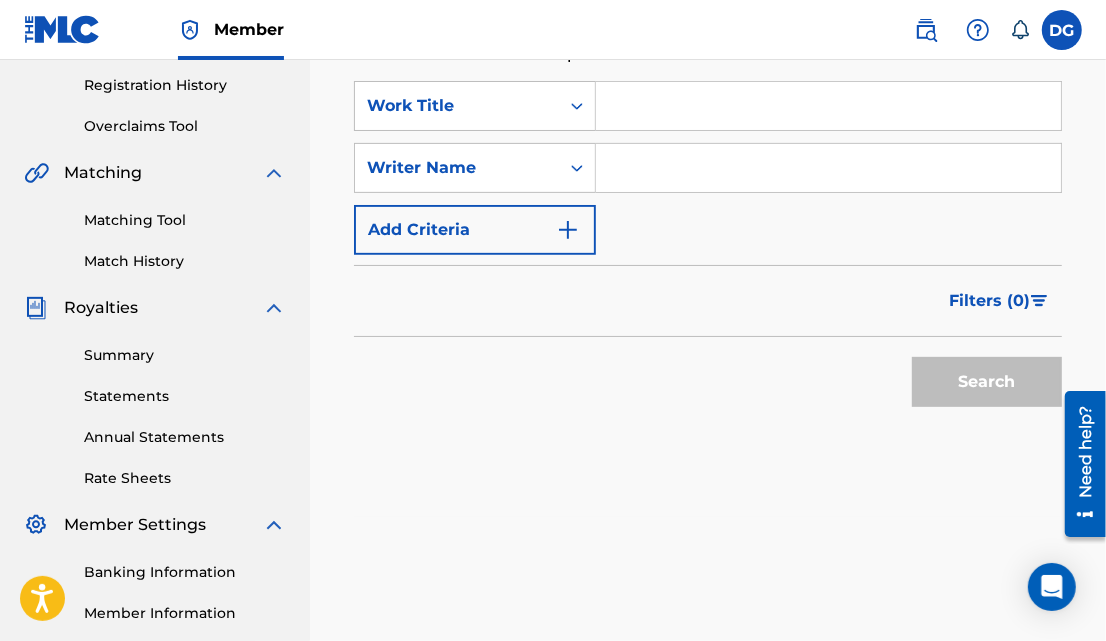 click at bounding box center [828, 168] 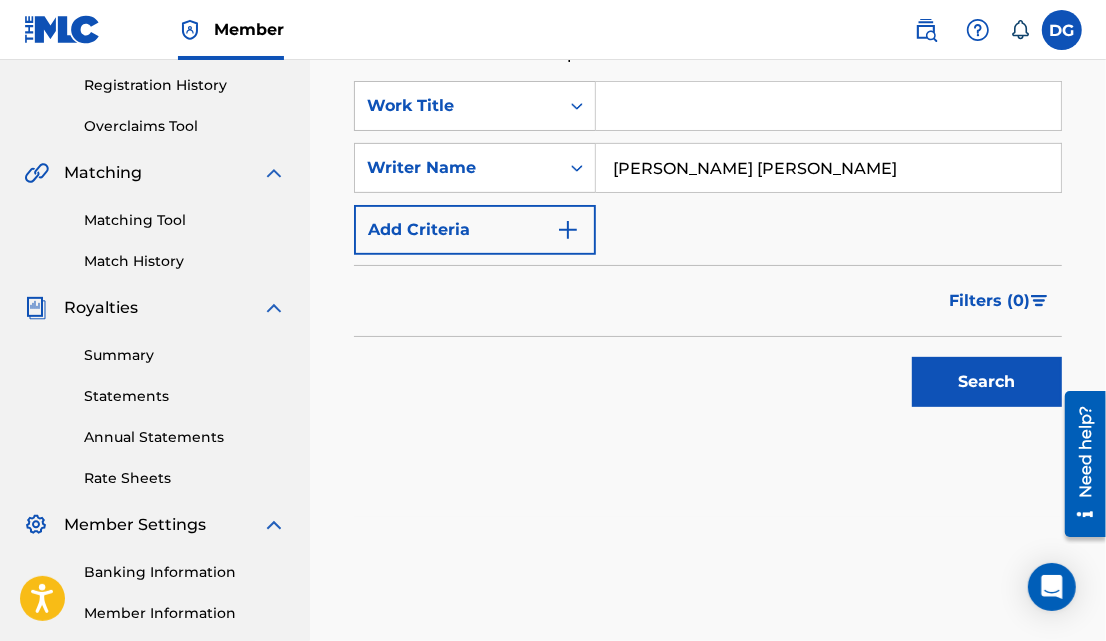 click on "Search" at bounding box center [987, 382] 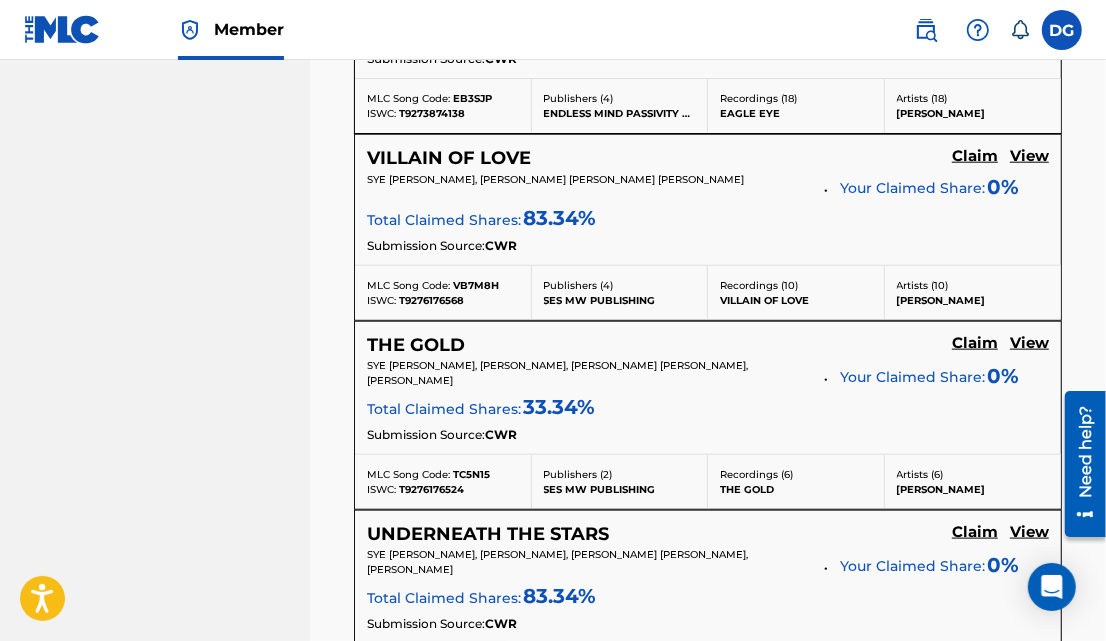 scroll, scrollTop: 1248, scrollLeft: 0, axis: vertical 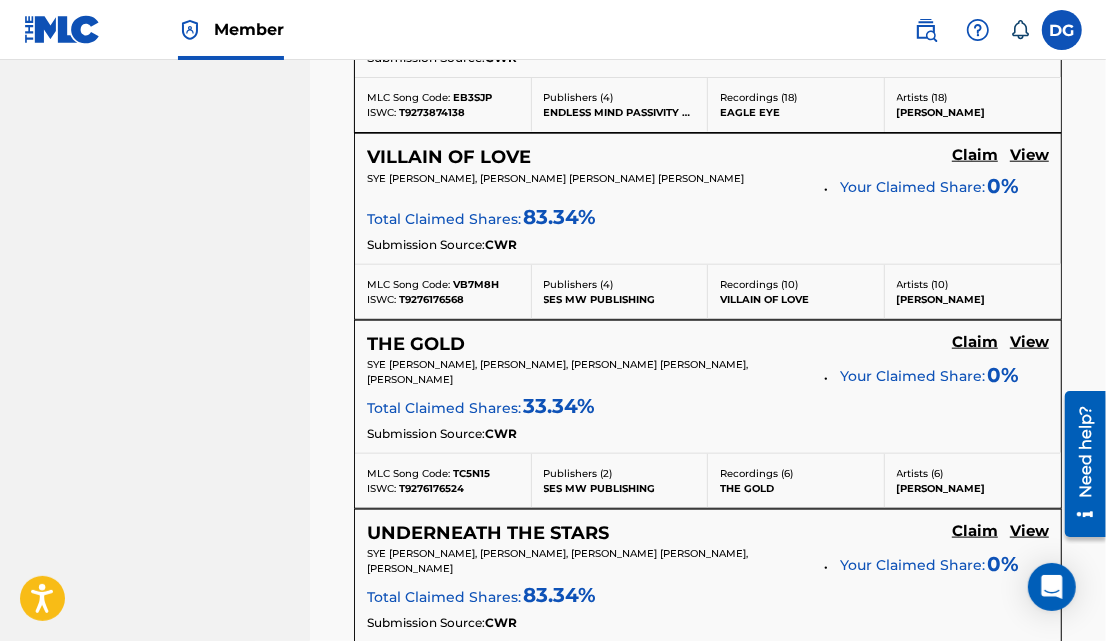 click on "Claim" at bounding box center (975, -407) 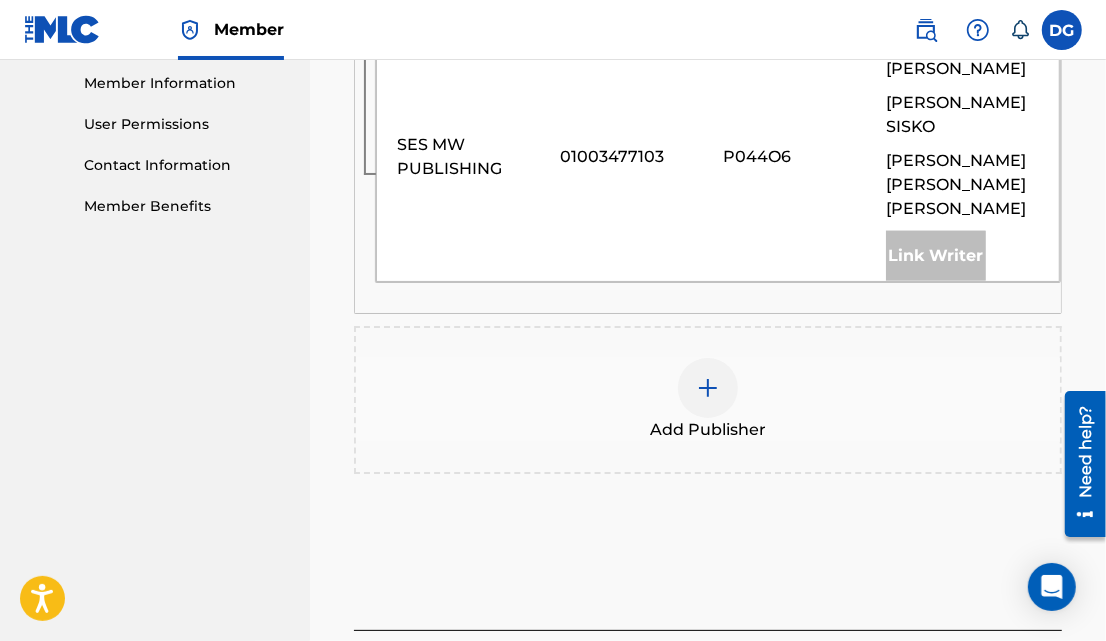scroll, scrollTop: 905, scrollLeft: 0, axis: vertical 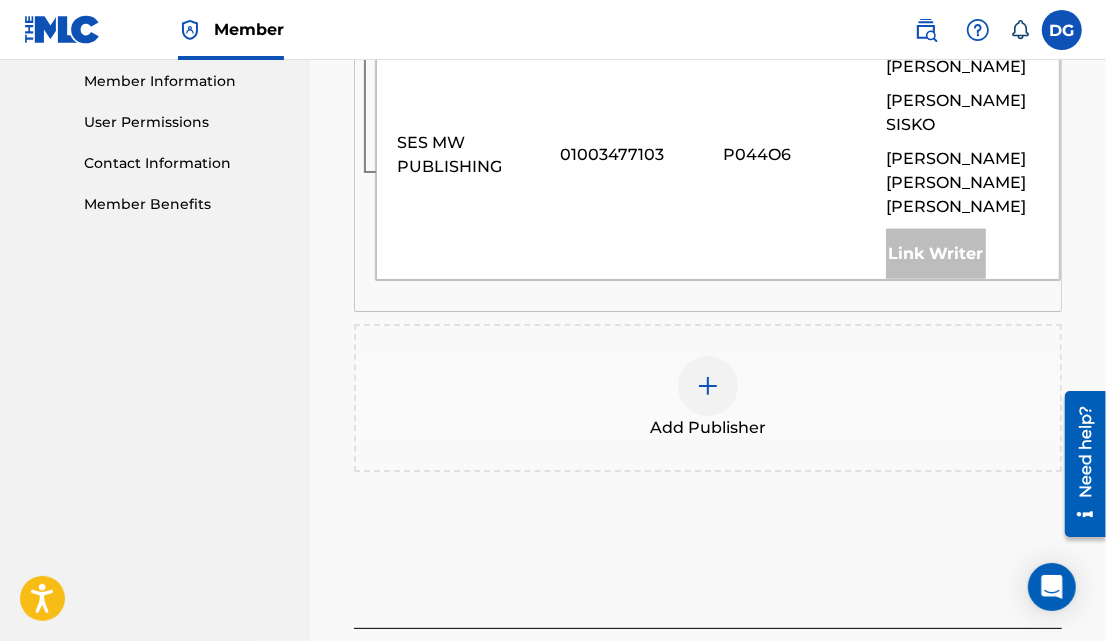 click at bounding box center [708, 386] 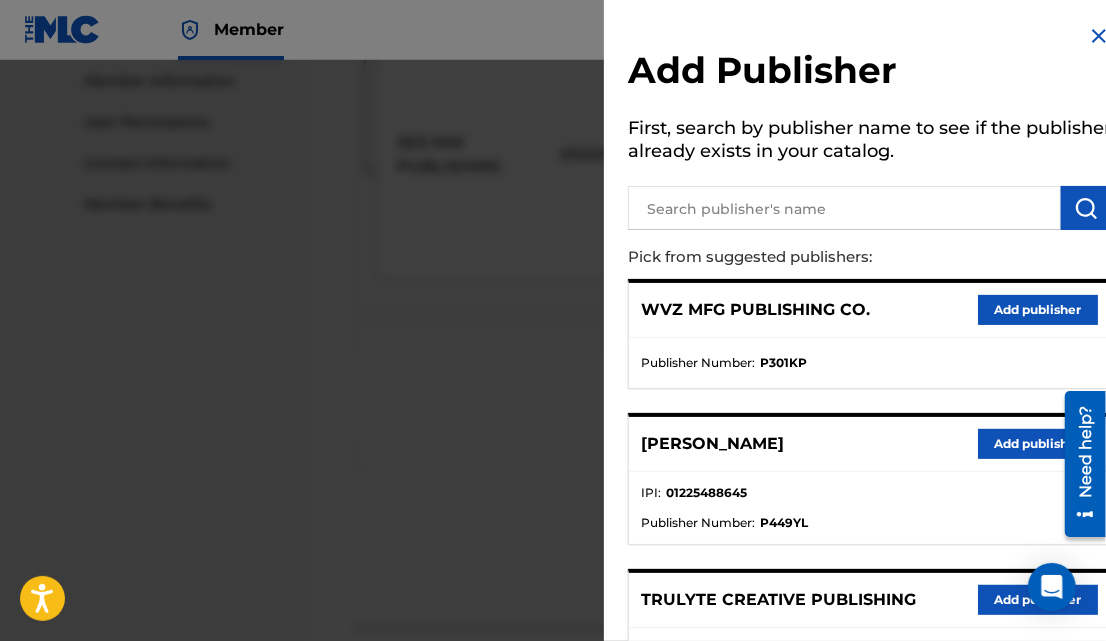 click on "Add publisher" at bounding box center [1038, 310] 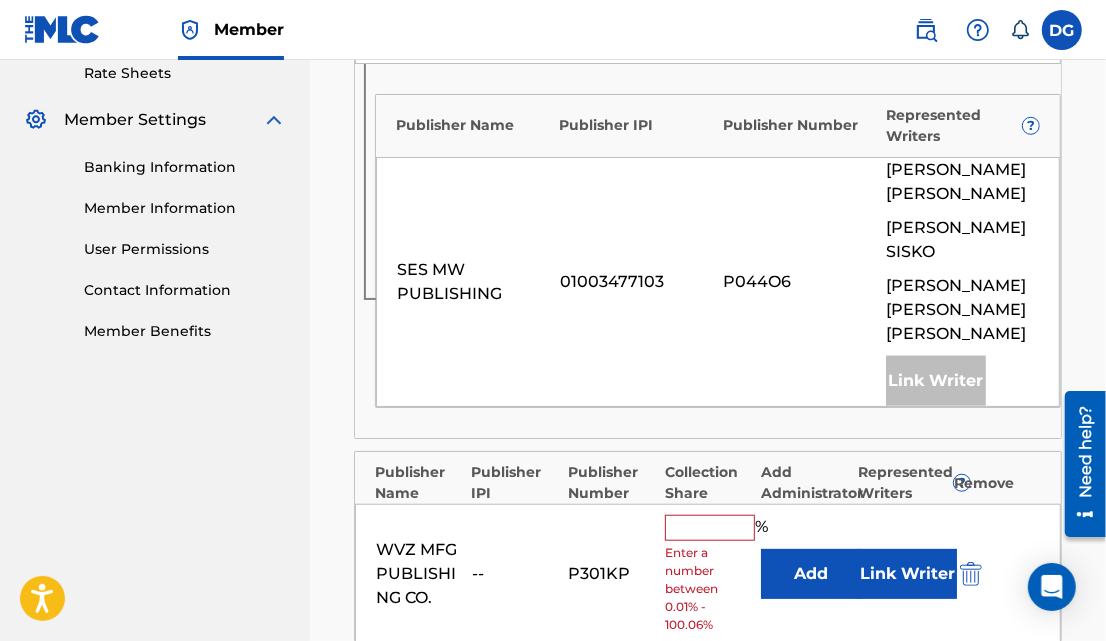 scroll, scrollTop: 780, scrollLeft: 0, axis: vertical 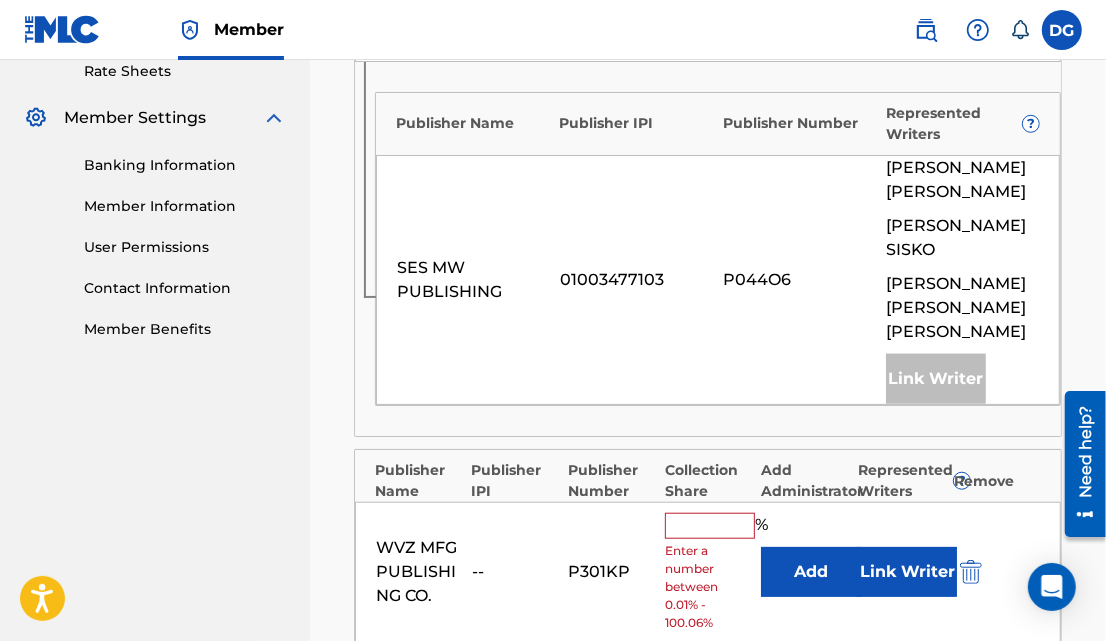 click at bounding box center [710, 526] 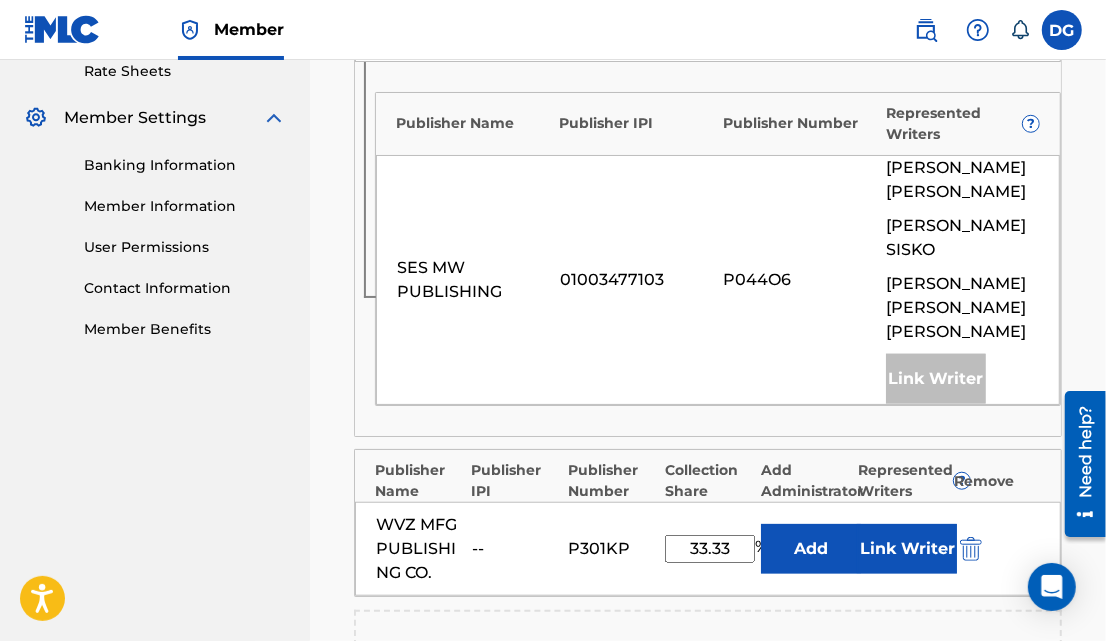click on "Link Writer" at bounding box center (907, 549) 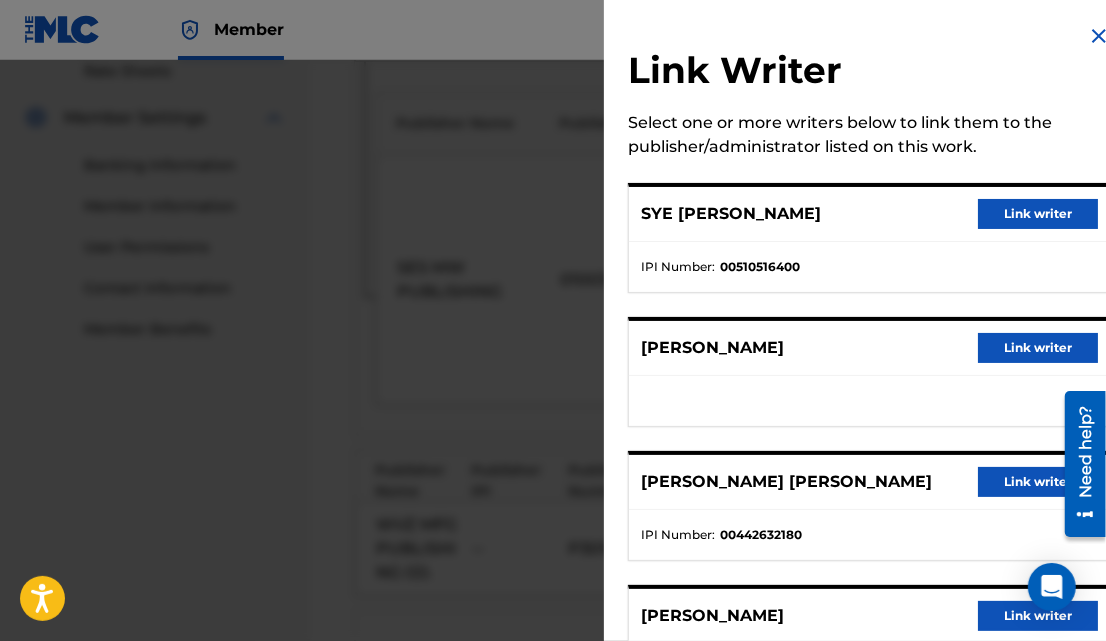 click on "Link writer" at bounding box center (1038, 482) 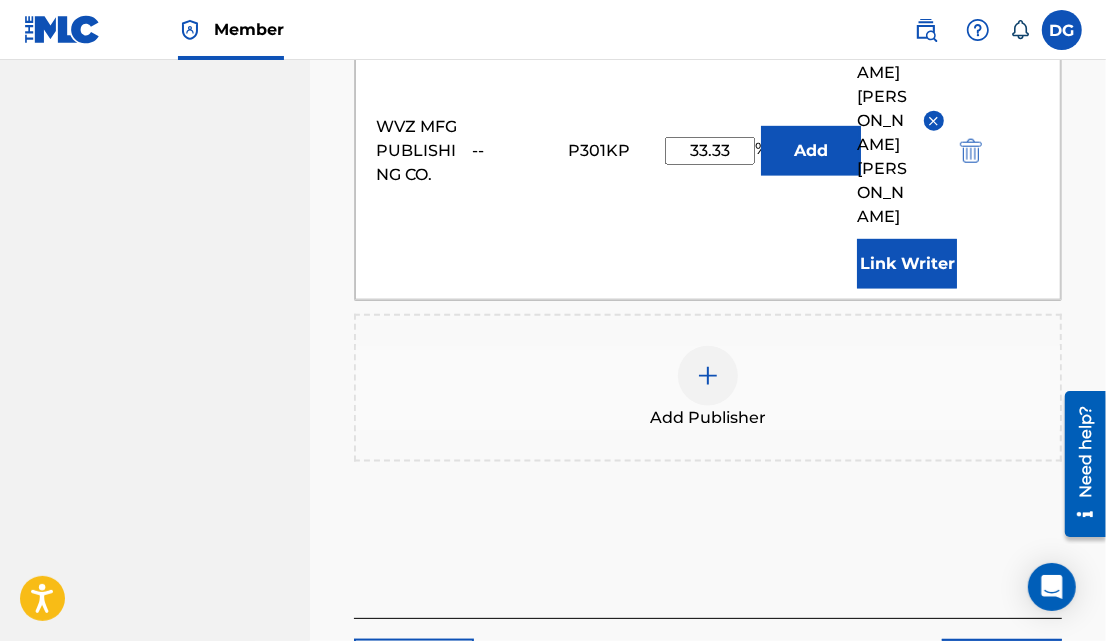 click on "Next" at bounding box center [1002, 664] 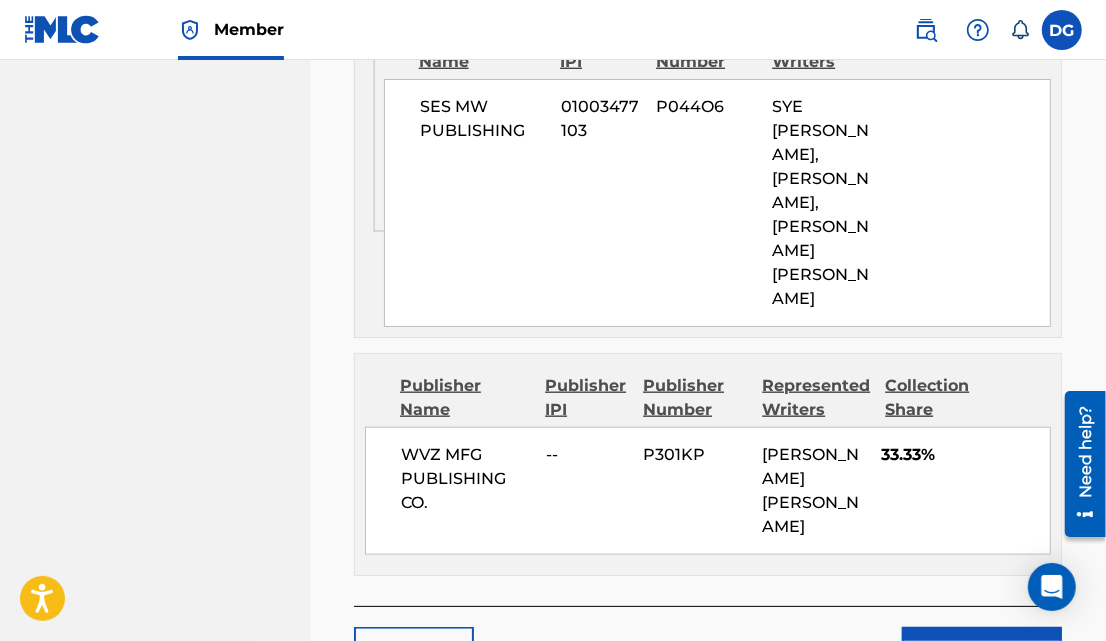 scroll, scrollTop: 1213, scrollLeft: 0, axis: vertical 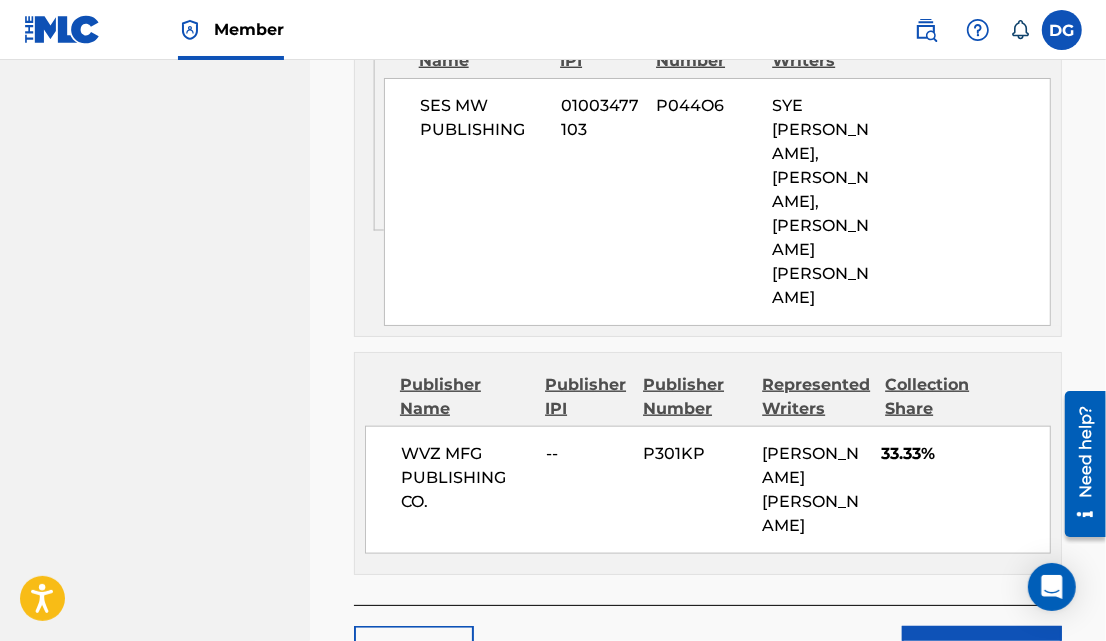 click on "Claim" at bounding box center [982, 651] 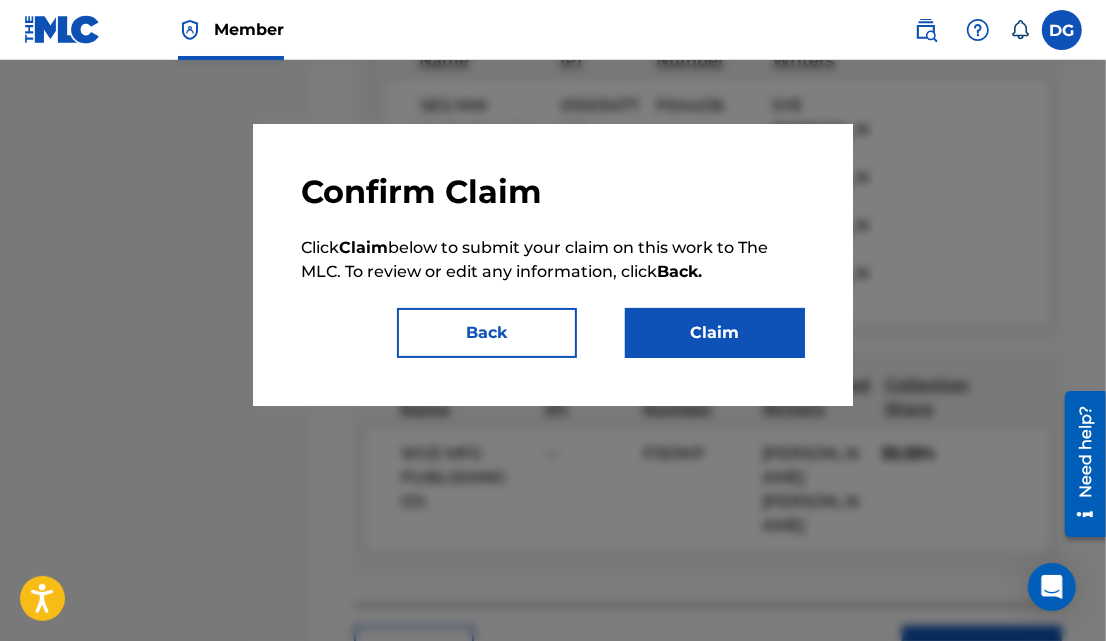 click on "Claim" at bounding box center [715, 333] 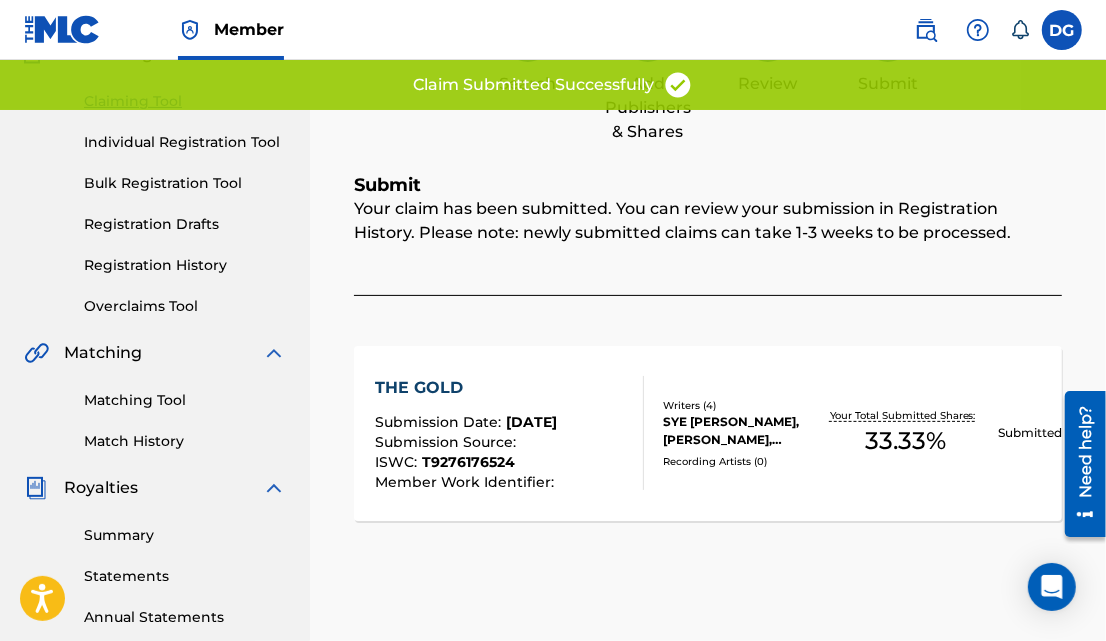scroll, scrollTop: 0, scrollLeft: 0, axis: both 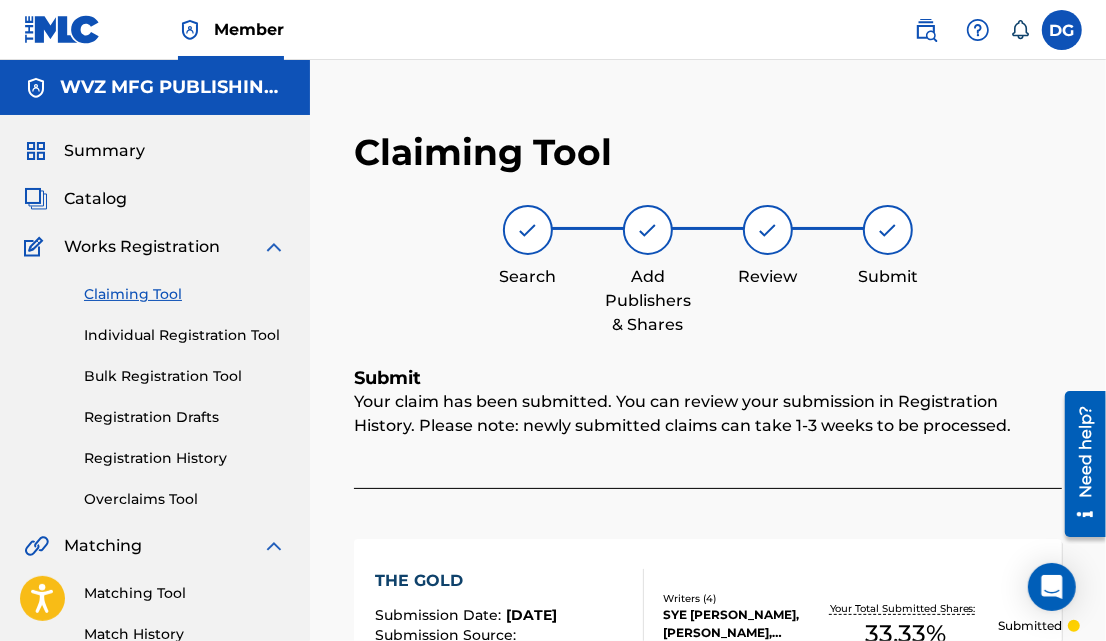 click on "Claiming Tool" at bounding box center [185, 294] 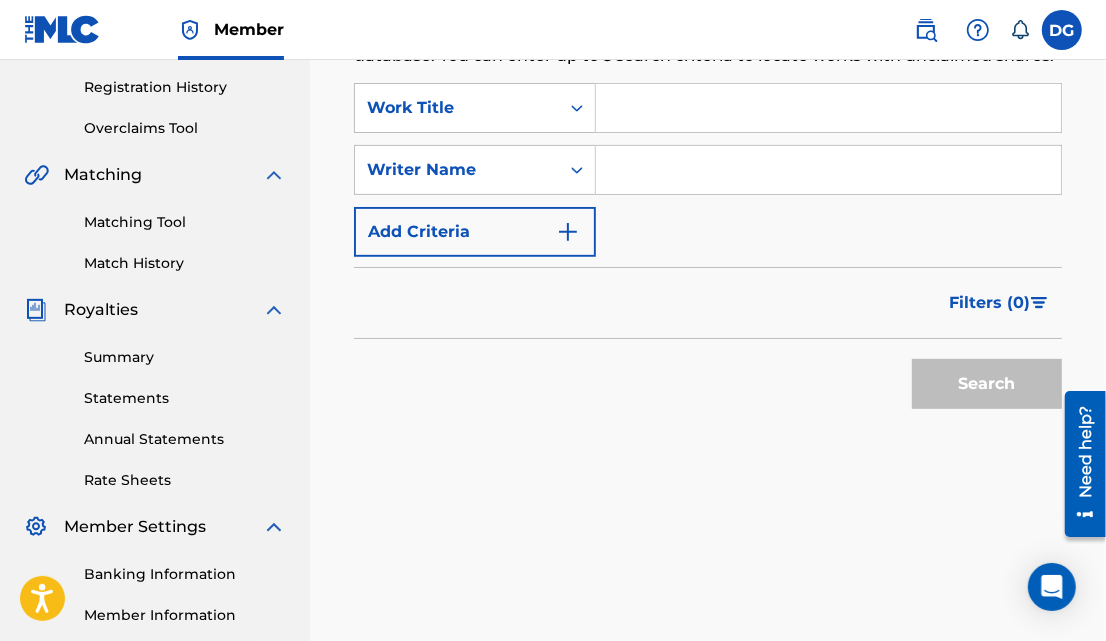 click at bounding box center [828, 170] 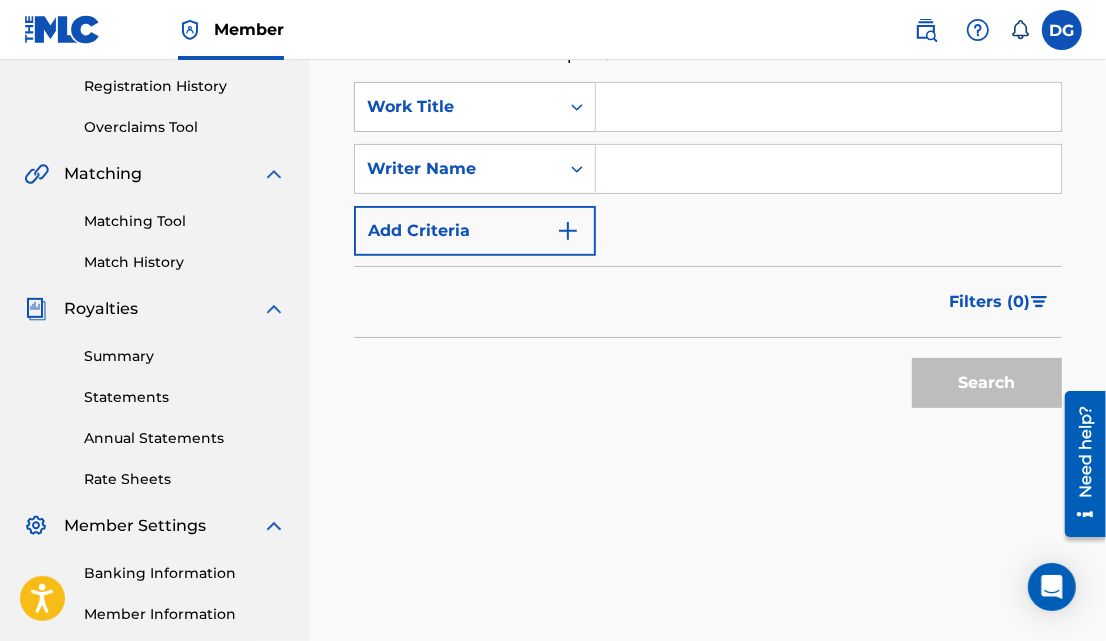 click at bounding box center (828, 169) 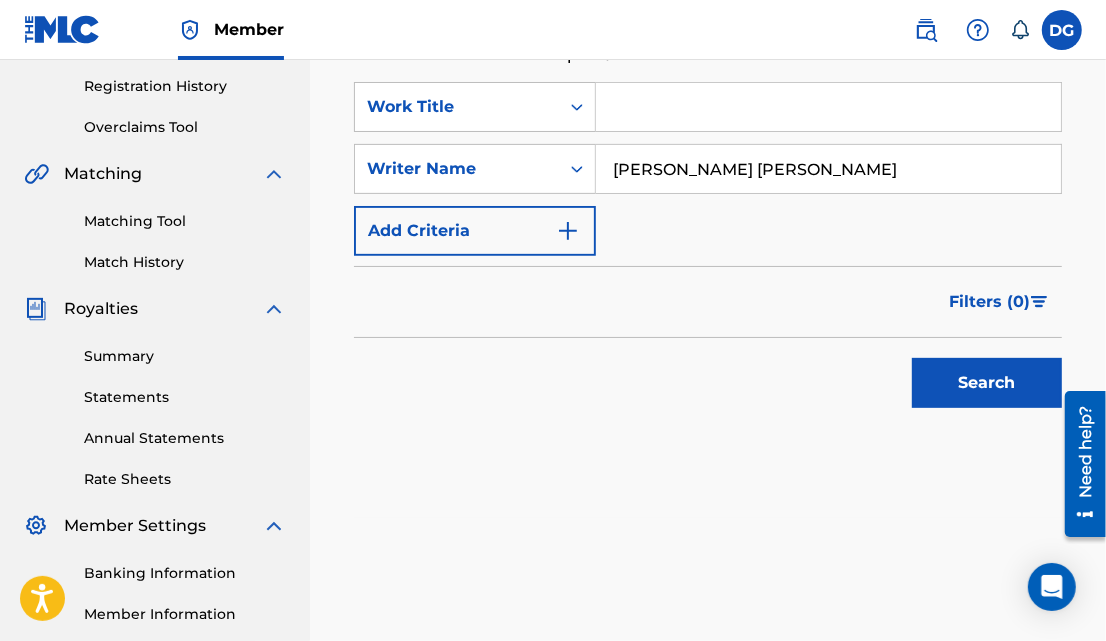 click on "Search" at bounding box center [987, 383] 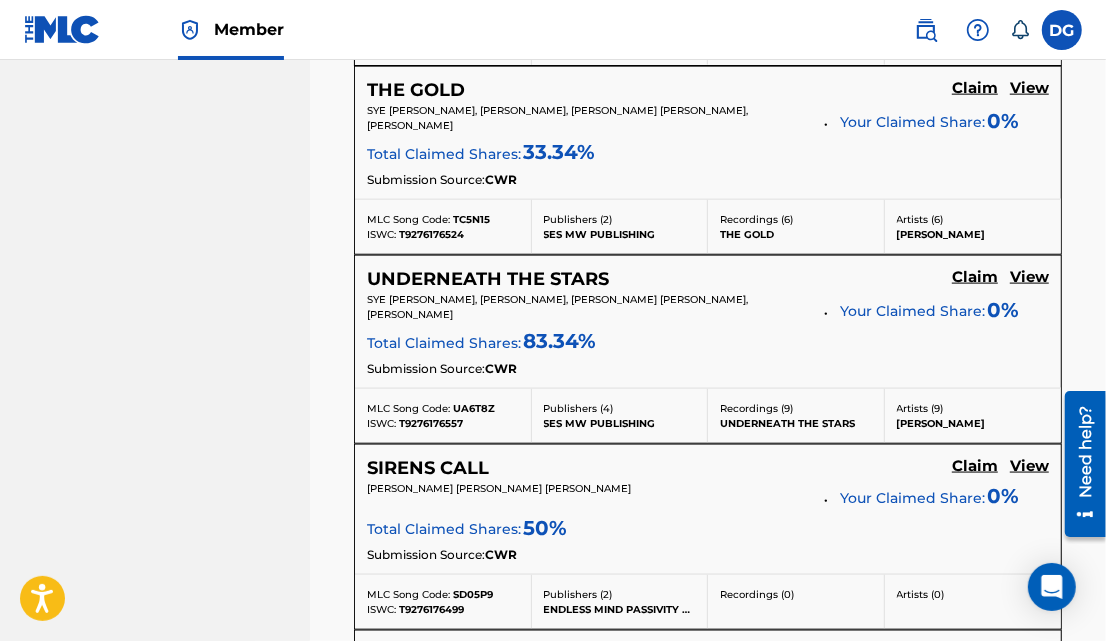 scroll, scrollTop: 1501, scrollLeft: 0, axis: vertical 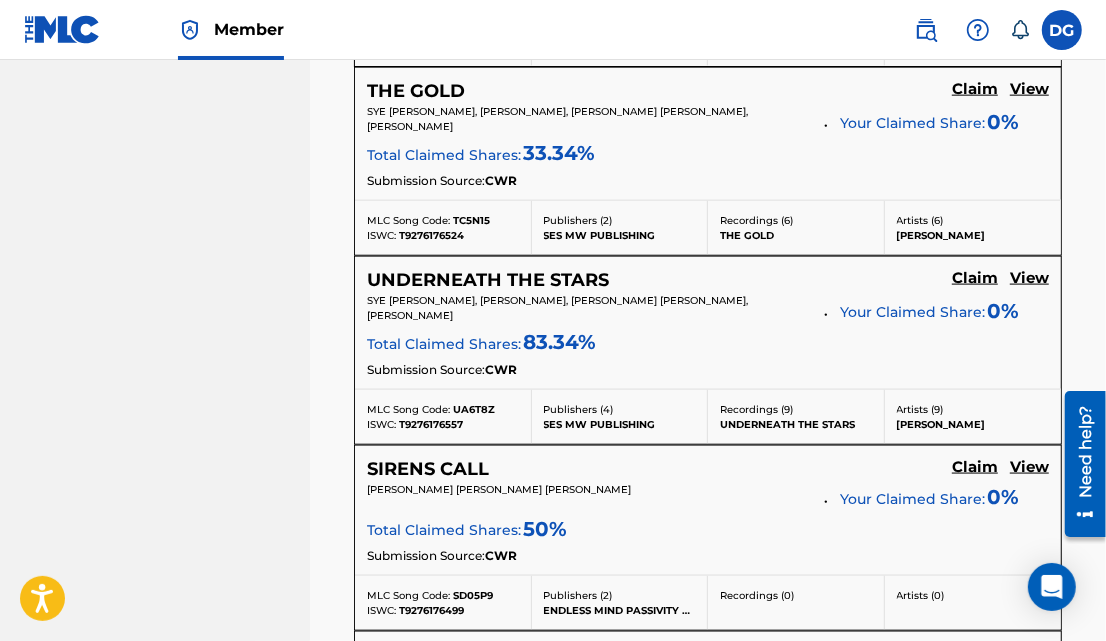 click on "Claim" at bounding box center (975, -660) 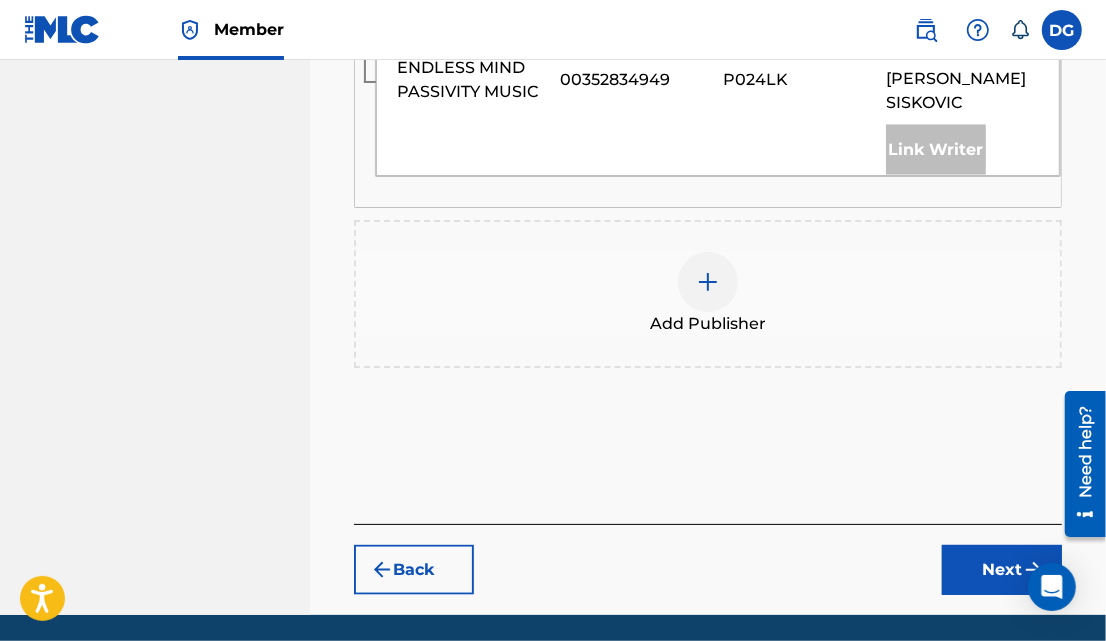 click on "Add Publisher" at bounding box center (708, 294) 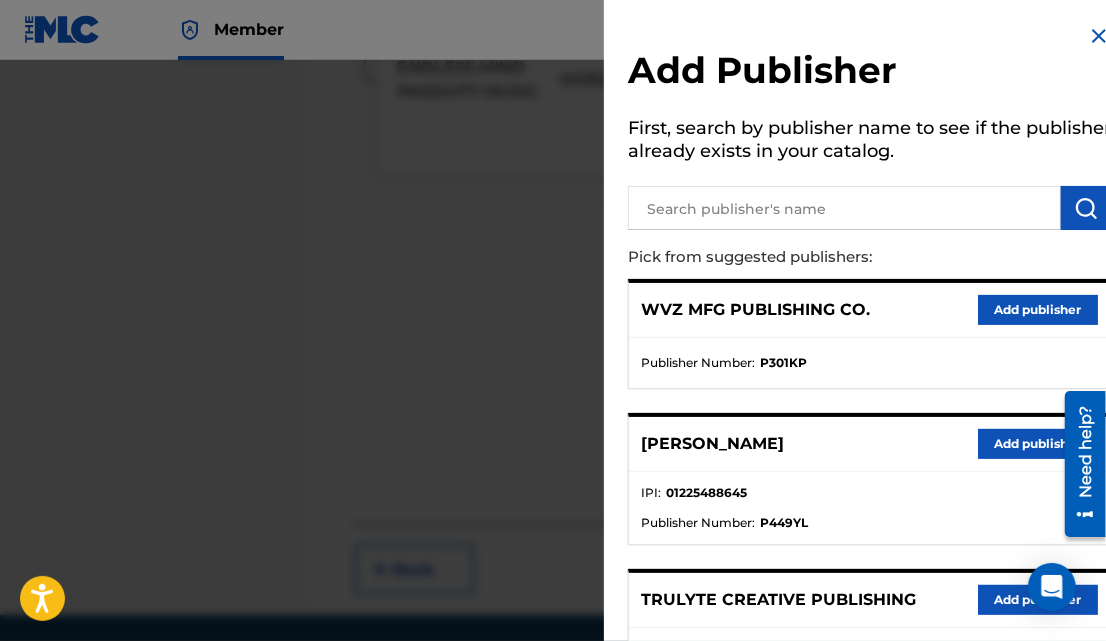 click on "Add publisher" at bounding box center [1038, 310] 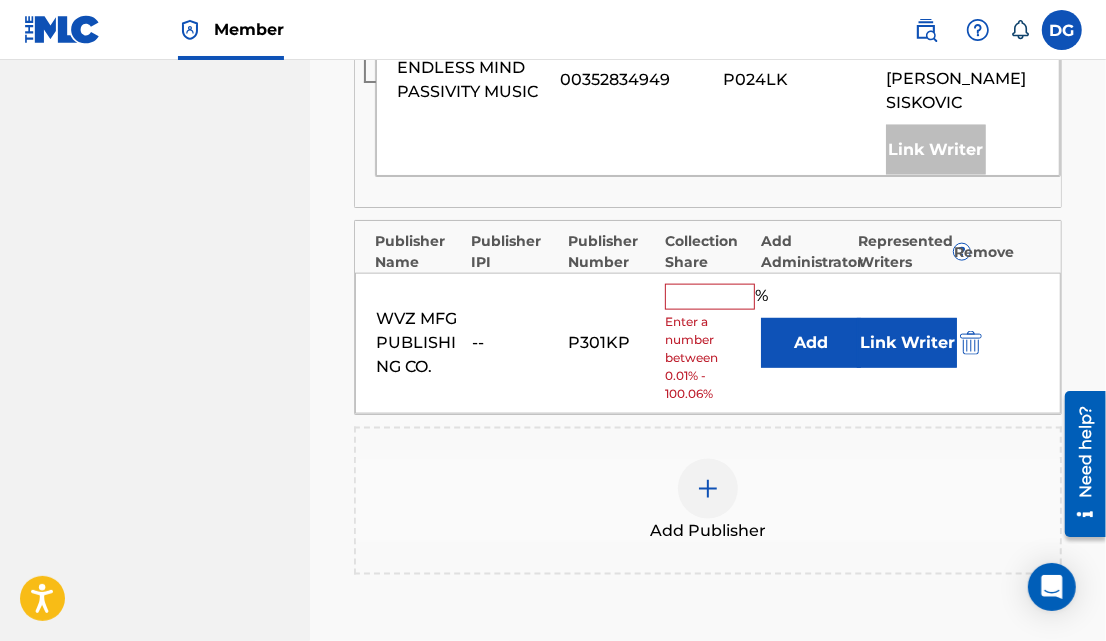 click at bounding box center [710, 297] 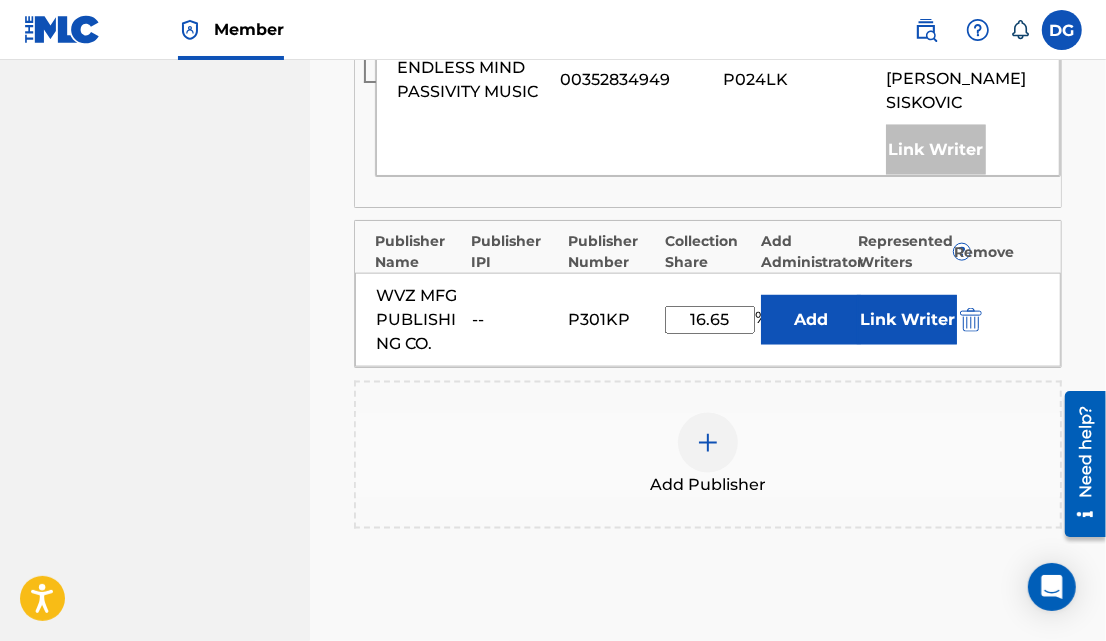 click on "Link Writer" at bounding box center [907, 320] 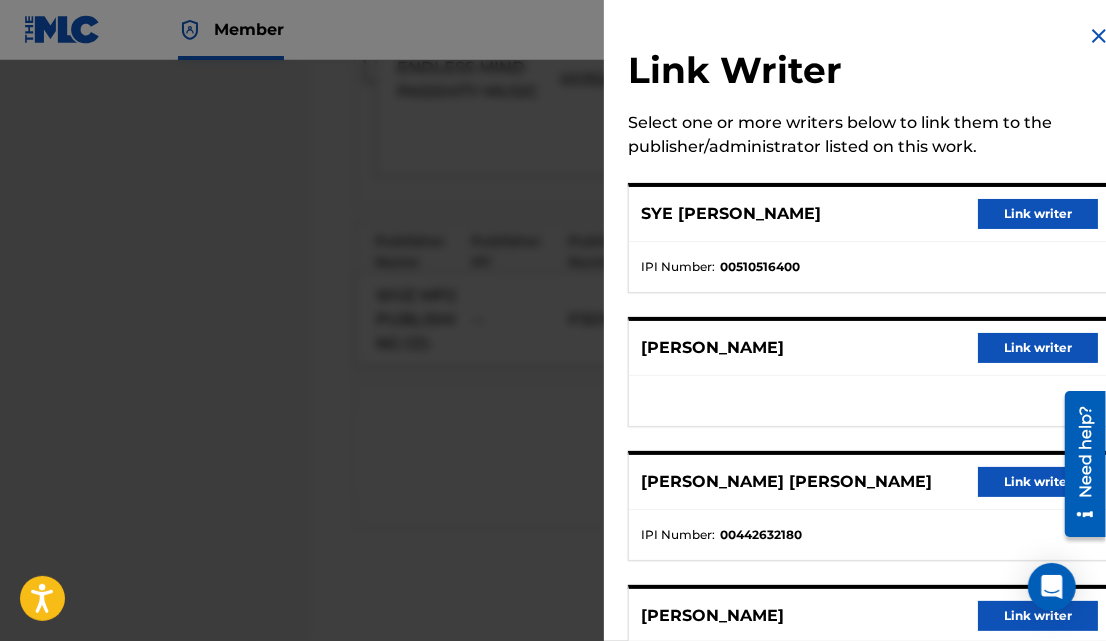 click on "Link writer" at bounding box center [1038, 482] 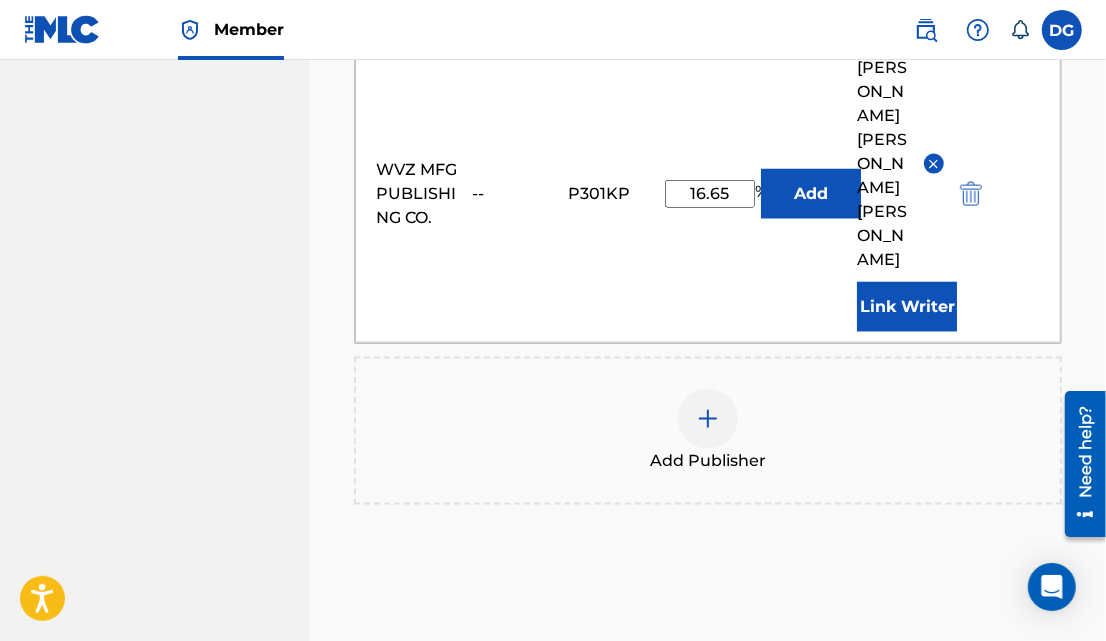 scroll, scrollTop: 1688, scrollLeft: 0, axis: vertical 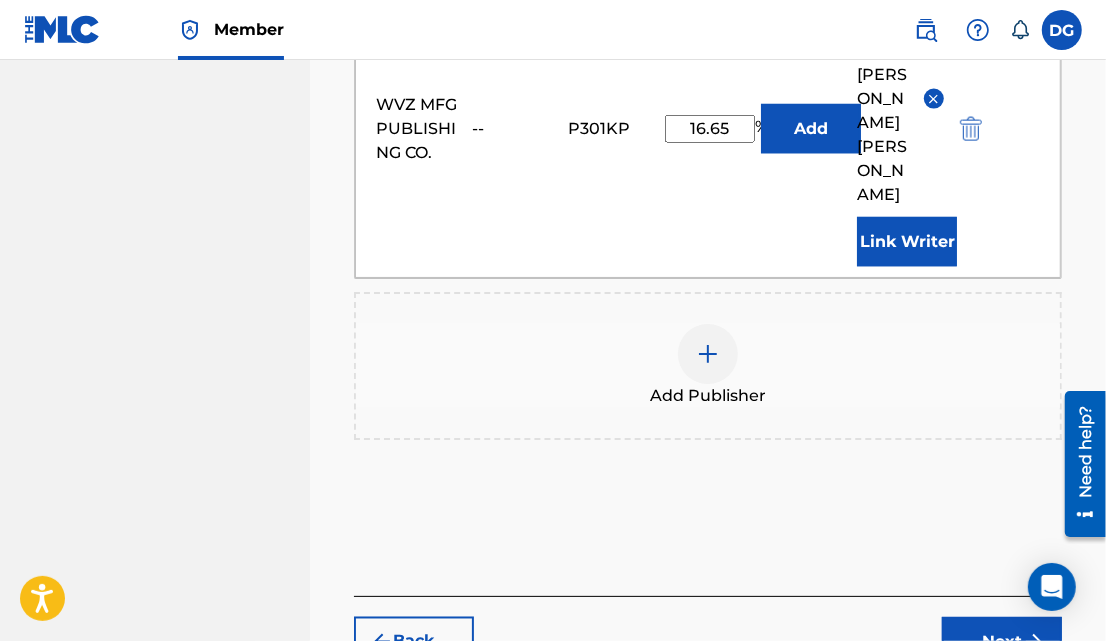 click on "Next" at bounding box center (1002, 642) 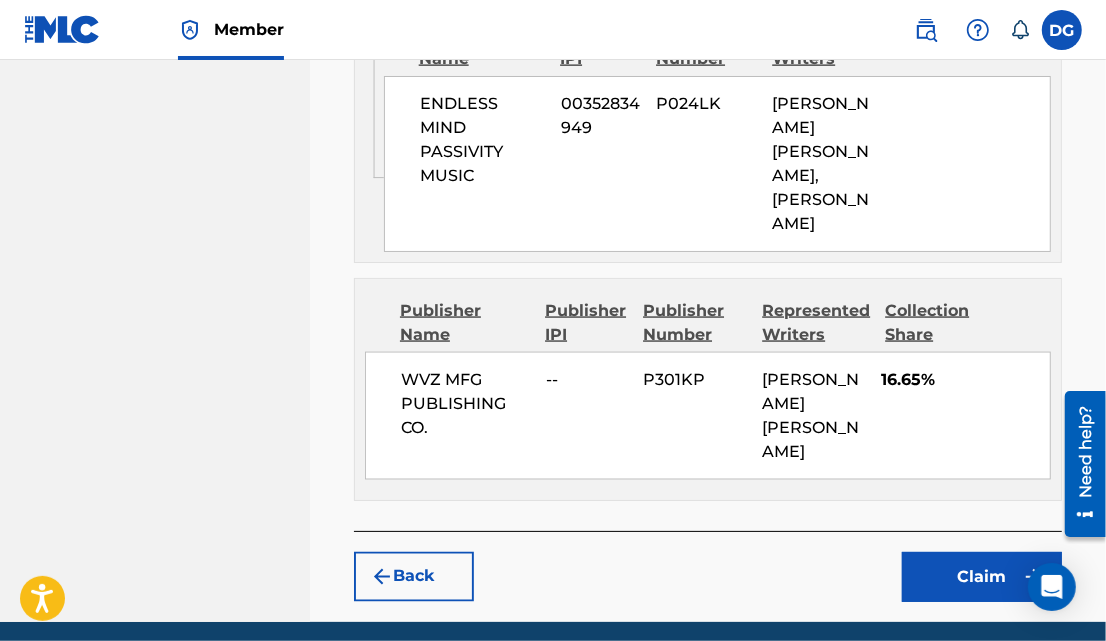 scroll, scrollTop: 1715, scrollLeft: 0, axis: vertical 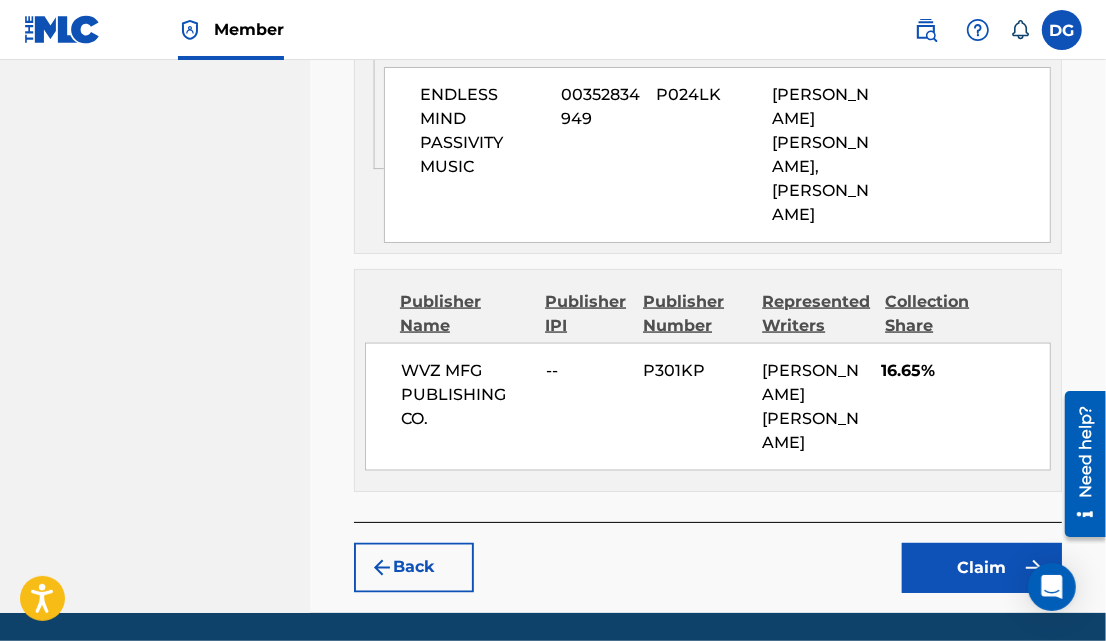 click on "Claim" at bounding box center [982, 568] 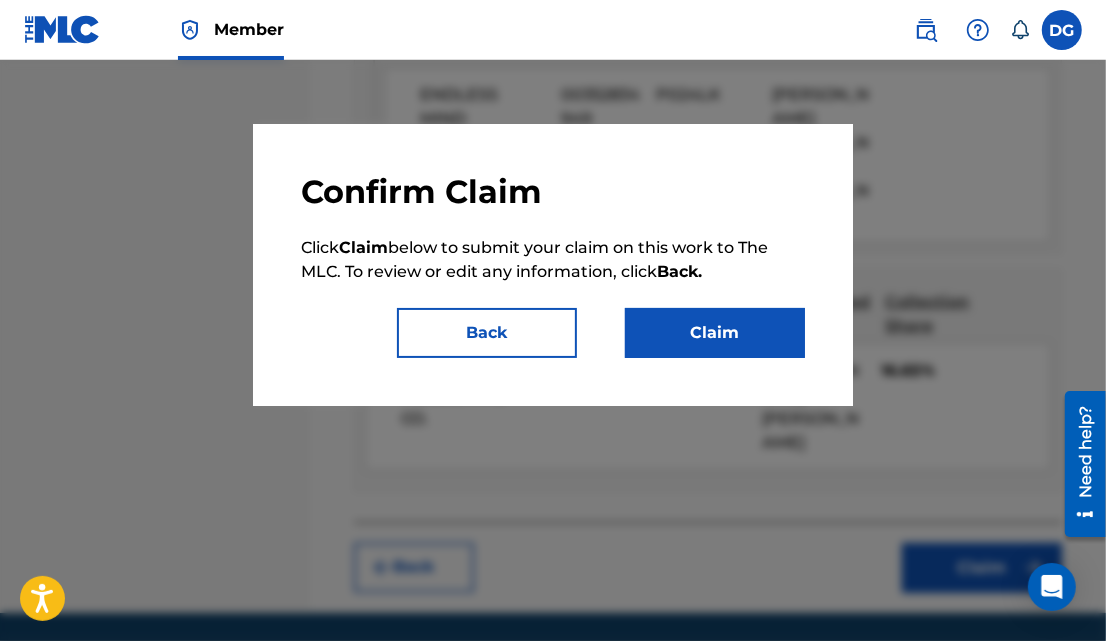 click on "Claim" at bounding box center [715, 333] 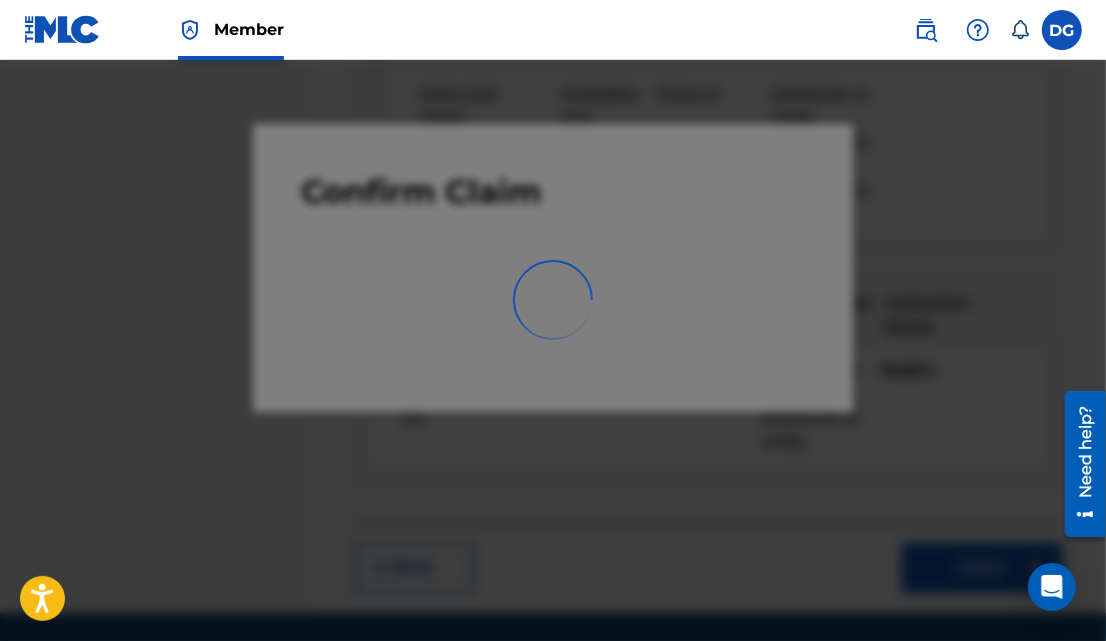 scroll, scrollTop: 598, scrollLeft: 0, axis: vertical 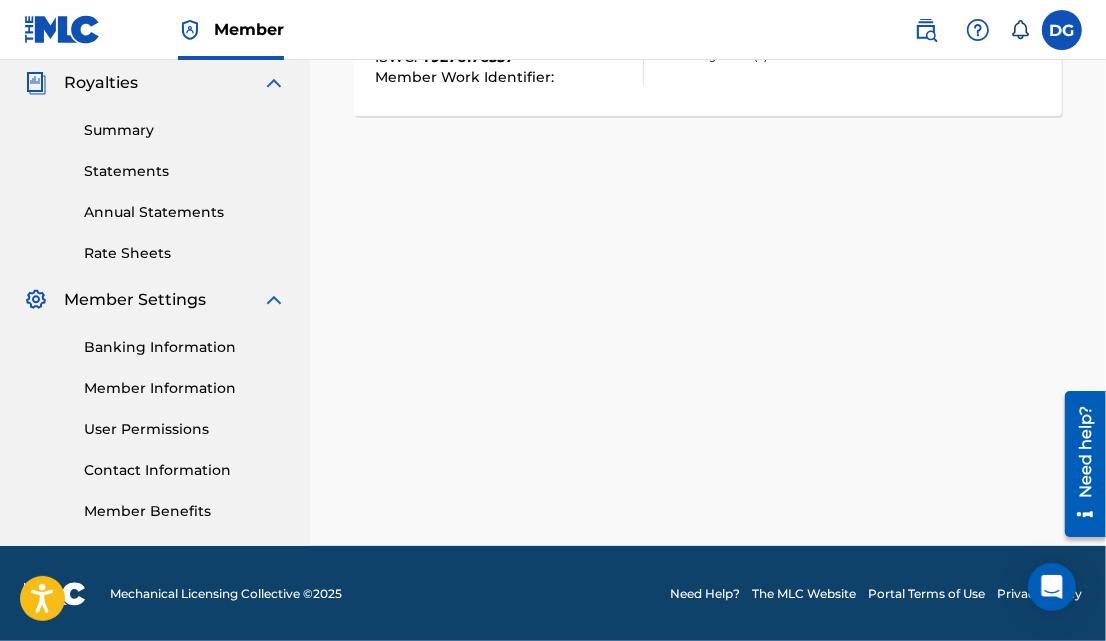 click on "Claiming Tool Search Add Publishers & Shares Review Submit Submit Your claim has been submitted. You can review your submission in Registration History. Please note: newly submitted claims can take 1-3 weeks to be processed. UNDERNEATH THE STARS Submission Date : [DATE] Submission Source : ISWC : T9276176557 Member Work Identifier : Writers ( 4 ) SYE [PERSON_NAME], [PERSON_NAME], [PERSON_NAME] [PERSON_NAME], [PERSON_NAME] Recording Artists ( 0 ) Your Total Submitted Shares: 16.65 %   Submitted" at bounding box center [708, 29] 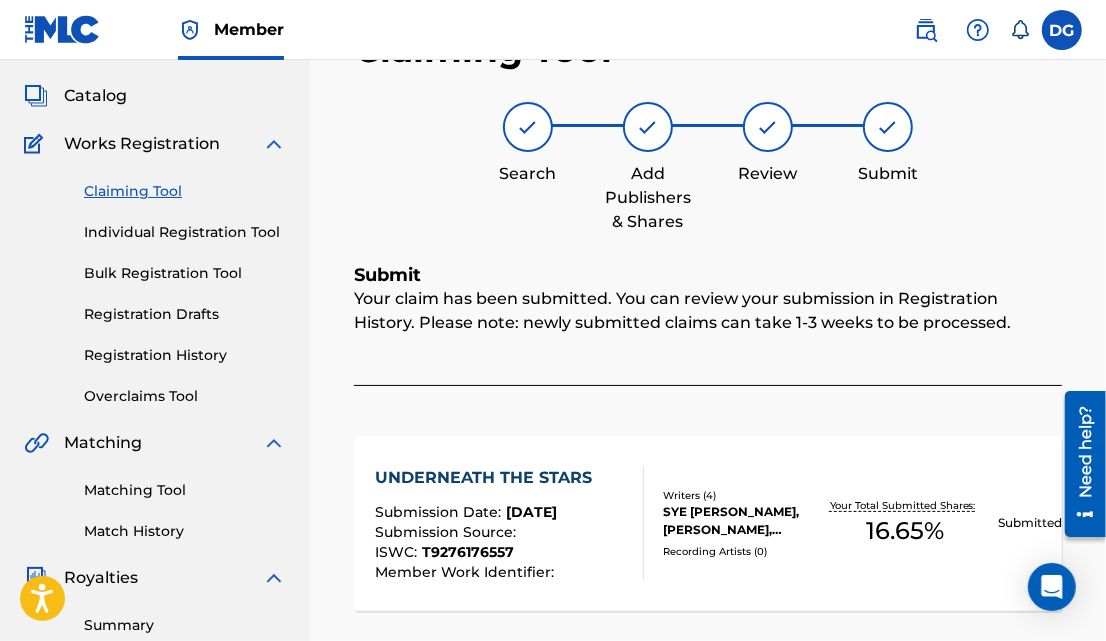 scroll, scrollTop: 101, scrollLeft: 0, axis: vertical 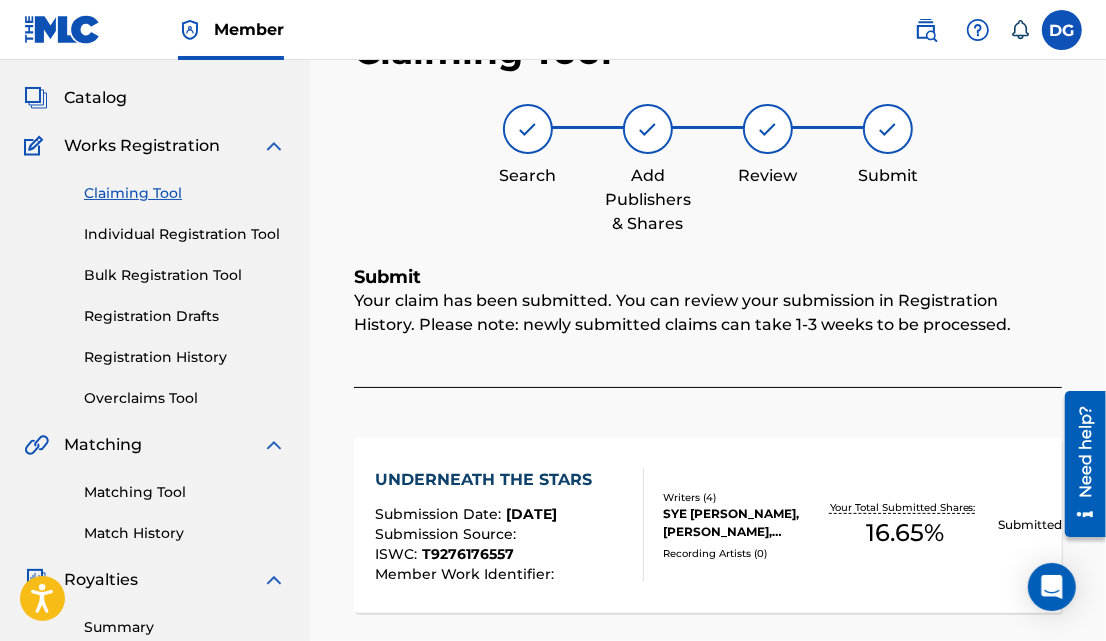 click on "Claiming Tool" at bounding box center (185, 193) 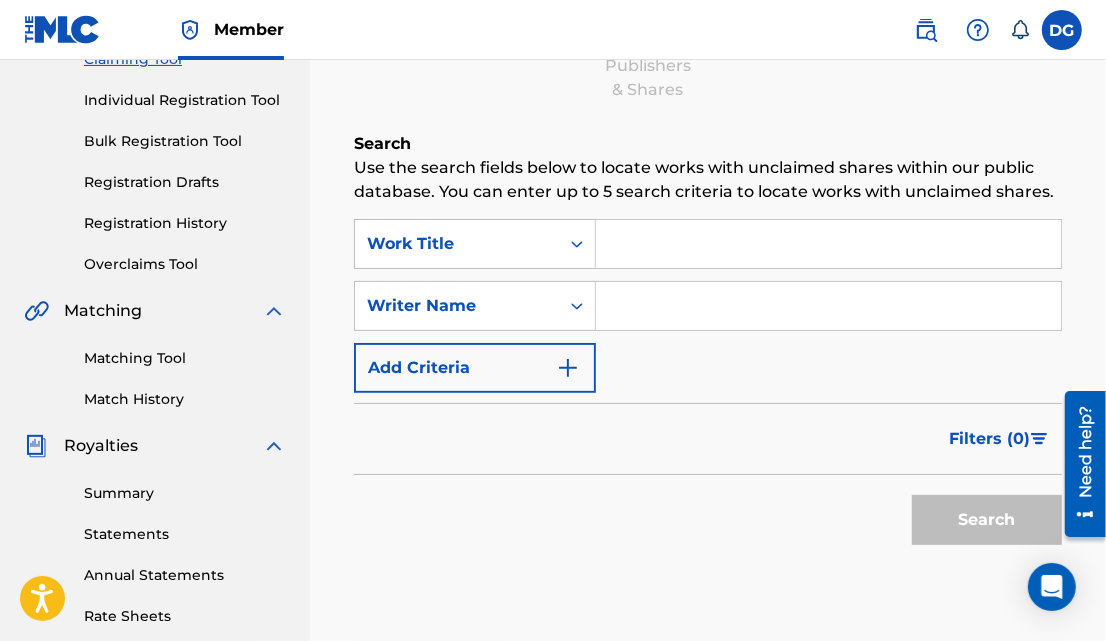 scroll, scrollTop: 233, scrollLeft: 0, axis: vertical 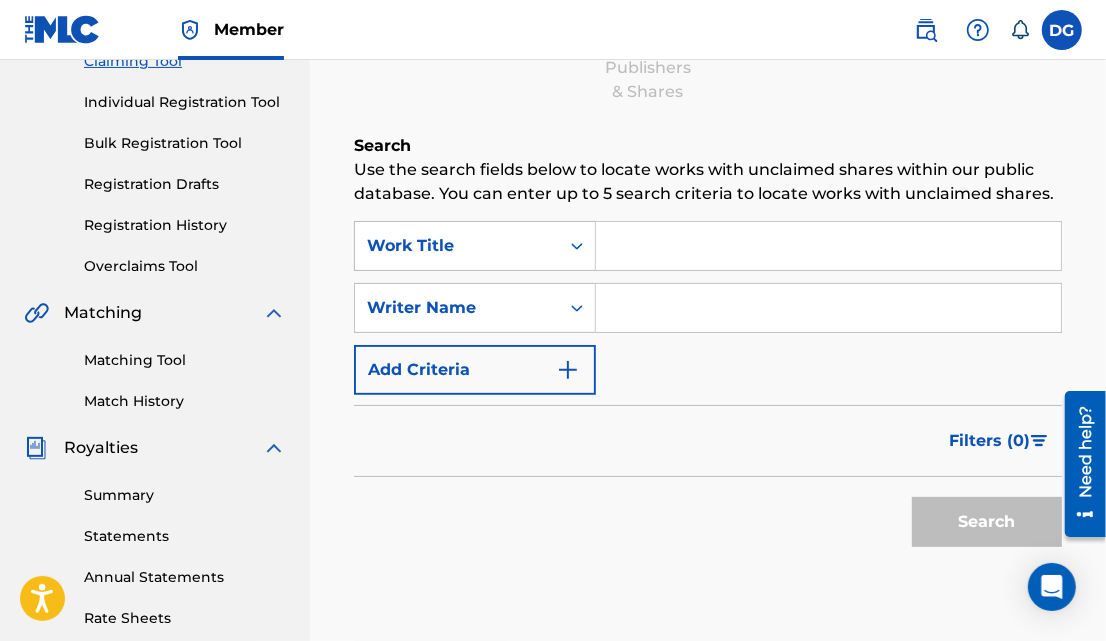 click at bounding box center (828, 308) 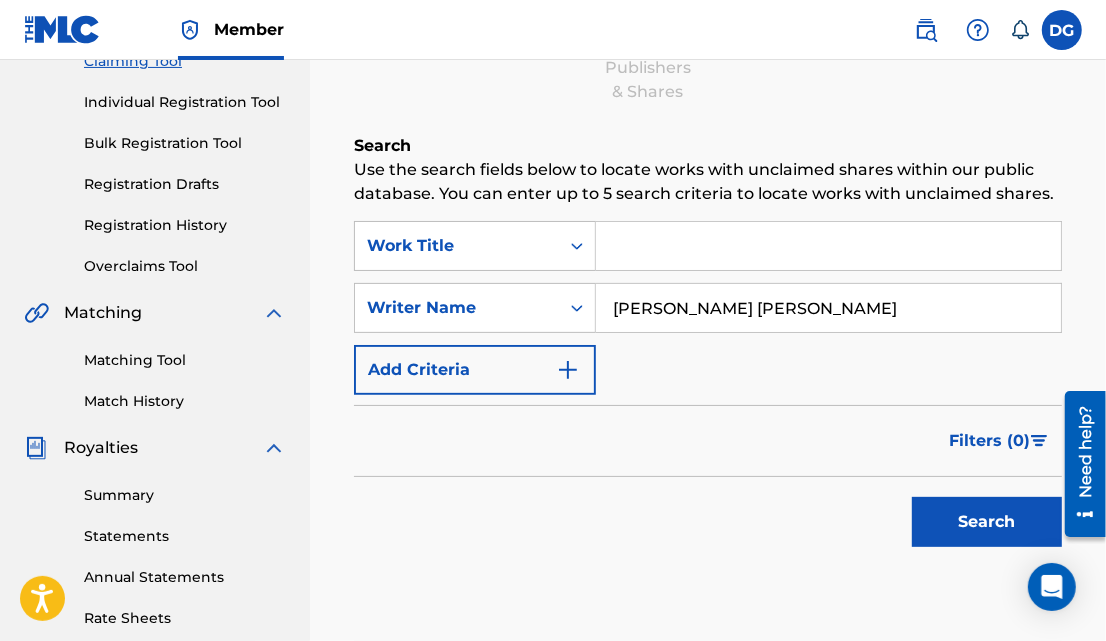 click on "Search" at bounding box center [987, 522] 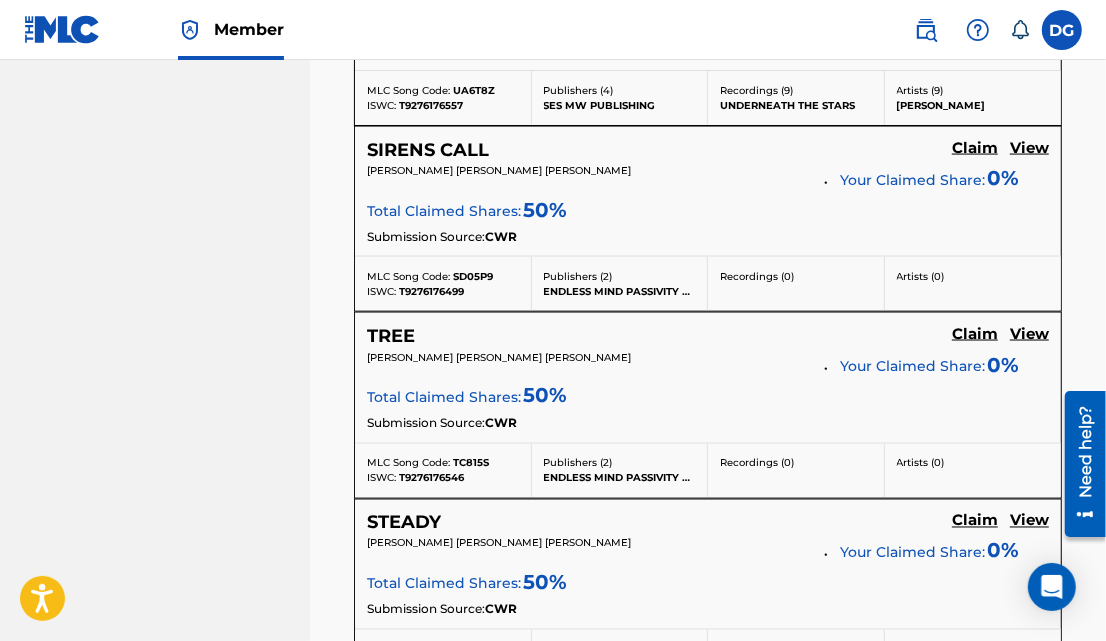 scroll, scrollTop: 1821, scrollLeft: 0, axis: vertical 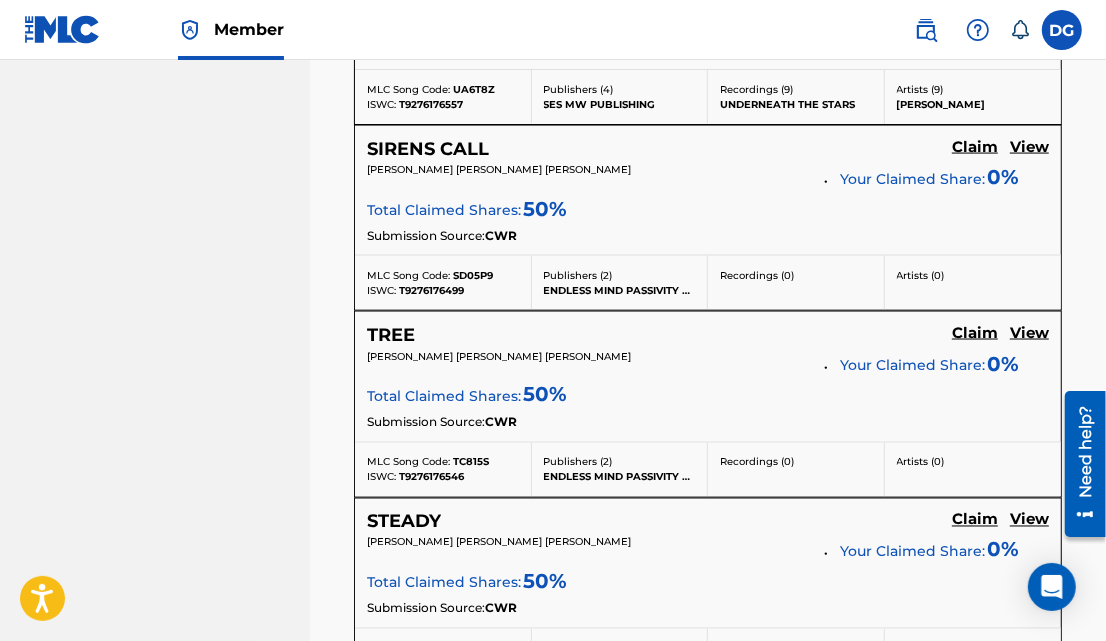 click on "Claim" at bounding box center [975, -980] 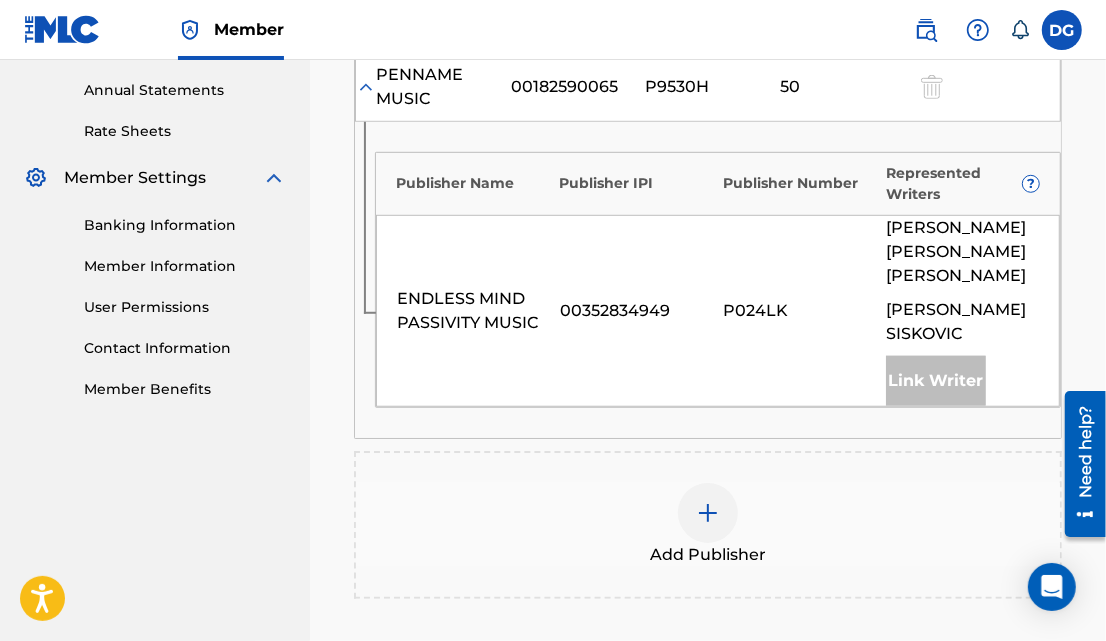 scroll, scrollTop: 756, scrollLeft: 0, axis: vertical 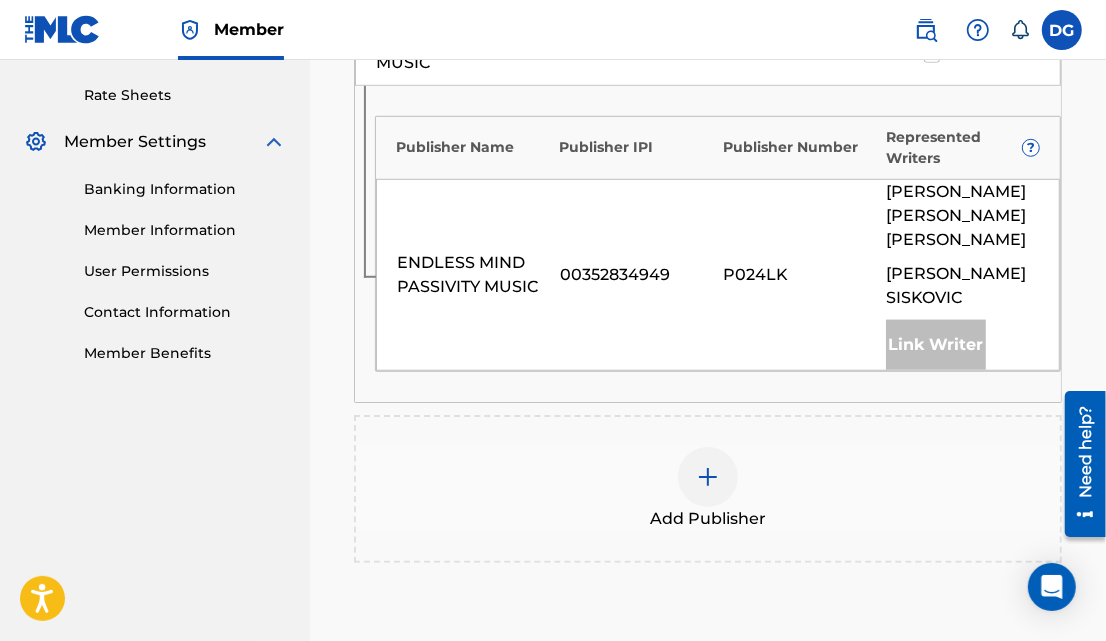 click at bounding box center [708, 477] 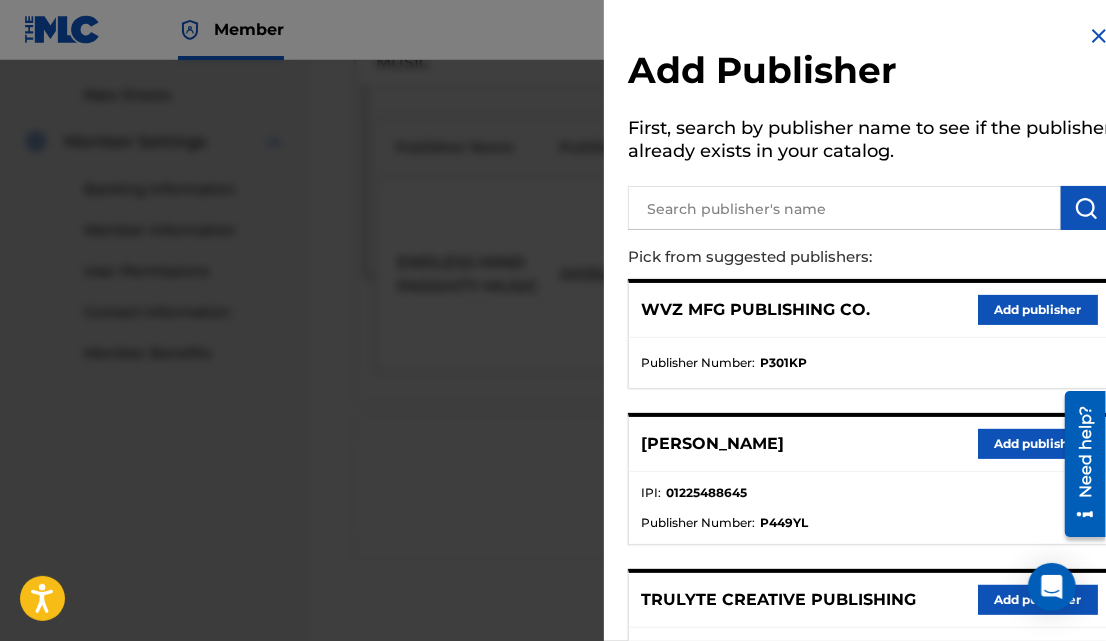click on "Add publisher" at bounding box center [1038, 310] 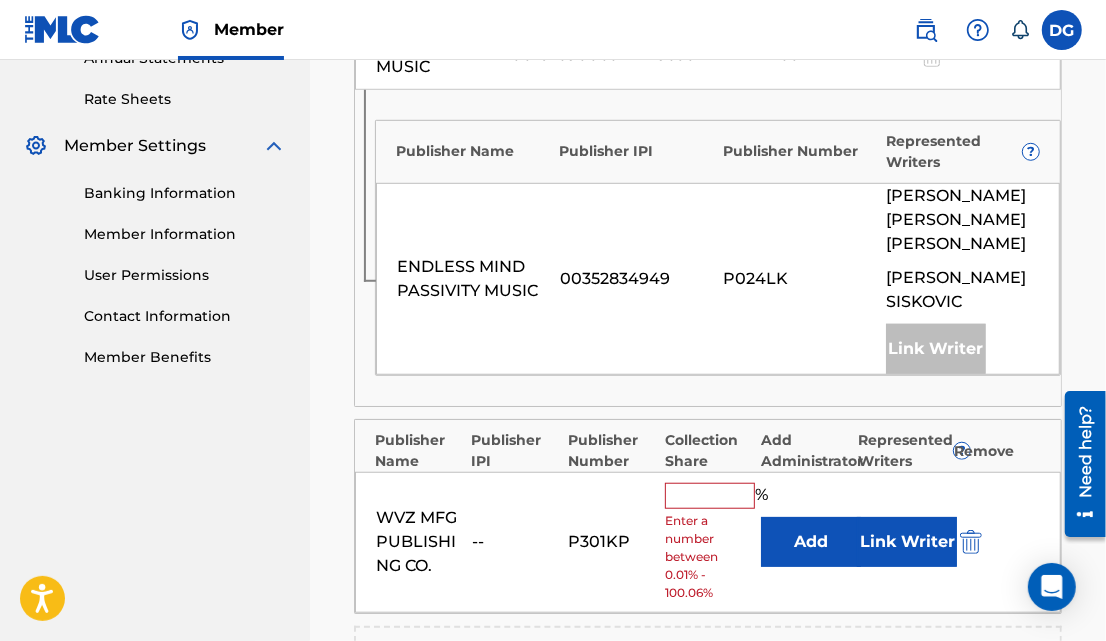 scroll, scrollTop: 753, scrollLeft: 0, axis: vertical 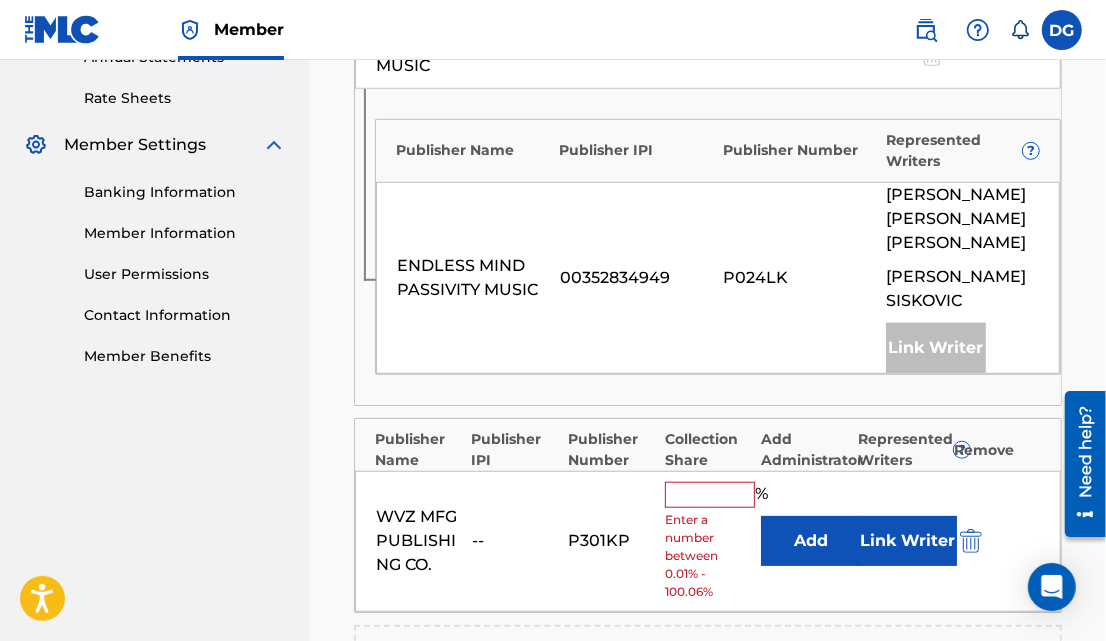 click at bounding box center [710, 495] 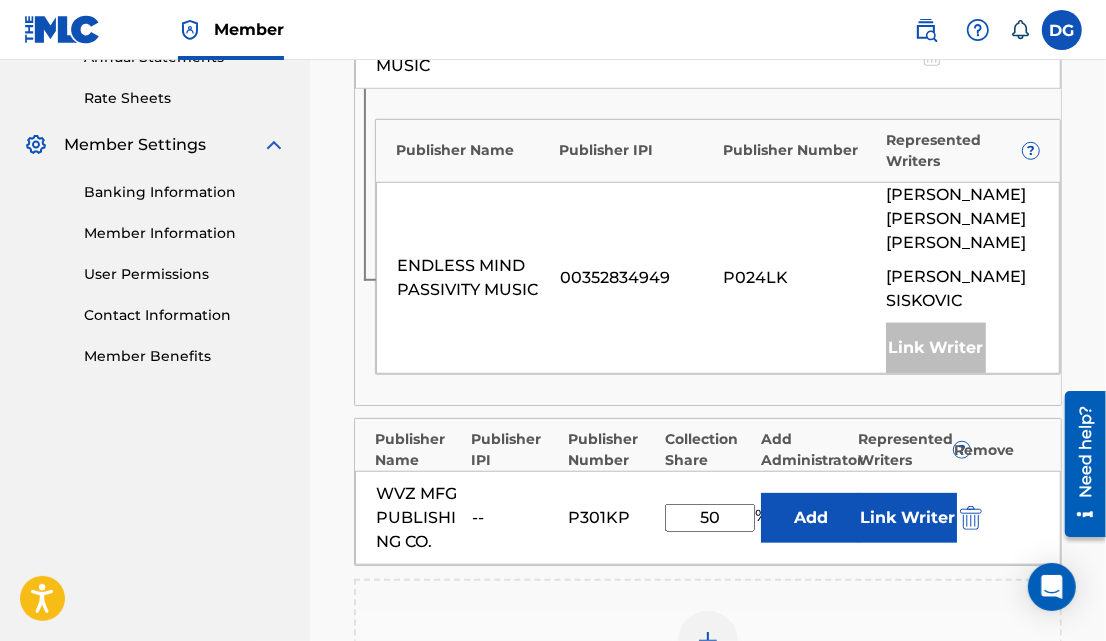 click on "Link Writer" at bounding box center [907, 518] 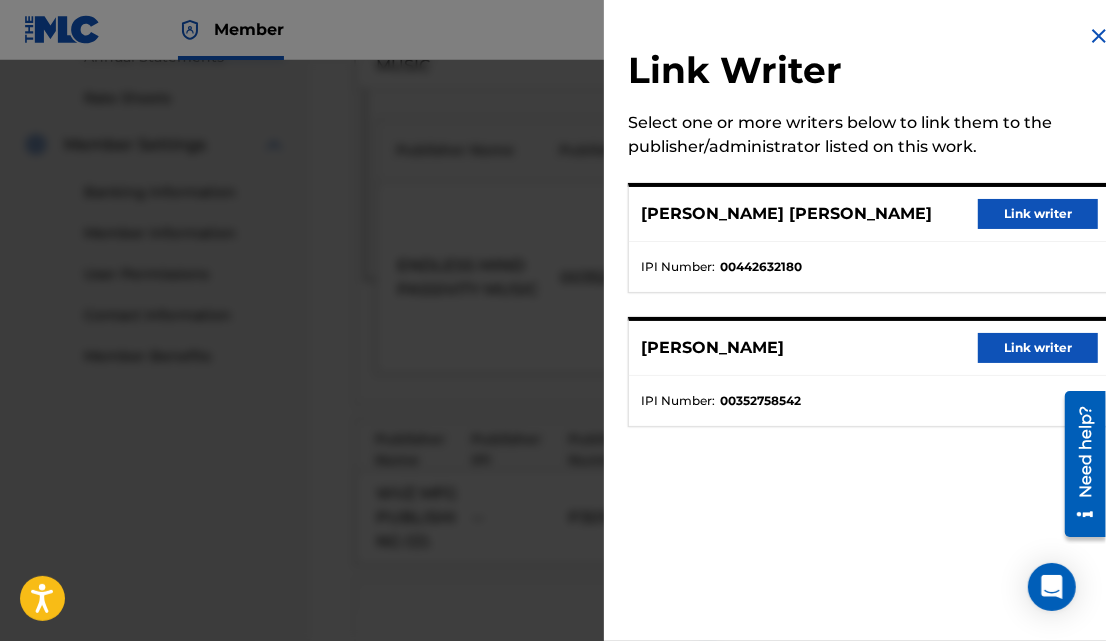 click on "Link writer" at bounding box center (1038, 214) 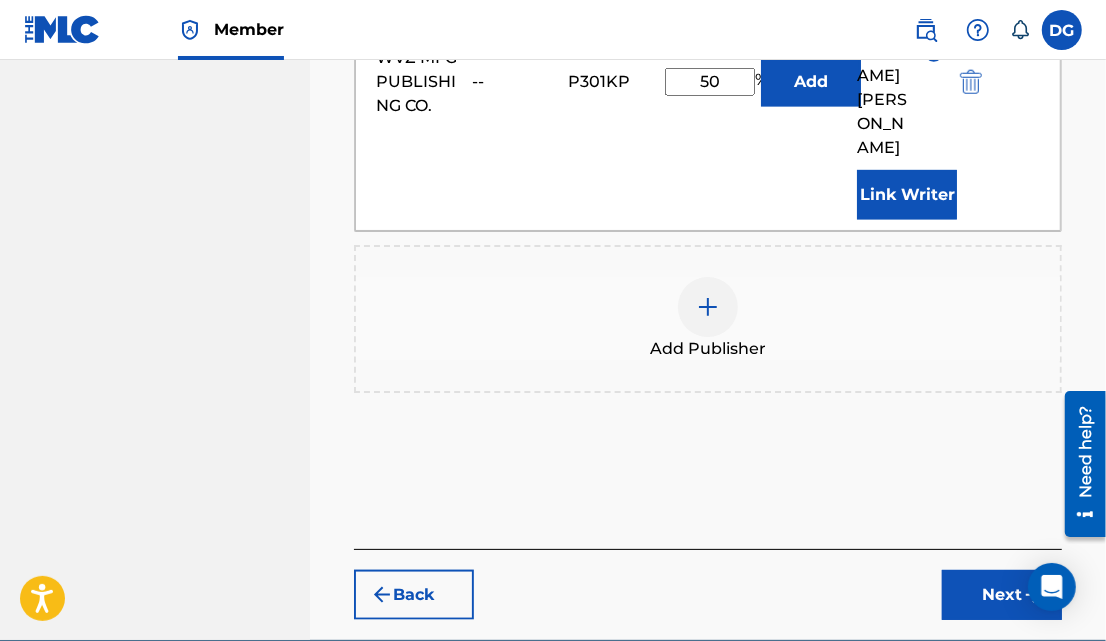 click on "Next" at bounding box center [1002, 595] 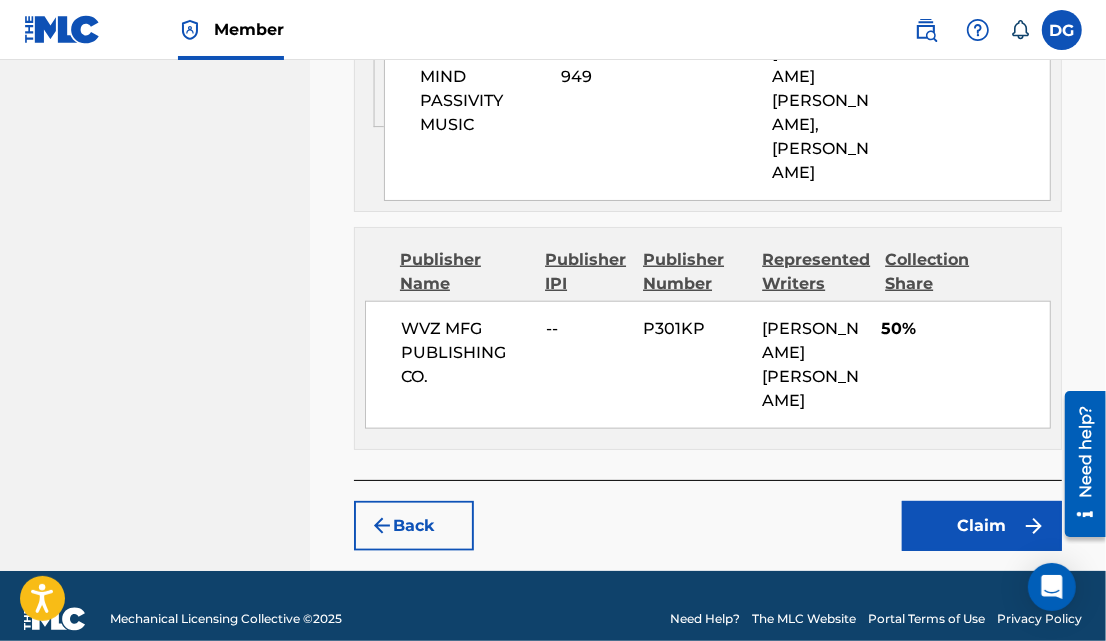 scroll, scrollTop: 1165, scrollLeft: 0, axis: vertical 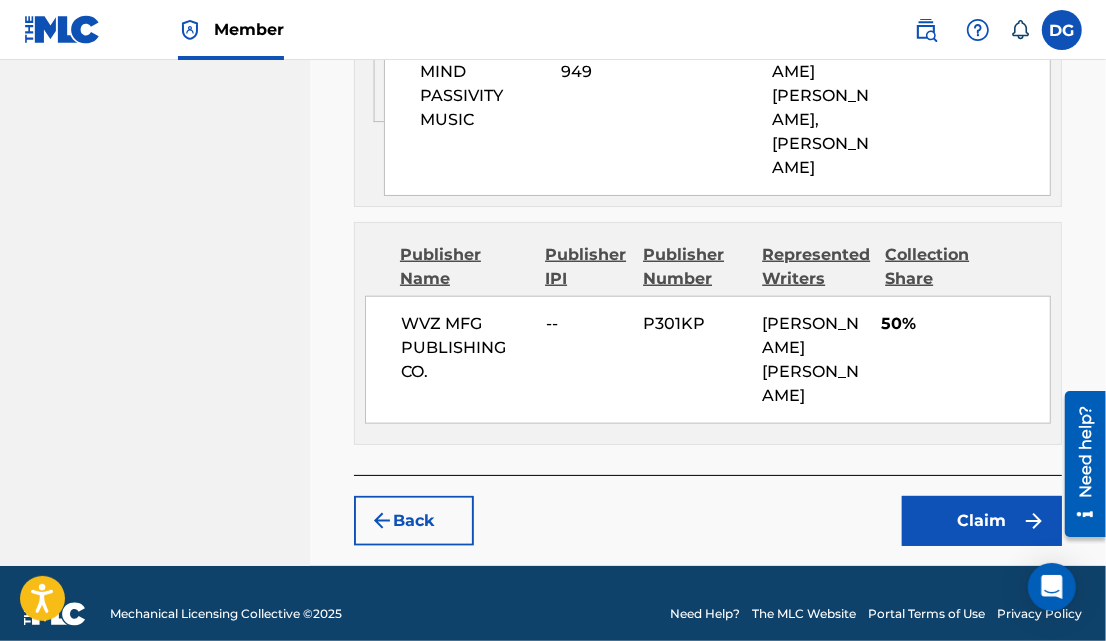 click on "Claim" at bounding box center (982, 521) 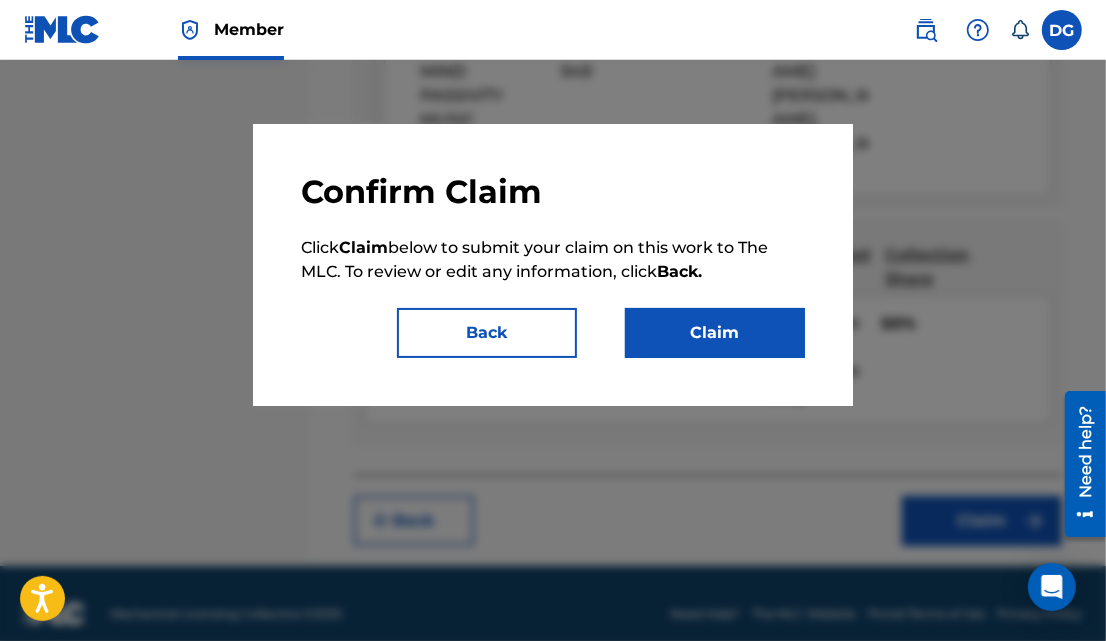 click on "Claim" at bounding box center [715, 333] 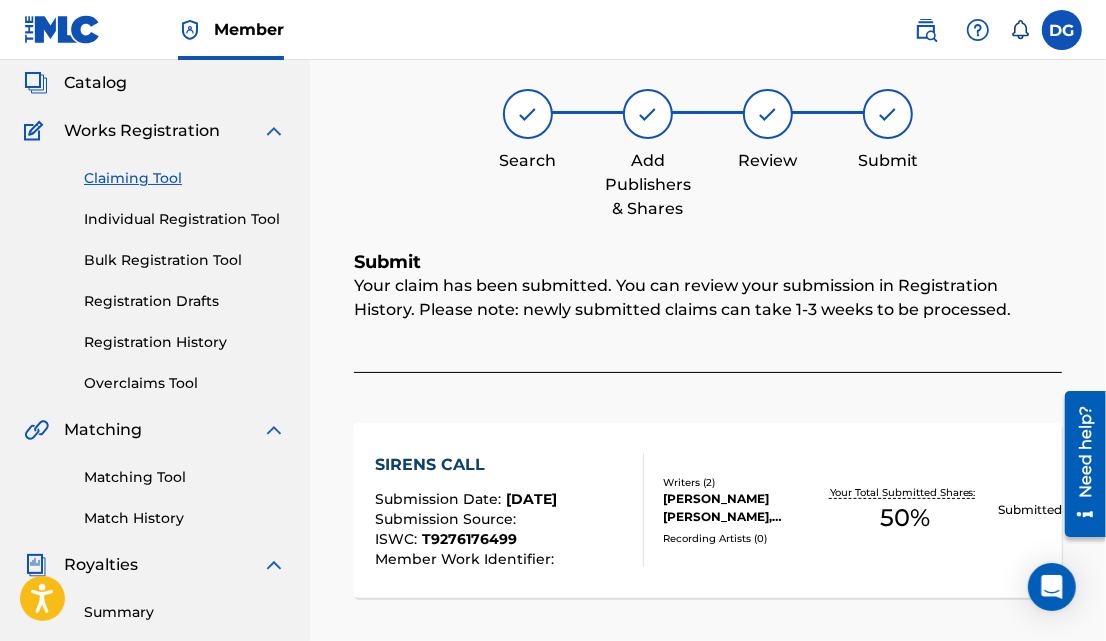 scroll, scrollTop: 118, scrollLeft: 0, axis: vertical 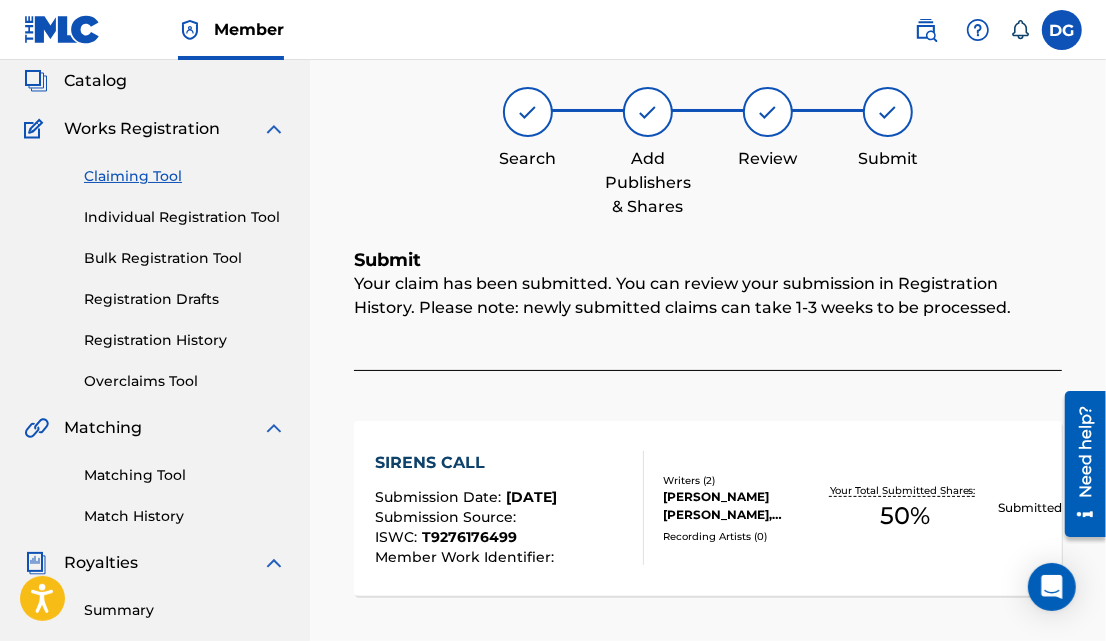 click on "Claiming Tool" at bounding box center (185, 176) 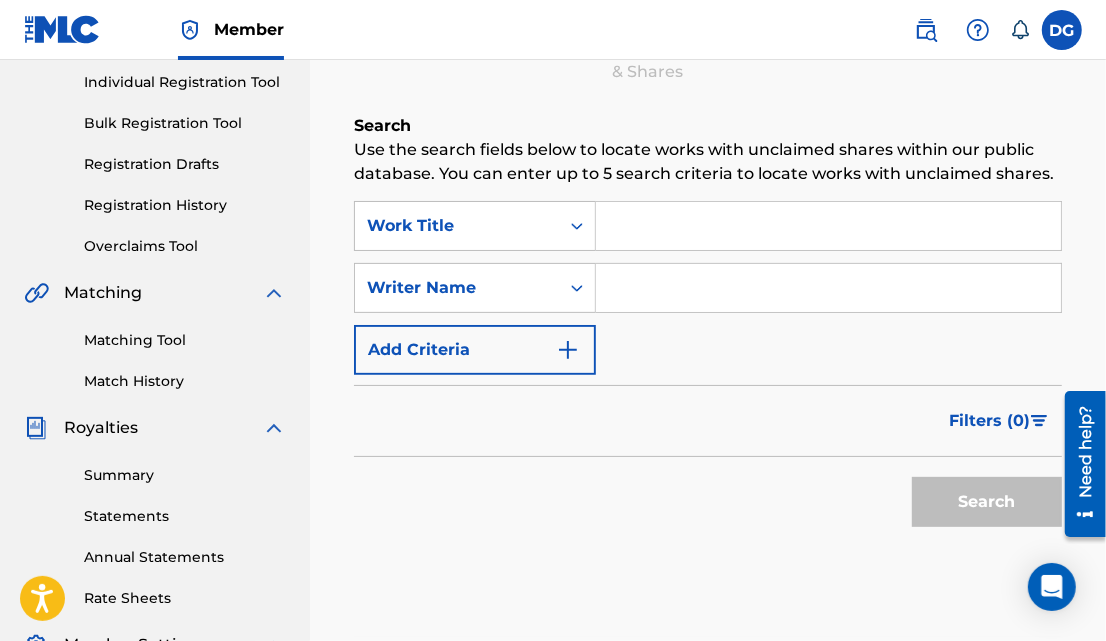 scroll, scrollTop: 252, scrollLeft: 0, axis: vertical 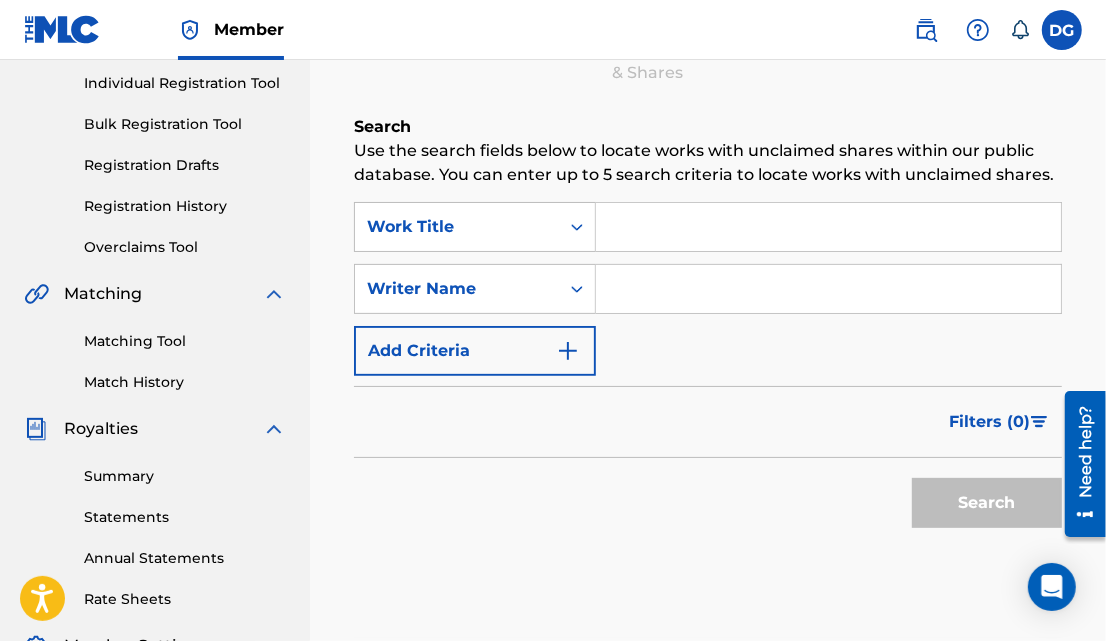 click at bounding box center [828, 289] 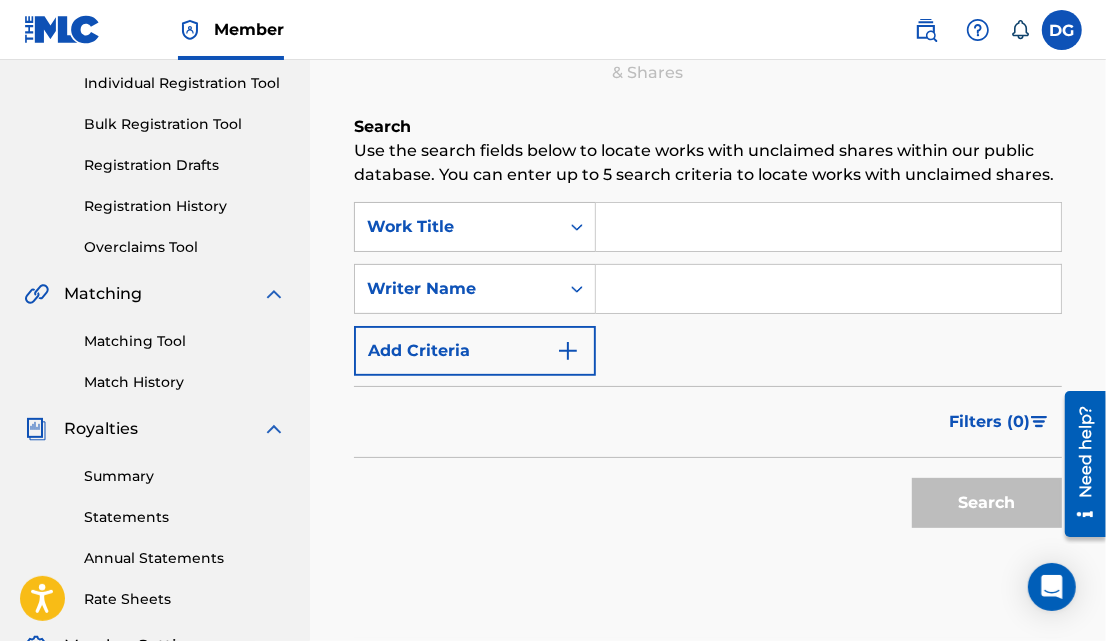 type on "[PERSON_NAME] [PERSON_NAME]" 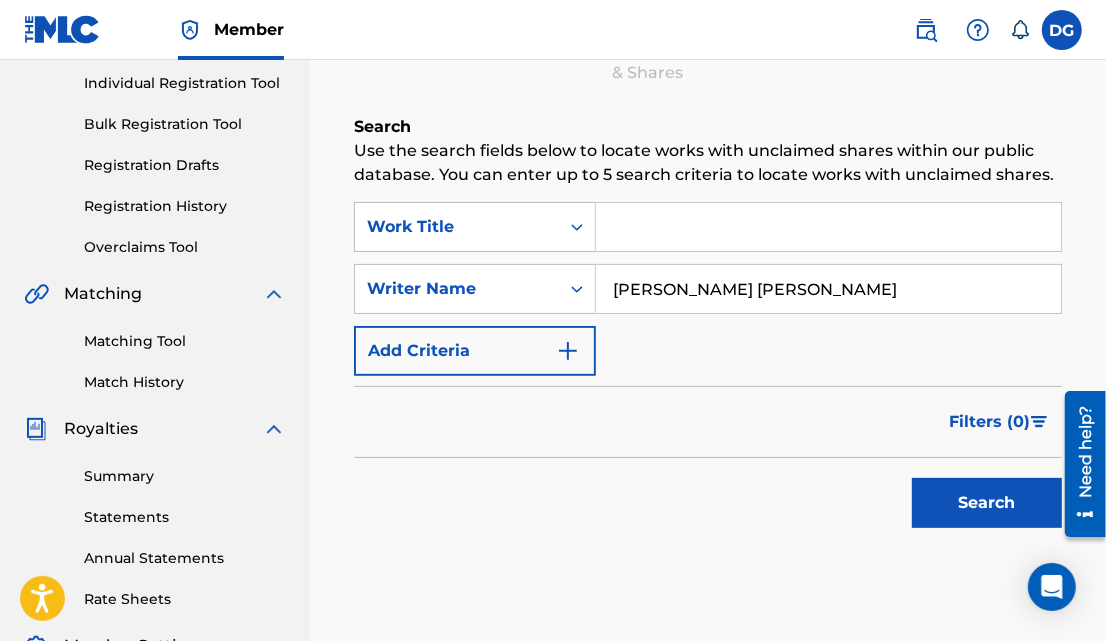 click on "Search" at bounding box center (987, 503) 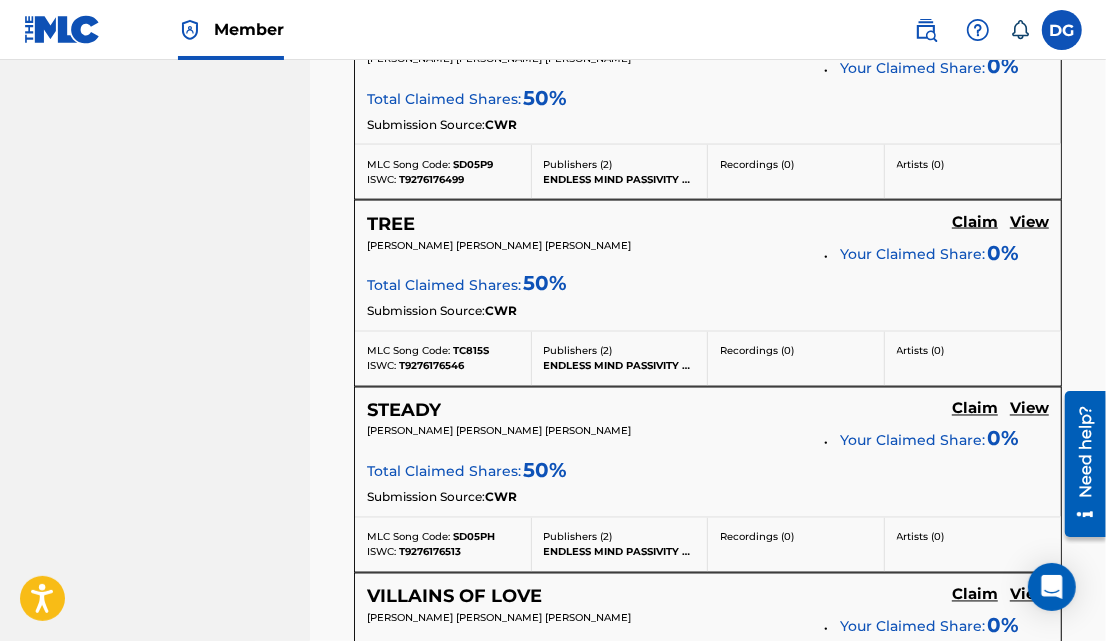 click on "Claim" at bounding box center (975, -1091) 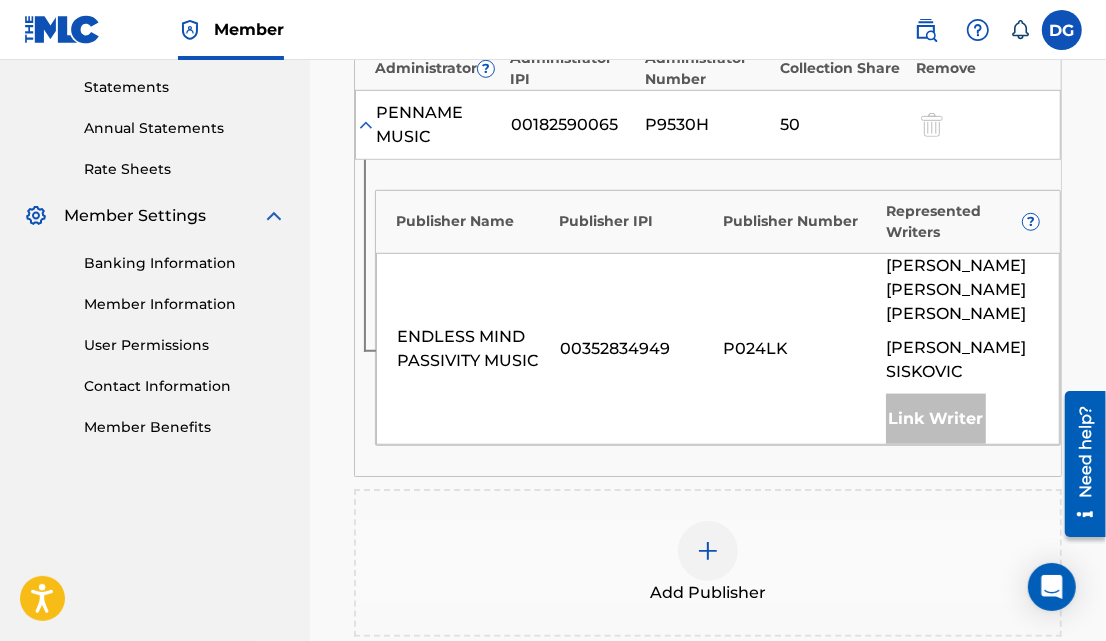 click on "Publishers ( 1 ) ? REQUIRED Total shares:  50 % Administrator ? Administrator IPI Administrator Number Collection Share Remove PENNAME MUSIC 00182590065 P9530H 50 Publisher Name Publisher IPI Publisher Number Represented Writers ? ENDLESS MIND PASSIVITY MUSIC 00352834949 P024LK [PERSON_NAME] [PERSON_NAME] [PERSON_NAME] Link Writer Add Publisher" at bounding box center [708, 300] 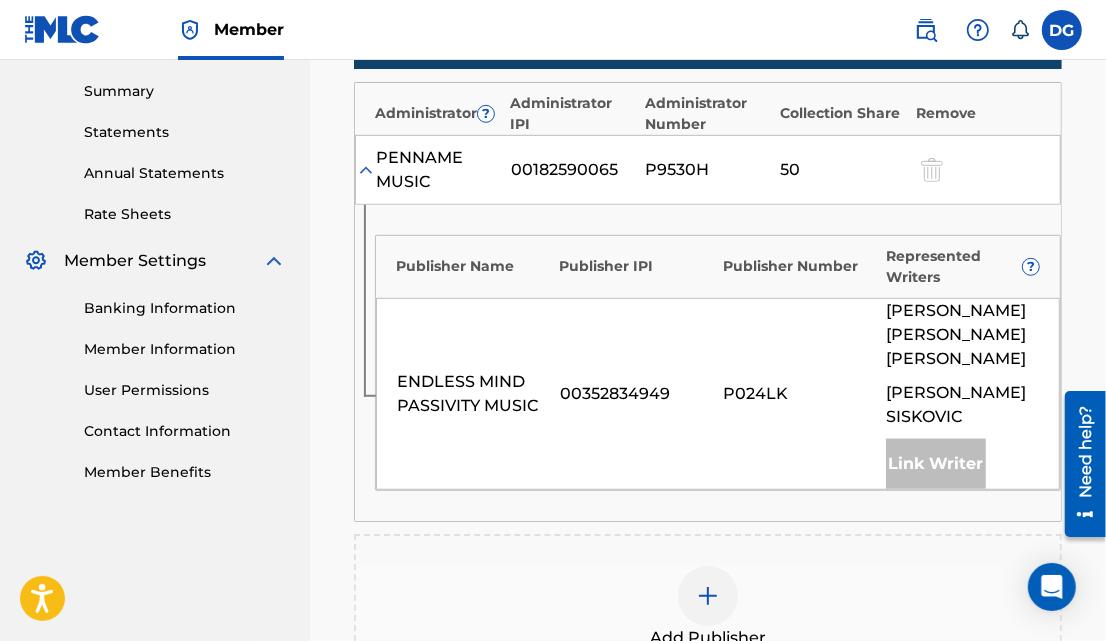 click at bounding box center (708, 596) 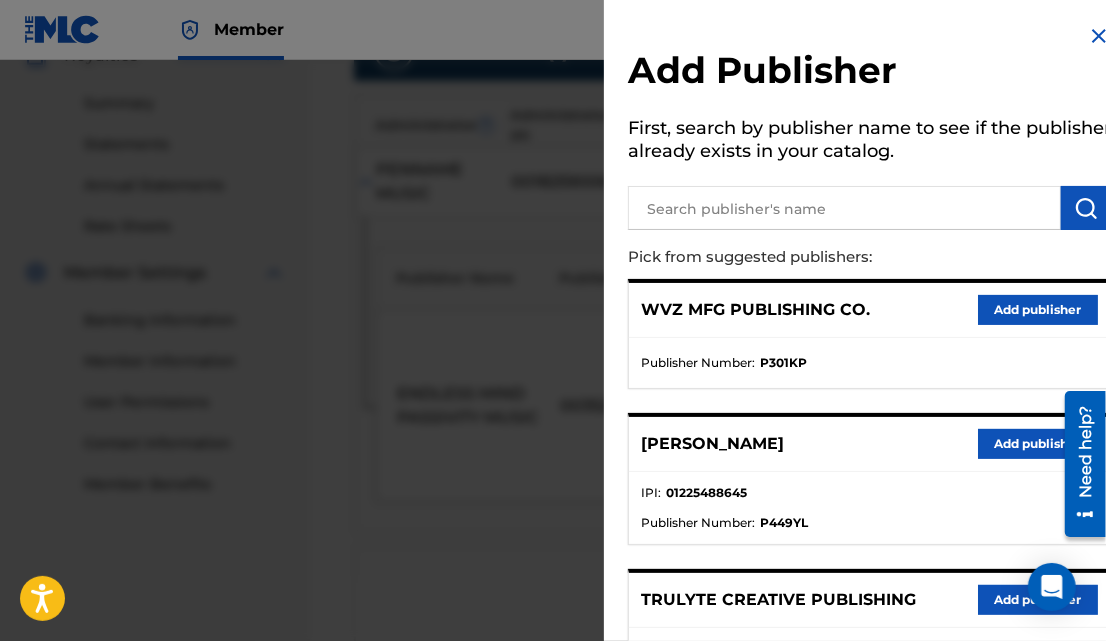 scroll, scrollTop: 623, scrollLeft: 0, axis: vertical 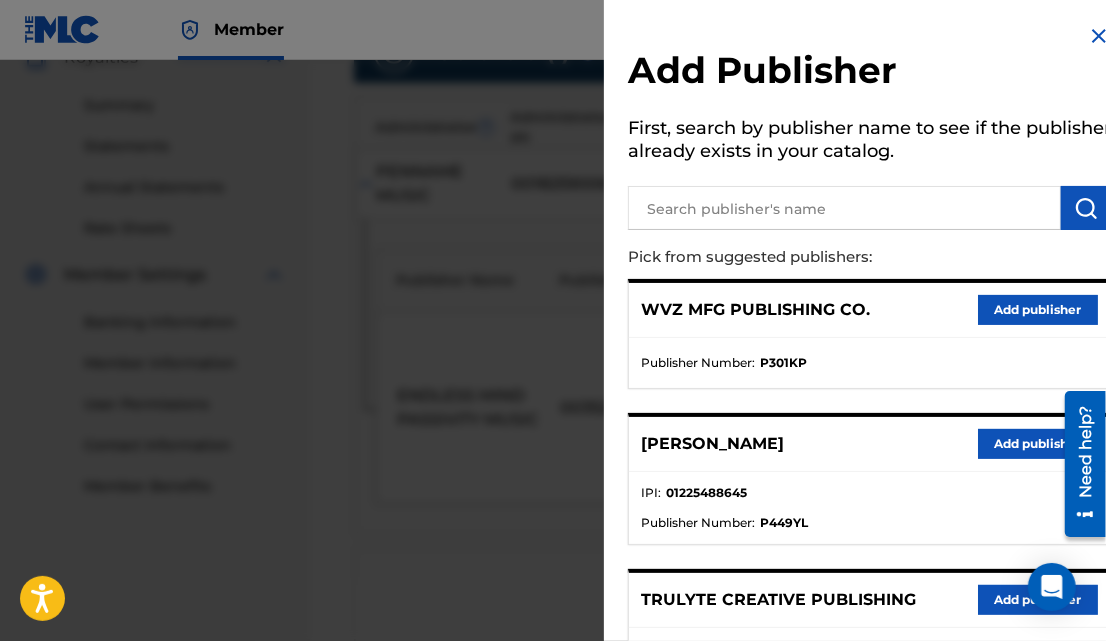 click on "Add publisher" at bounding box center [1038, 310] 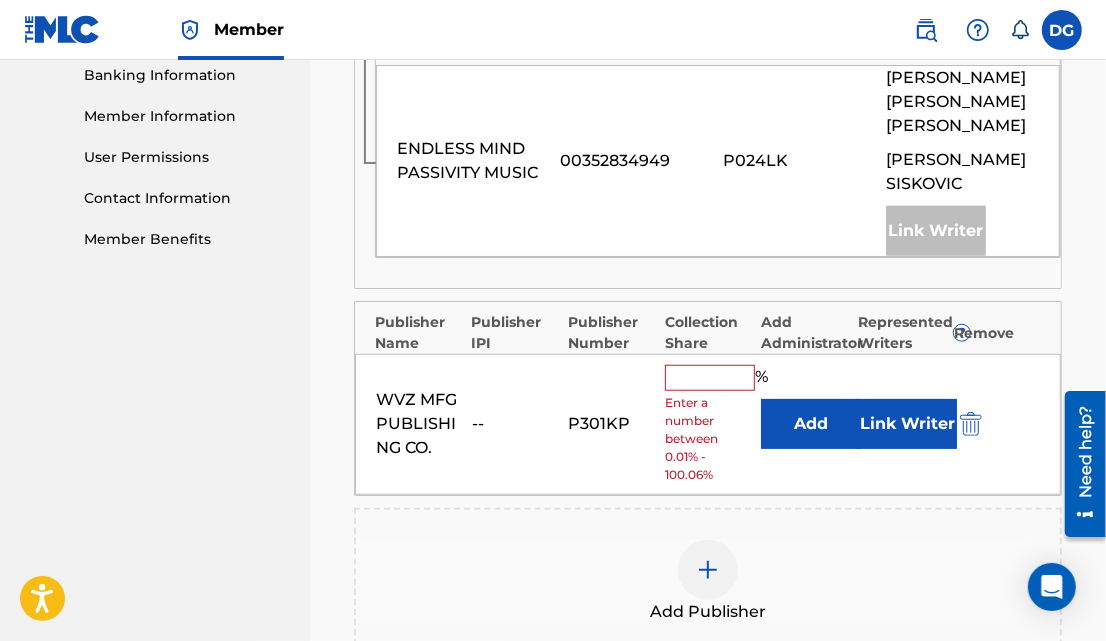 scroll, scrollTop: 871, scrollLeft: 0, axis: vertical 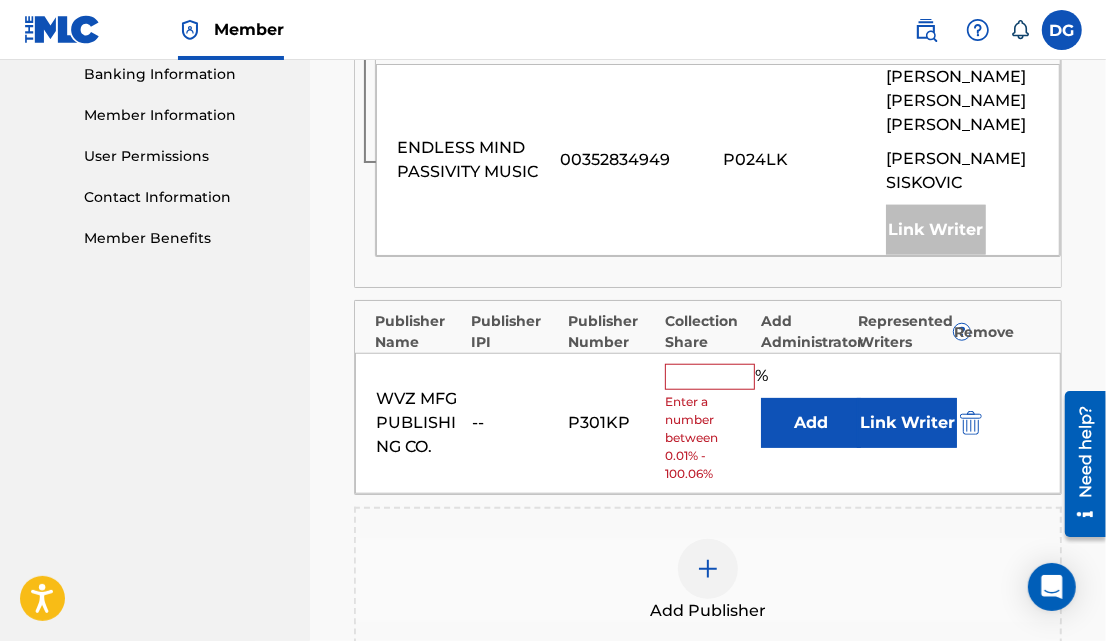 click at bounding box center [710, 377] 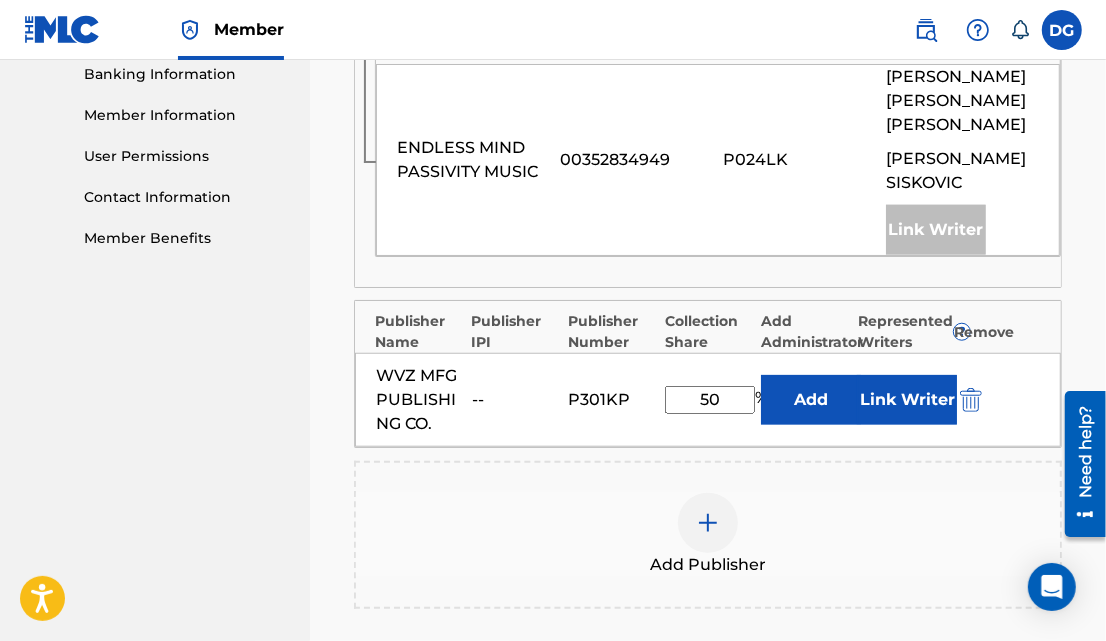 click on "Link Writer" at bounding box center (907, 400) 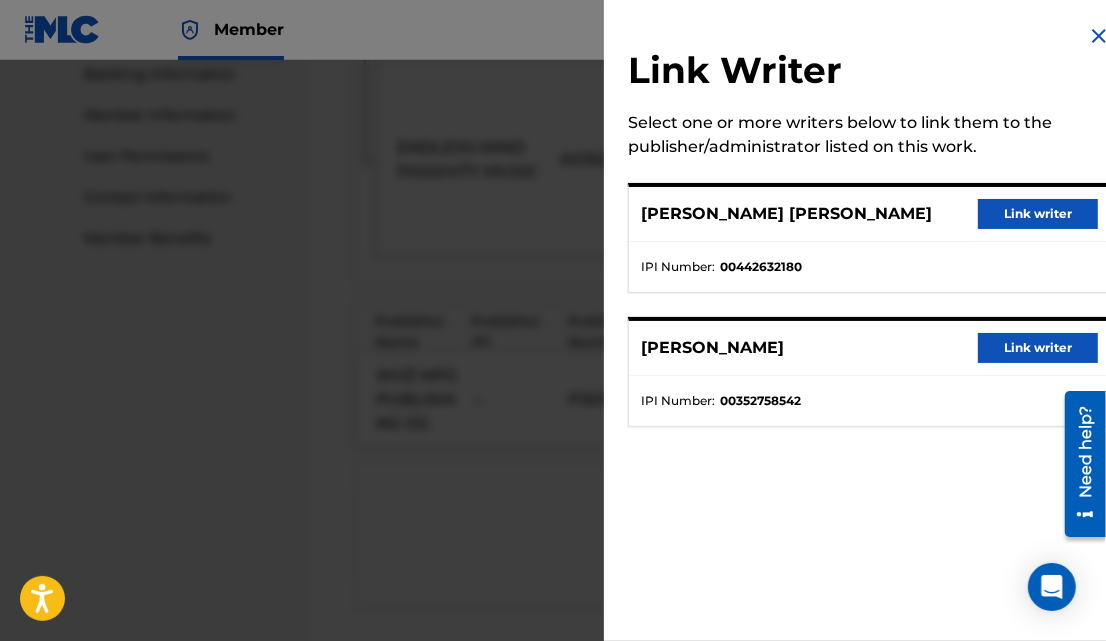 click on "Link writer" at bounding box center [1038, 214] 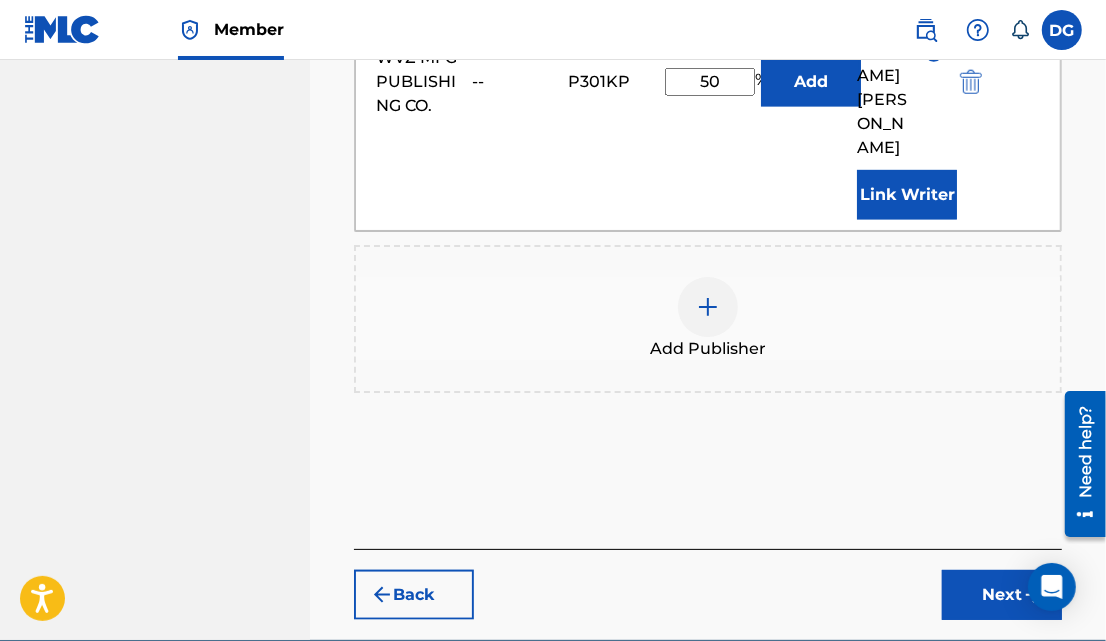 click on "Next" at bounding box center (1002, 595) 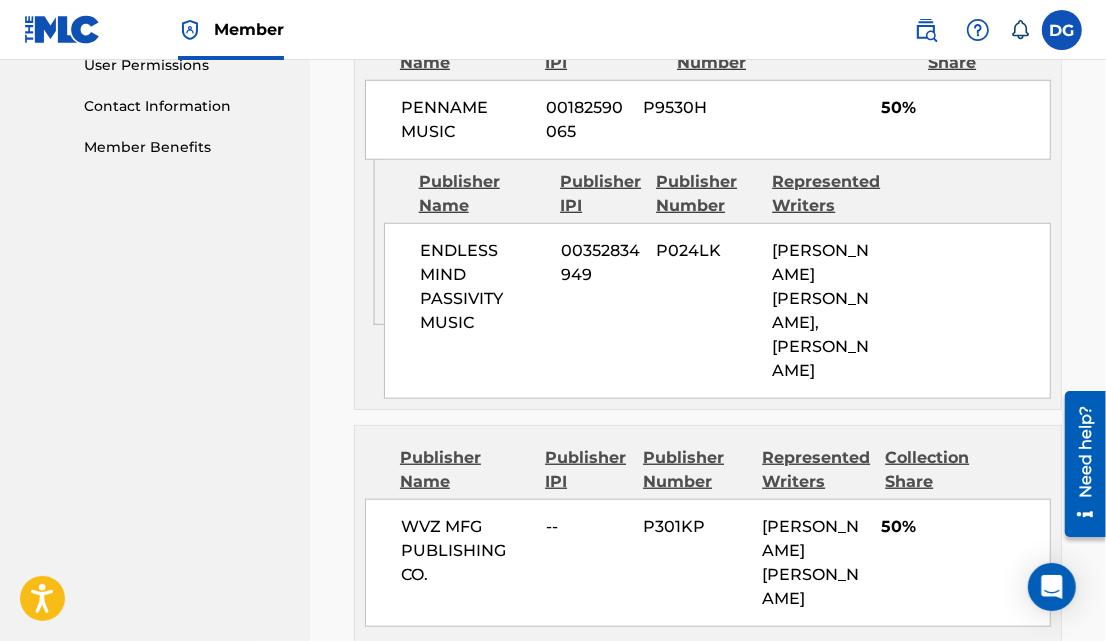 scroll, scrollTop: 1165, scrollLeft: 0, axis: vertical 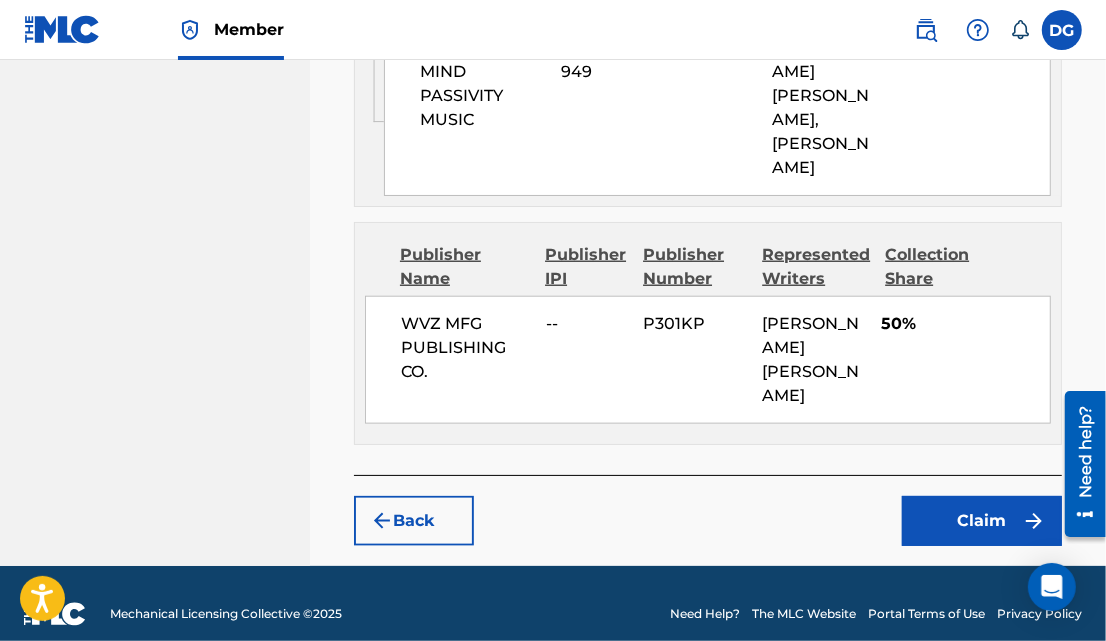 click on "Claim" at bounding box center [982, 521] 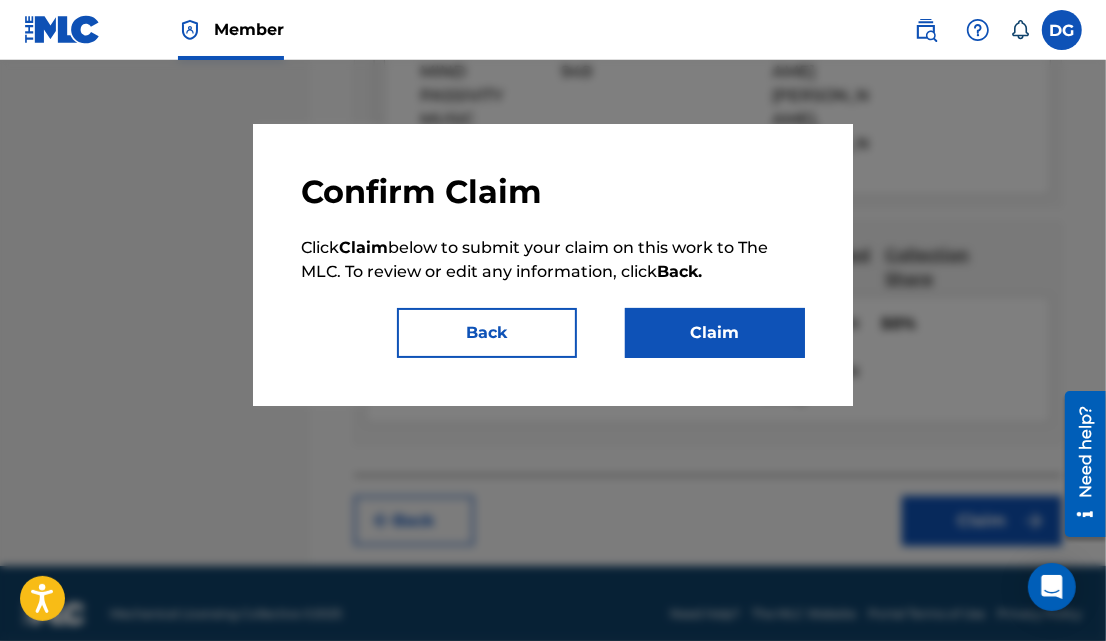 click on "Claim" at bounding box center [715, 333] 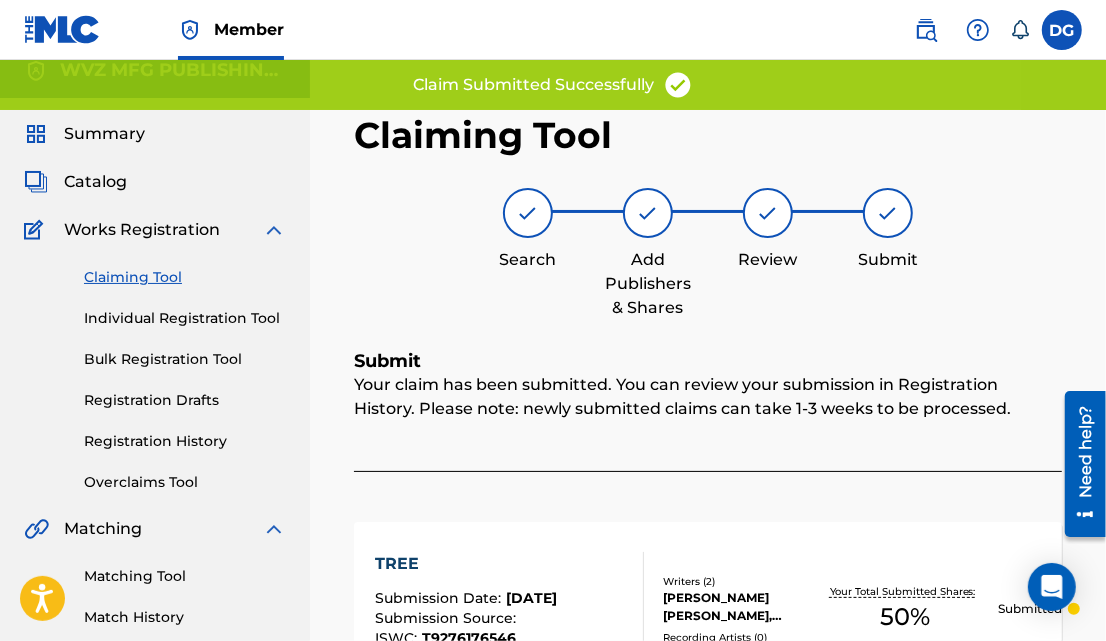 scroll, scrollTop: 0, scrollLeft: 0, axis: both 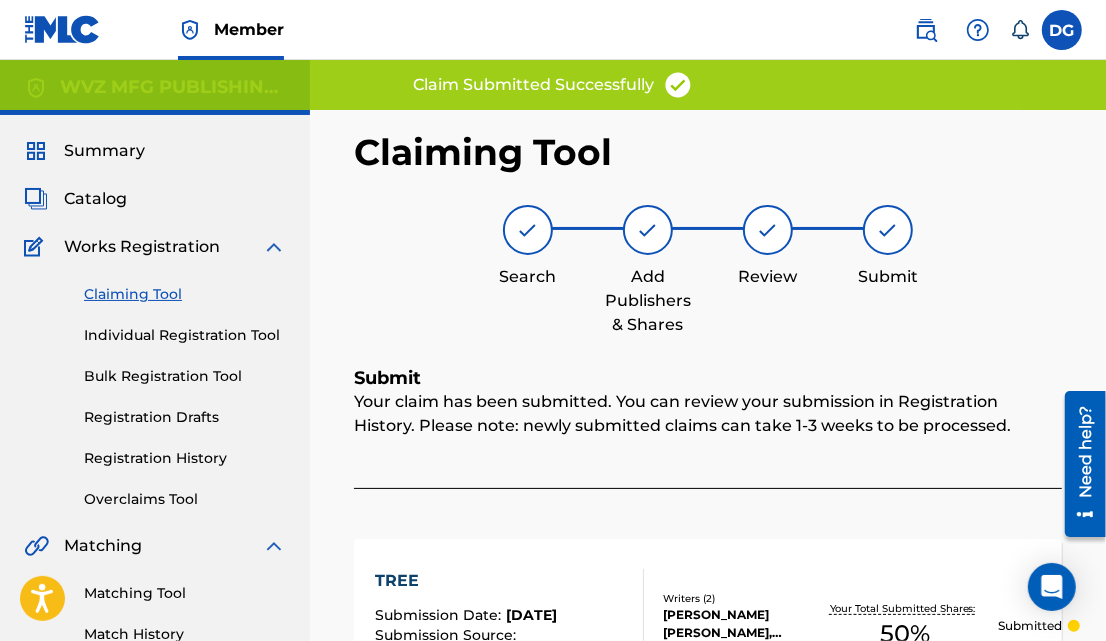 click on "Claiming Tool" at bounding box center (185, 294) 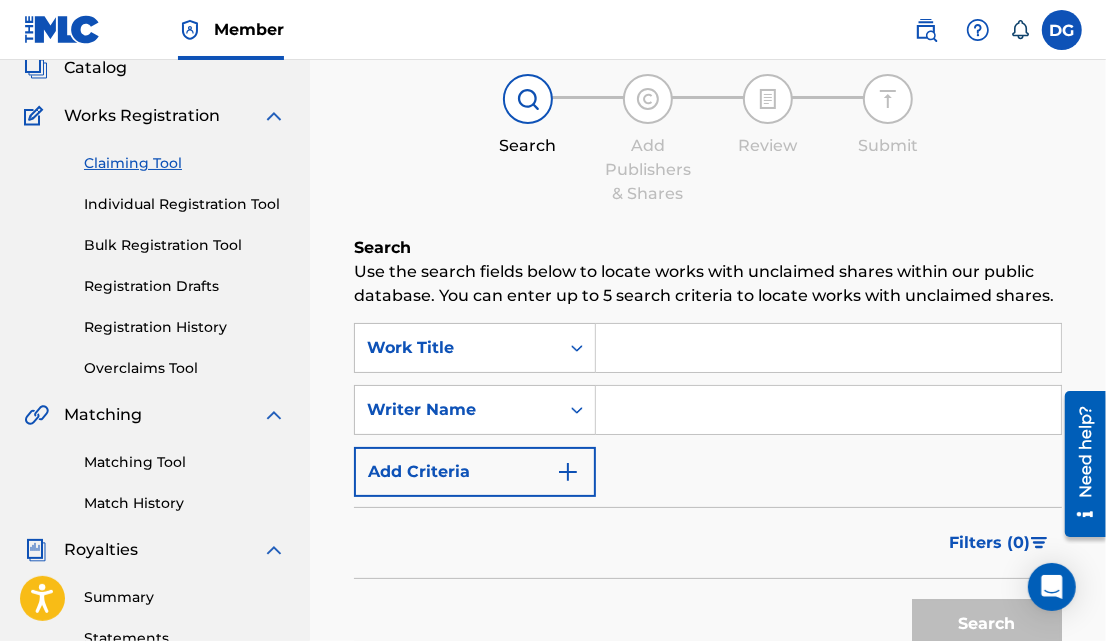 scroll, scrollTop: 126, scrollLeft: 0, axis: vertical 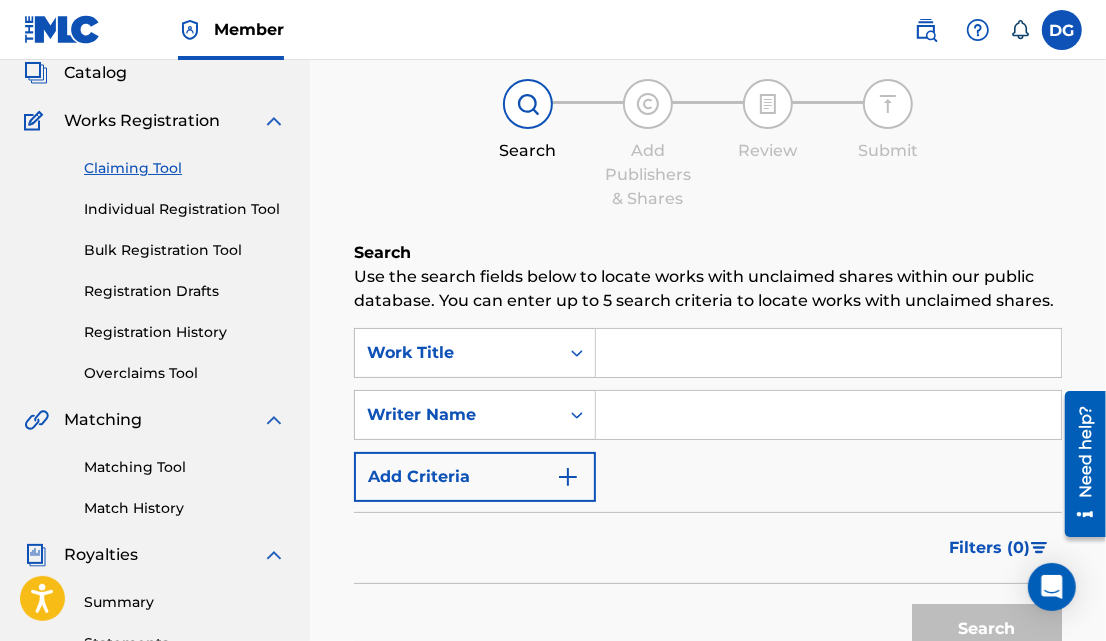 click at bounding box center (828, 415) 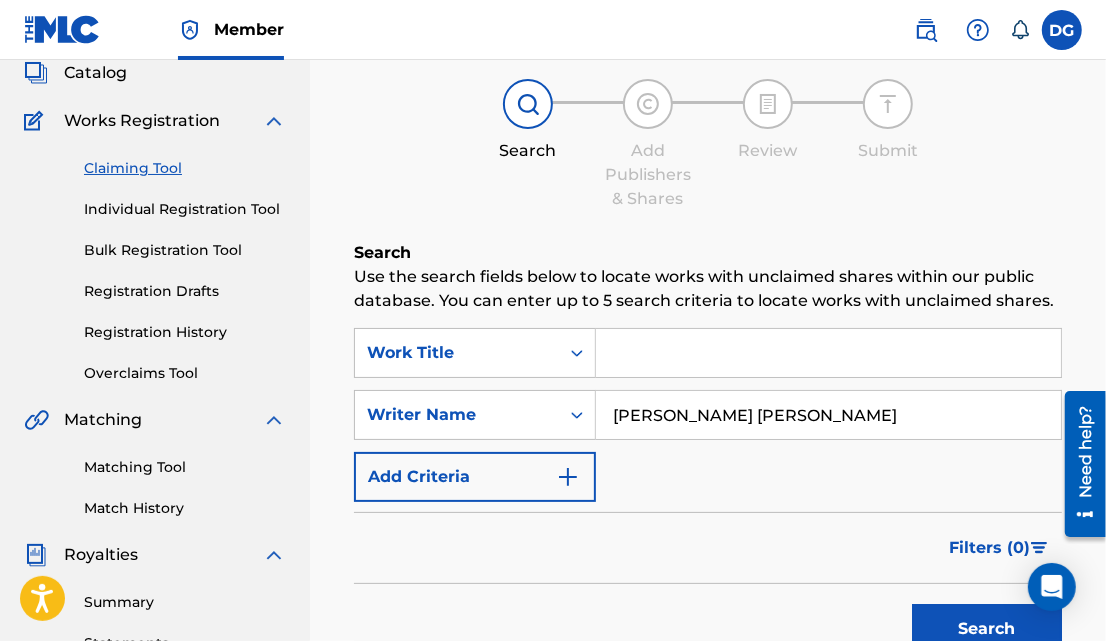 click on "Search" at bounding box center [987, 629] 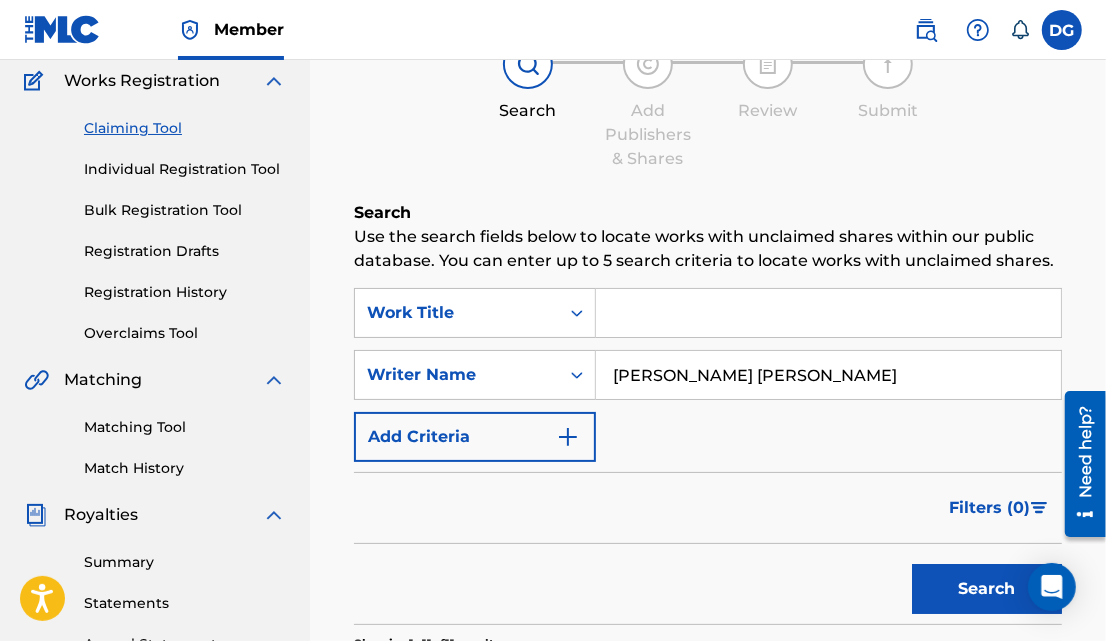scroll, scrollTop: 0, scrollLeft: 0, axis: both 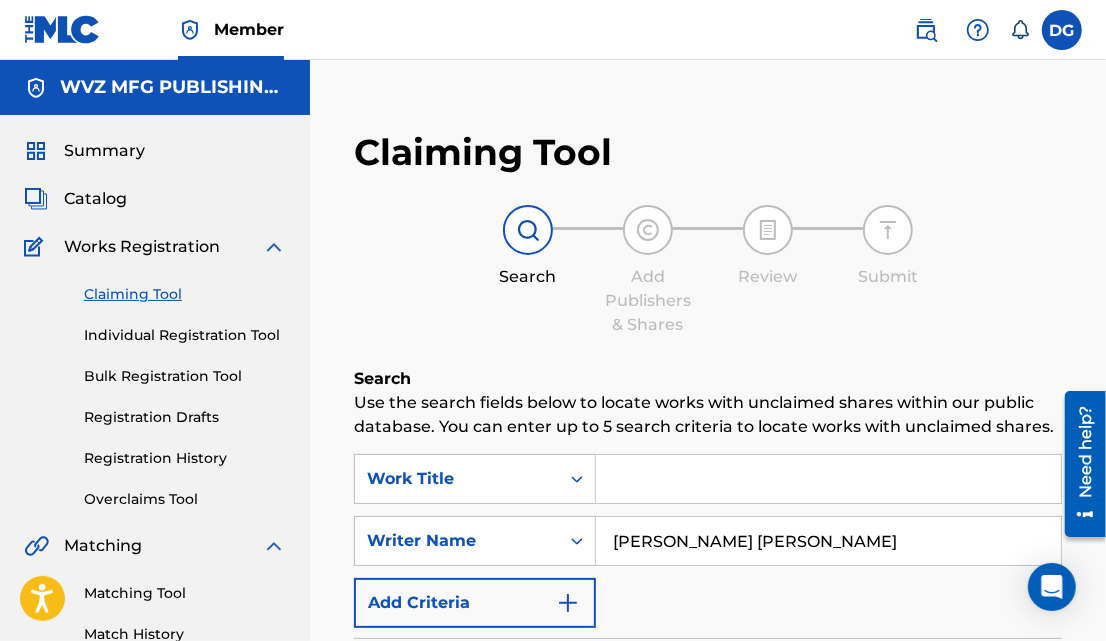 click on "Registration History" at bounding box center [185, 458] 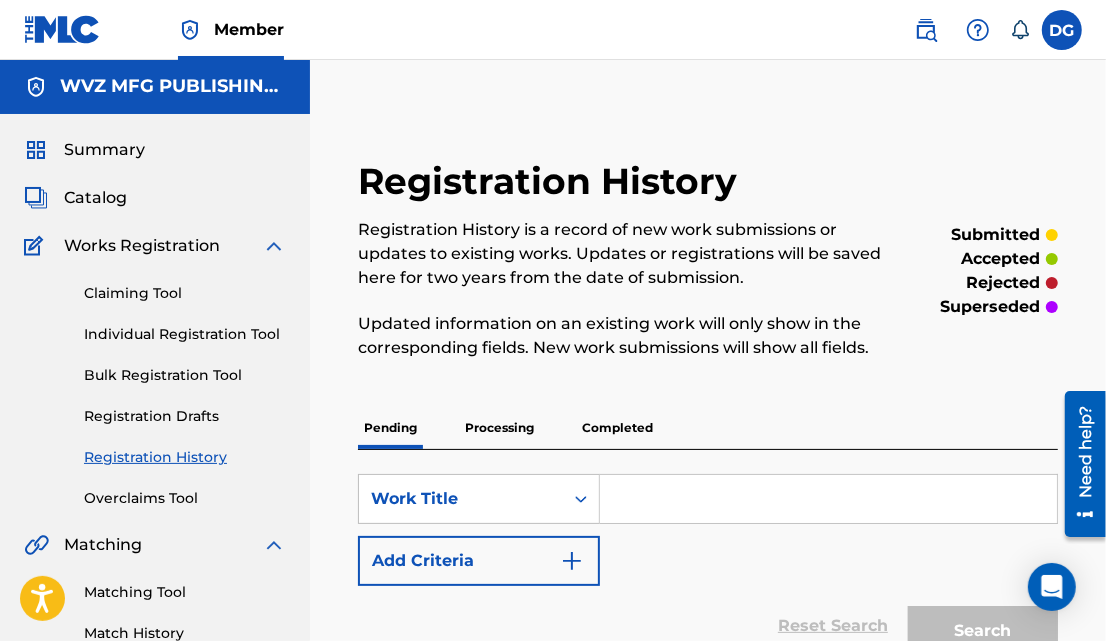 scroll, scrollTop: 0, scrollLeft: 0, axis: both 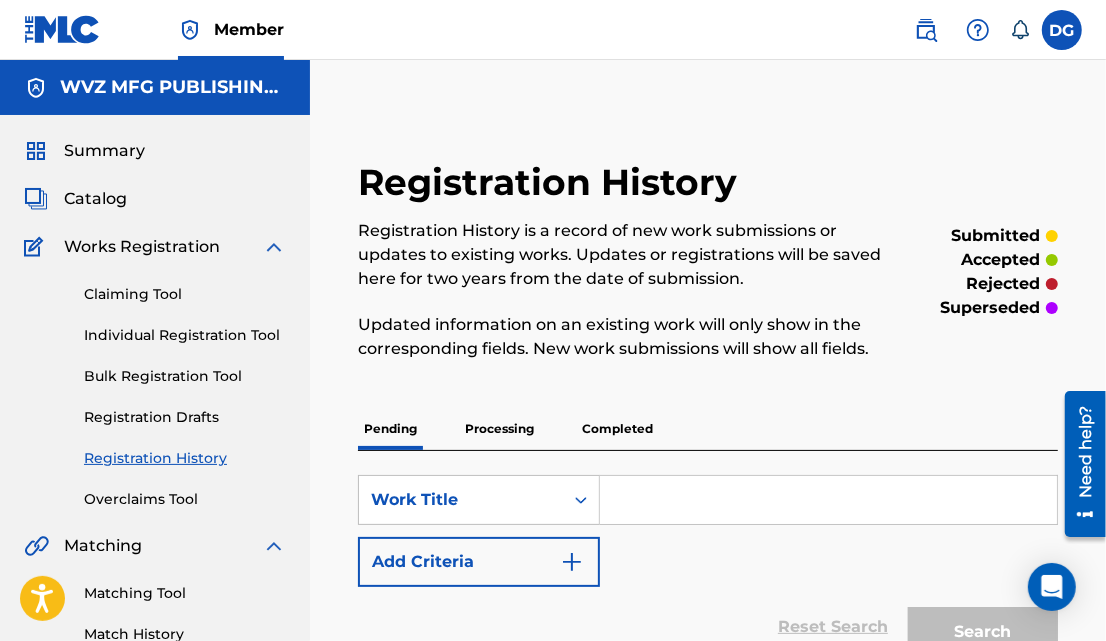 click on "Claiming Tool" at bounding box center (185, 294) 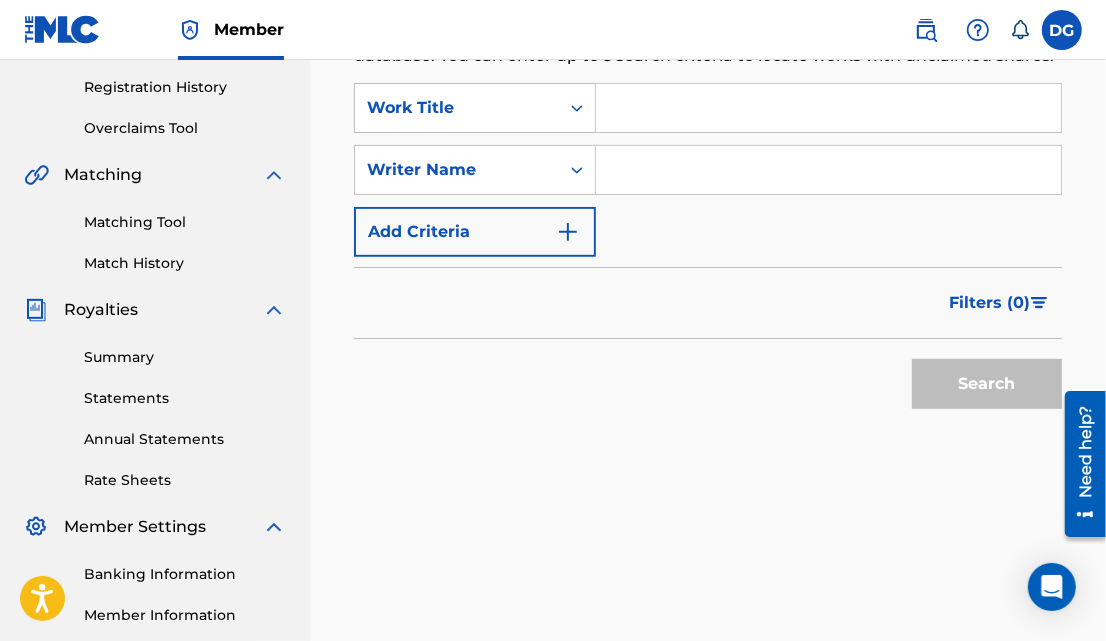 scroll, scrollTop: 372, scrollLeft: 0, axis: vertical 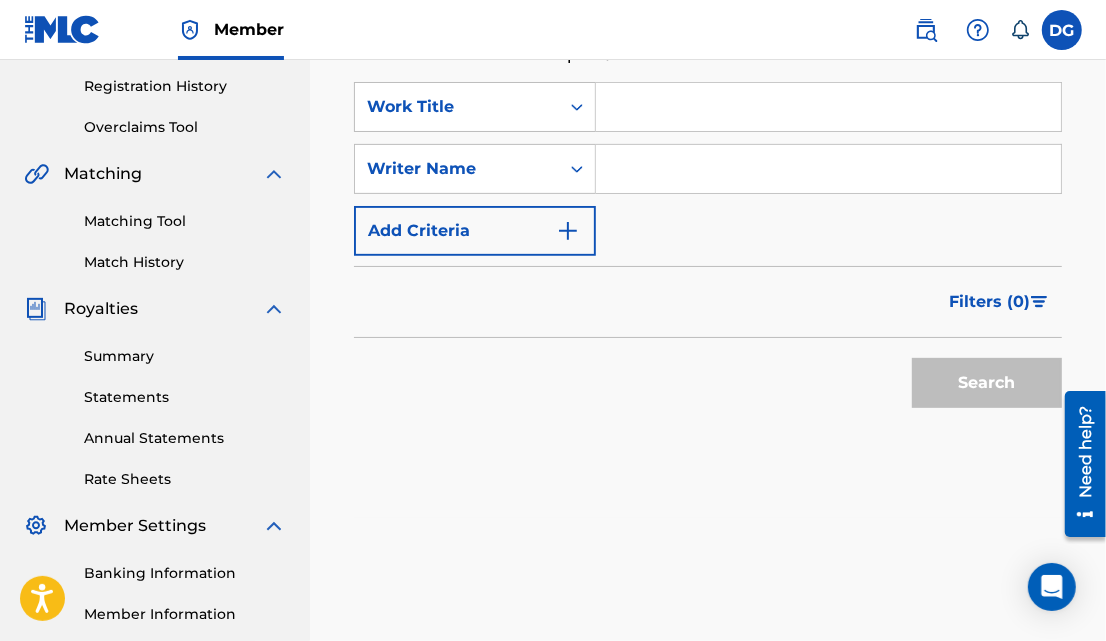 click at bounding box center [828, 169] 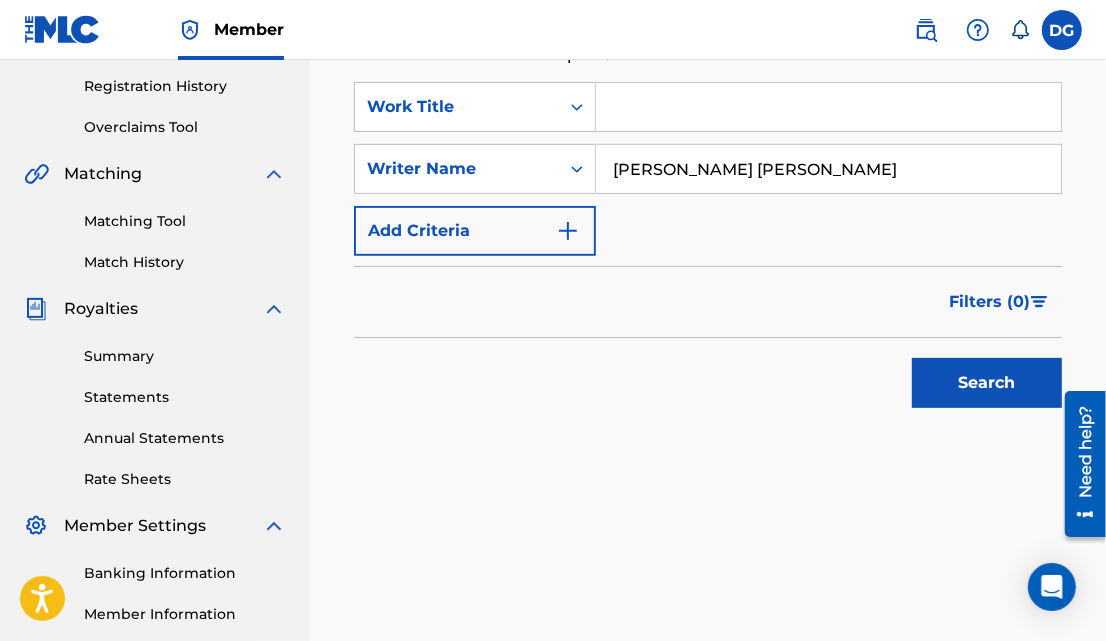 click on "Search" at bounding box center [987, 383] 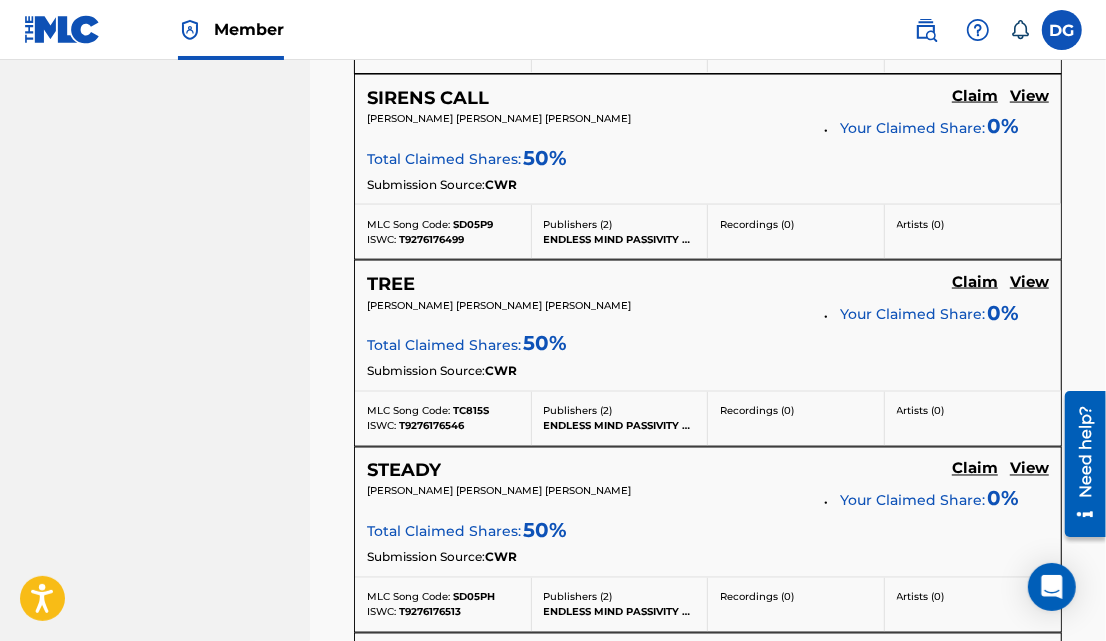click on "Claim" at bounding box center (975, -1031) 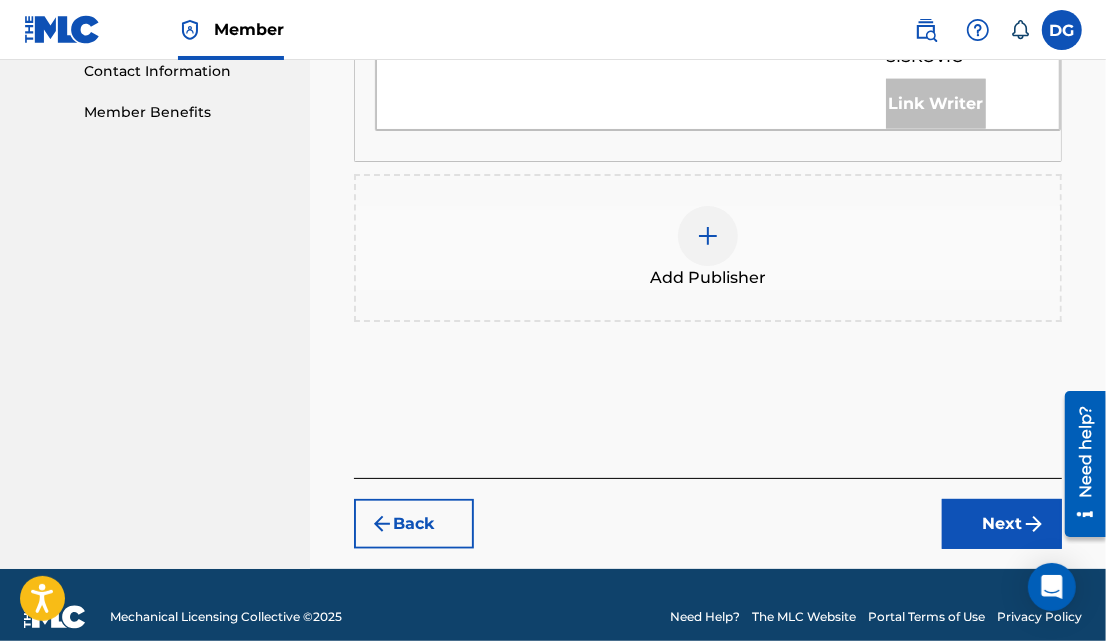 click at bounding box center [708, 236] 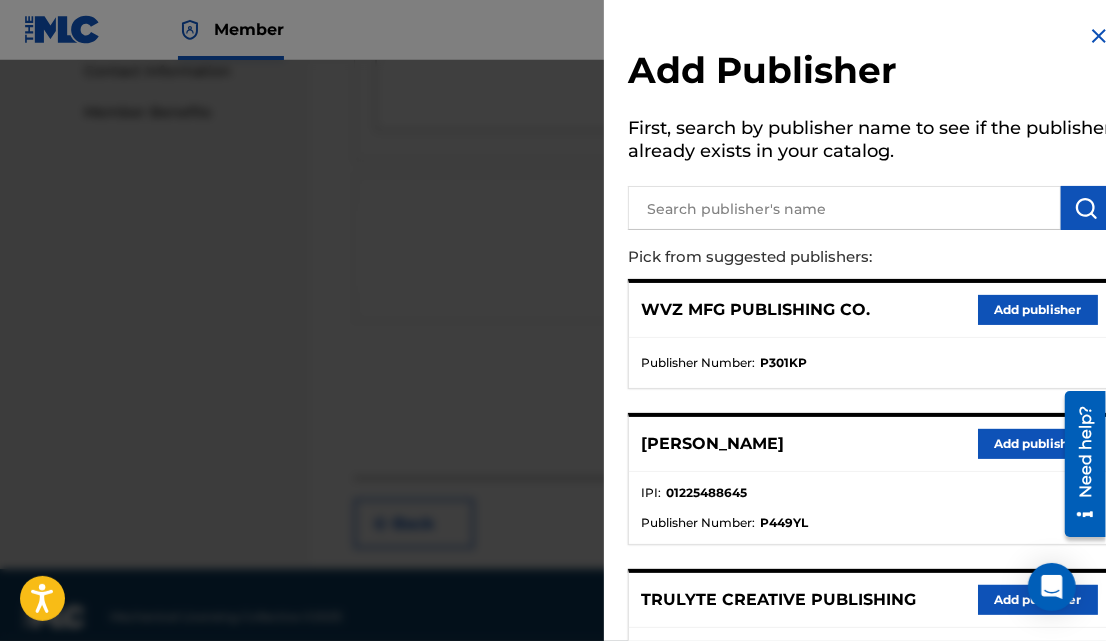 click on "WVZ MFG PUBLISHING CO. Add publisher" at bounding box center (869, 310) 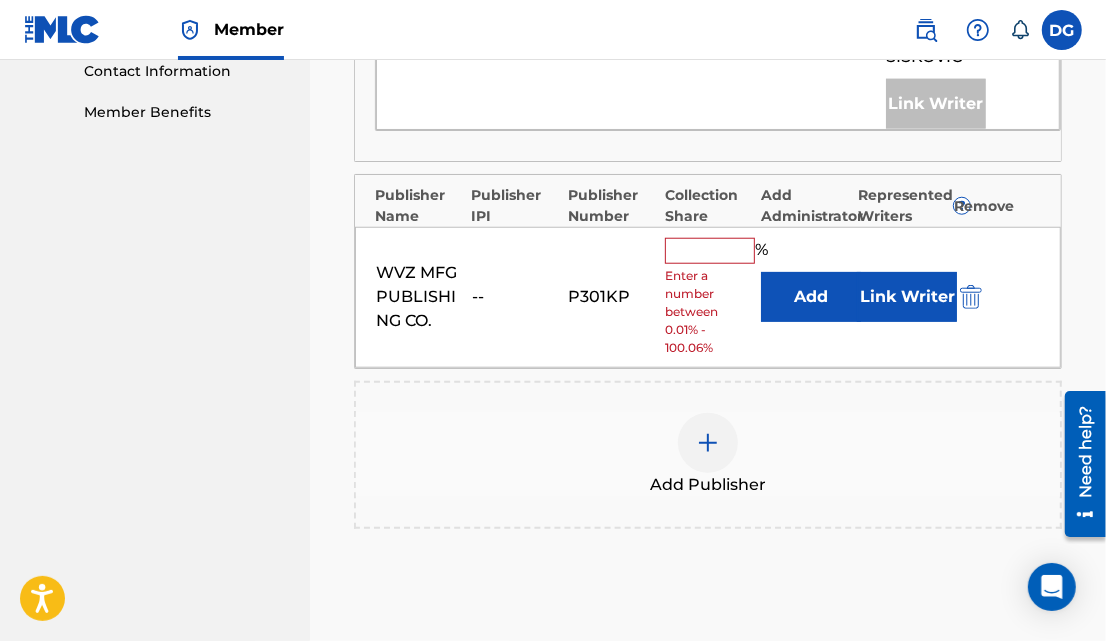 click at bounding box center [710, 251] 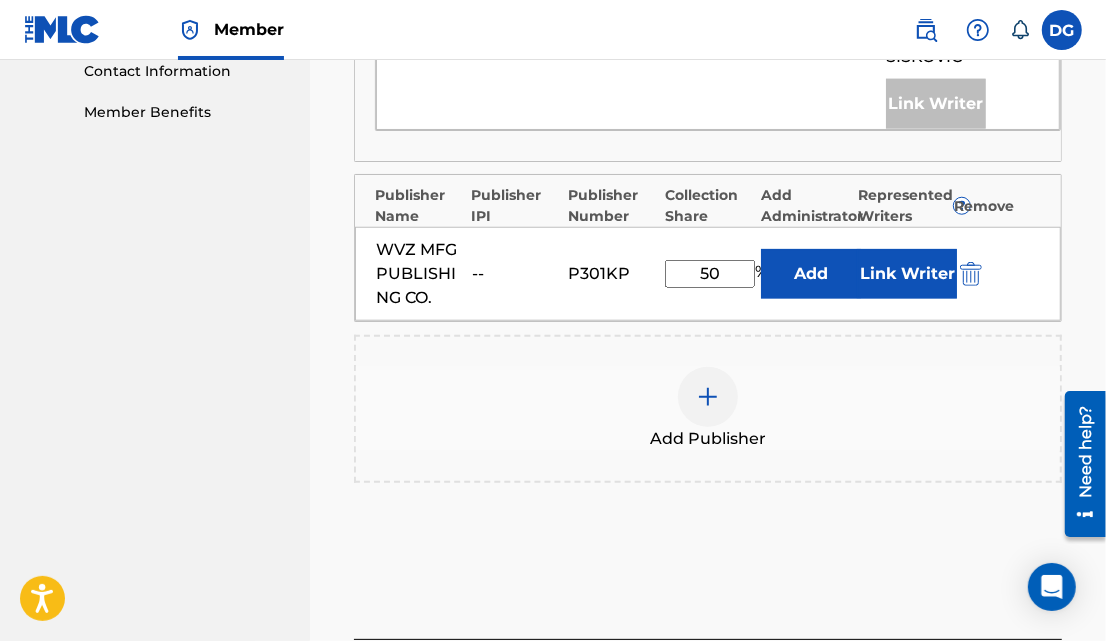 click on "Link Writer" at bounding box center (907, 274) 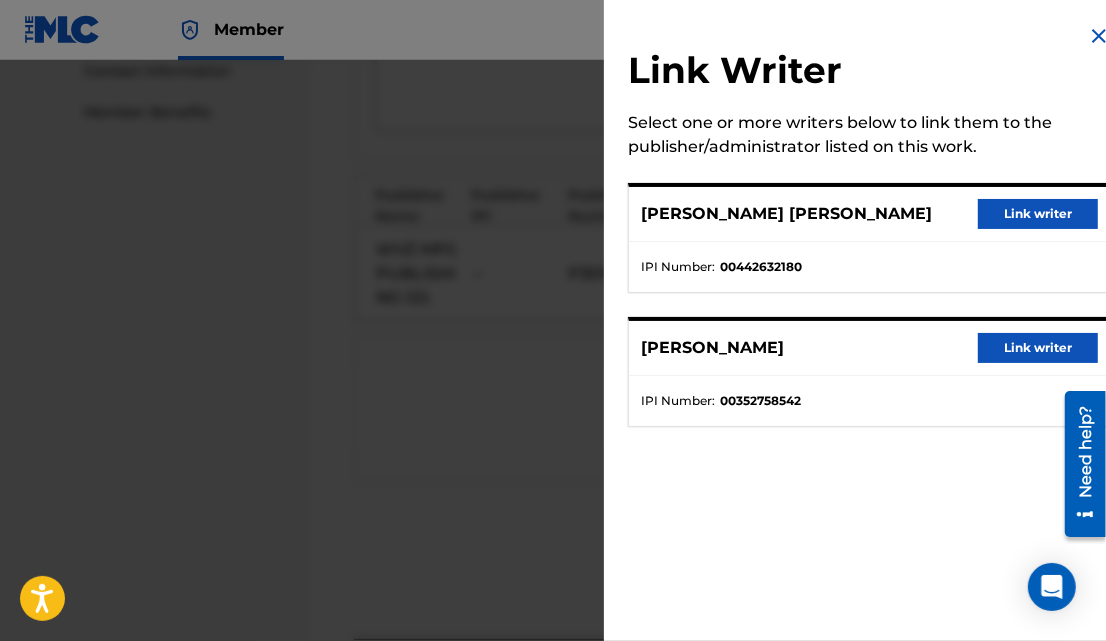 click on "Link writer" at bounding box center (1038, 214) 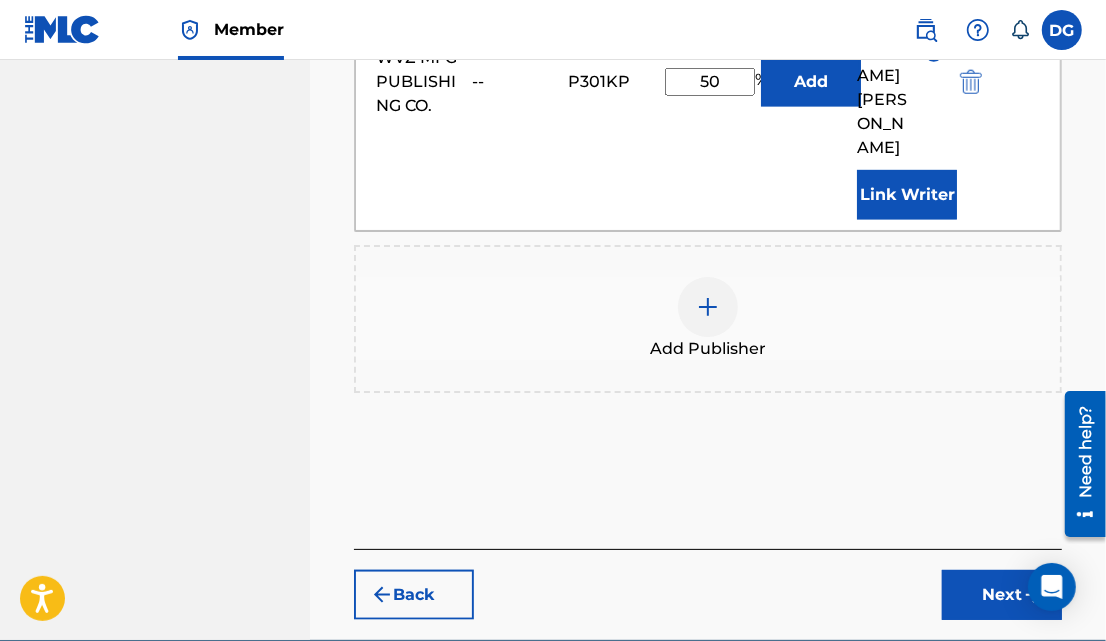 click on "Next" at bounding box center (1002, 595) 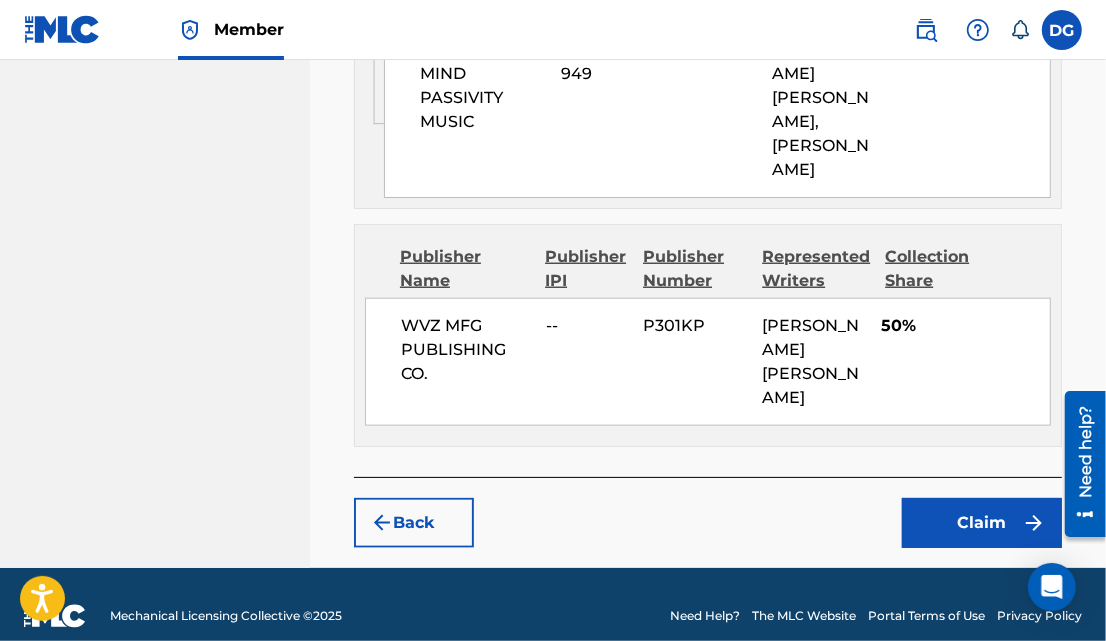 scroll, scrollTop: 1165, scrollLeft: 0, axis: vertical 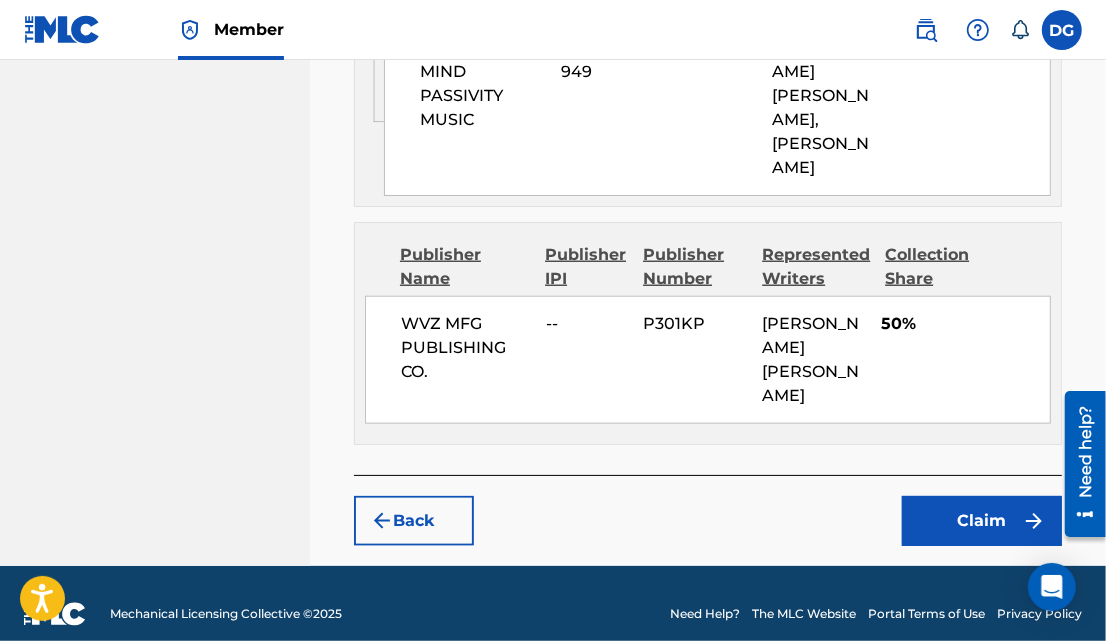 click on "Claim" at bounding box center (982, 521) 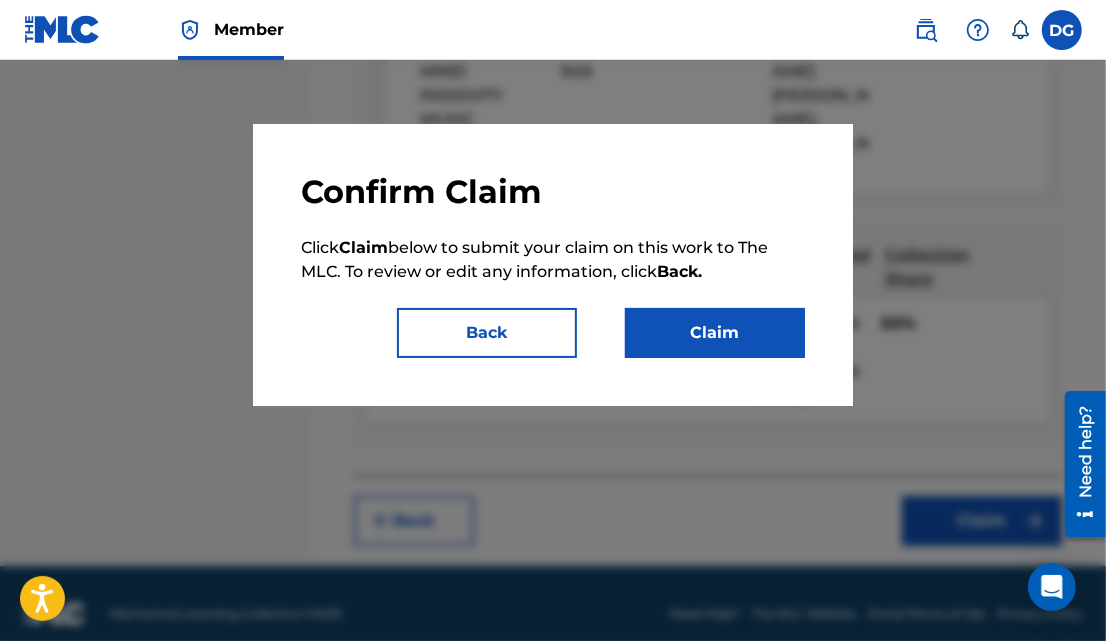 click on "Claim" at bounding box center (715, 333) 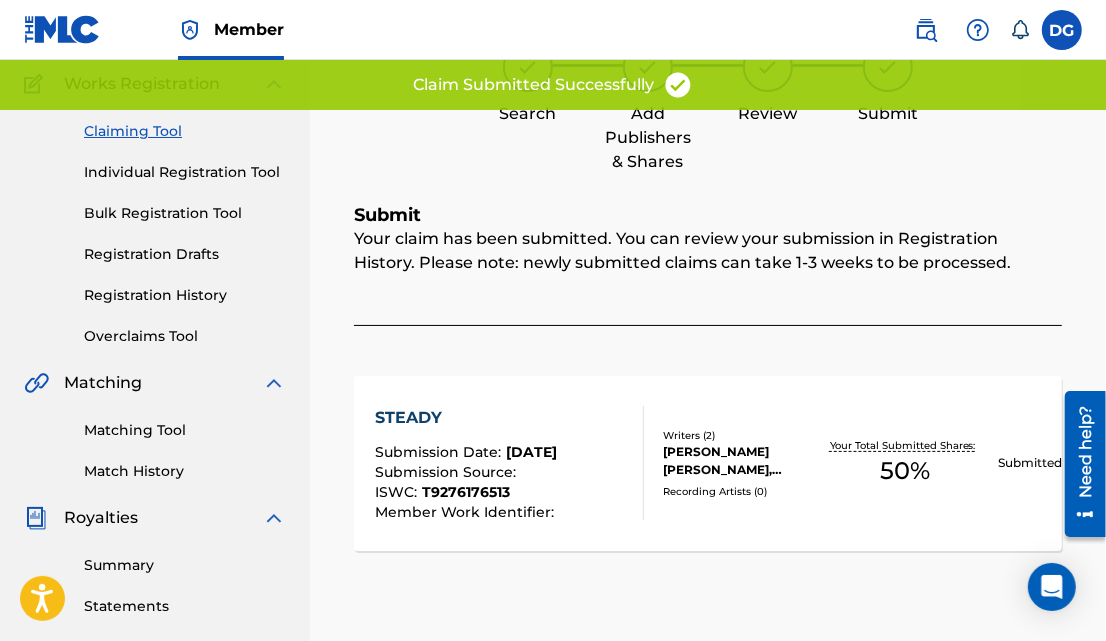 scroll, scrollTop: 0, scrollLeft: 0, axis: both 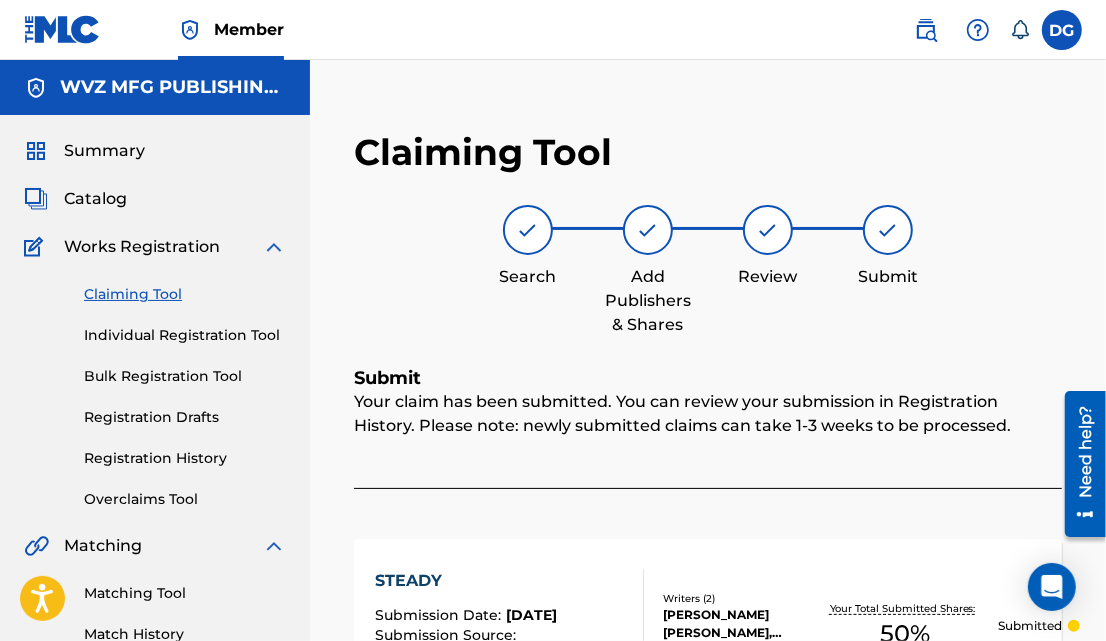 click on "Claiming Tool" at bounding box center (185, 294) 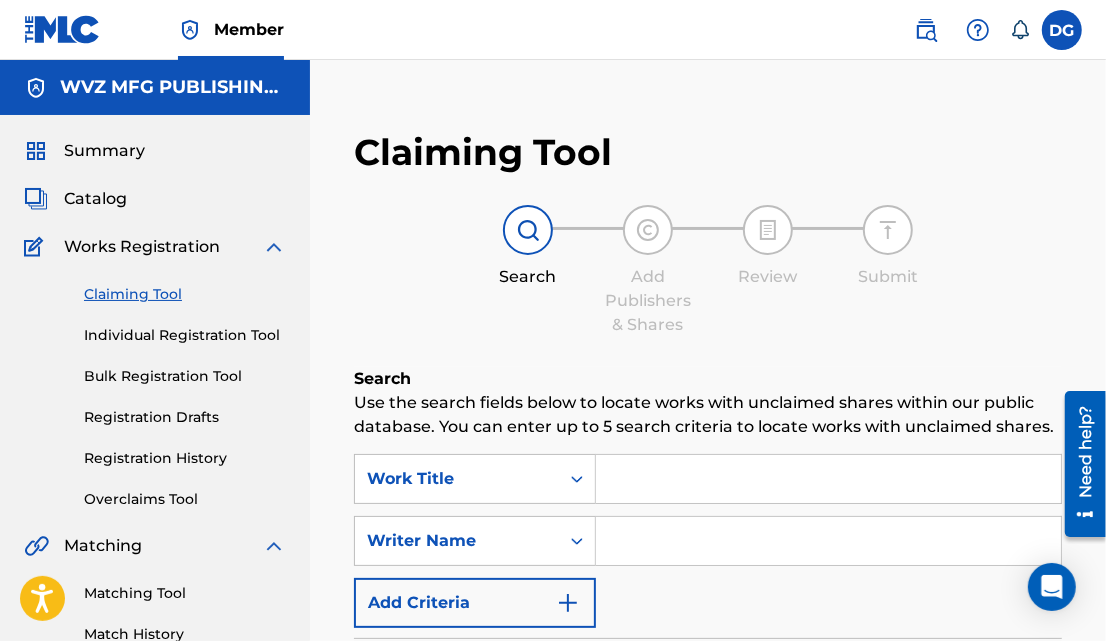 click at bounding box center (828, 479) 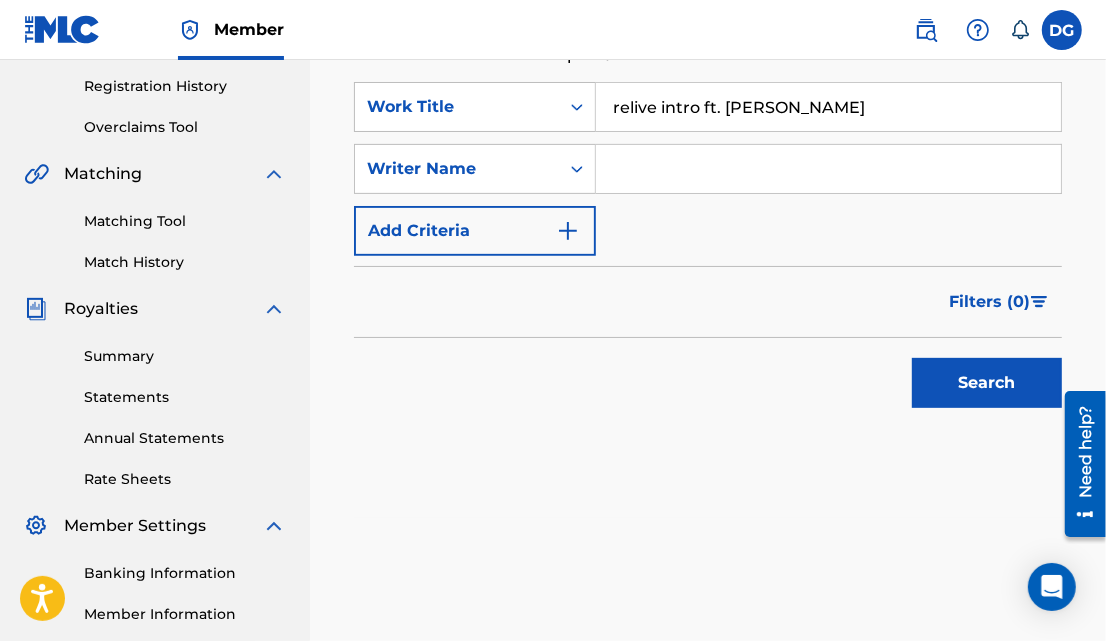 scroll, scrollTop: 373, scrollLeft: 0, axis: vertical 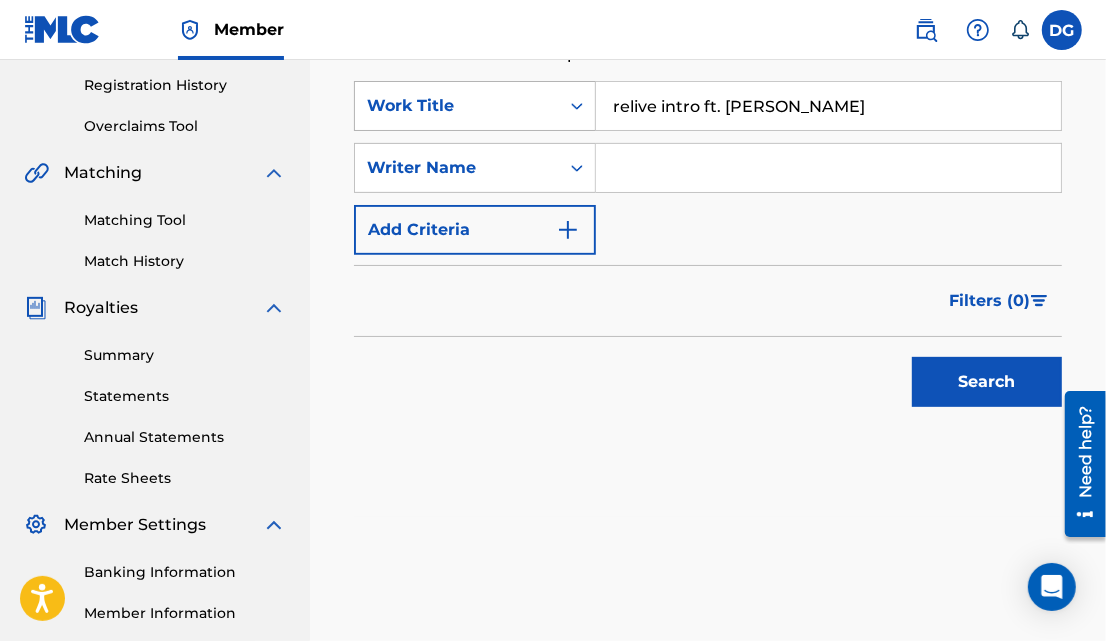 drag, startPoint x: 722, startPoint y: 103, endPoint x: 541, endPoint y: 83, distance: 182.10162 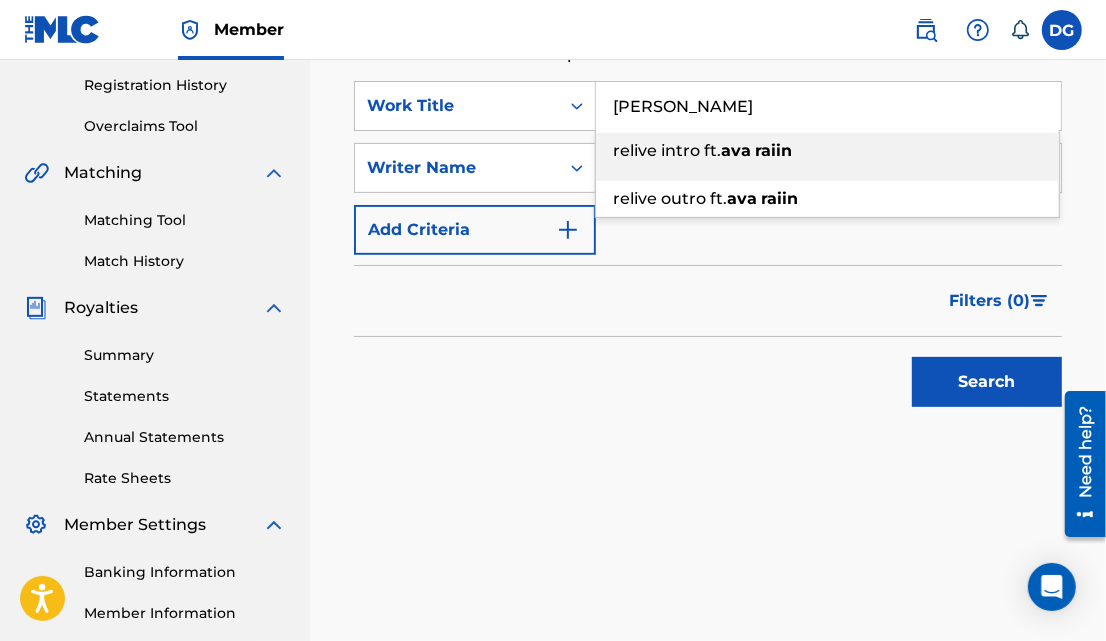 click on "Search" at bounding box center (987, 382) 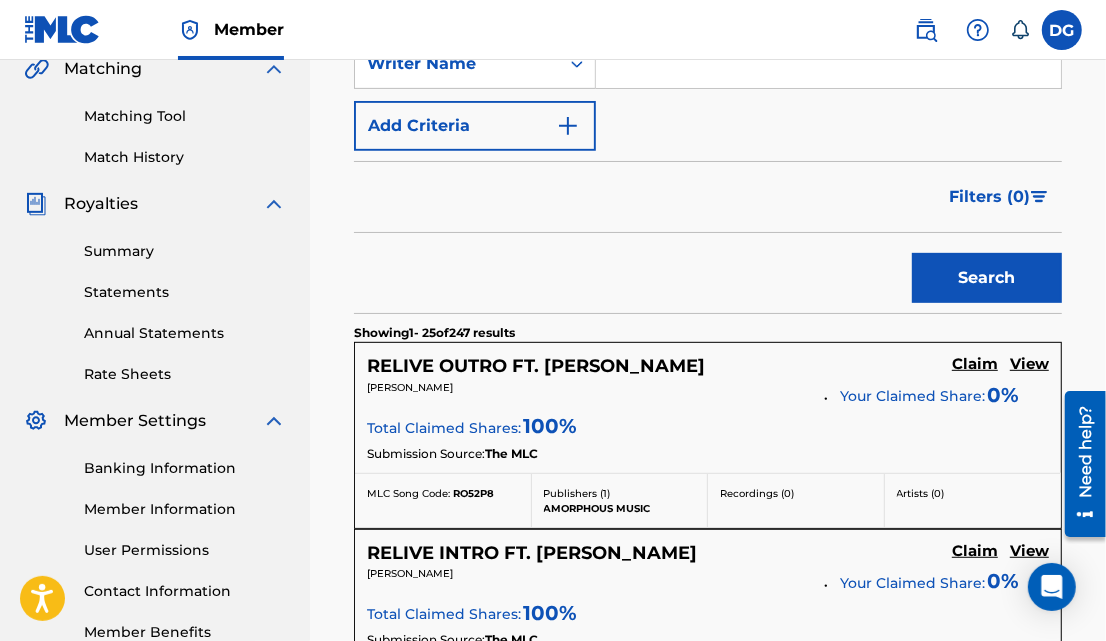 scroll, scrollTop: 478, scrollLeft: 0, axis: vertical 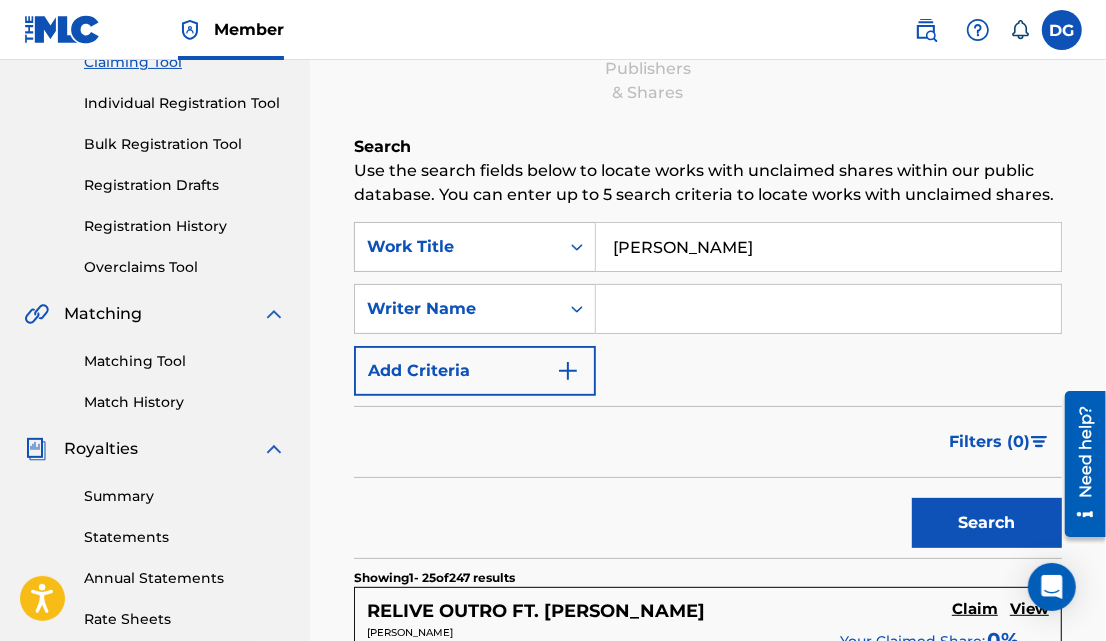 click on "[PERSON_NAME]" at bounding box center [828, 247] 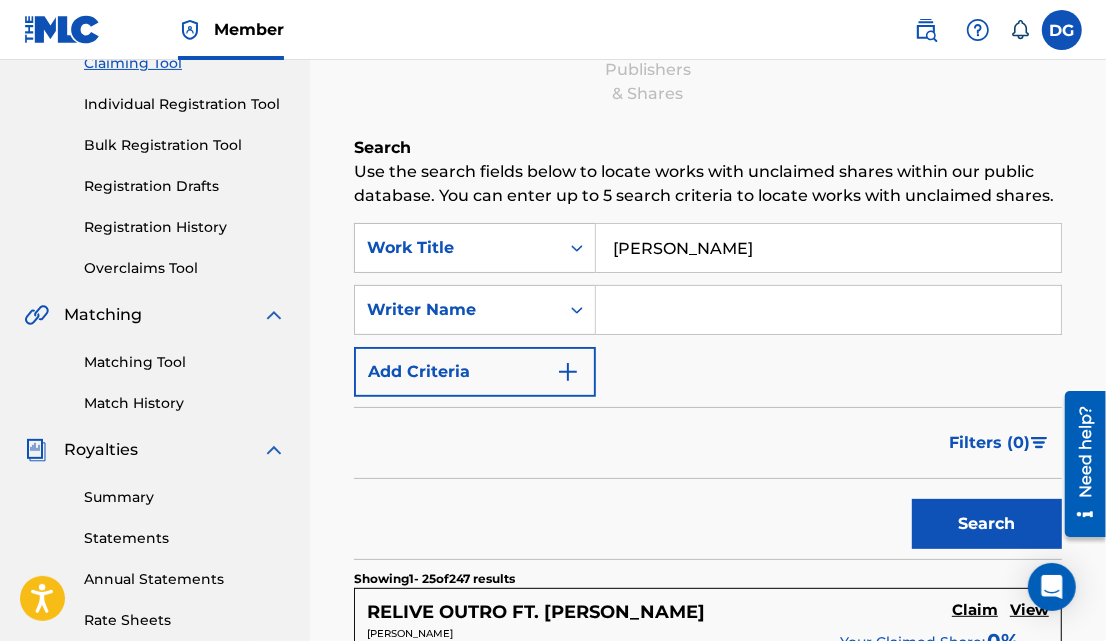 click on "[PERSON_NAME]" at bounding box center (828, 248) 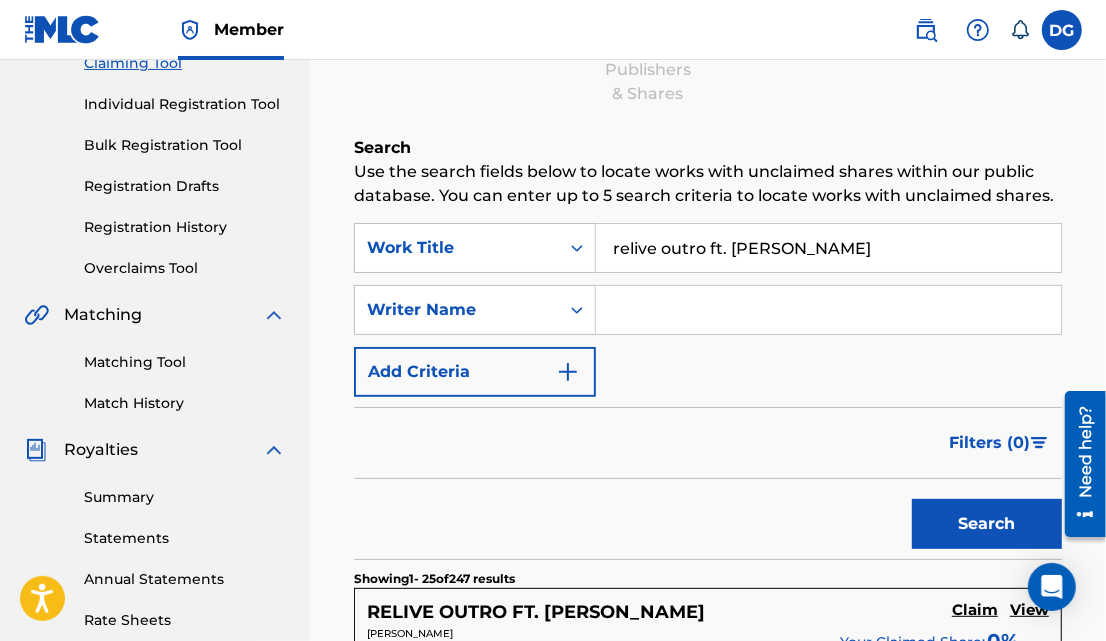 drag, startPoint x: 817, startPoint y: 230, endPoint x: 703, endPoint y: 248, distance: 115.41231 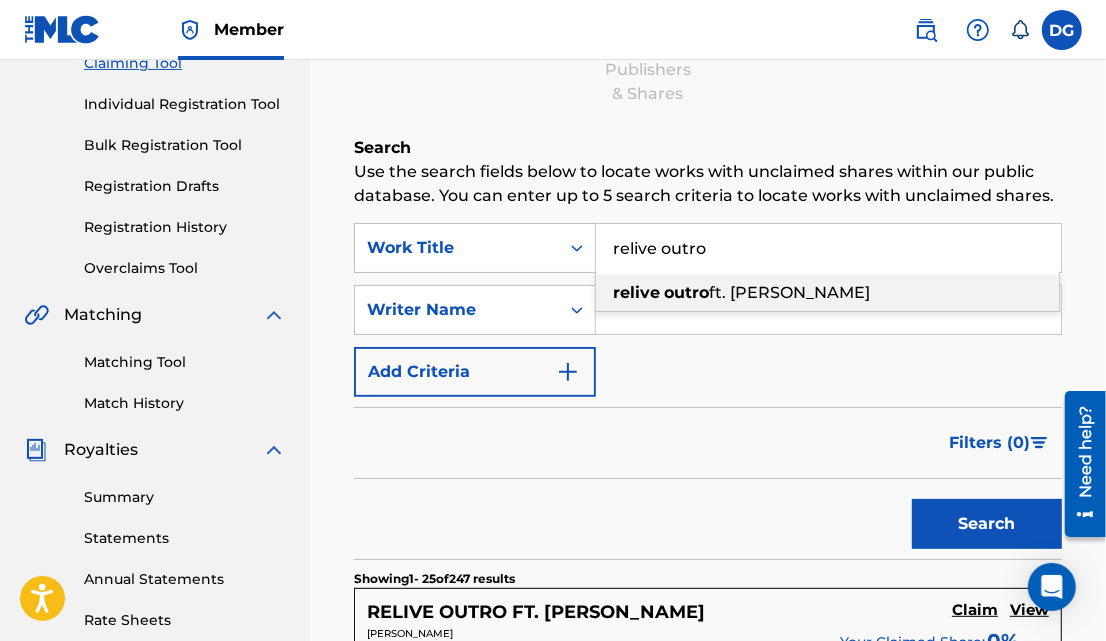 type on "relive outro" 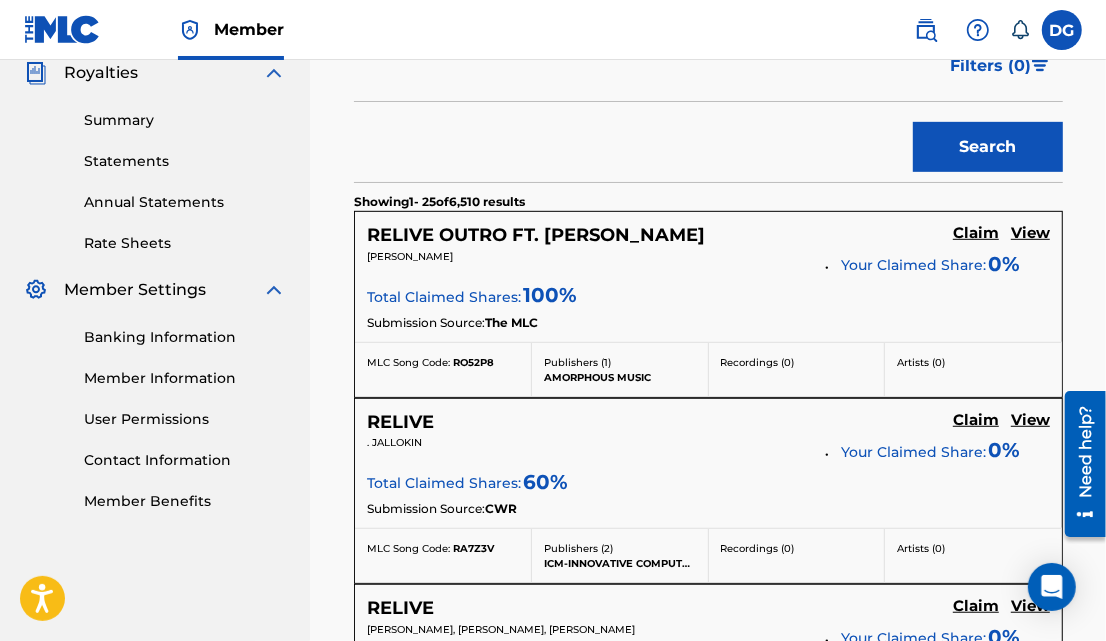 scroll, scrollTop: 606, scrollLeft: 0, axis: vertical 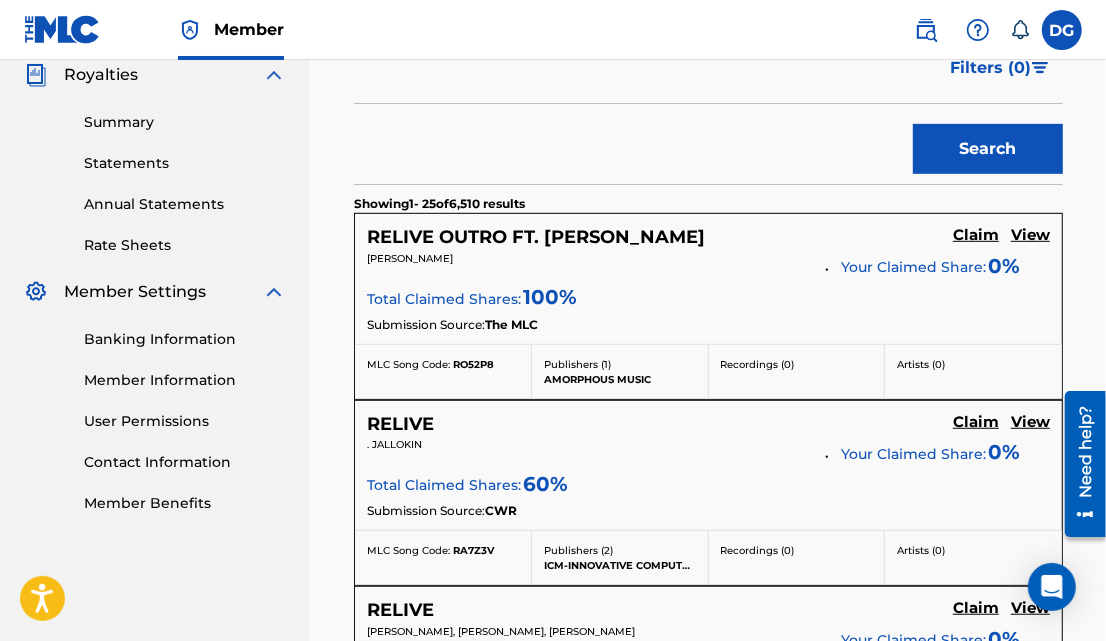 click on "Claim" at bounding box center (976, 235) 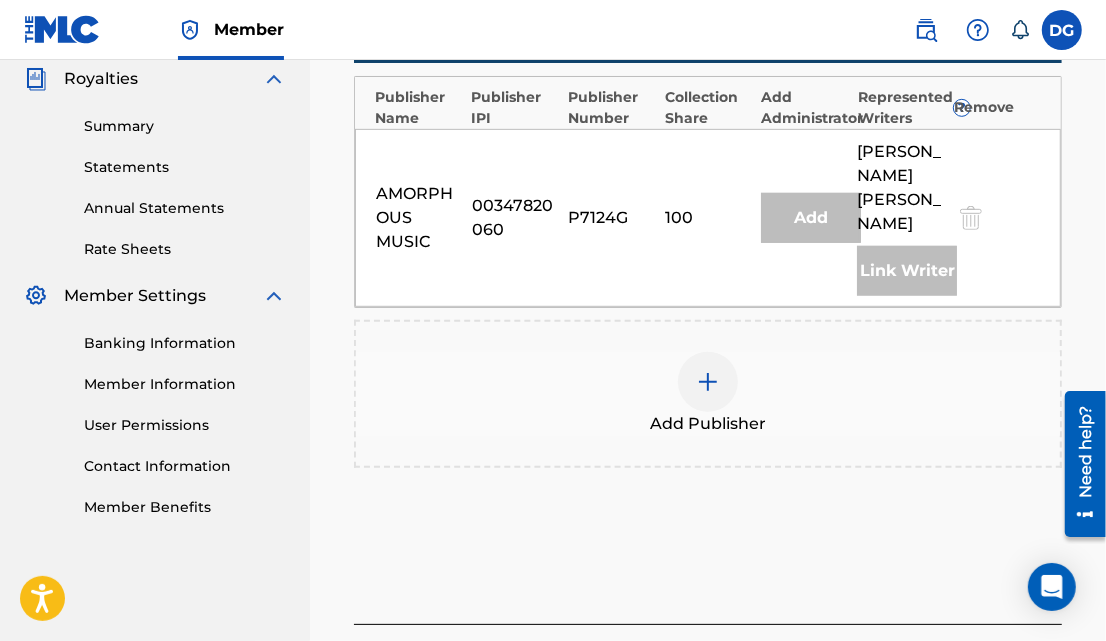 scroll, scrollTop: 601, scrollLeft: 0, axis: vertical 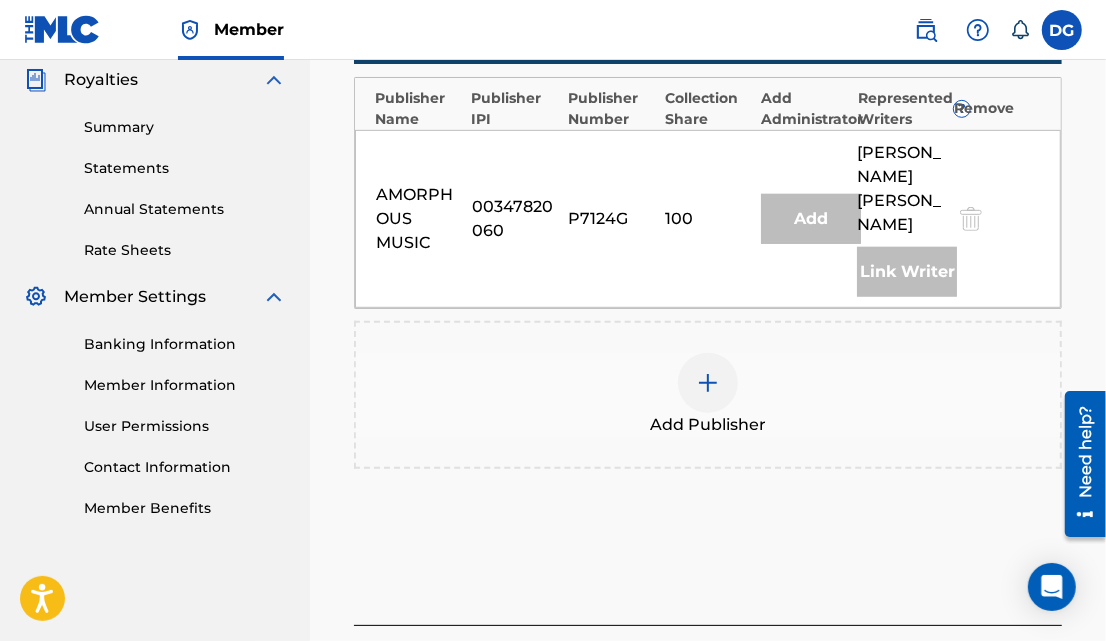 click at bounding box center (708, 383) 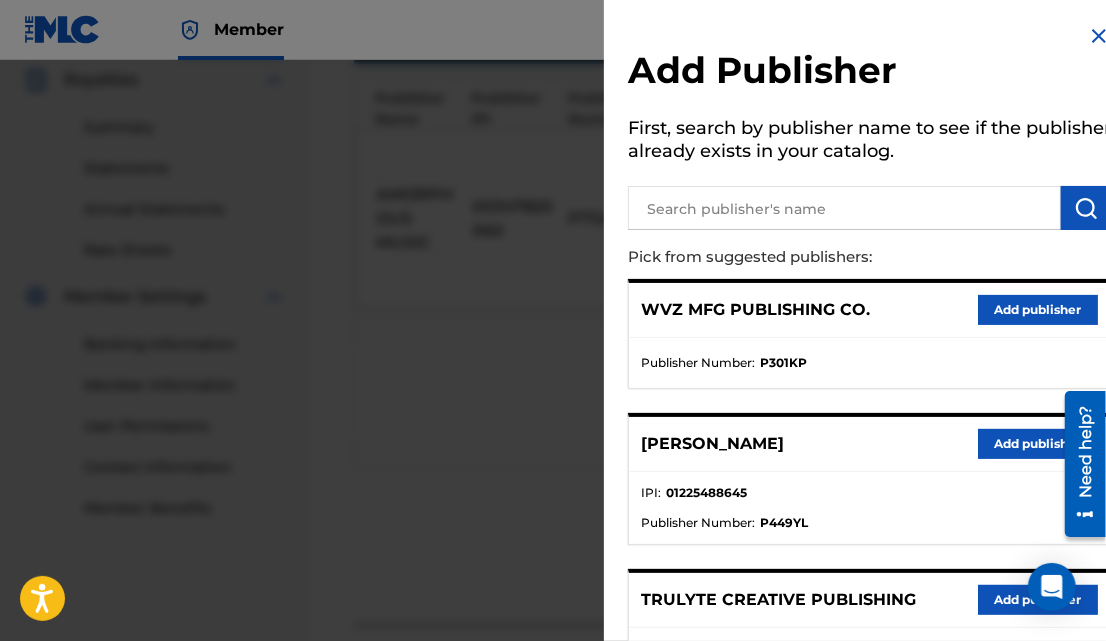click on "Add publisher" at bounding box center [1038, 310] 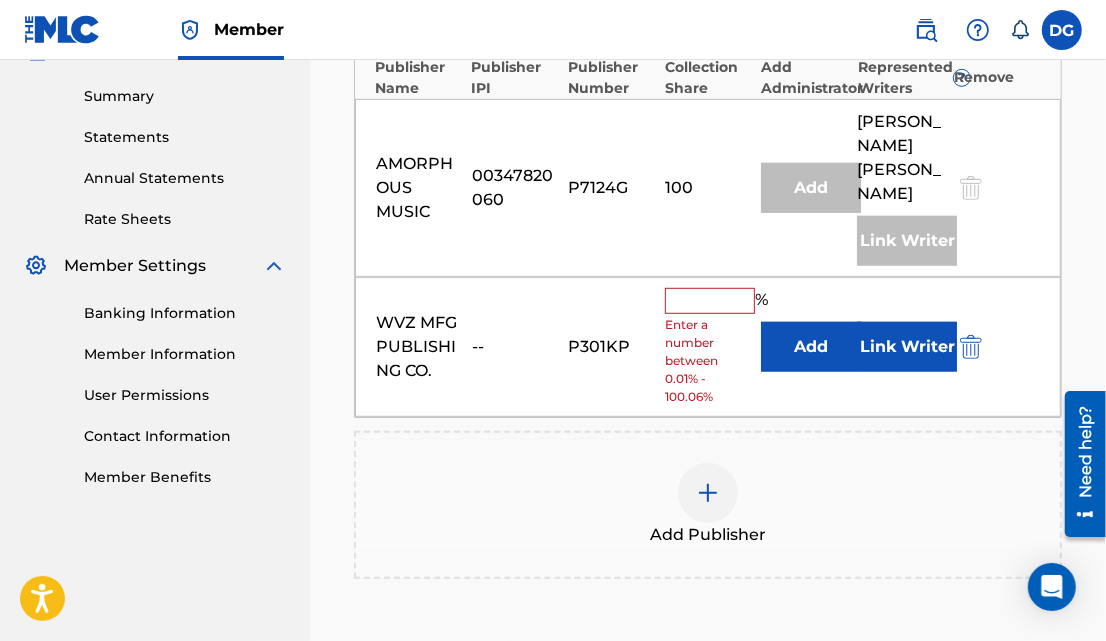 scroll, scrollTop: 631, scrollLeft: 0, axis: vertical 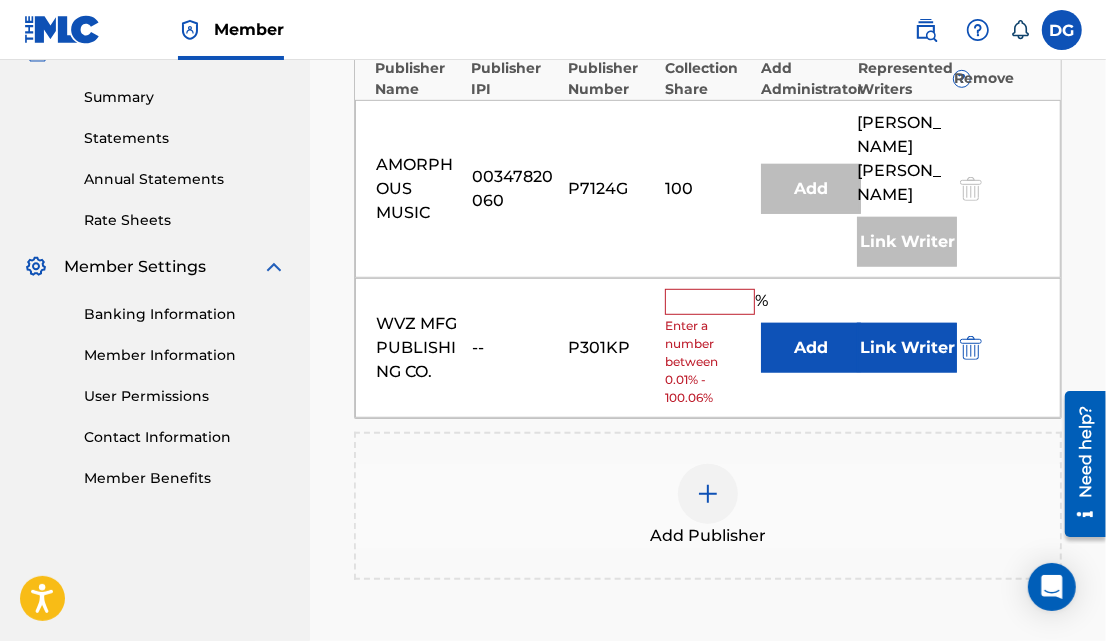 click at bounding box center [710, 302] 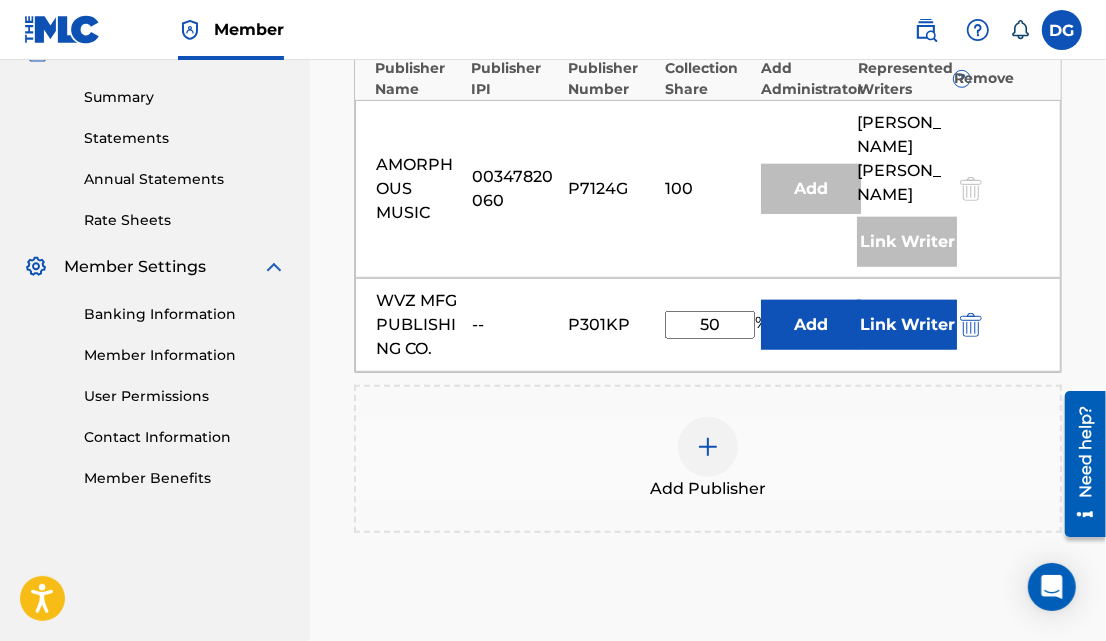 click on "Claiming Tool Search Add Publishers & Shares Review Submit Add Publishers & Shares Enter your publisher(s)/administrator(s). RELIVE OUTRO FT. AVA RAIIN Publishers ( 2 ) ? REQUIRED Total shares:  150 % Publisher Name Publisher IPI Publisher Number Collection Share Add Administrator Represented Writers ? Remove AMORPHOUS MUSIC 00347820060 P7124G 100 Add [PERSON_NAME] Link Writer WVZ MFG PUBLISHING CO. -- P301KP 50 % Add Link Writer Add Publisher Back Next" at bounding box center [708, 129] 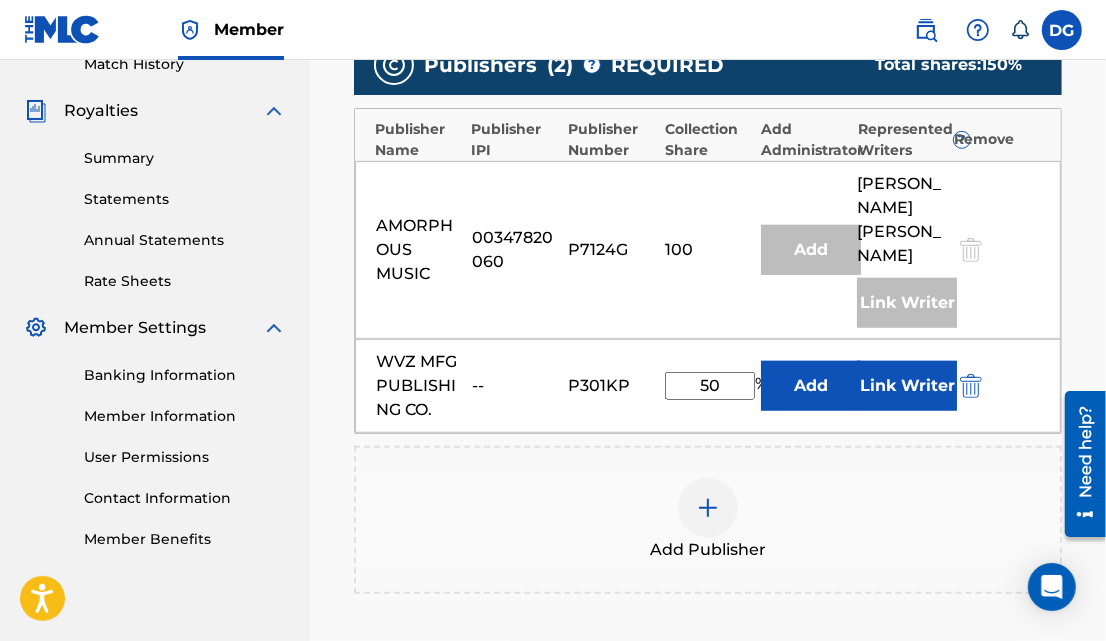 scroll, scrollTop: 571, scrollLeft: 0, axis: vertical 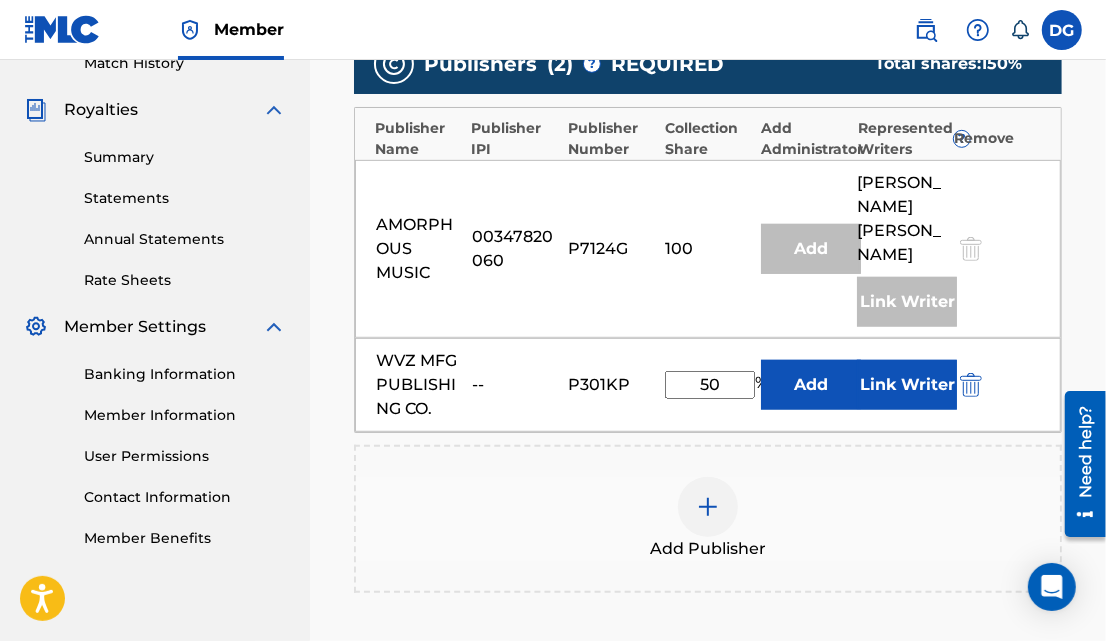 click on "50" at bounding box center (710, 385) 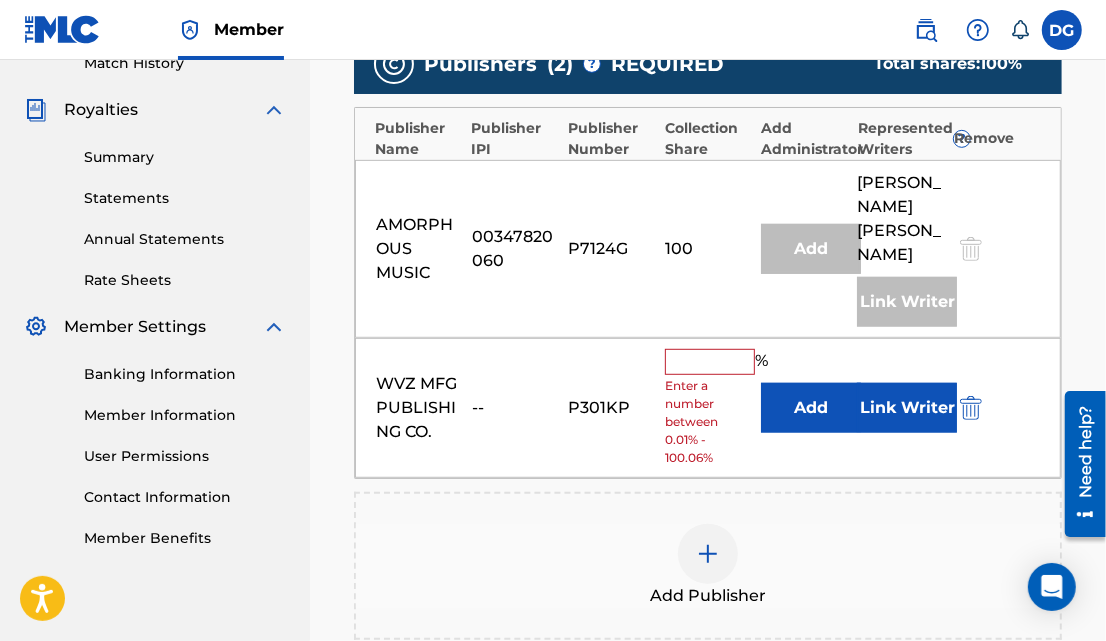 type 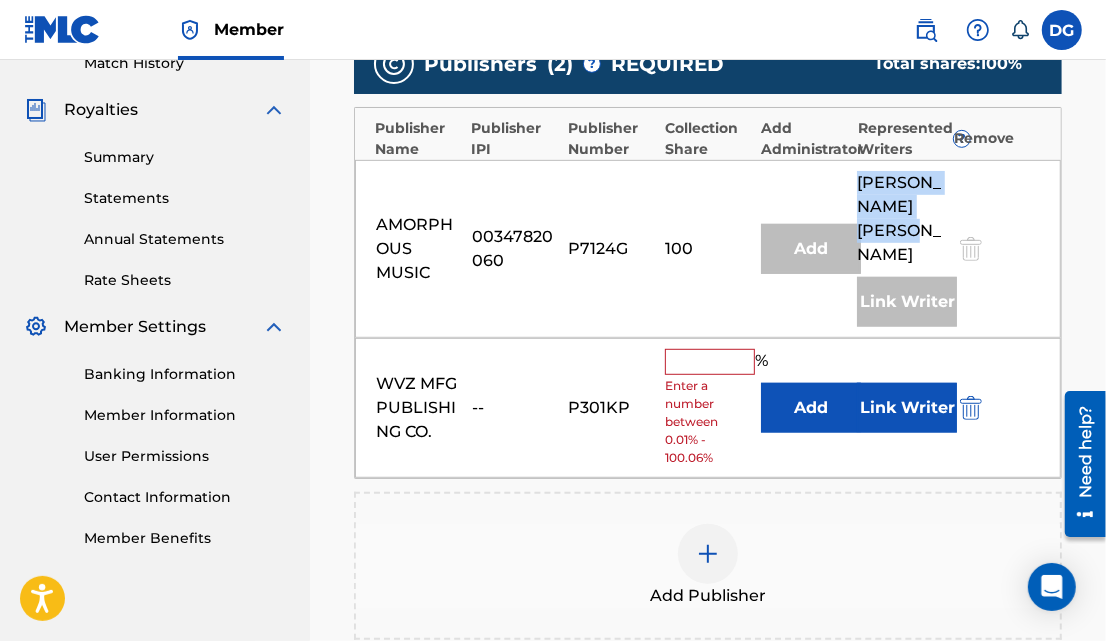 drag, startPoint x: 930, startPoint y: 203, endPoint x: 851, endPoint y: 178, distance: 82.86133 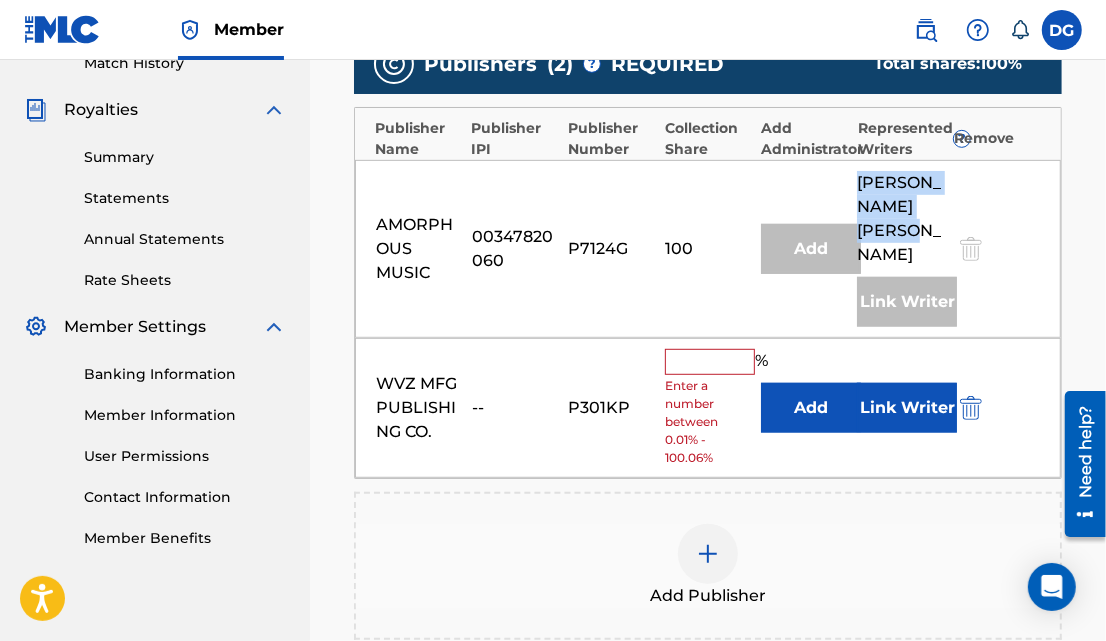 copy on "[PERSON_NAME]" 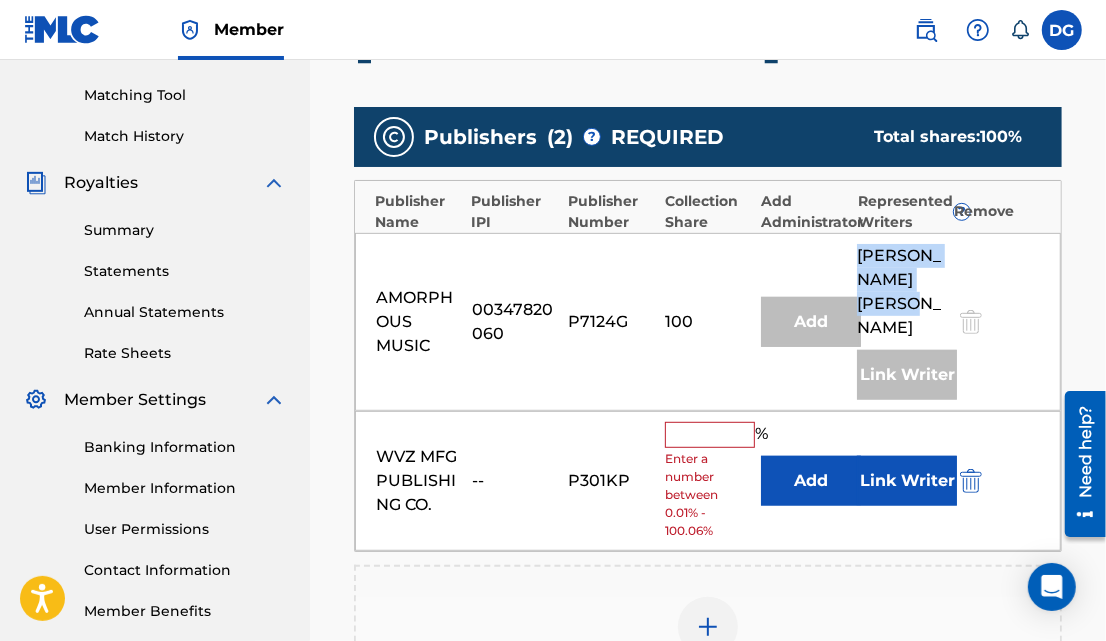 scroll, scrollTop: 500, scrollLeft: 0, axis: vertical 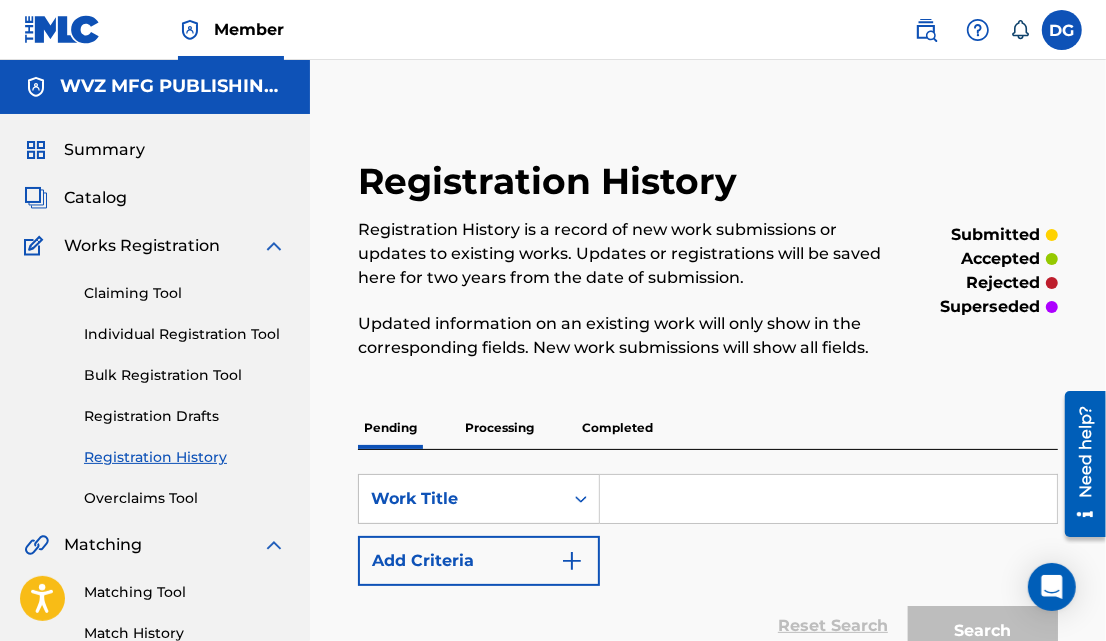 click on "Claiming Tool" at bounding box center (185, 293) 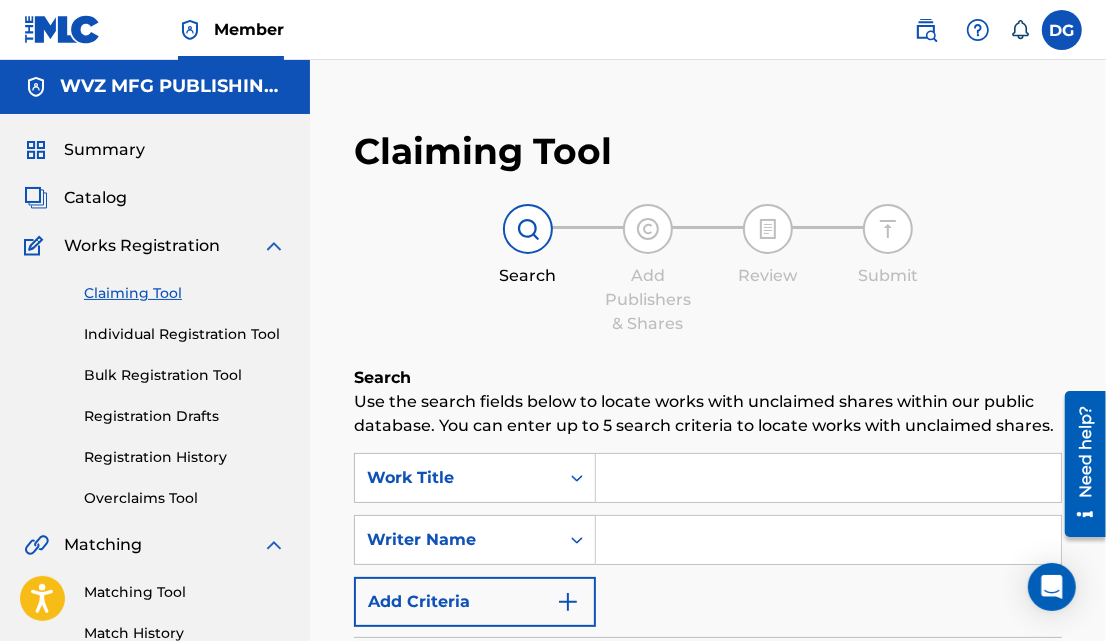 scroll, scrollTop: 0, scrollLeft: 0, axis: both 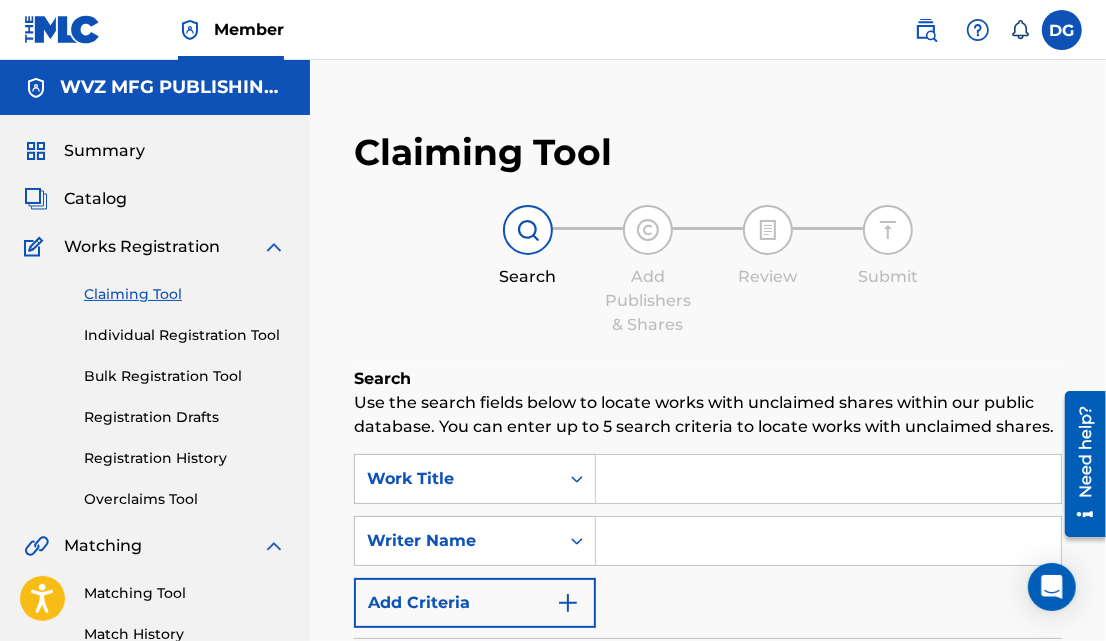click at bounding box center [828, 479] 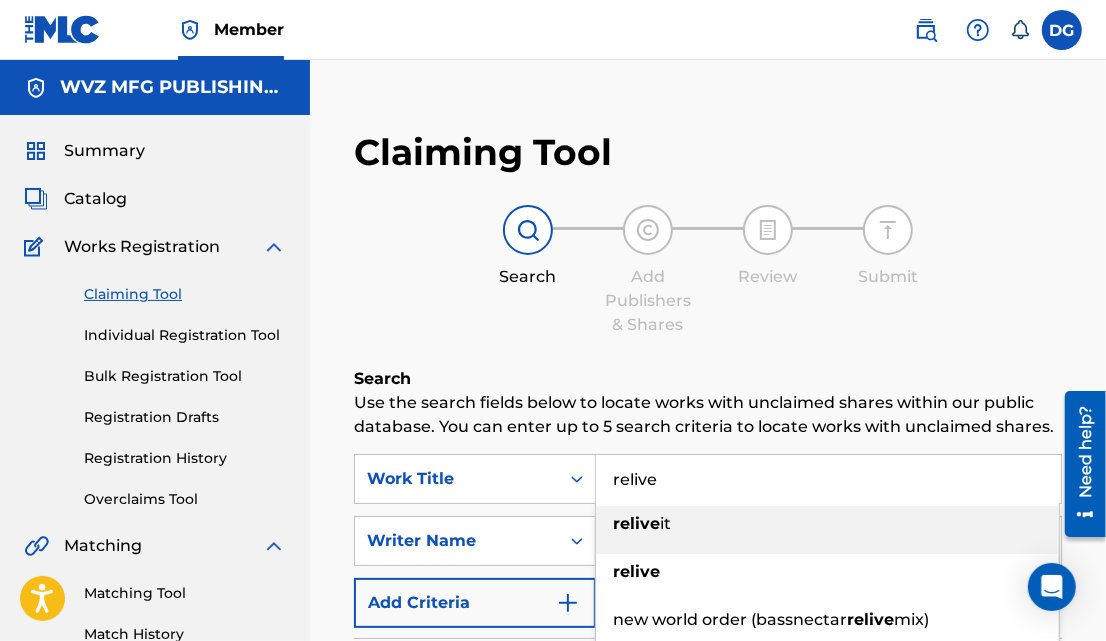 type on "relive" 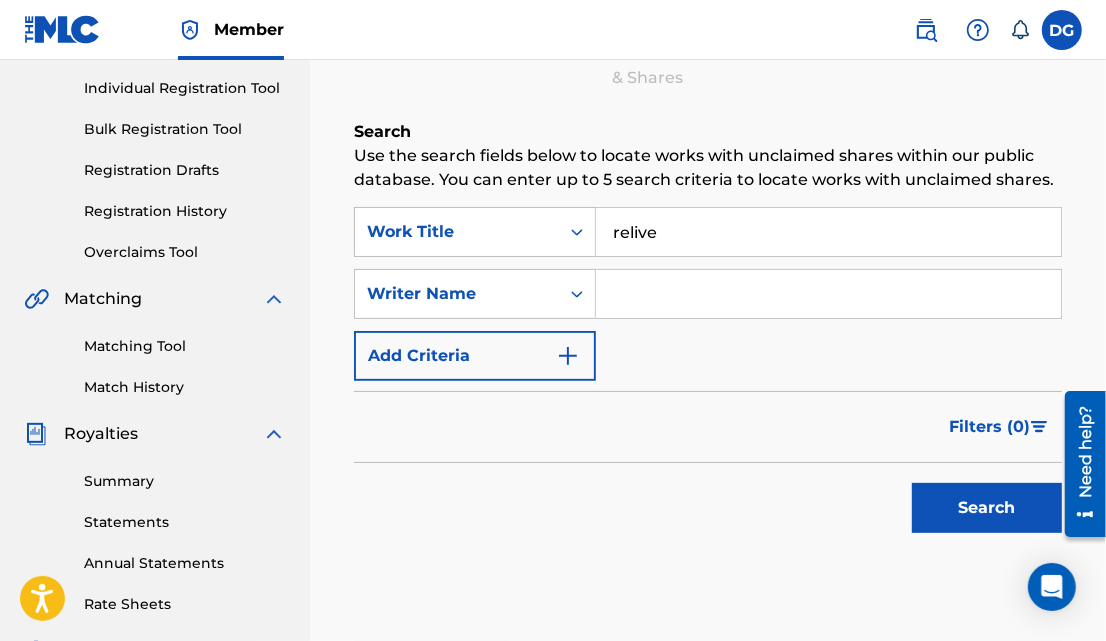 click at bounding box center (828, 294) 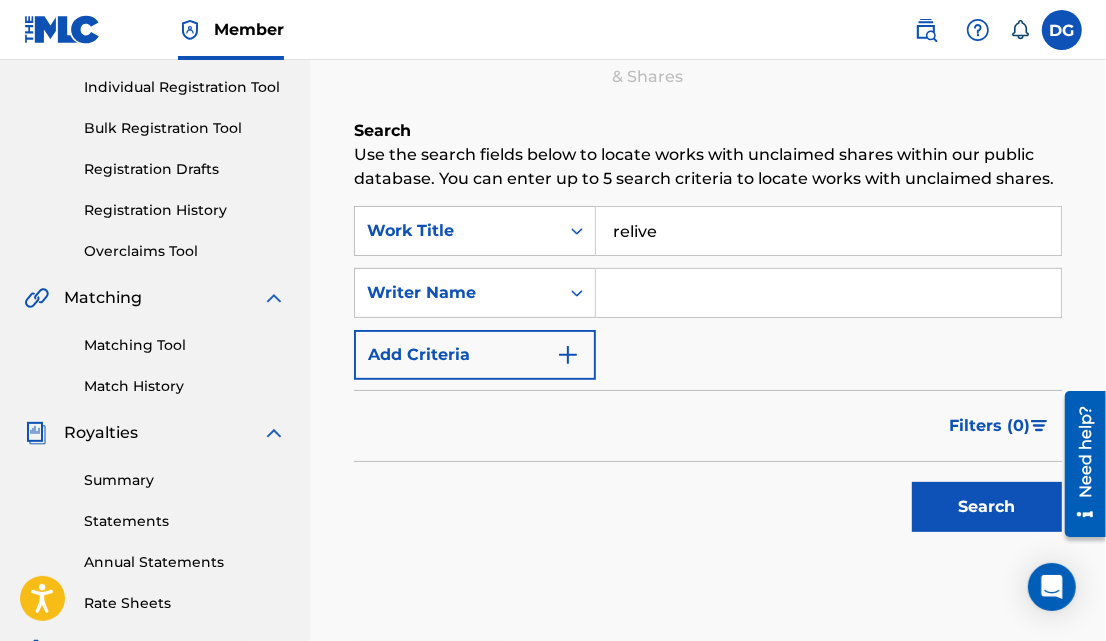 click at bounding box center [828, 293] 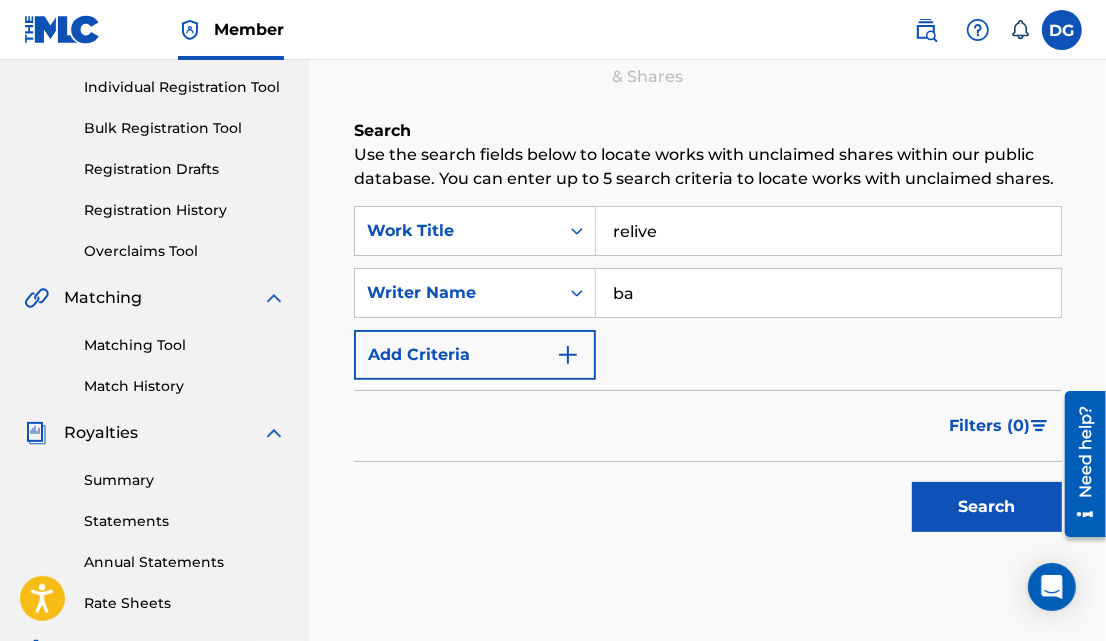 type on "b" 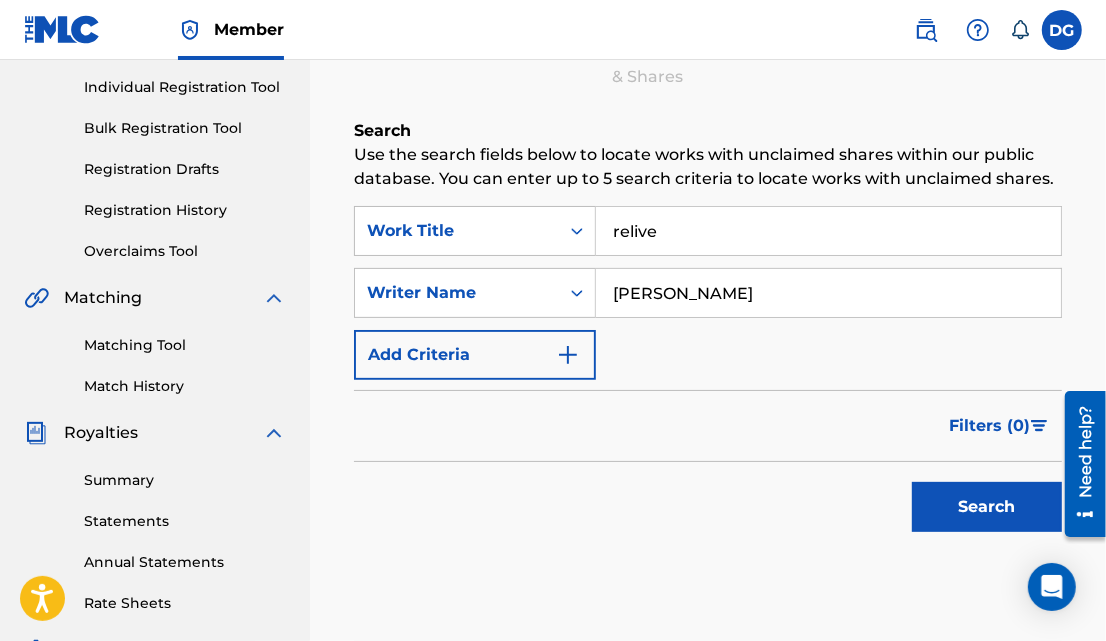 type on "[PERSON_NAME]" 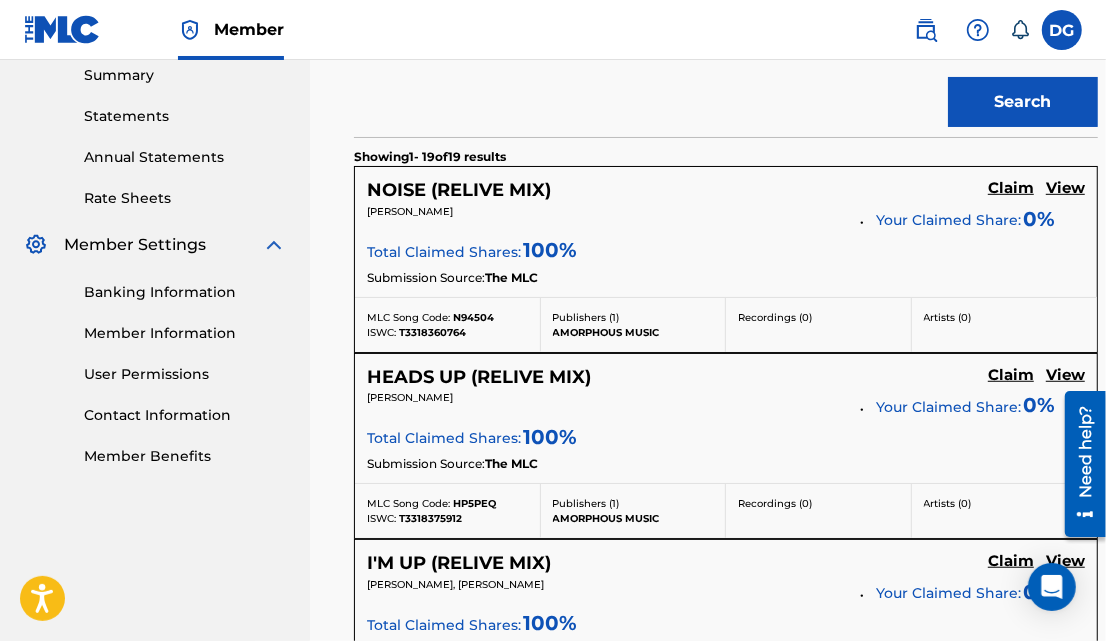 scroll, scrollTop: 655, scrollLeft: 0, axis: vertical 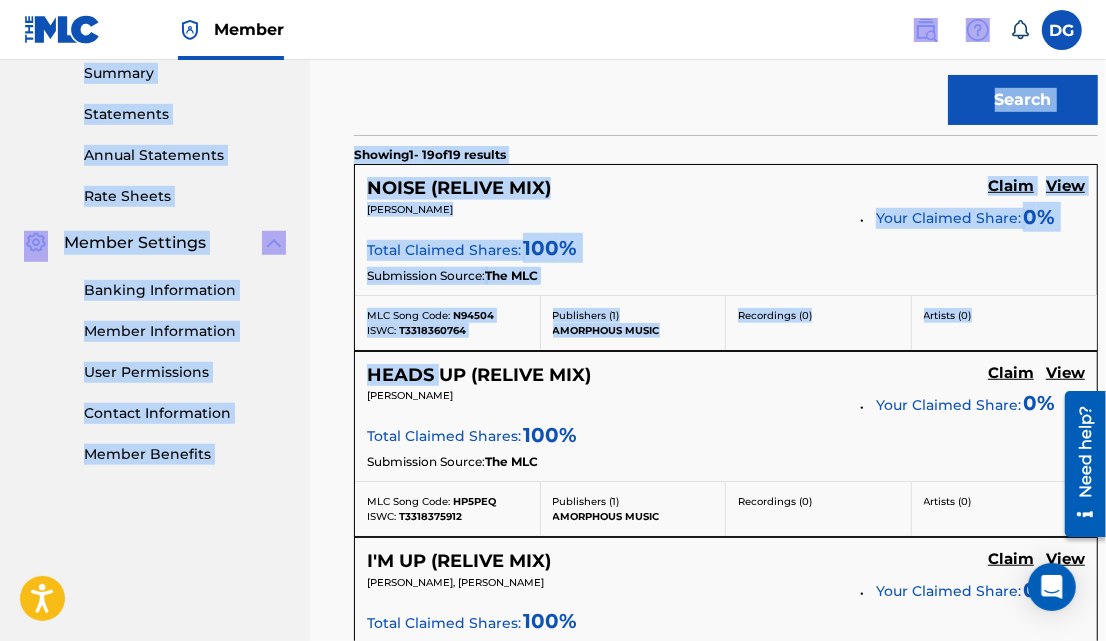 drag, startPoint x: 437, startPoint y: 368, endPoint x: 492, endPoint y: 57, distance: 315.8259 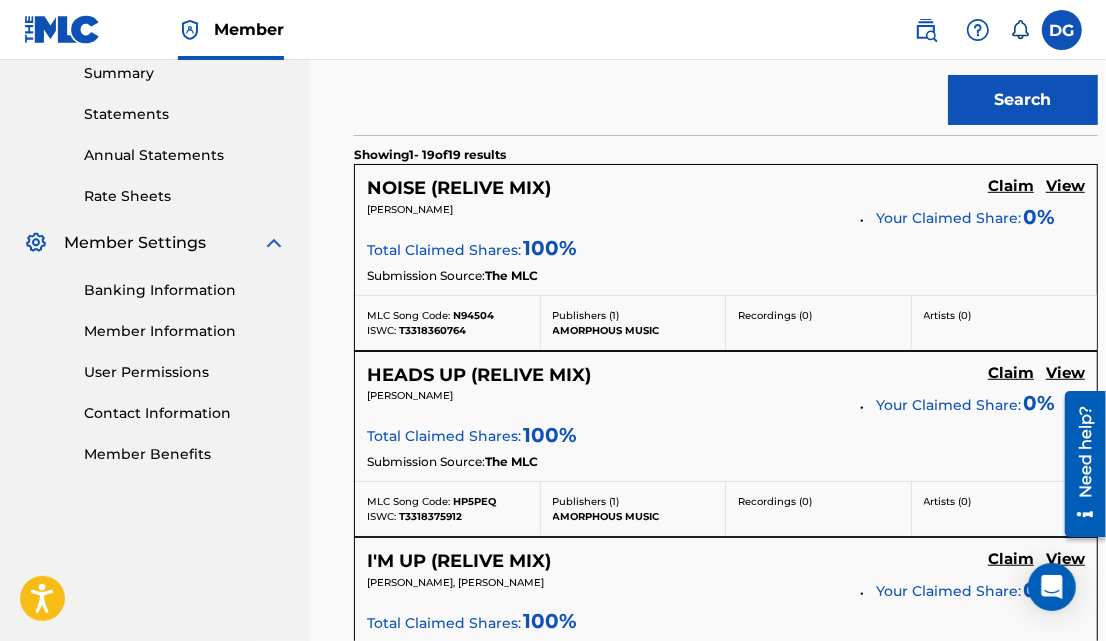 click on "Summary Catalog Works Registration Claiming Tool Individual Registration Tool Bulk Registration Tool Registration Drafts Registration History Overclaims Tool Matching Matching Tool Match History Royalties Summary Statements Annual Statements Rate Sheets Member Settings Banking Information Member Information User Permissions Contact Information Member Benefits" at bounding box center (155, -26) 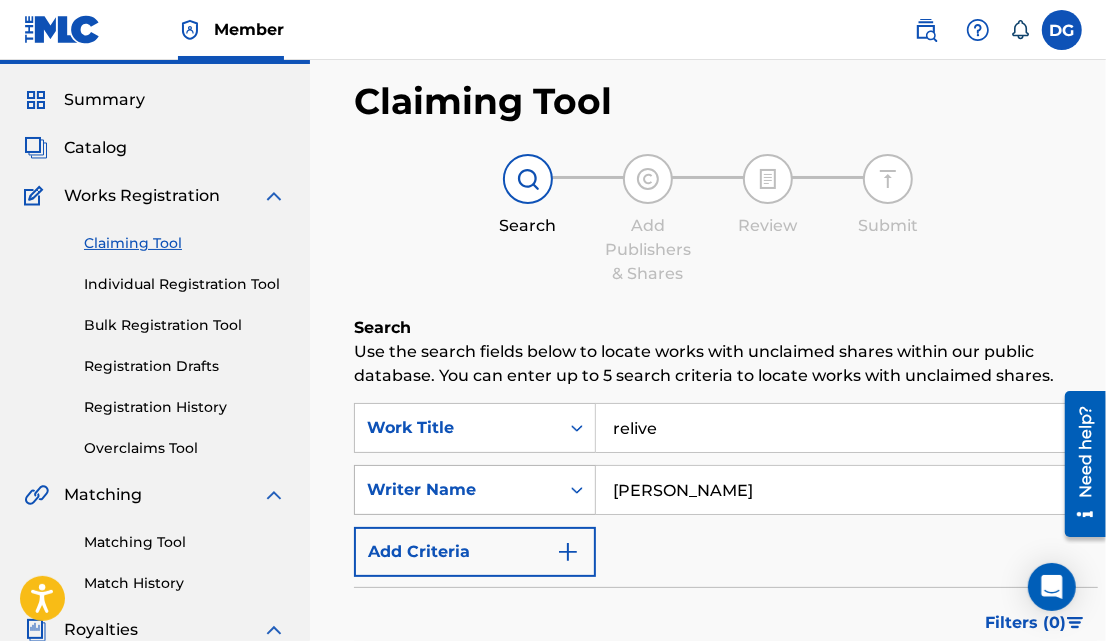 scroll, scrollTop: 48, scrollLeft: 0, axis: vertical 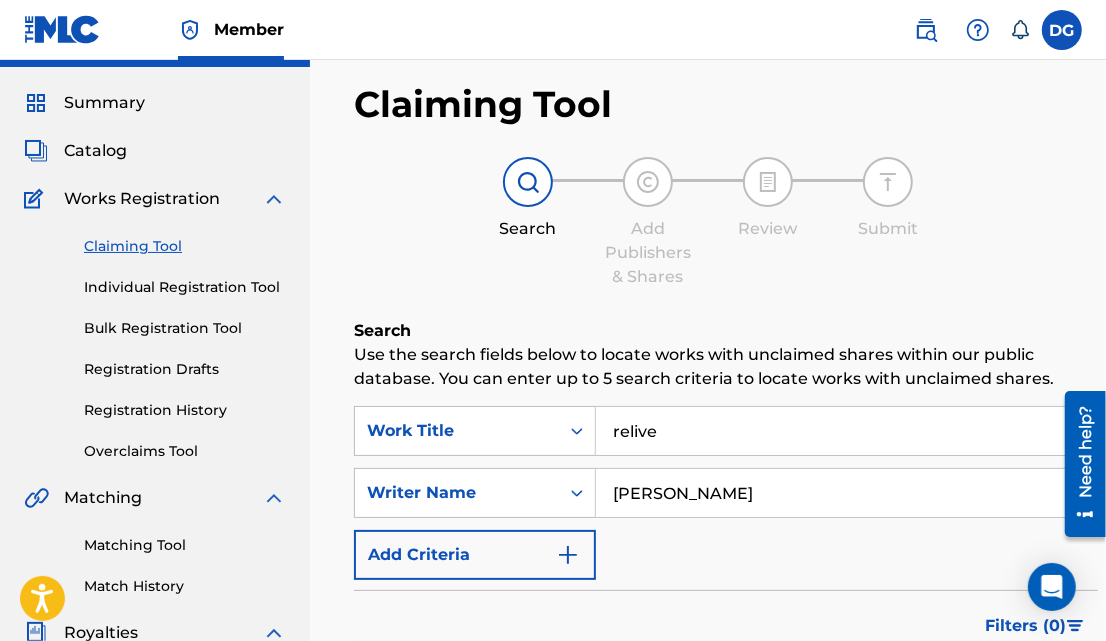 click on "Individual Registration Tool" at bounding box center [185, 287] 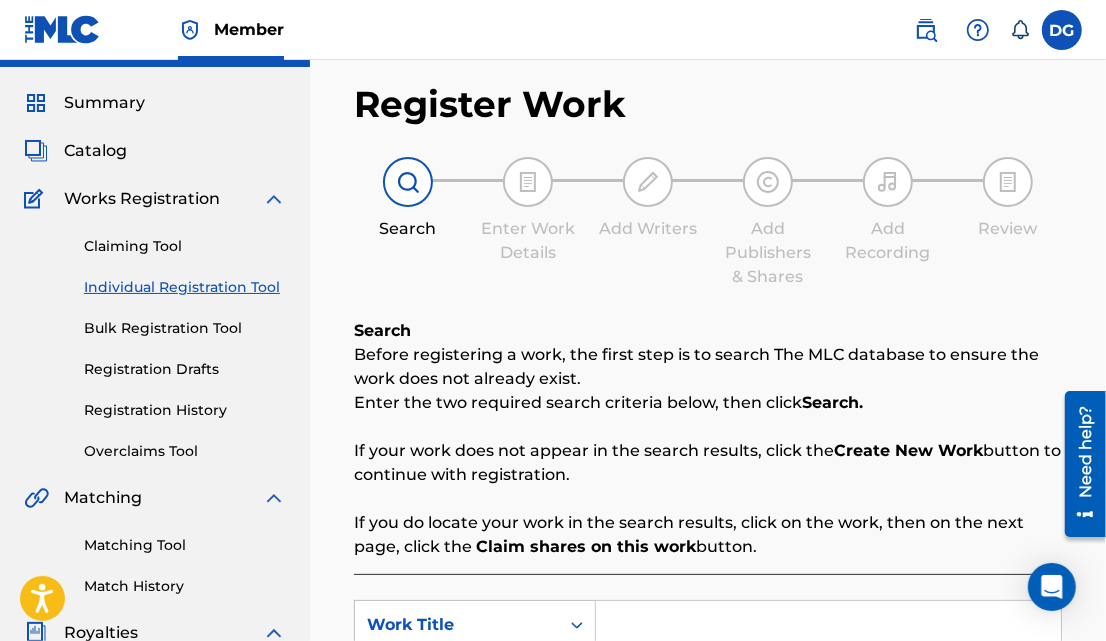 scroll, scrollTop: 0, scrollLeft: 0, axis: both 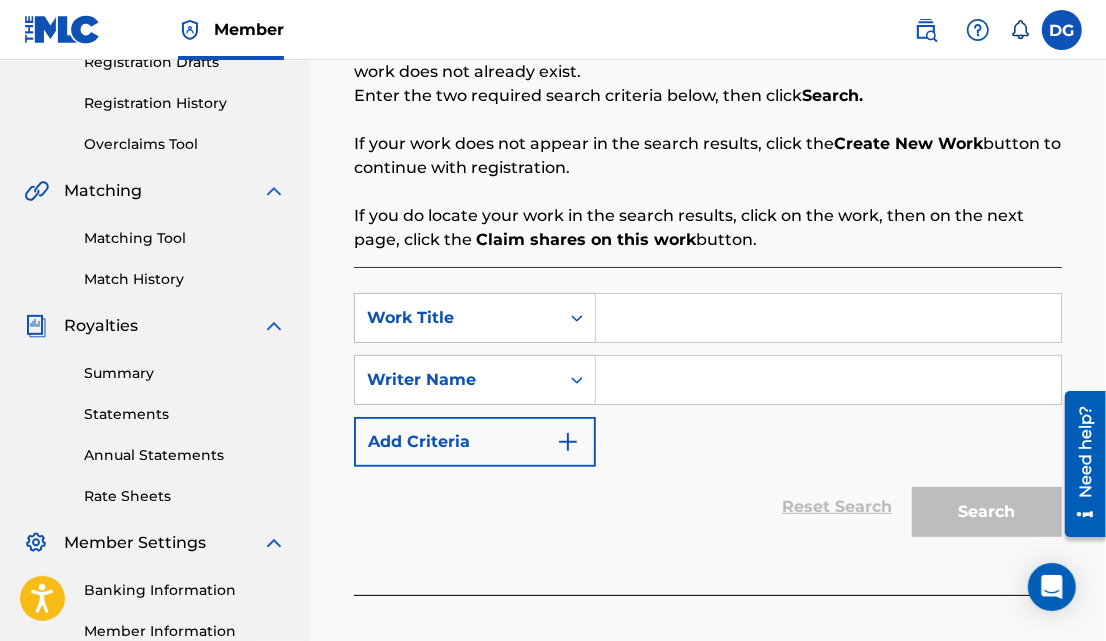 click at bounding box center (828, 318) 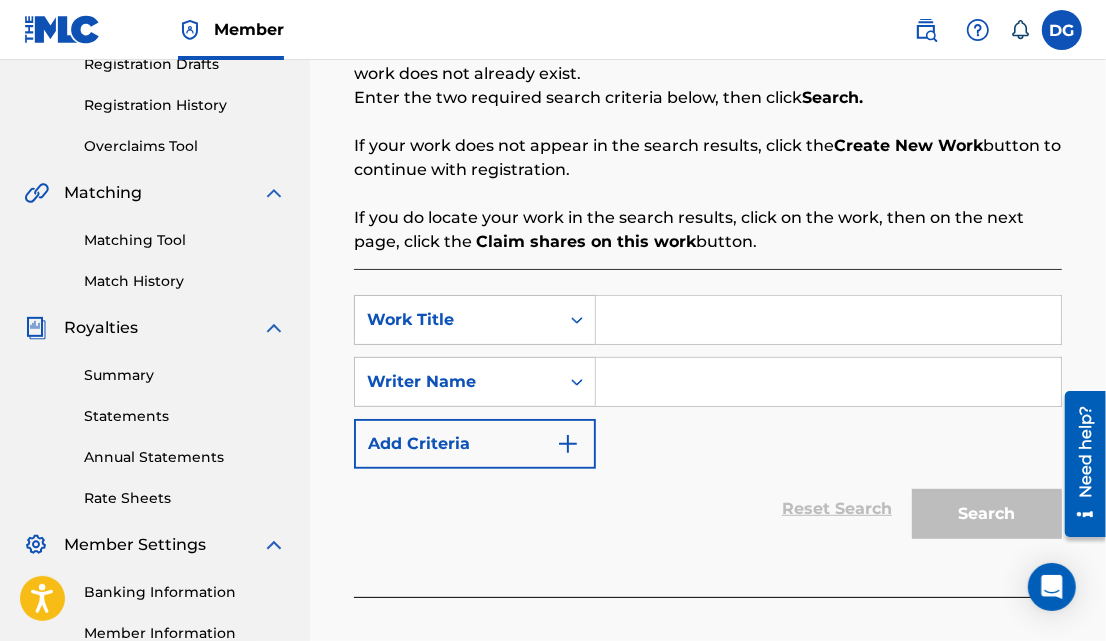 scroll, scrollTop: 352, scrollLeft: 0, axis: vertical 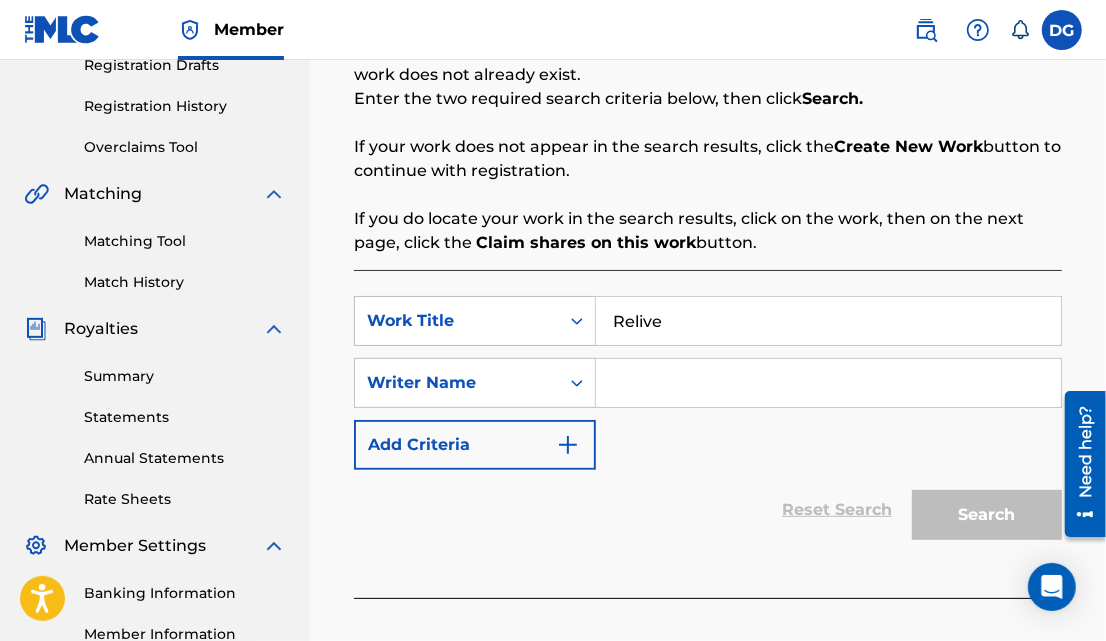 type on "Relive" 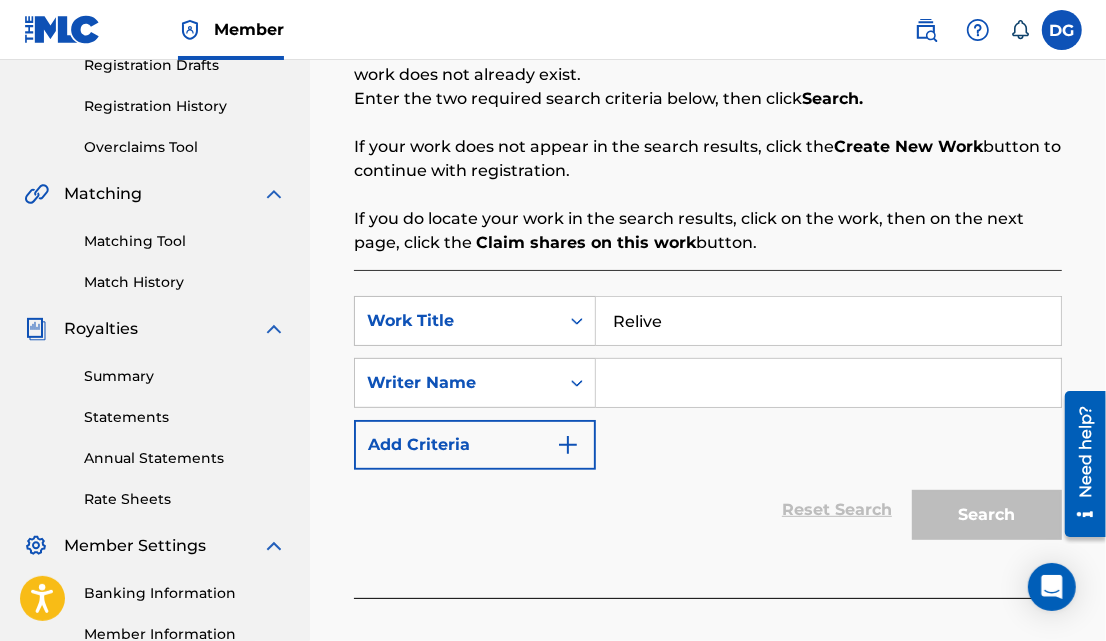 type on "[PERSON_NAME]" 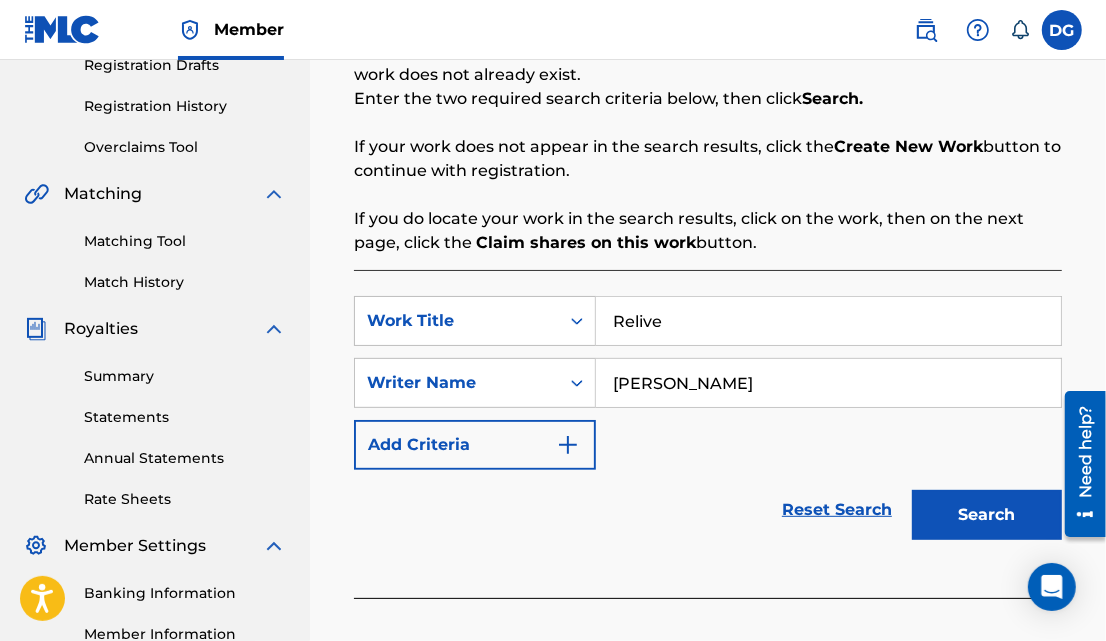 click on "Search" at bounding box center (987, 515) 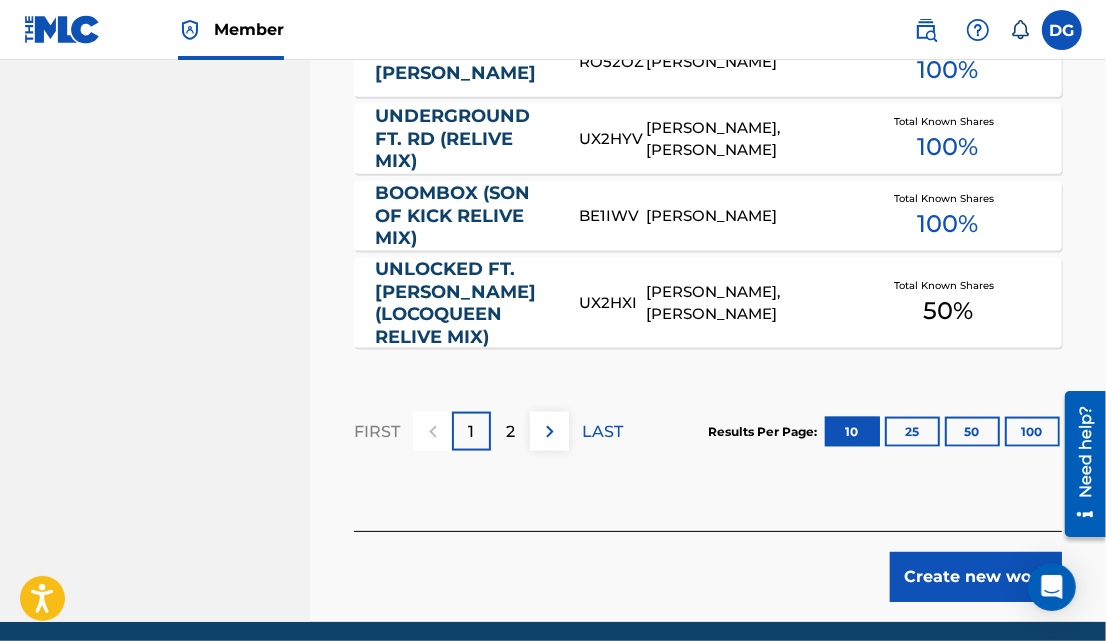 click on "Create new work" at bounding box center [976, 577] 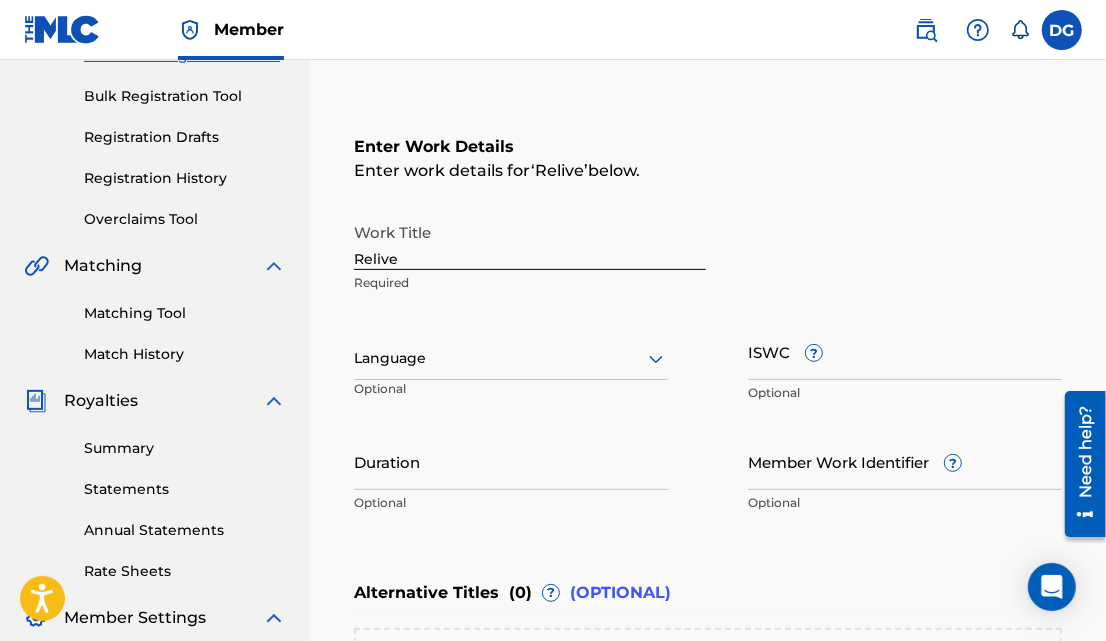 scroll, scrollTop: 277, scrollLeft: 0, axis: vertical 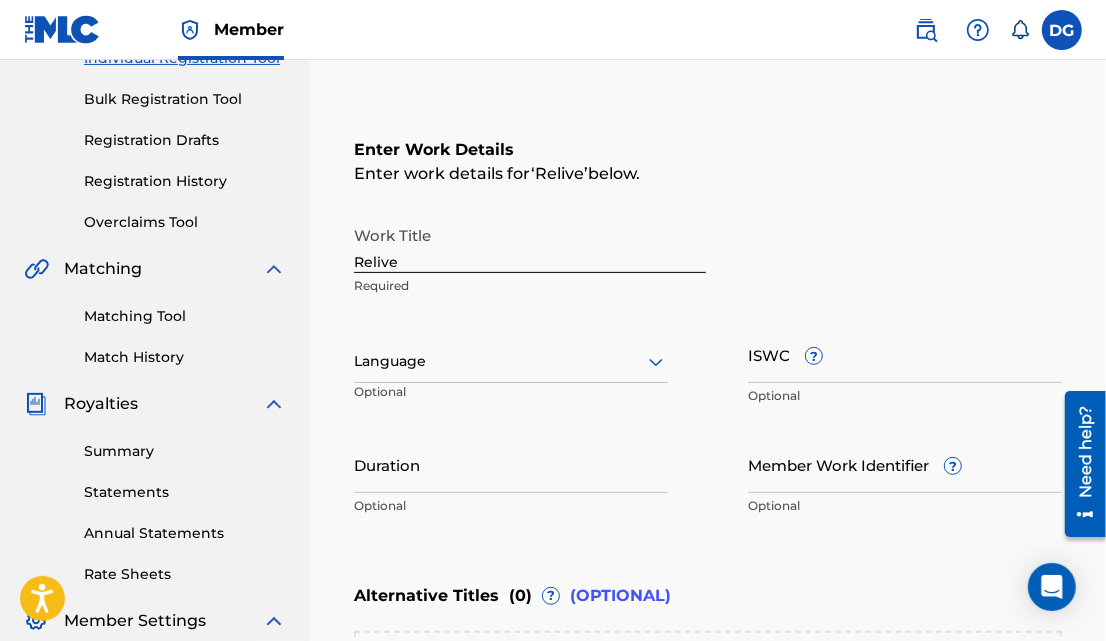 click at bounding box center (511, 361) 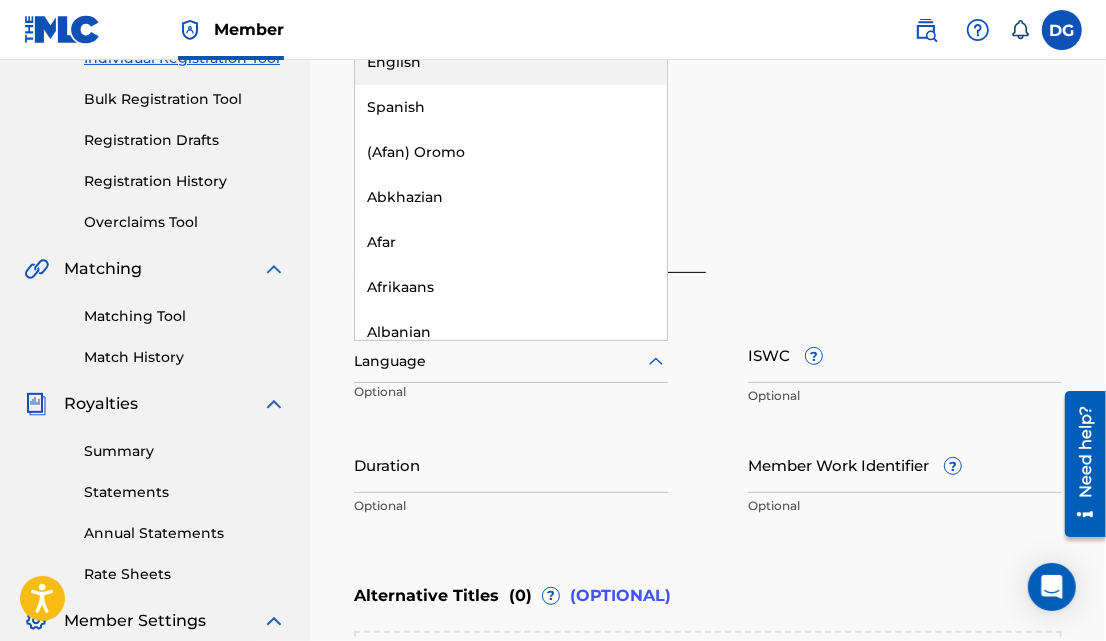 click on "English" at bounding box center [511, 62] 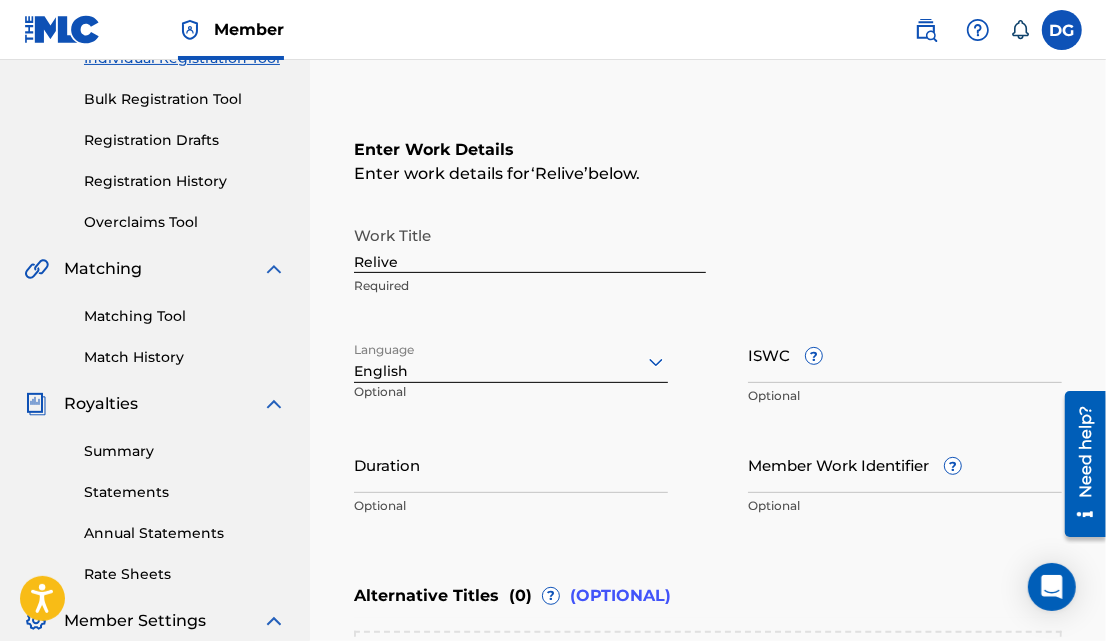 click on "ISWC   ?" at bounding box center [905, 354] 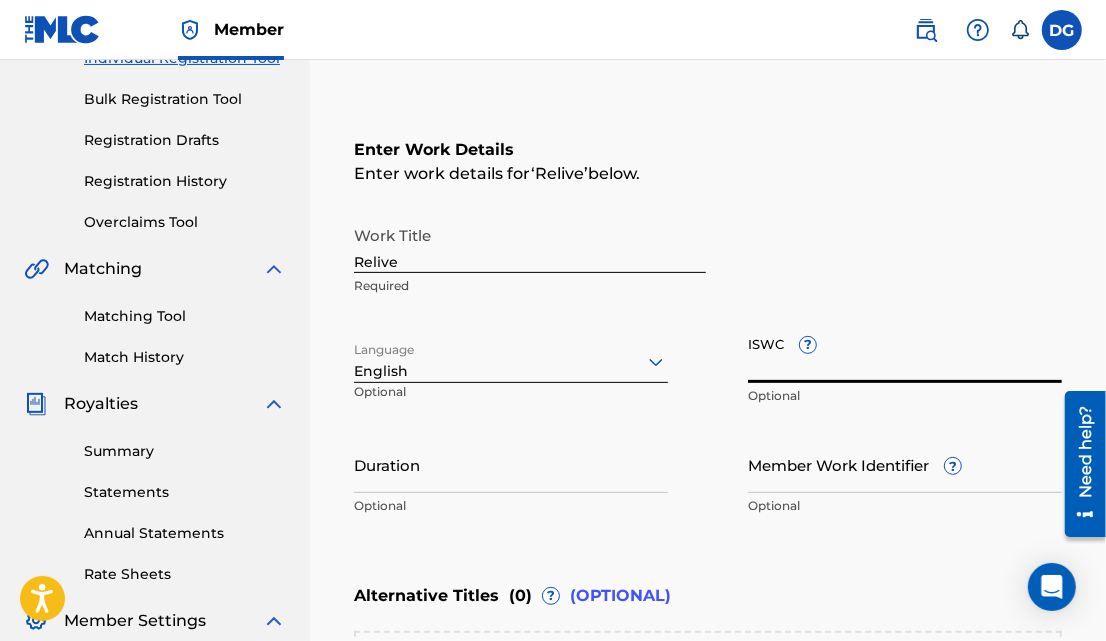 paste on "T3210254841" 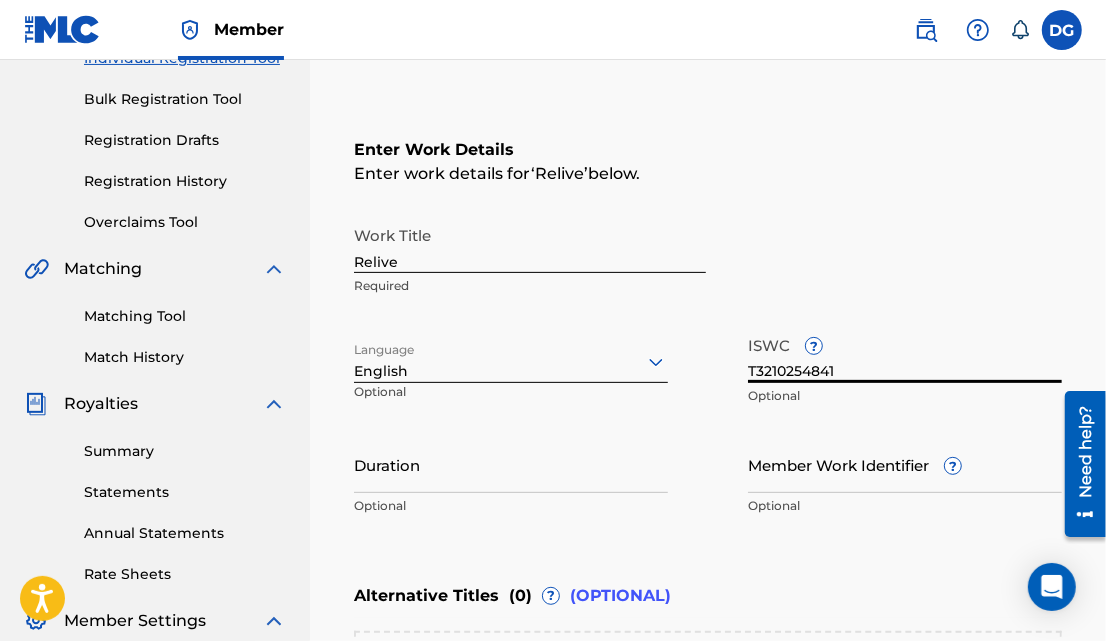 type on "T3210254841" 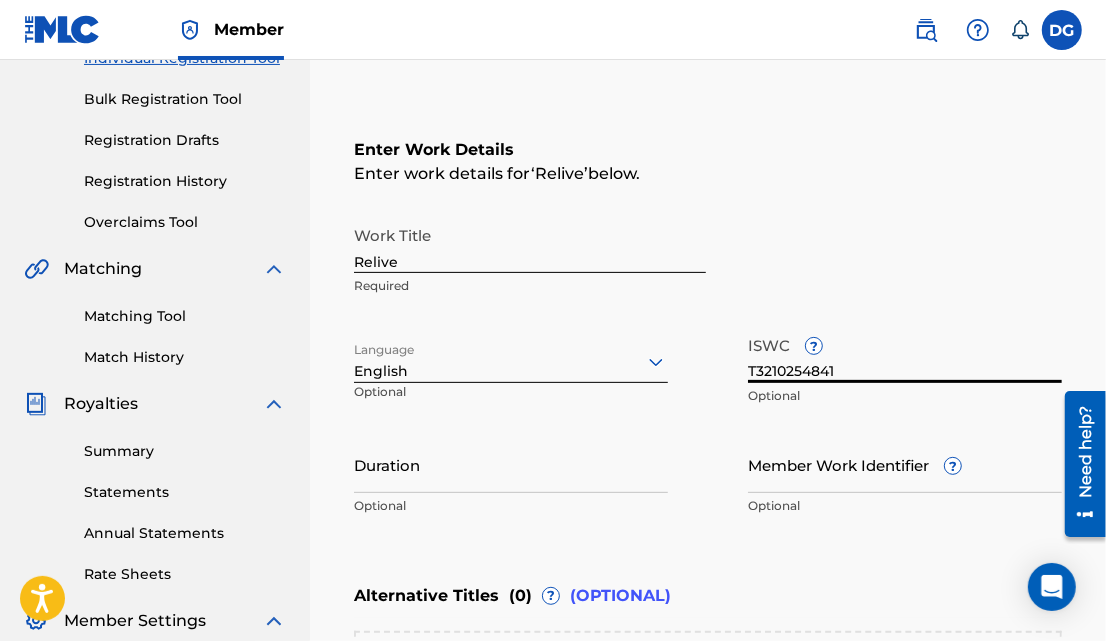 click on "Duration" at bounding box center [511, 464] 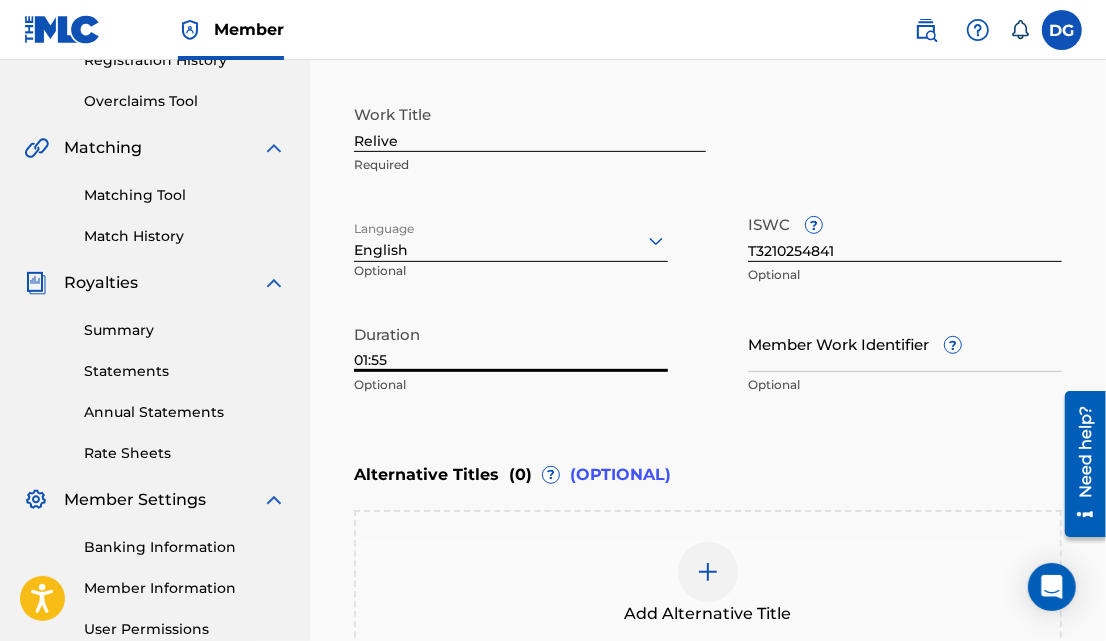 scroll, scrollTop: 400, scrollLeft: 0, axis: vertical 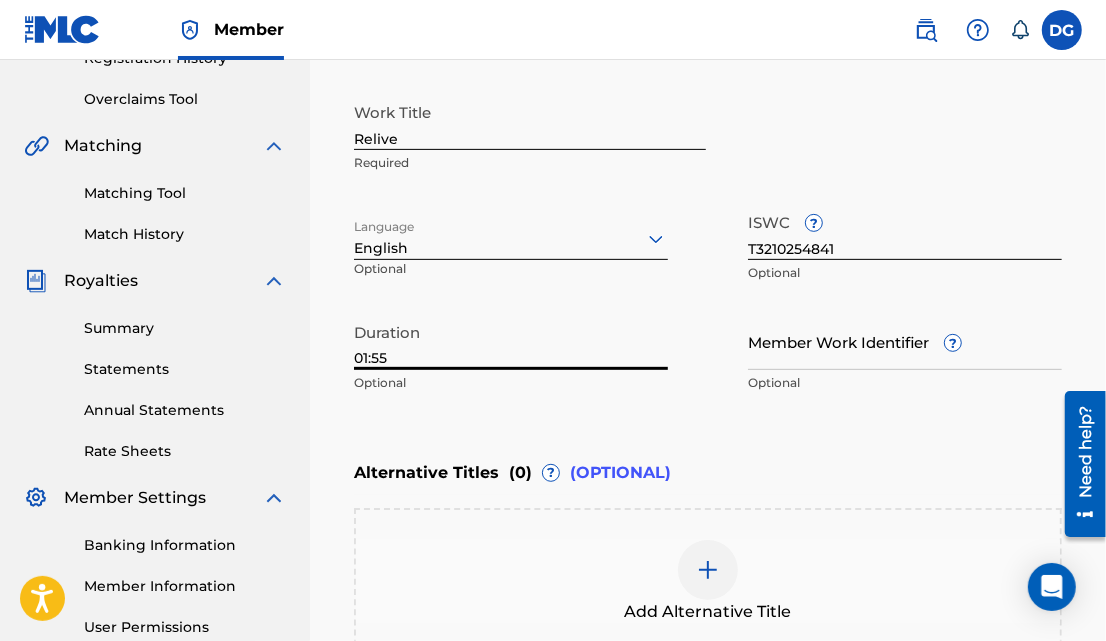 type on "01:55" 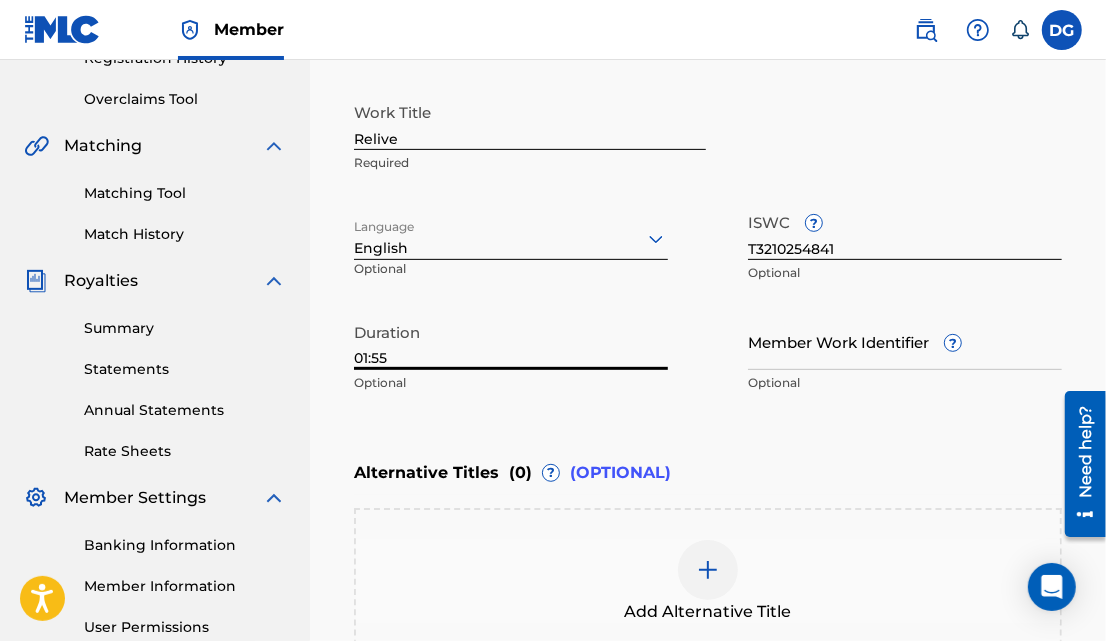 click on "Member Work Identifier   ?" at bounding box center (905, 341) 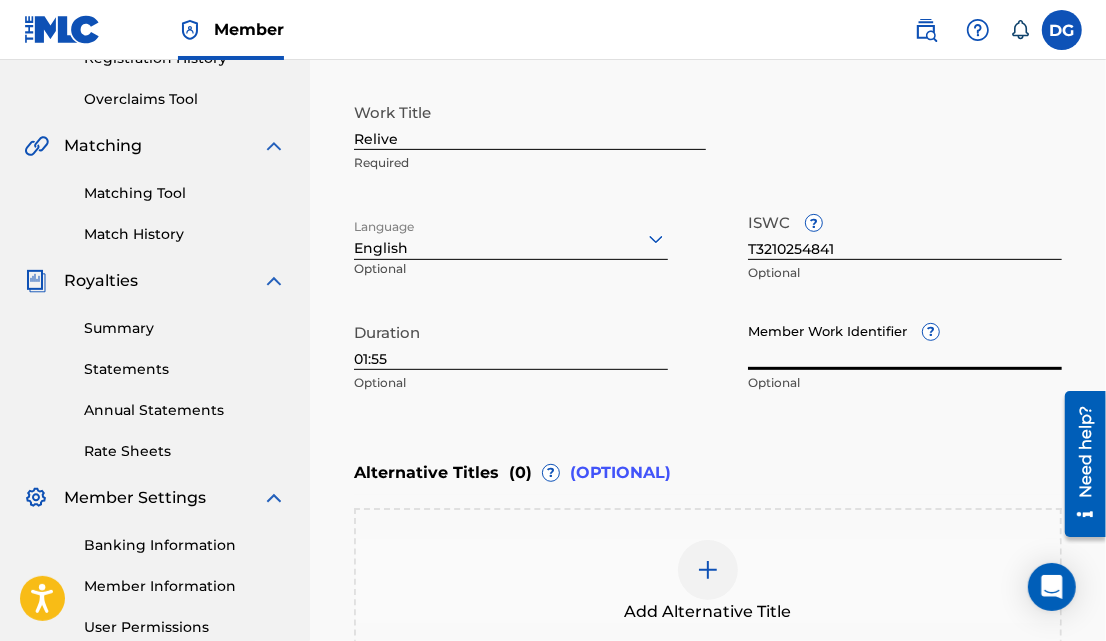 paste on "63334294" 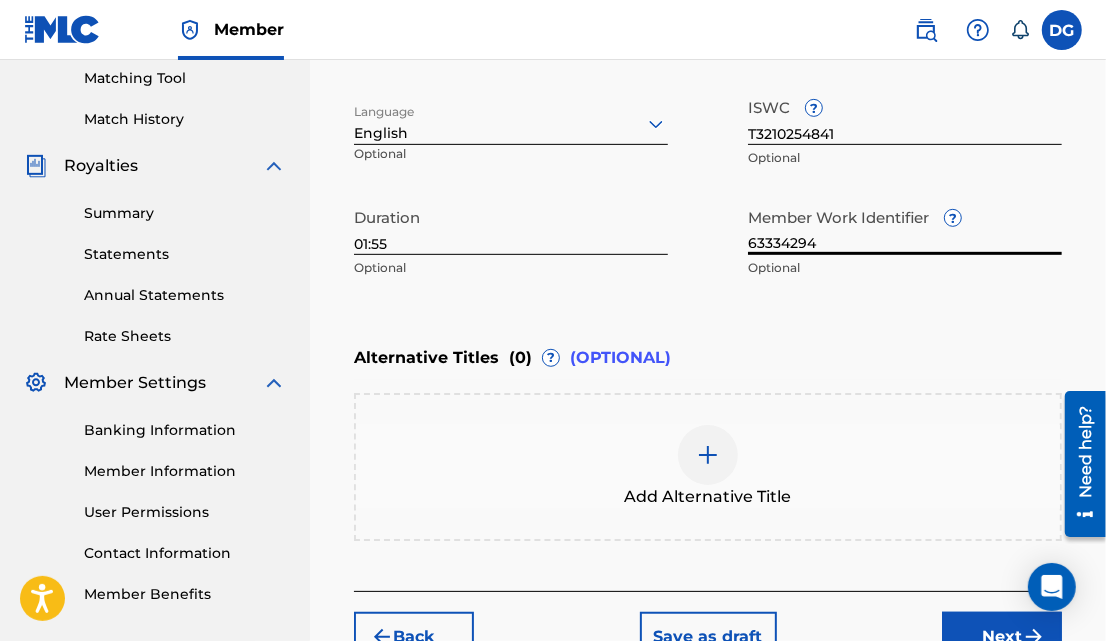 scroll, scrollTop: 650, scrollLeft: 0, axis: vertical 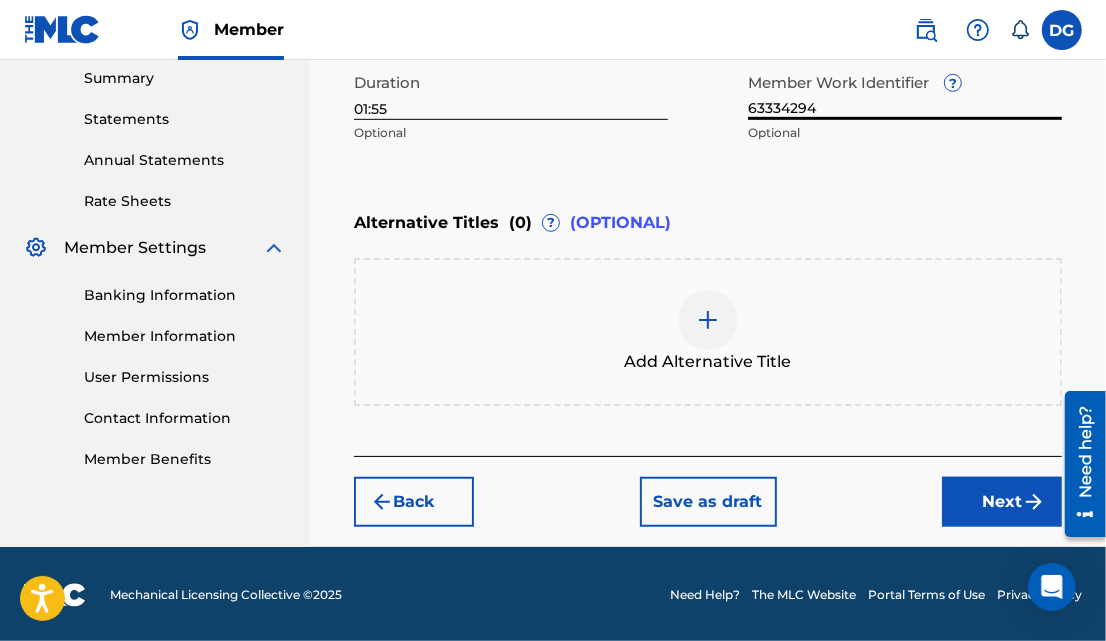type on "63334294" 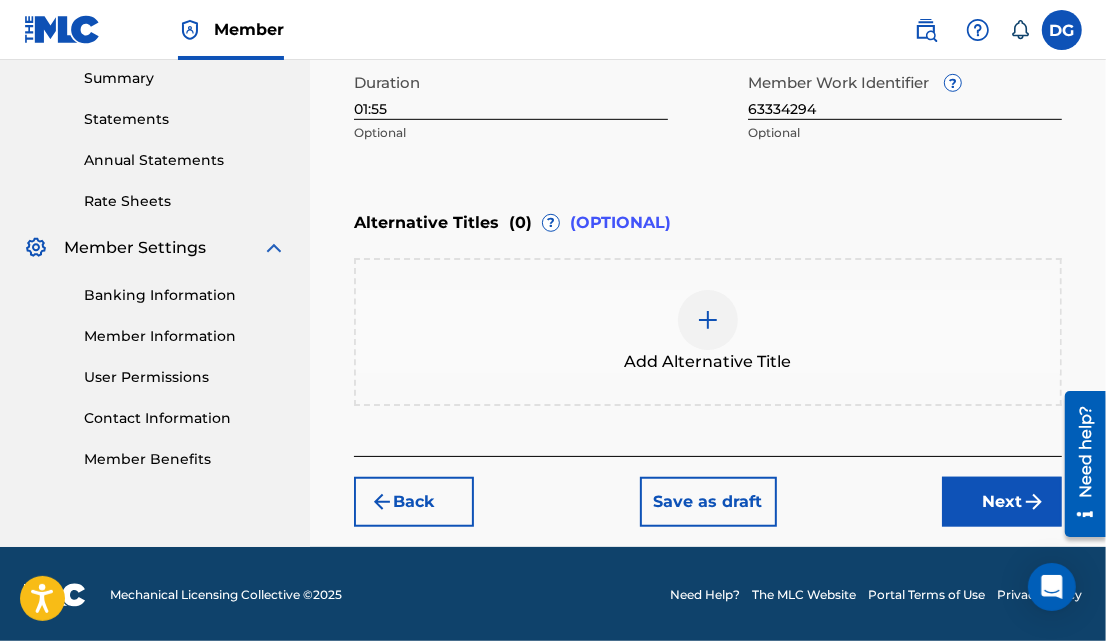 click on "Next" at bounding box center (1002, 502) 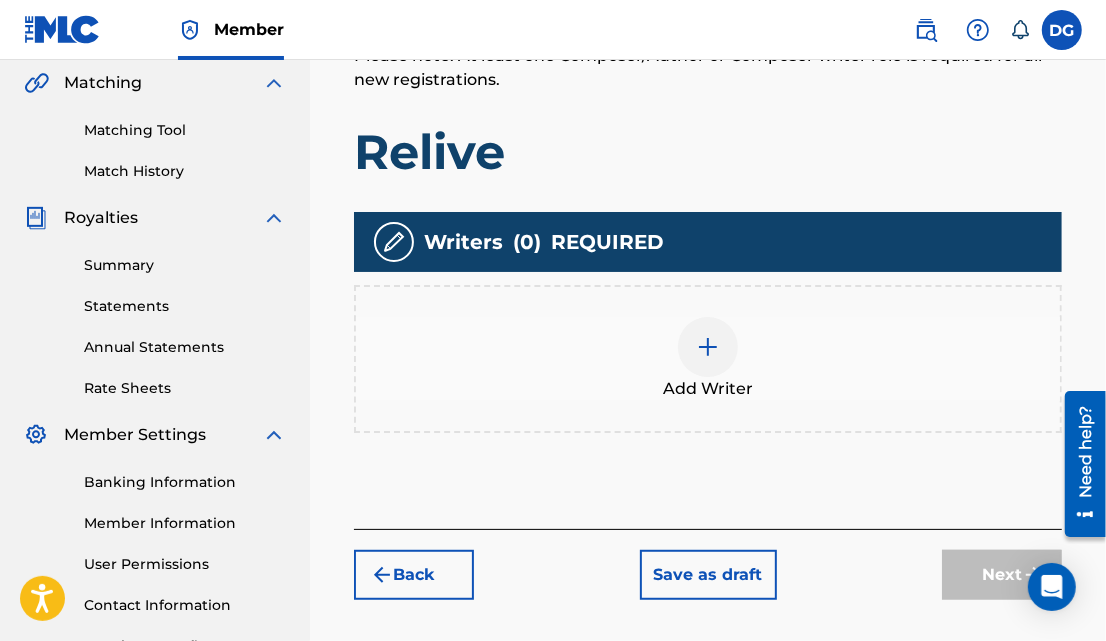 click at bounding box center (708, 347) 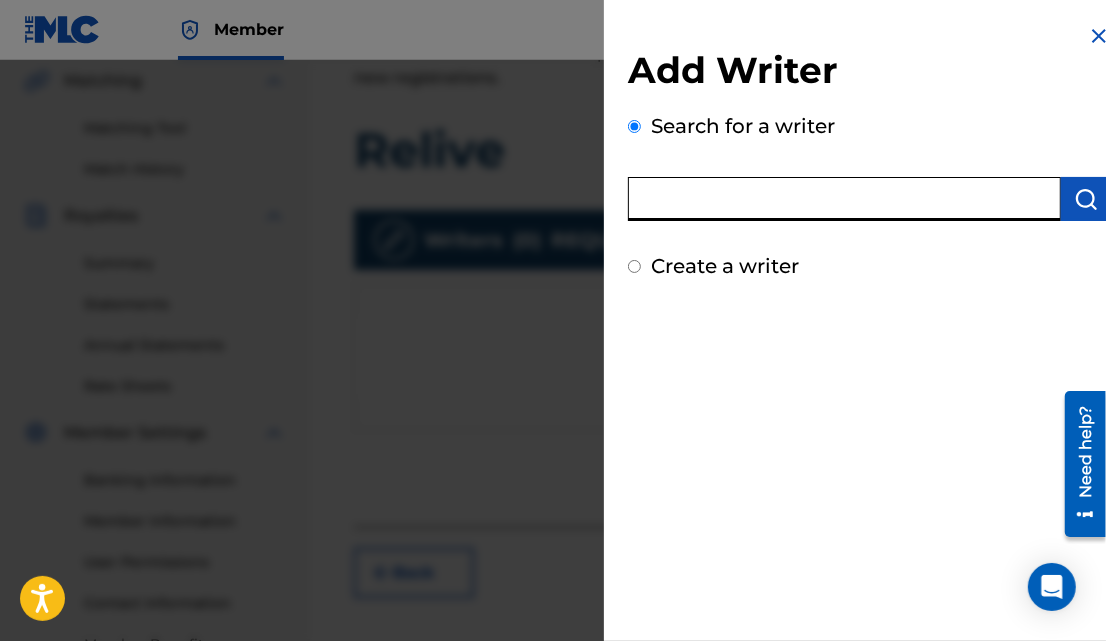 click at bounding box center (844, 199) 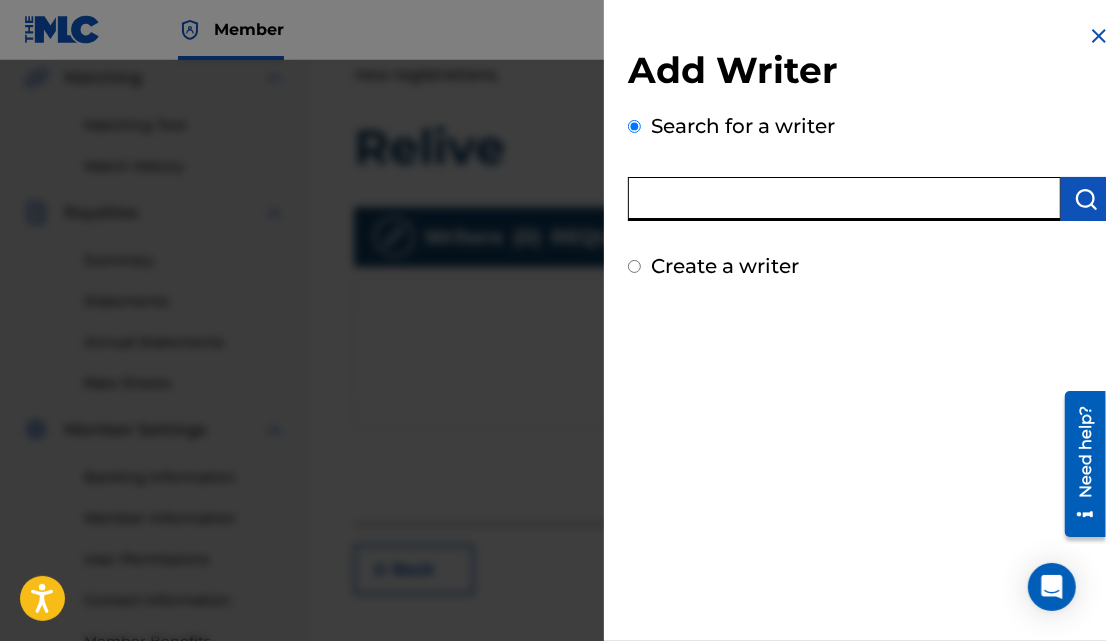 scroll, scrollTop: 470, scrollLeft: 0, axis: vertical 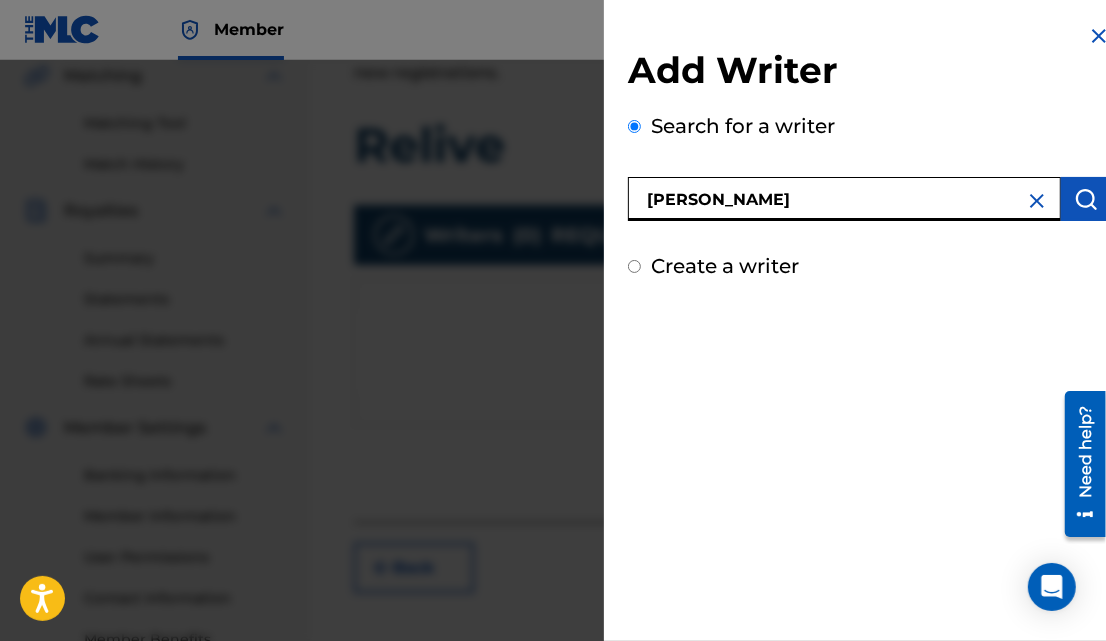 type on "[PERSON_NAME]" 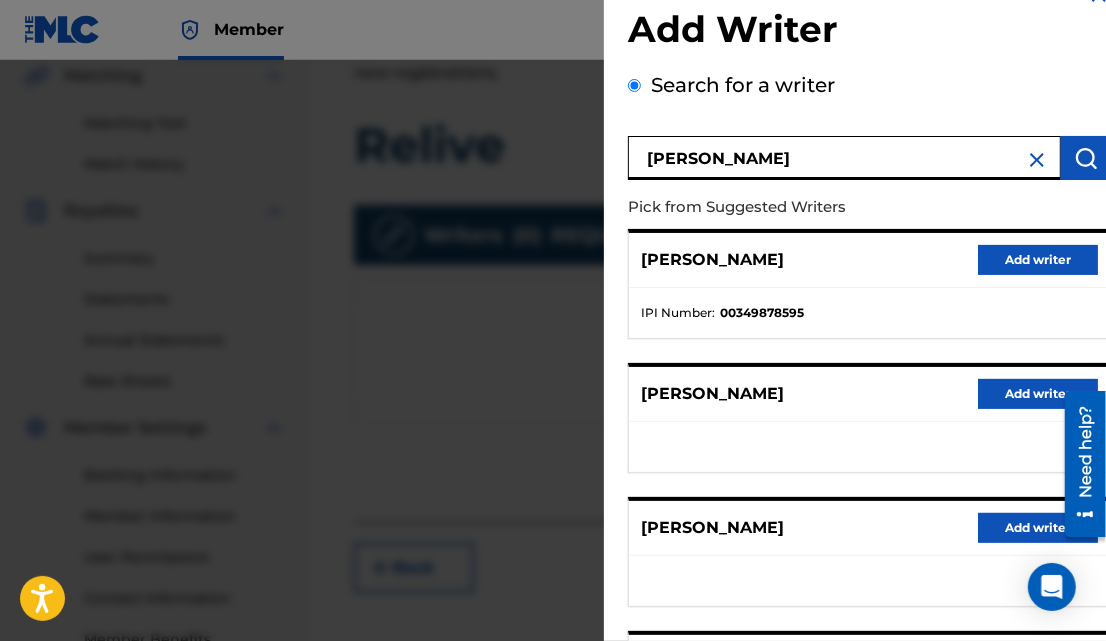 scroll, scrollTop: 38, scrollLeft: 0, axis: vertical 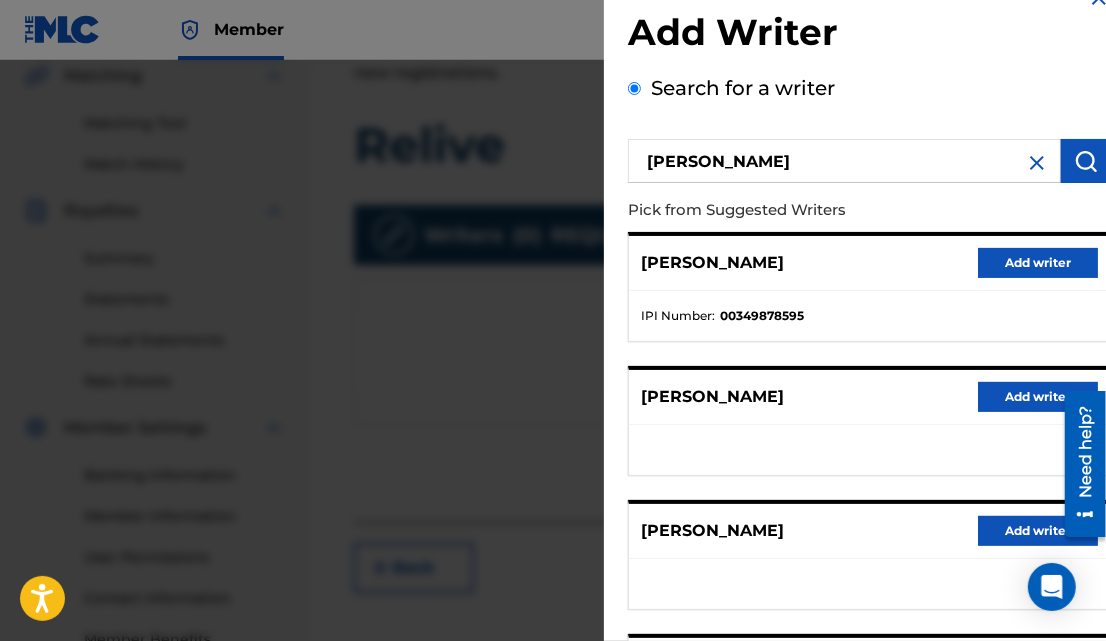 click on "Add writer" at bounding box center (1038, 263) 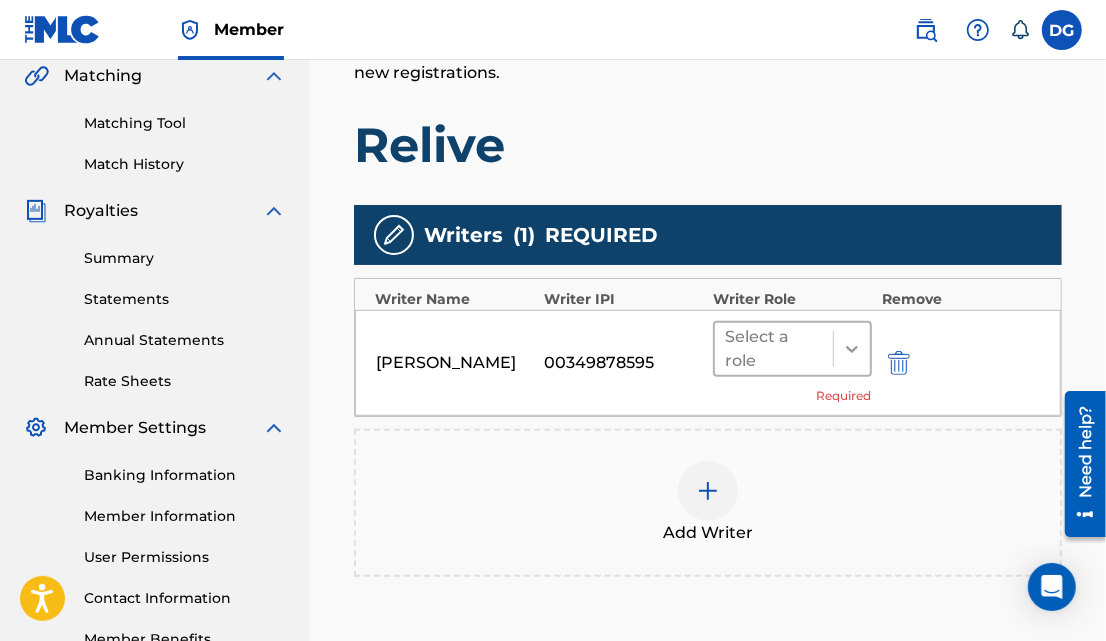click 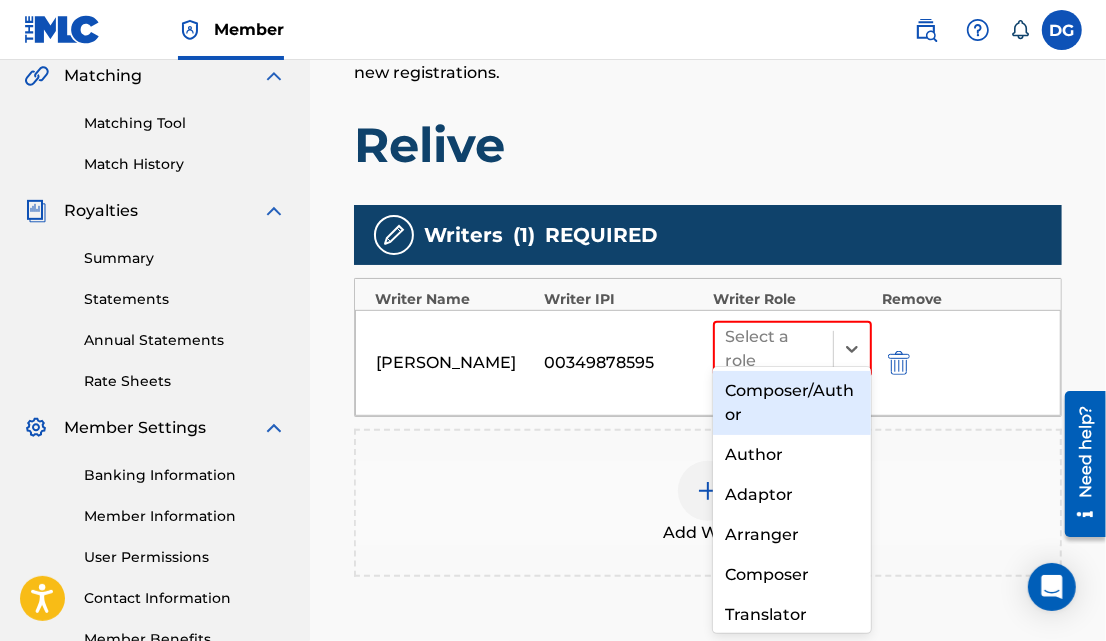 click on "Composer/Author" at bounding box center (792, 403) 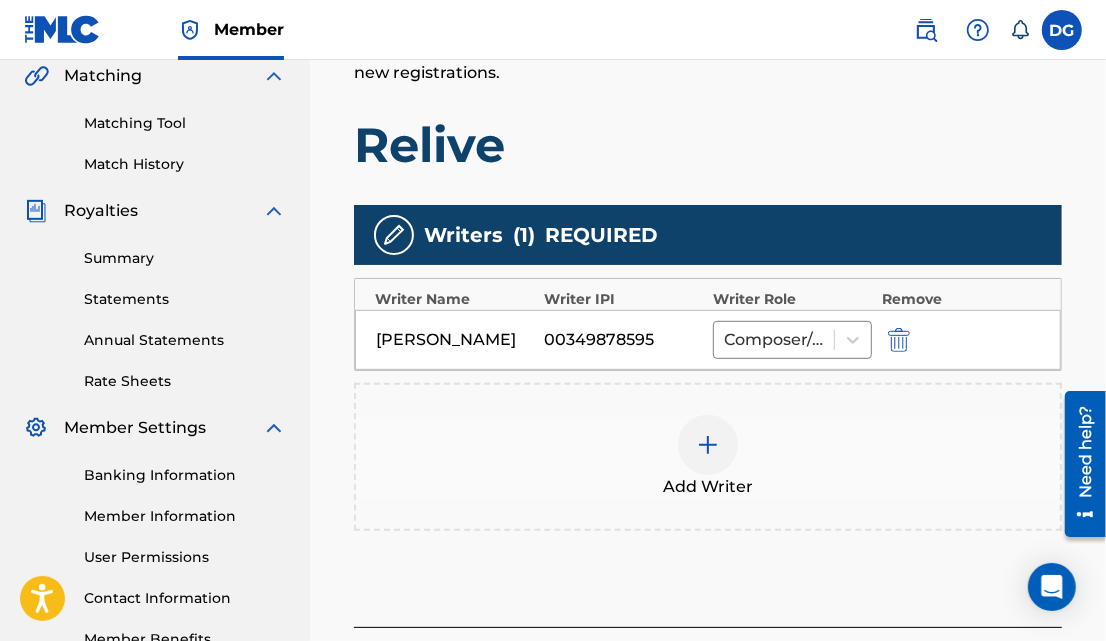 click at bounding box center (708, 445) 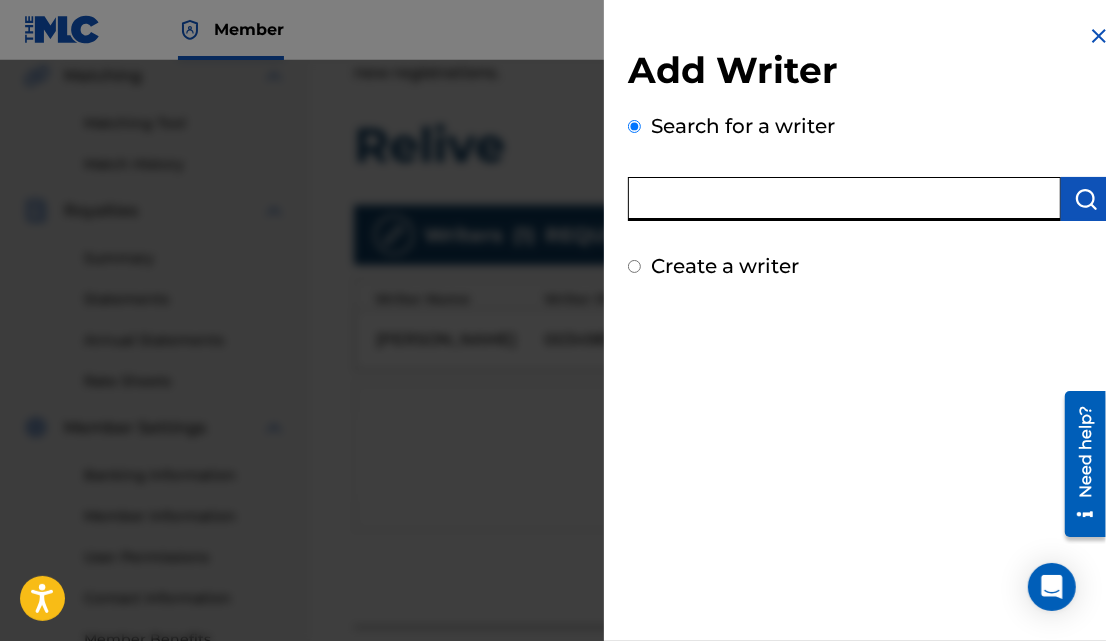 click at bounding box center [844, 199] 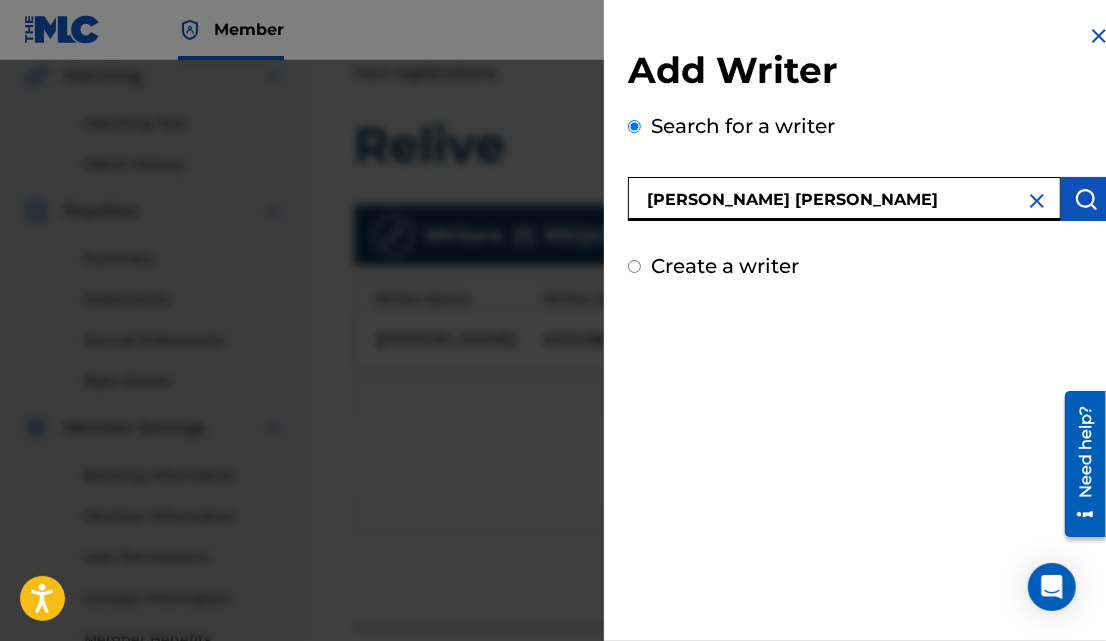 type on "[PERSON_NAME] [PERSON_NAME]" 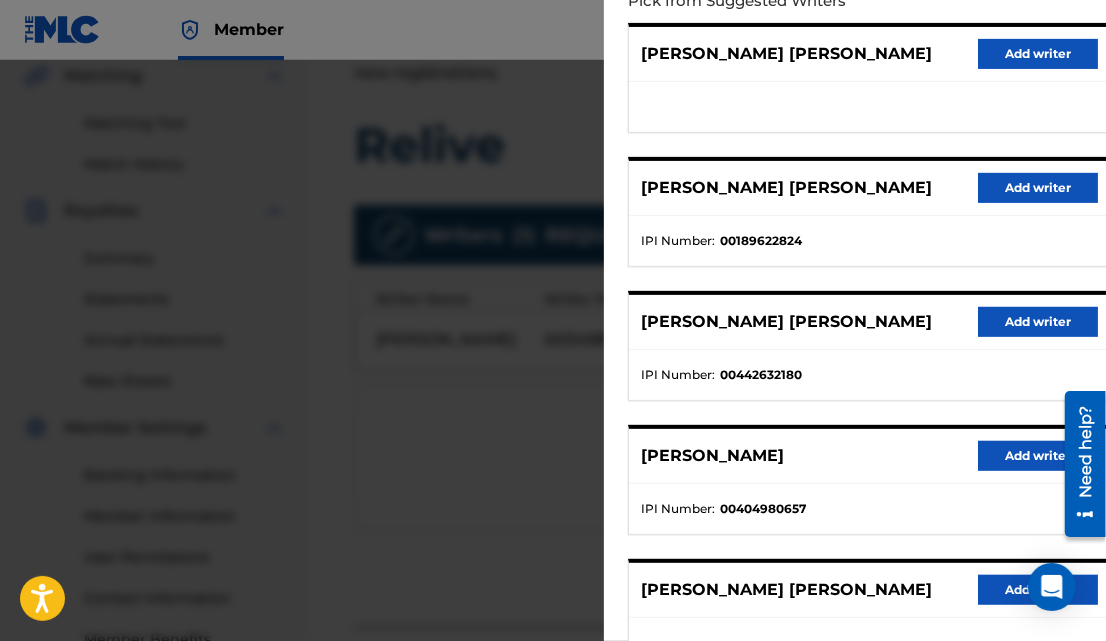 scroll, scrollTop: 248, scrollLeft: 0, axis: vertical 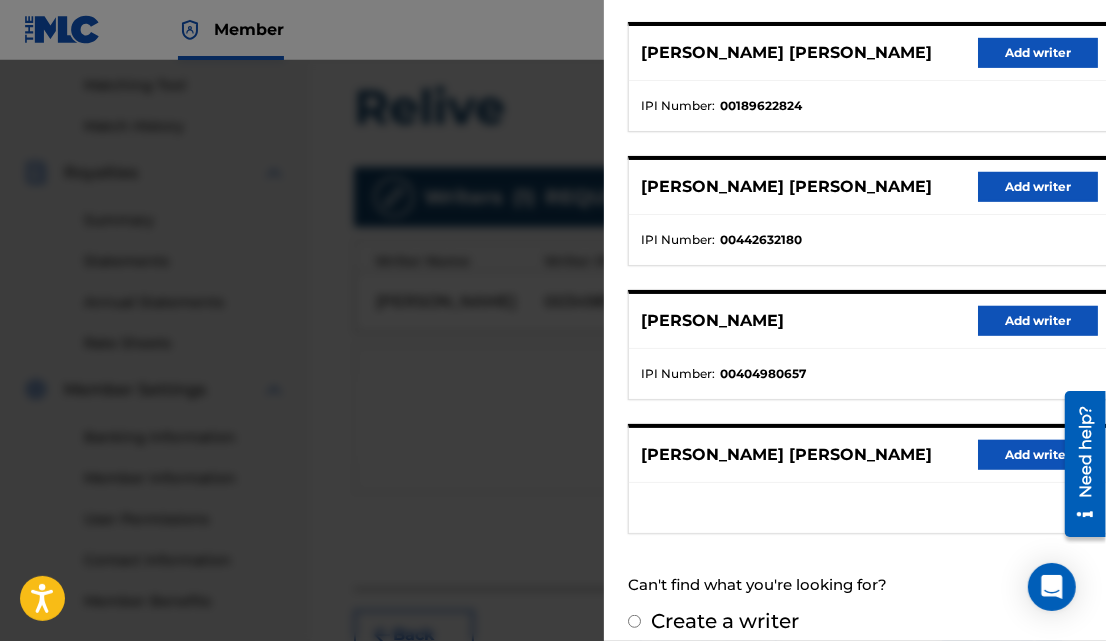 click on "Add writer" at bounding box center (1038, 187) 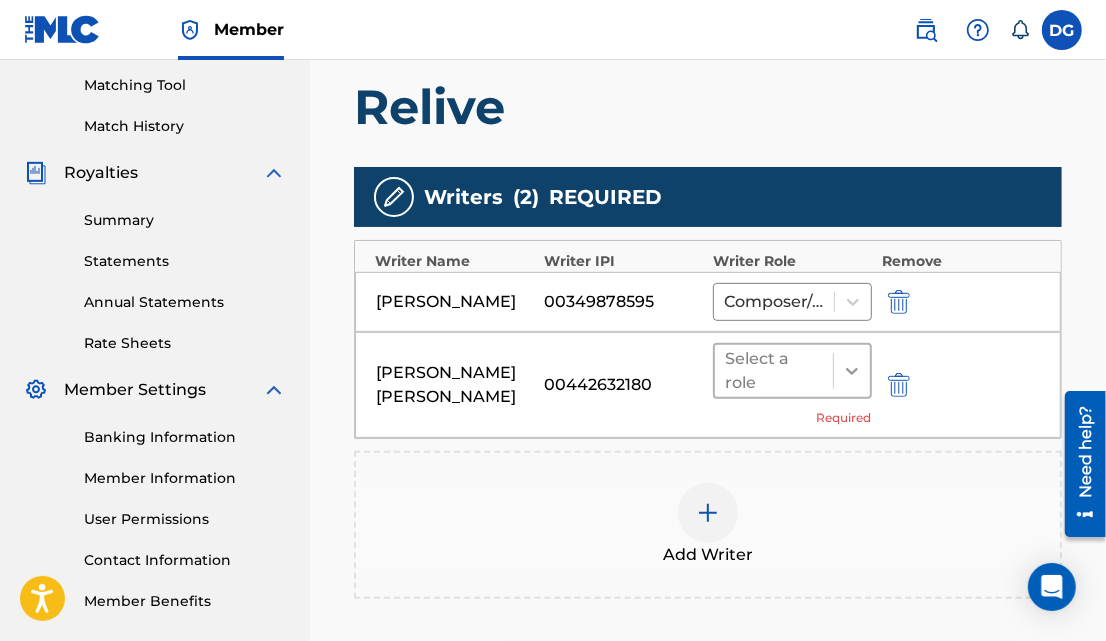 click 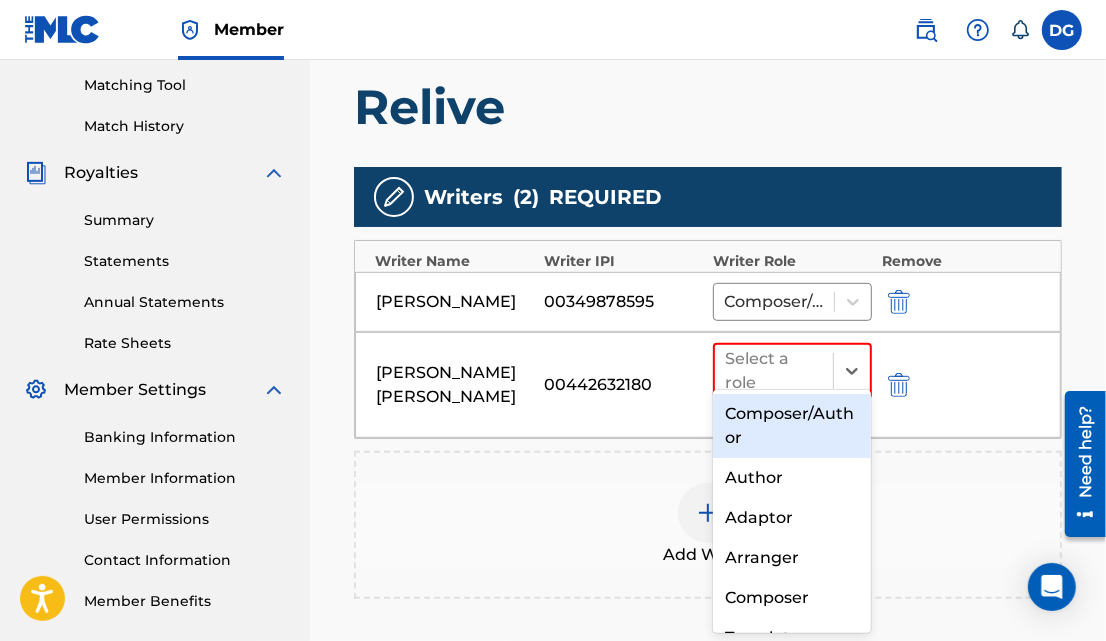 click on "Composer/Author" at bounding box center [792, 426] 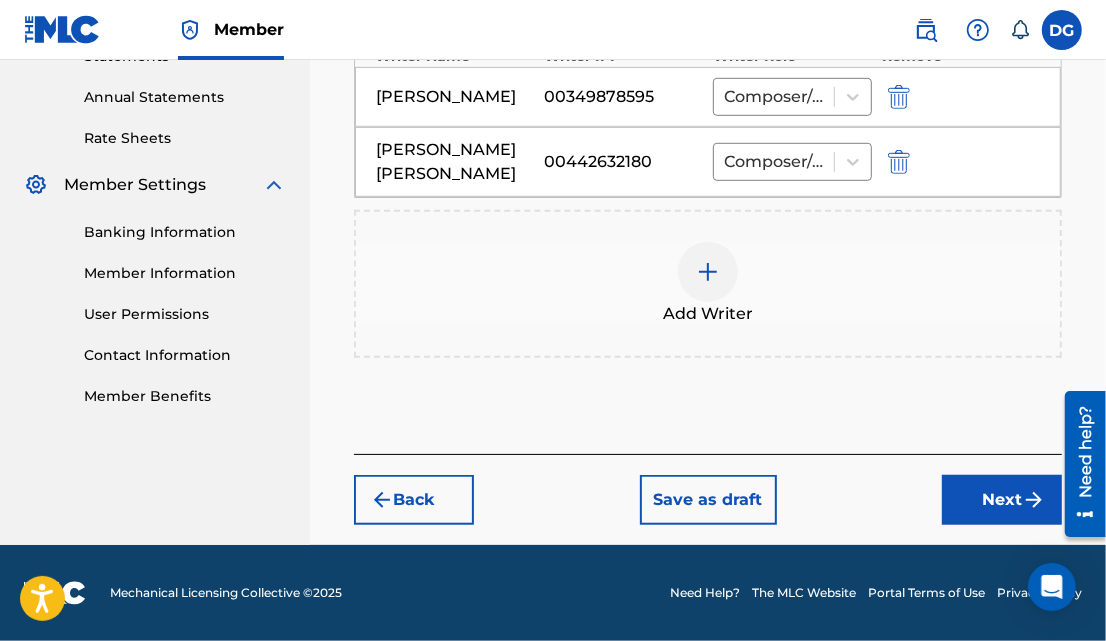 click on "Next" at bounding box center (1002, 500) 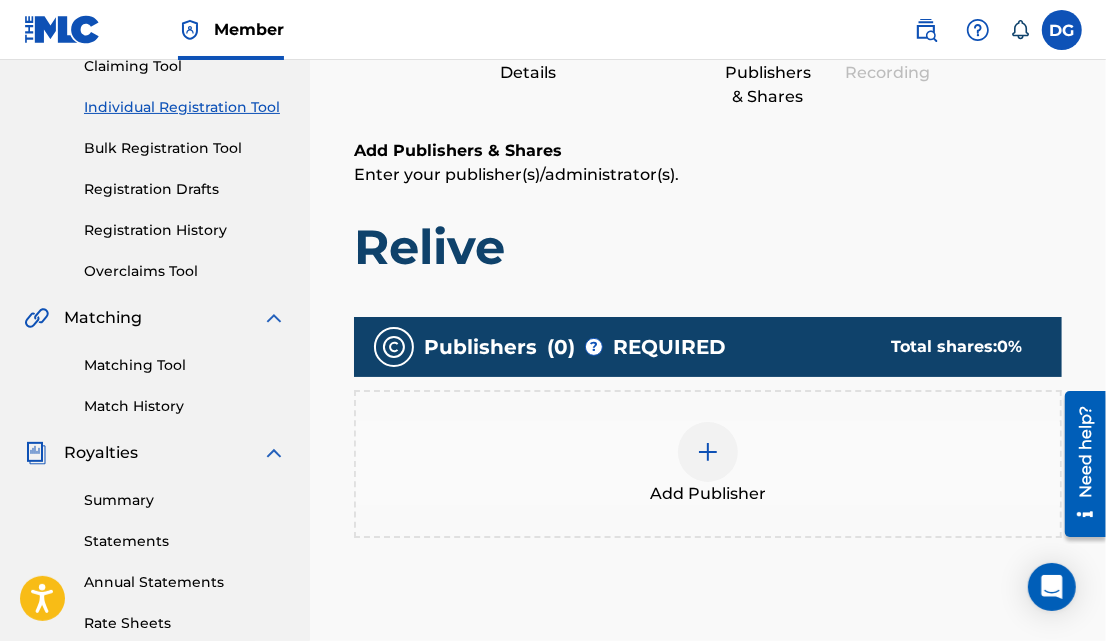 click at bounding box center [708, 452] 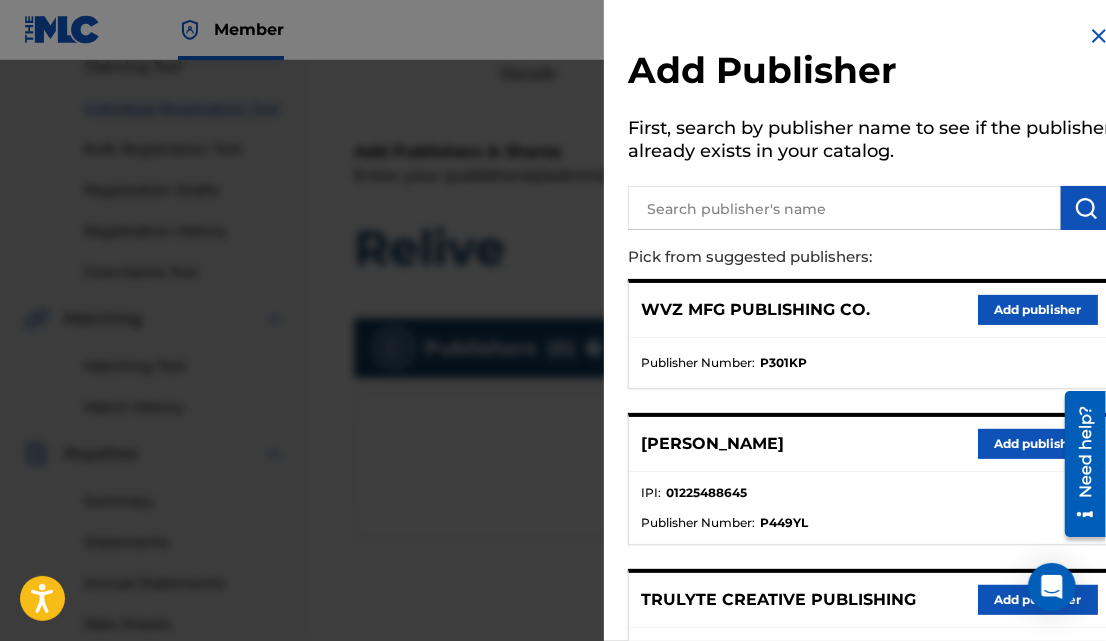 click on "Add publisher" at bounding box center (1038, 310) 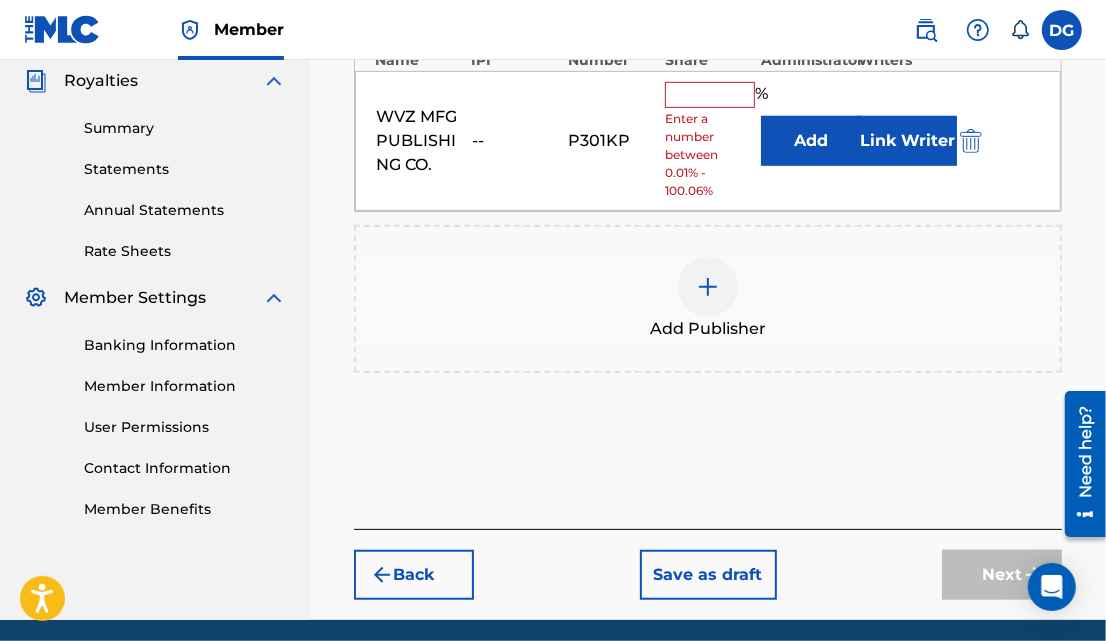 scroll, scrollTop: 601, scrollLeft: 0, axis: vertical 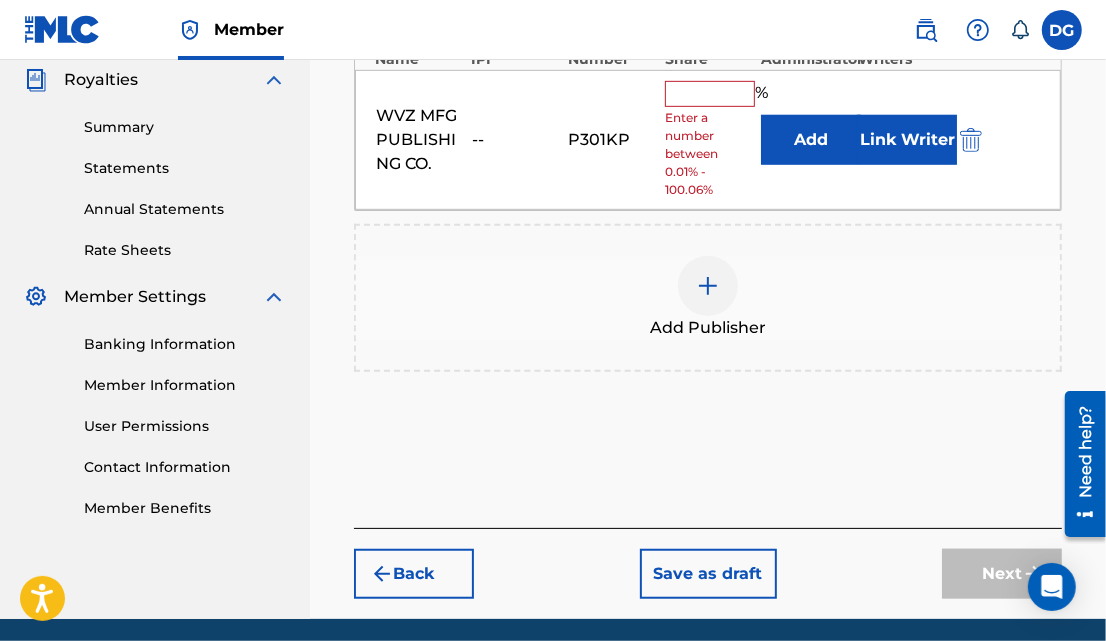 click at bounding box center [710, 94] 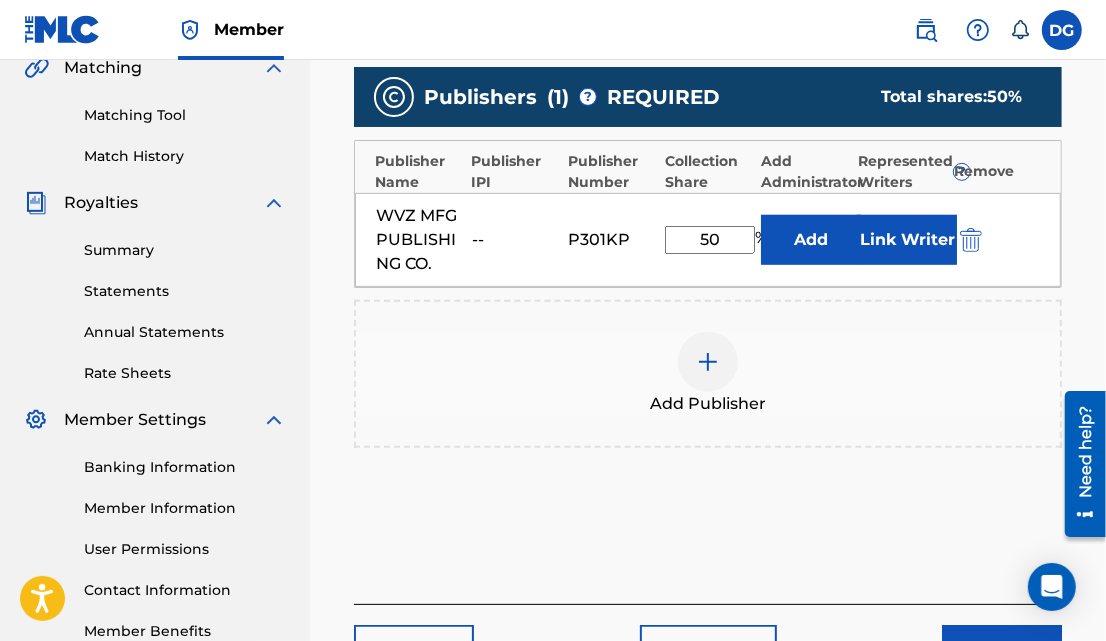 scroll, scrollTop: 477, scrollLeft: 0, axis: vertical 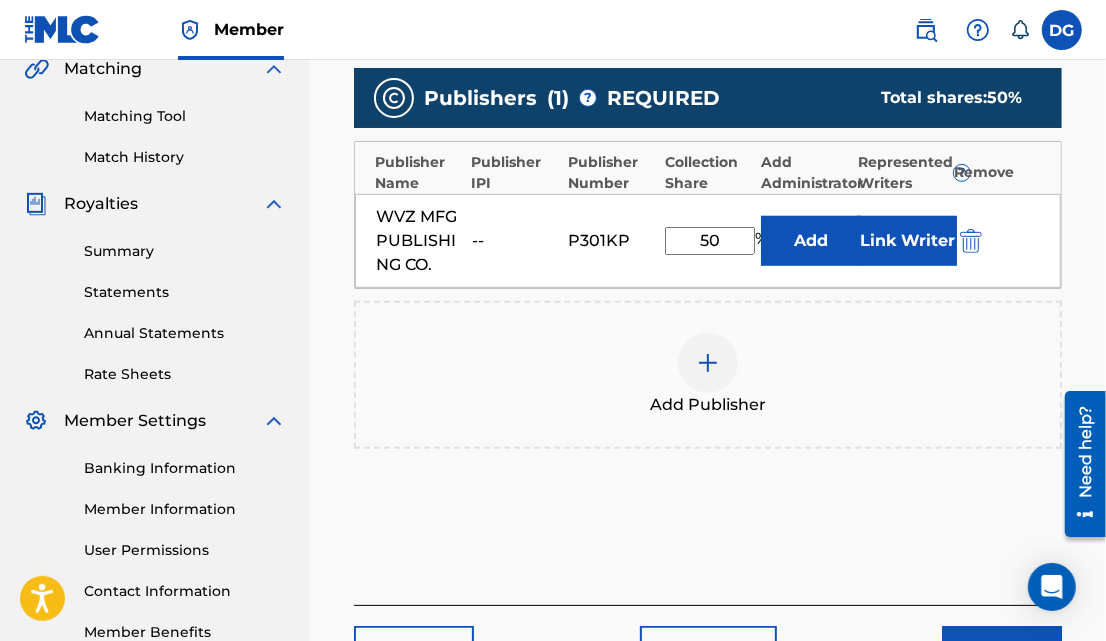 type on "50" 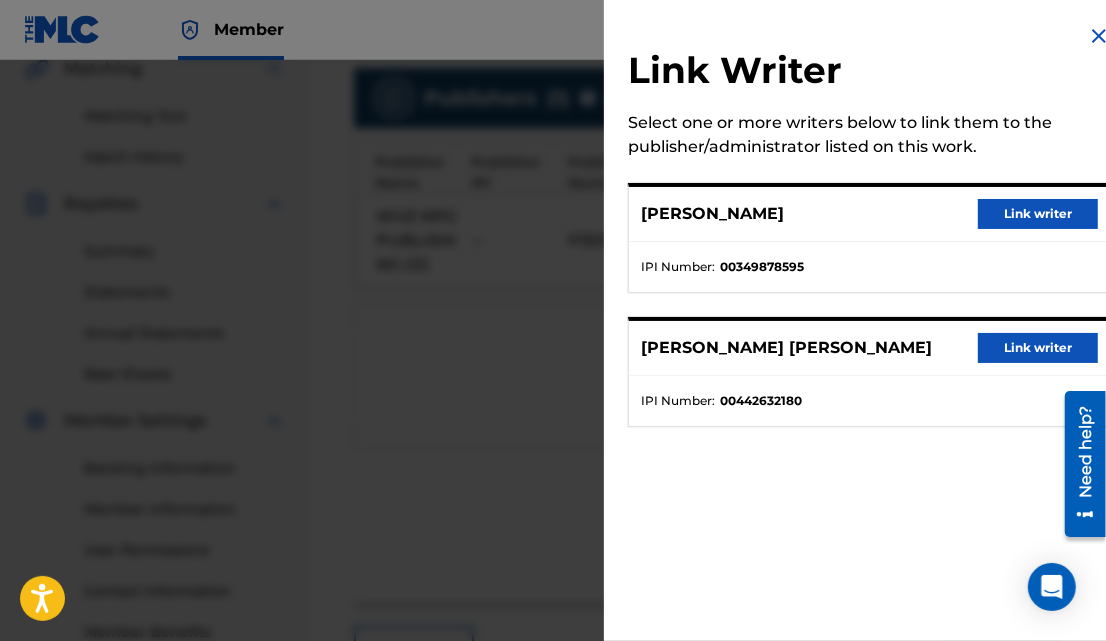 click on "Link writer" at bounding box center (1038, 348) 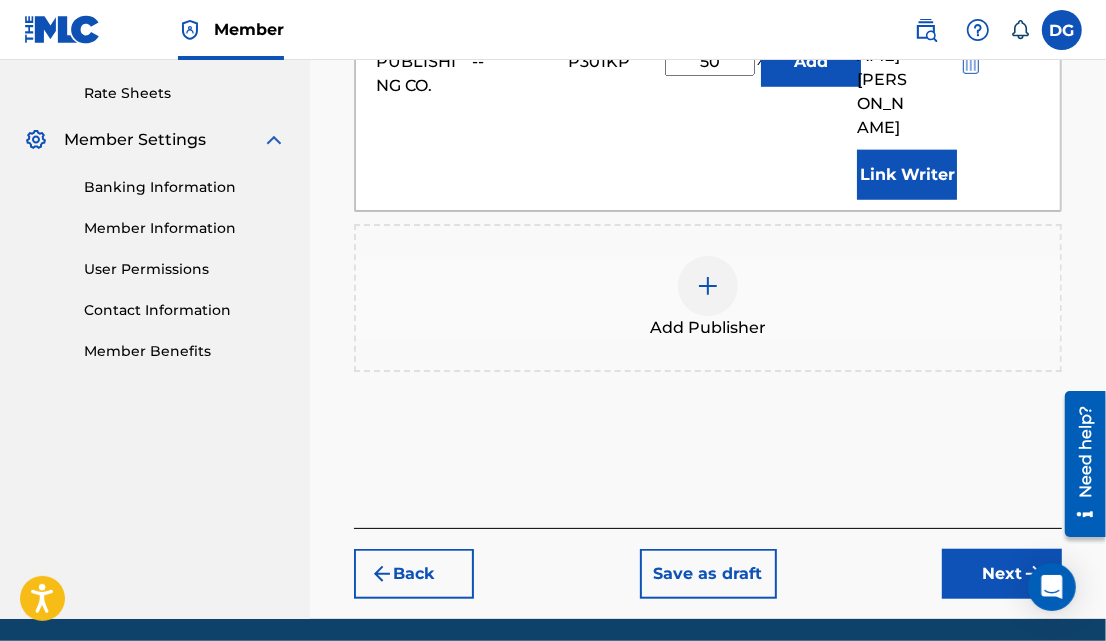 click on "Next" at bounding box center [1002, 574] 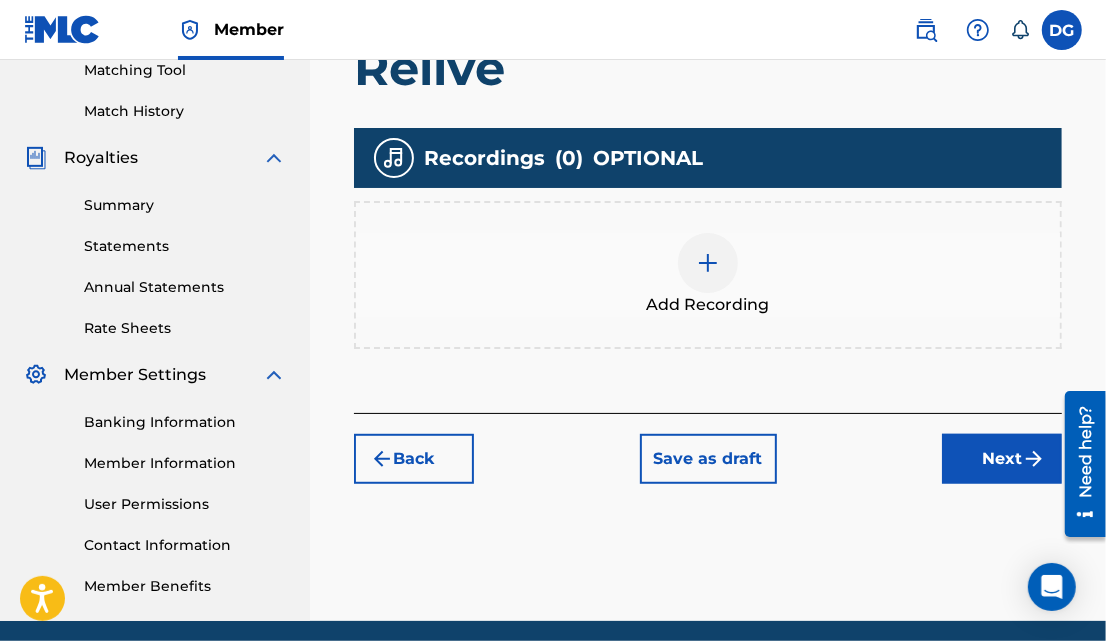 scroll, scrollTop: 598, scrollLeft: 0, axis: vertical 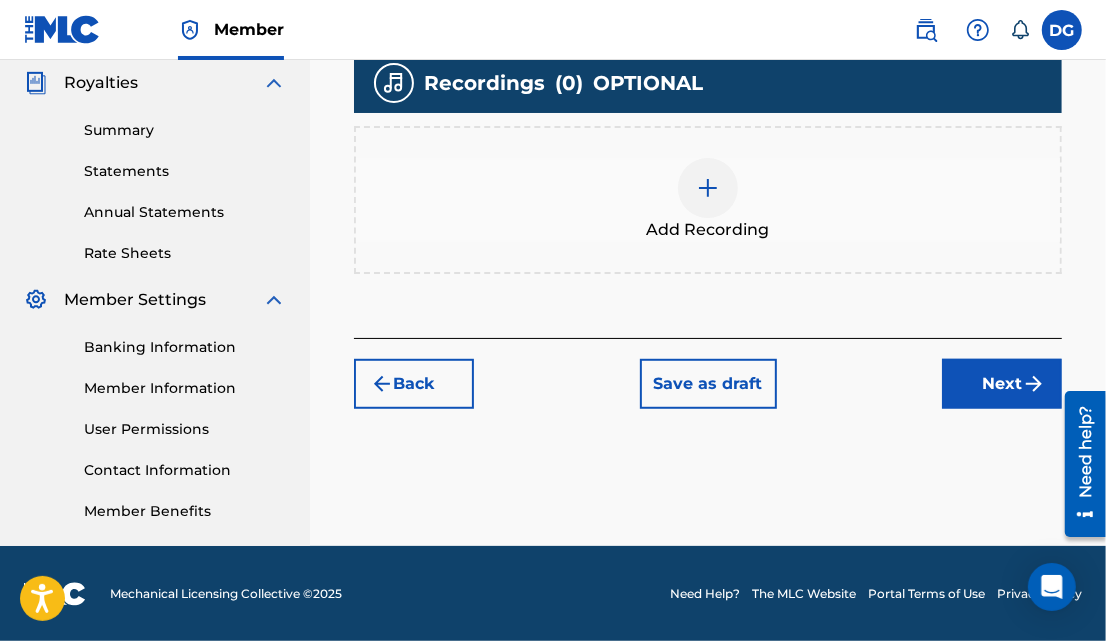 click at bounding box center [708, 188] 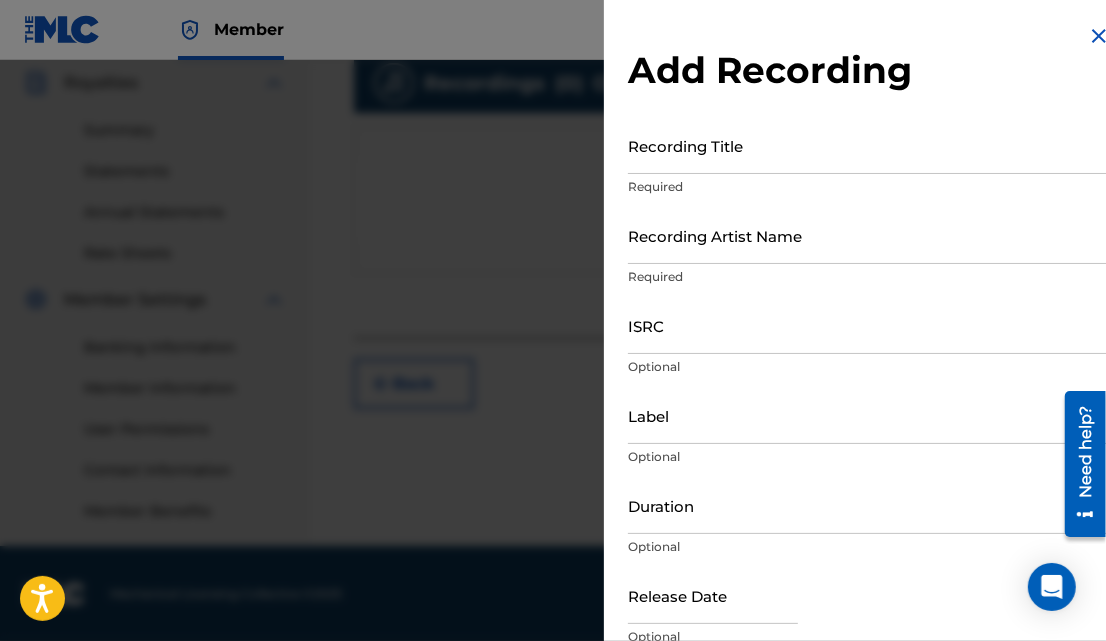 scroll, scrollTop: 2, scrollLeft: 0, axis: vertical 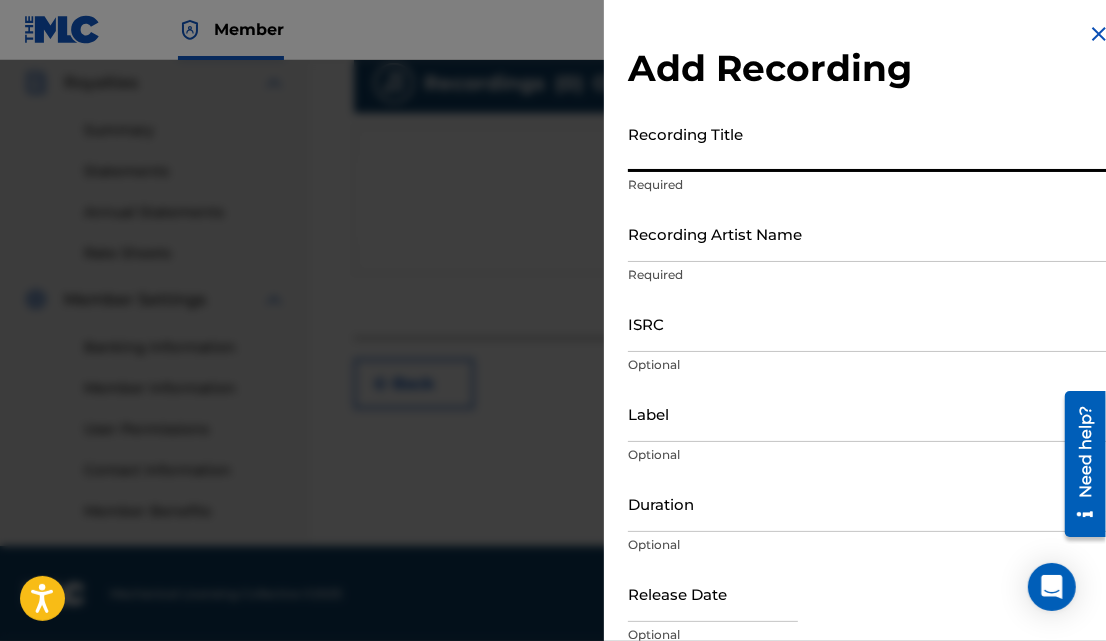 click on "Recording Title" at bounding box center [869, 143] 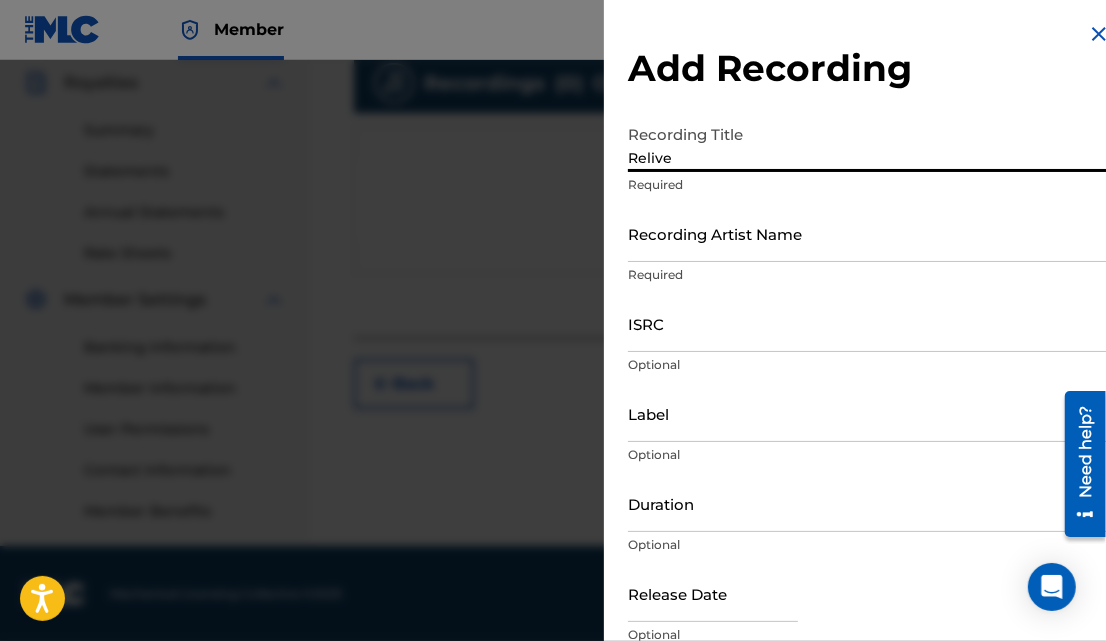 type on "Relive" 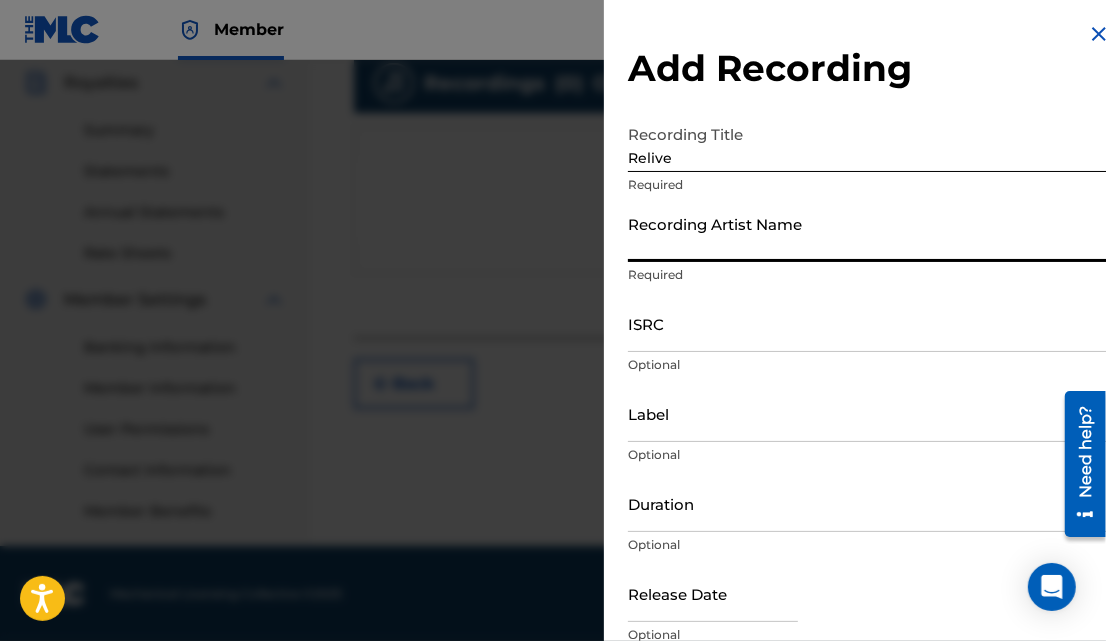 click on "Recording Artist Name" at bounding box center (869, 233) 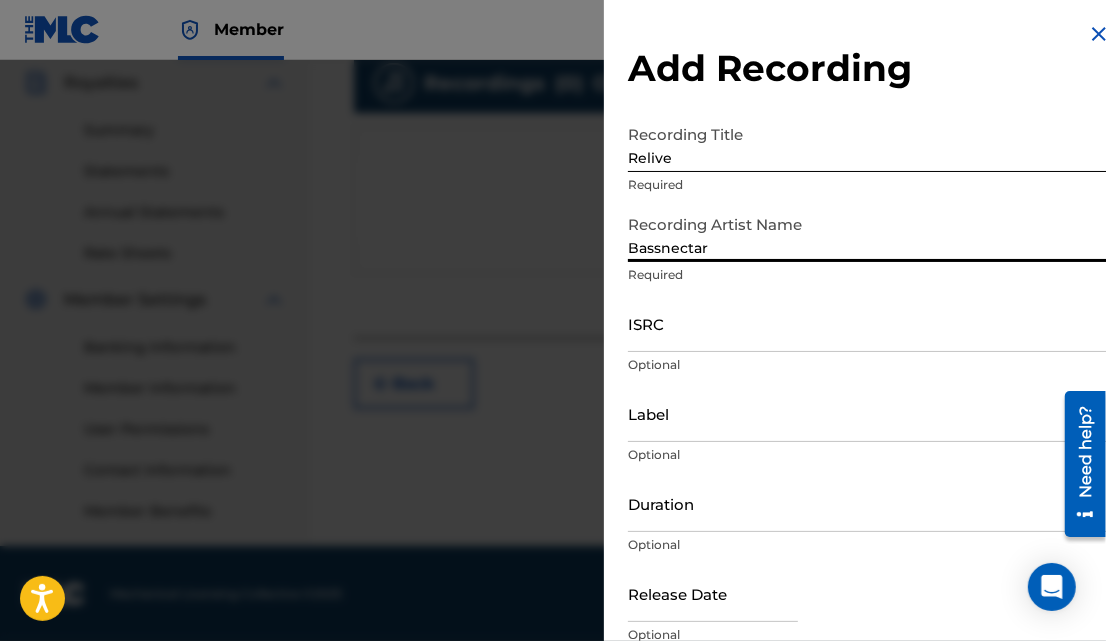 type on "Bassnectar" 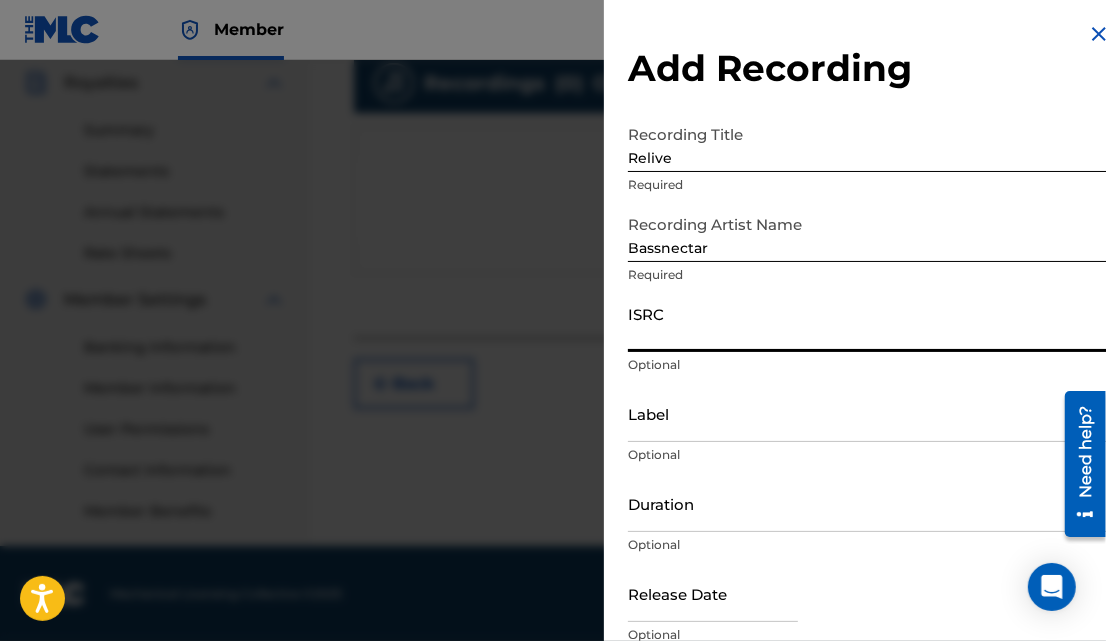 paste on "QZAKB2345649" 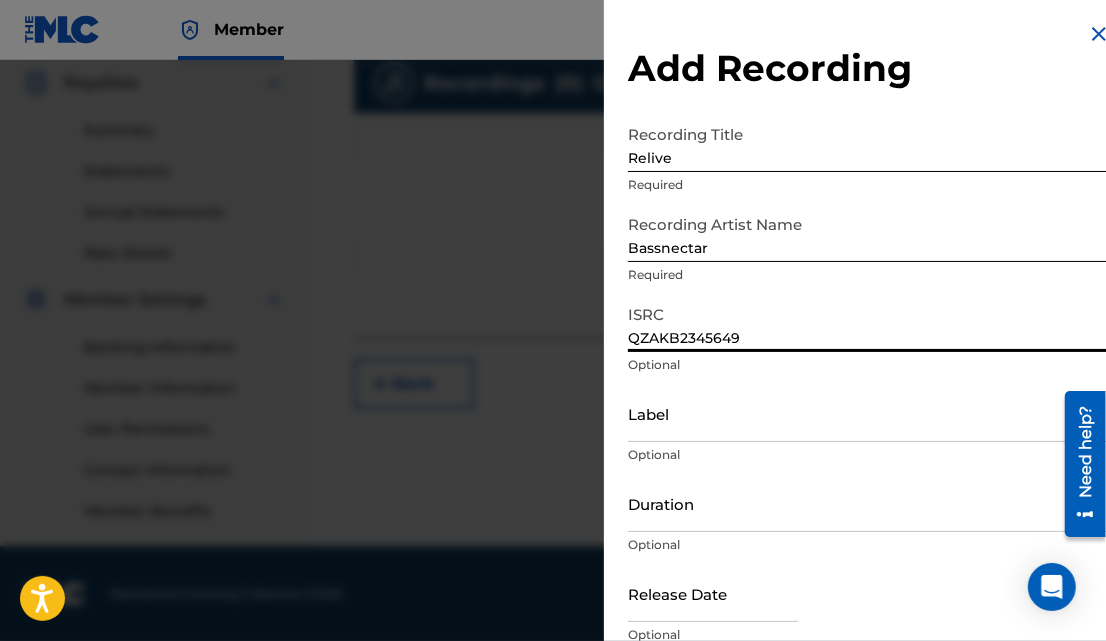type on "QZAKB2345649" 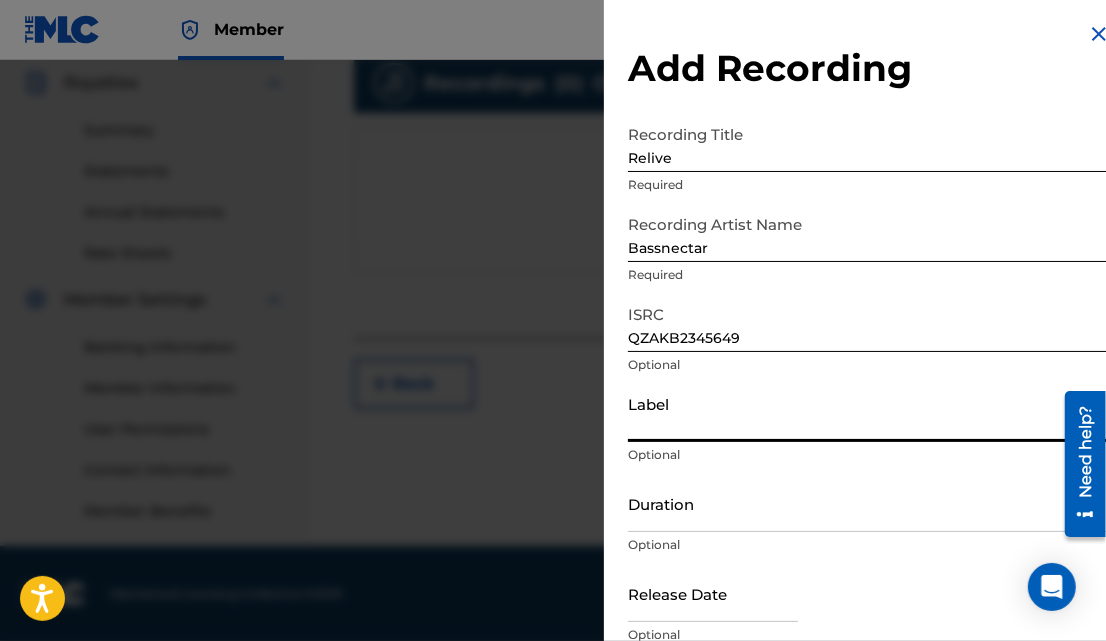 click on "Label" at bounding box center (869, 413) 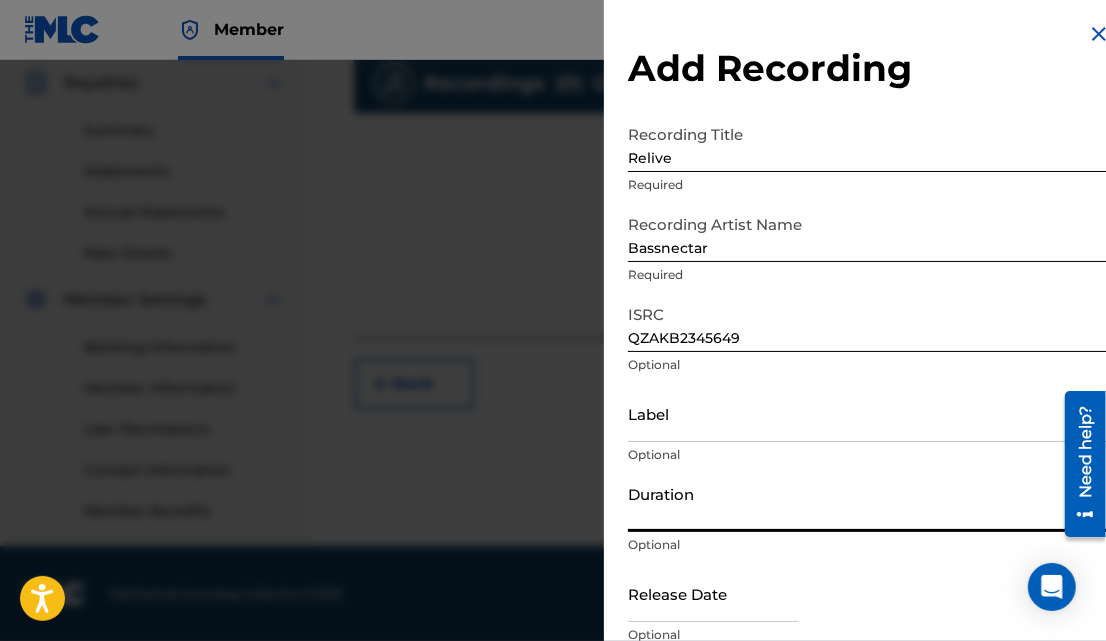 click on "Duration" at bounding box center [869, 503] 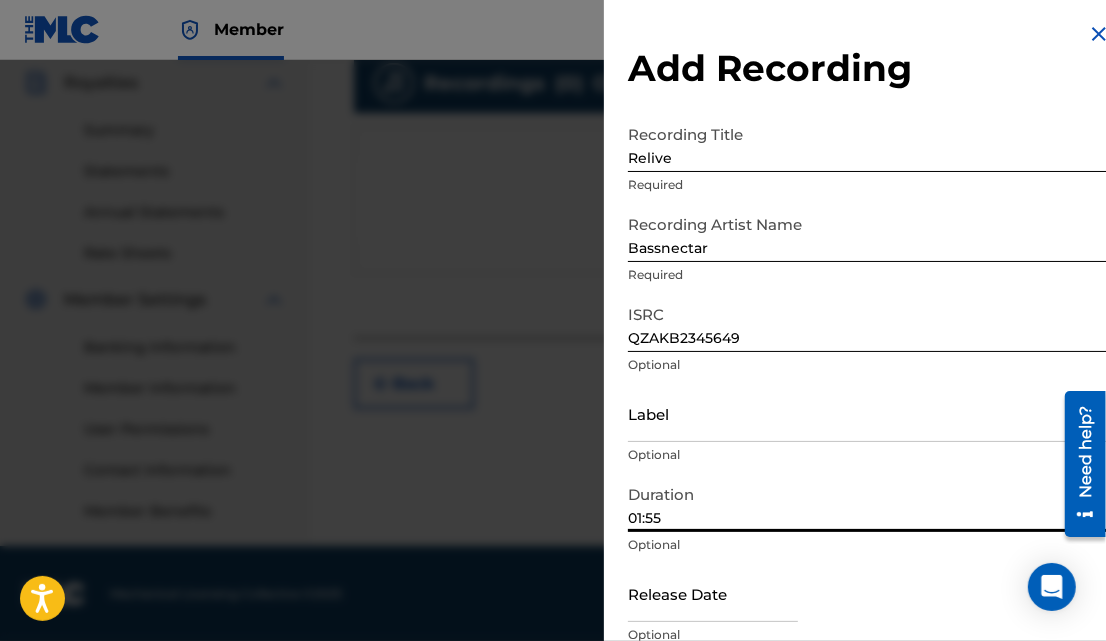 type on "01:55" 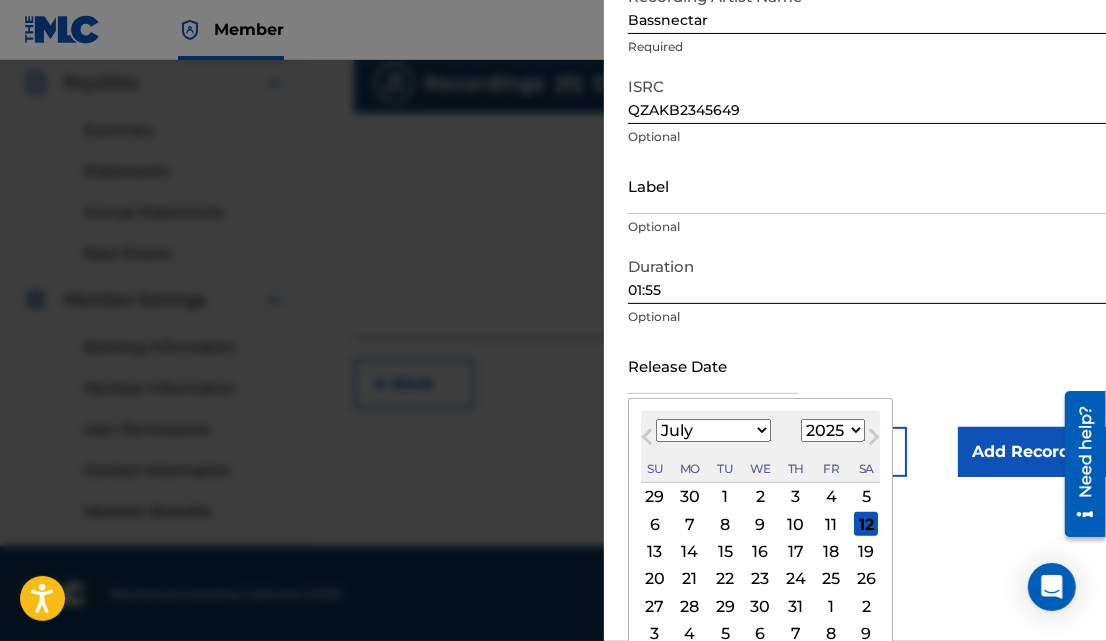 scroll, scrollTop: 248, scrollLeft: 0, axis: vertical 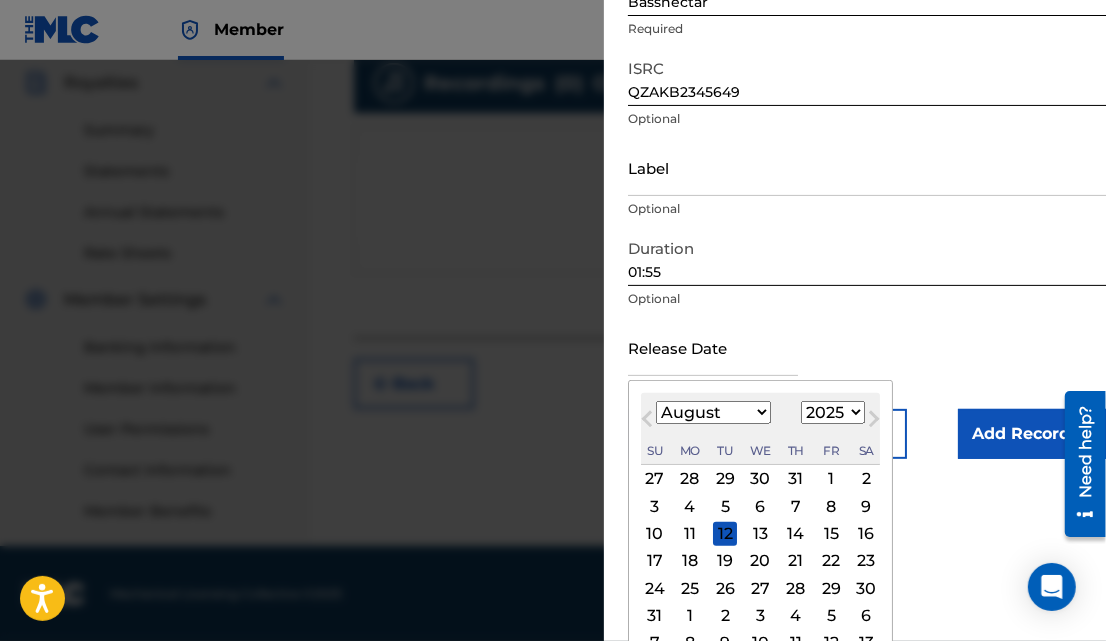 click on "1899 1900 1901 1902 1903 1904 1905 1906 1907 1908 1909 1910 1911 1912 1913 1914 1915 1916 1917 1918 1919 1920 1921 1922 1923 1924 1925 1926 1927 1928 1929 1930 1931 1932 1933 1934 1935 1936 1937 1938 1939 1940 1941 1942 1943 1944 1945 1946 1947 1948 1949 1950 1951 1952 1953 1954 1955 1956 1957 1958 1959 1960 1961 1962 1963 1964 1965 1966 1967 1968 1969 1970 1971 1972 1973 1974 1975 1976 1977 1978 1979 1980 1981 1982 1983 1984 1985 1986 1987 1988 1989 1990 1991 1992 1993 1994 1995 1996 1997 1998 1999 2000 2001 2002 2003 2004 2005 2006 2007 2008 2009 2010 2011 2012 2013 2014 2015 2016 2017 2018 2019 2020 2021 2022 2023 2024 2025 2026 2027 2028 2029 2030 2031 2032 2033 2034 2035 2036 2037 2038 2039 2040 2041 2042 2043 2044 2045 2046 2047 2048 2049 2050 2051 2052 2053 2054 2055 2056 2057 2058 2059 2060 2061 2062 2063 2064 2065 2066 2067 2068 2069 2070 2071 2072 2073 2074 2075 2076 2077 2078 2079 2080 2081 2082 2083 2084 2085 2086 2087 2088 2089 2090 2091 2092 2093 2094 2095 2096 2097 2098 2099 2100" at bounding box center [833, 412] 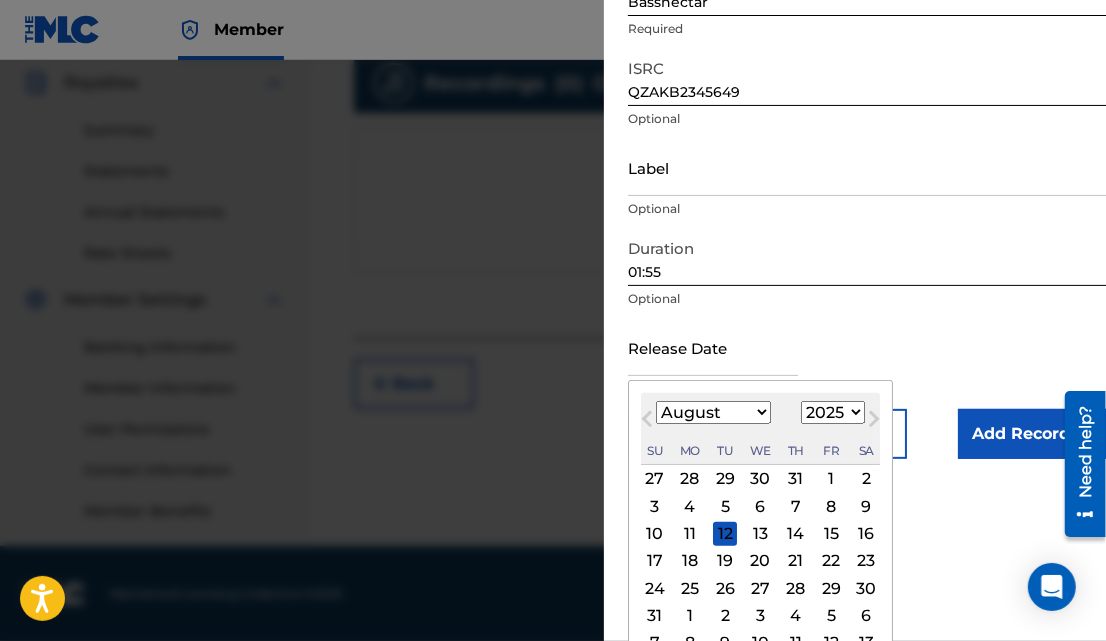 select on "2023" 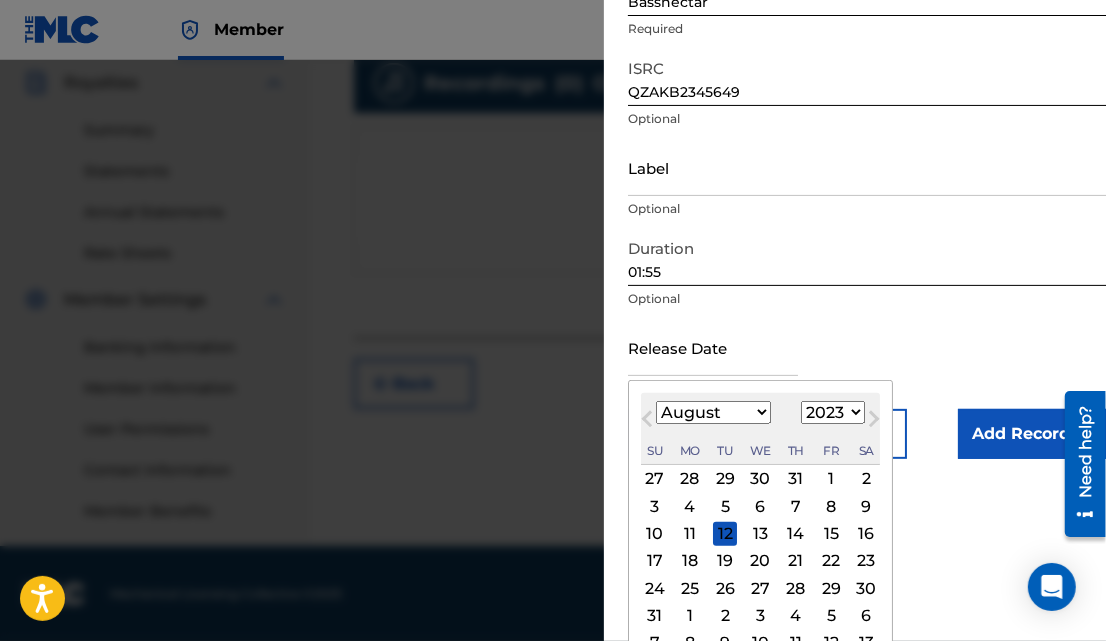 click on "1899 1900 1901 1902 1903 1904 1905 1906 1907 1908 1909 1910 1911 1912 1913 1914 1915 1916 1917 1918 1919 1920 1921 1922 1923 1924 1925 1926 1927 1928 1929 1930 1931 1932 1933 1934 1935 1936 1937 1938 1939 1940 1941 1942 1943 1944 1945 1946 1947 1948 1949 1950 1951 1952 1953 1954 1955 1956 1957 1958 1959 1960 1961 1962 1963 1964 1965 1966 1967 1968 1969 1970 1971 1972 1973 1974 1975 1976 1977 1978 1979 1980 1981 1982 1983 1984 1985 1986 1987 1988 1989 1990 1991 1992 1993 1994 1995 1996 1997 1998 1999 2000 2001 2002 2003 2004 2005 2006 2007 2008 2009 2010 2011 2012 2013 2014 2015 2016 2017 2018 2019 2020 2021 2022 2023 2024 2025 2026 2027 2028 2029 2030 2031 2032 2033 2034 2035 2036 2037 2038 2039 2040 2041 2042 2043 2044 2045 2046 2047 2048 2049 2050 2051 2052 2053 2054 2055 2056 2057 2058 2059 2060 2061 2062 2063 2064 2065 2066 2067 2068 2069 2070 2071 2072 2073 2074 2075 2076 2077 2078 2079 2080 2081 2082 2083 2084 2085 2086 2087 2088 2089 2090 2091 2092 2093 2094 2095 2096 2097 2098 2099 2100" at bounding box center (833, 412) 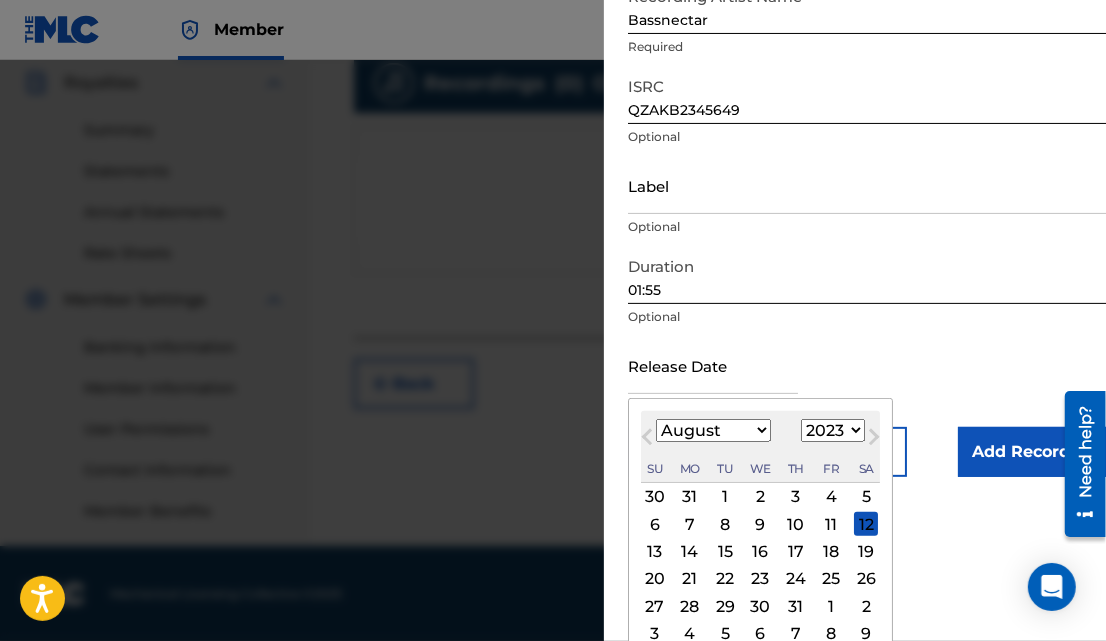 click on "25" at bounding box center (831, 579) 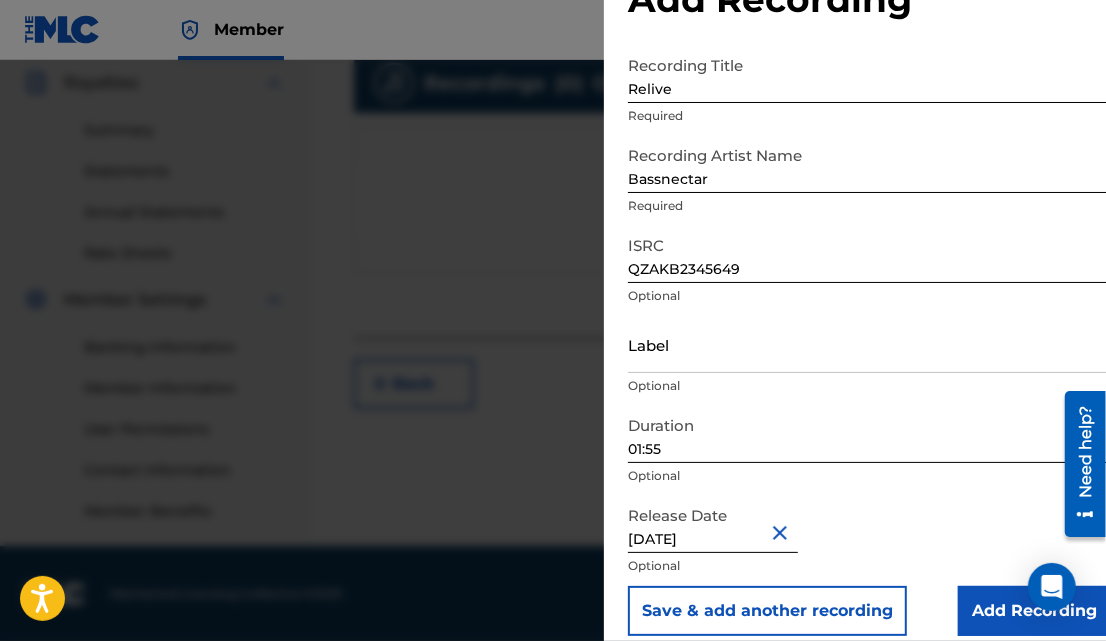 scroll, scrollTop: 90, scrollLeft: 0, axis: vertical 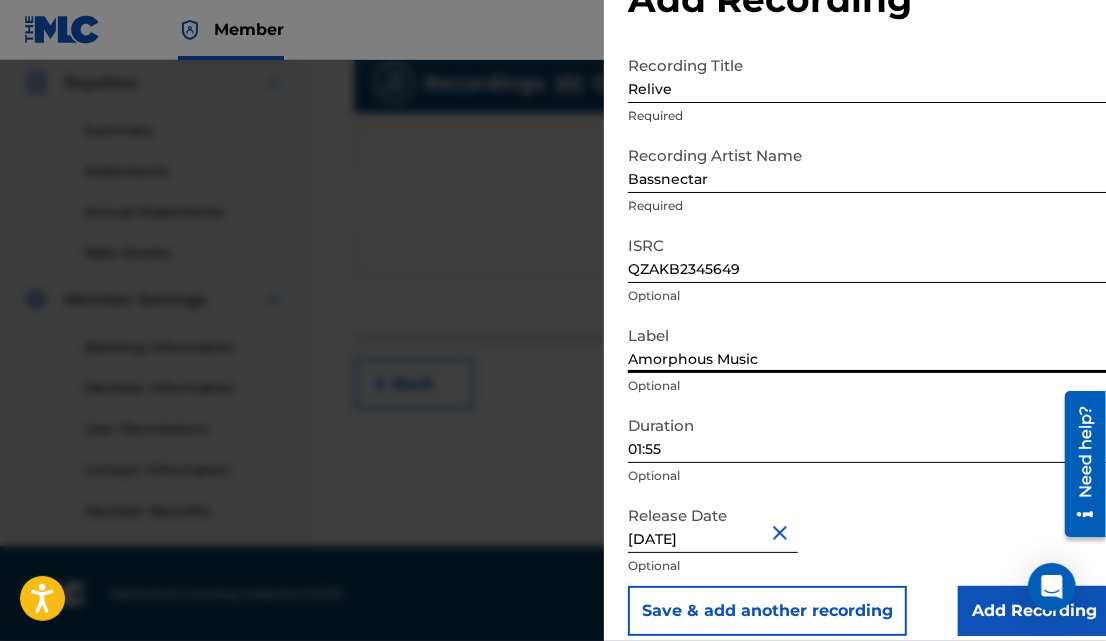 type on "Amorphous Music" 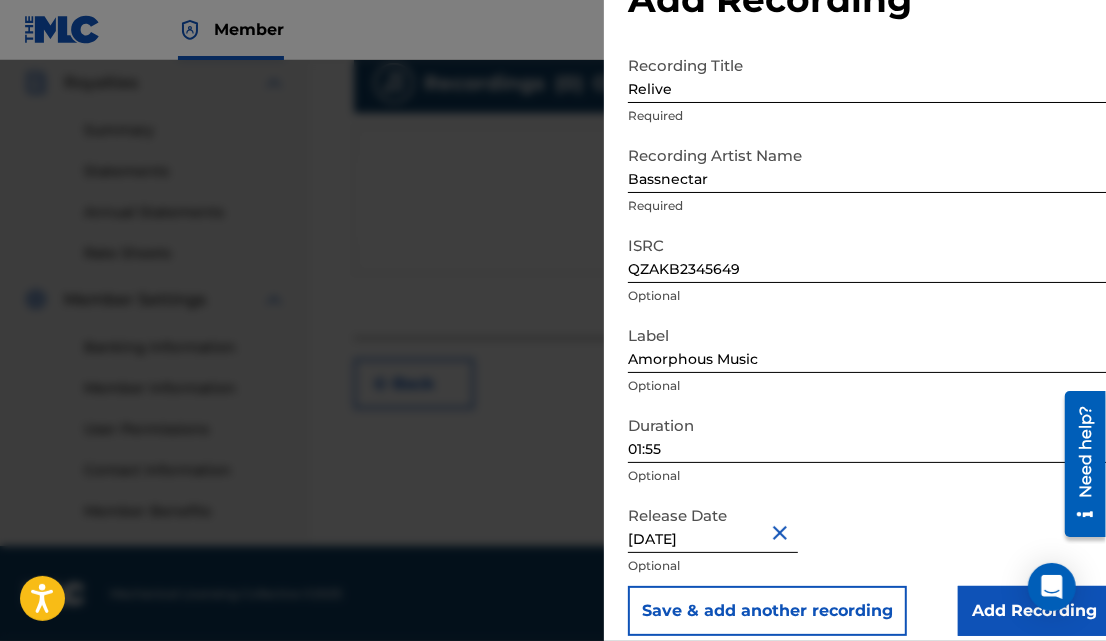 click on "Add Recording" at bounding box center [1034, 611] 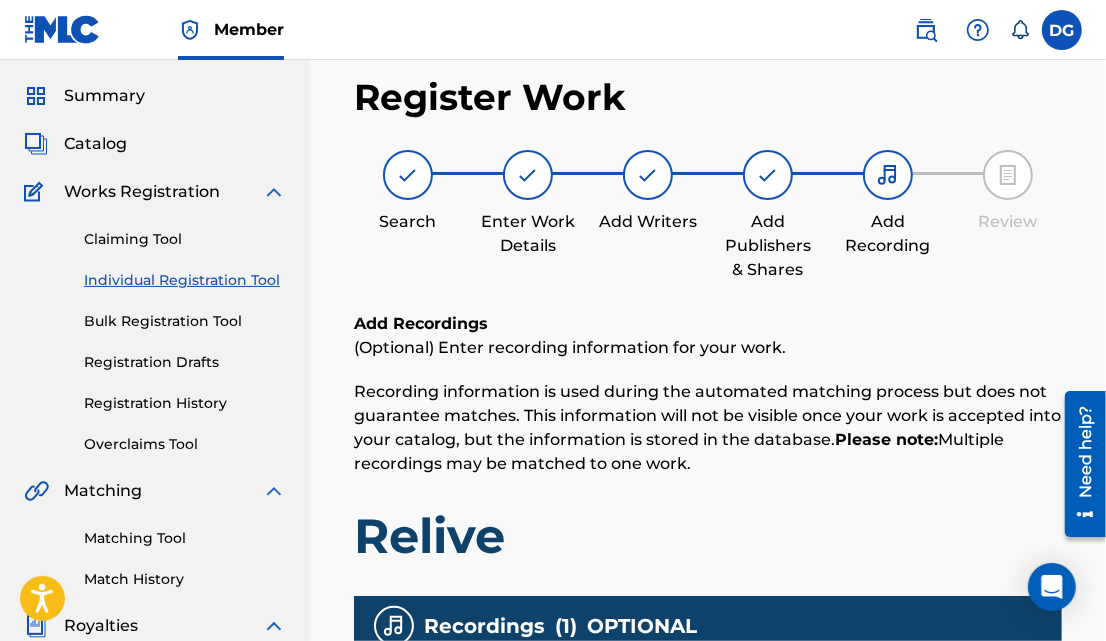 scroll, scrollTop: 0, scrollLeft: 0, axis: both 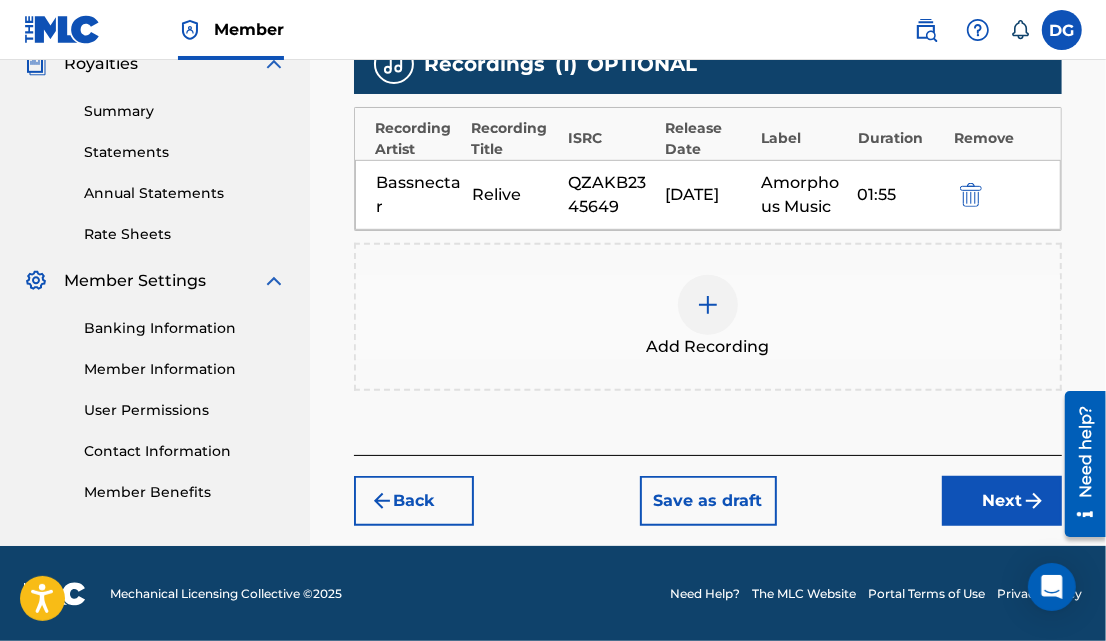 click on "Next" at bounding box center (1002, 501) 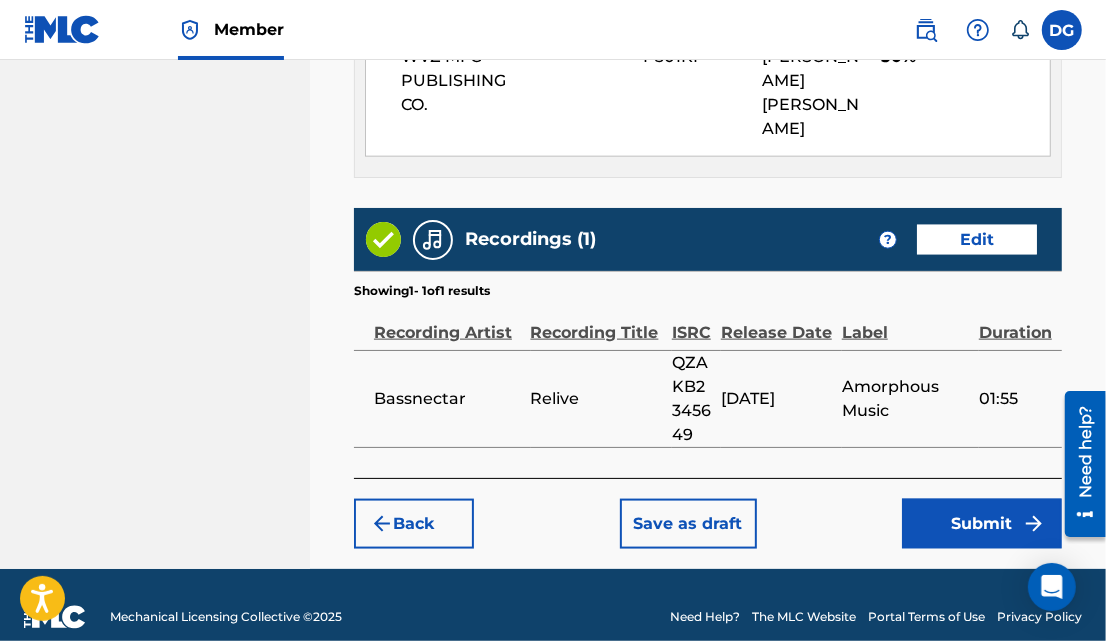 scroll, scrollTop: 1318, scrollLeft: 0, axis: vertical 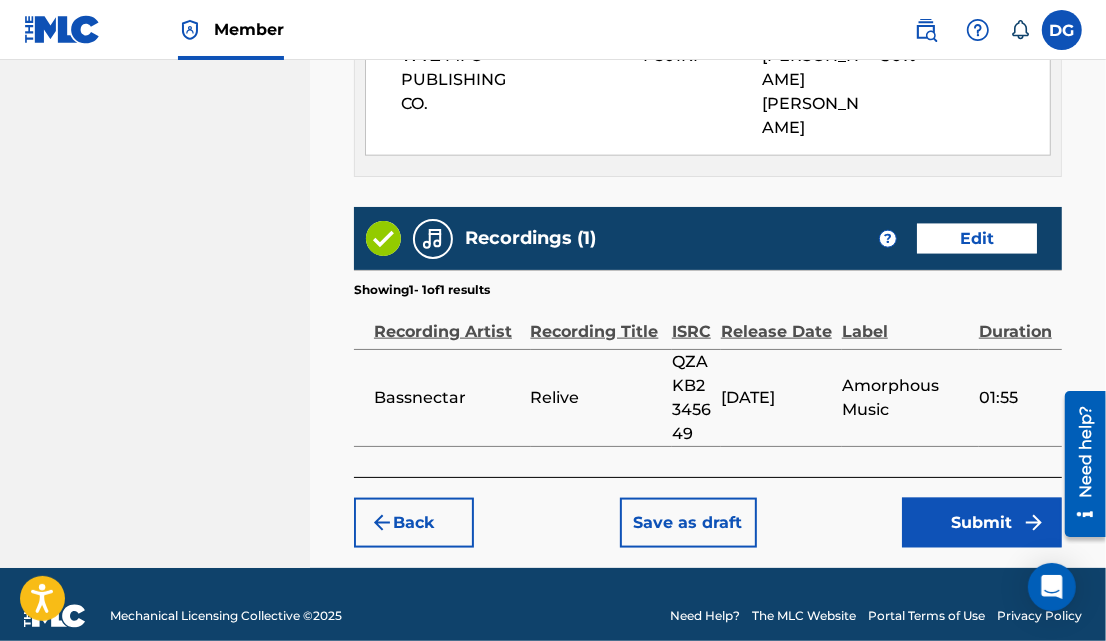 click on "Submit" at bounding box center (982, 523) 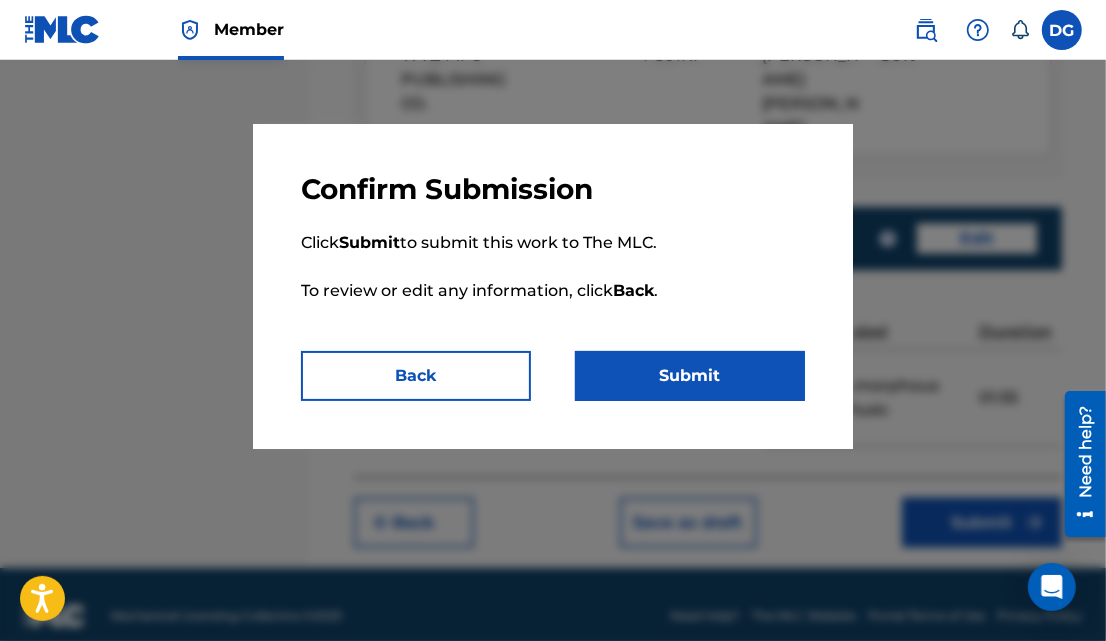 click on "Submit" at bounding box center (690, 376) 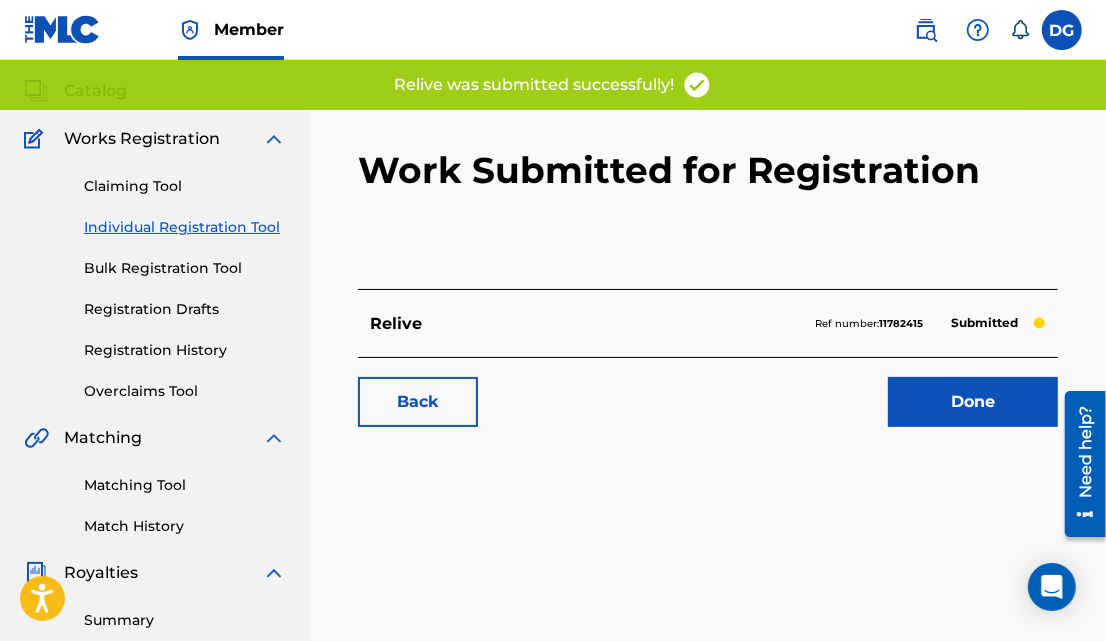 click on "Done" at bounding box center [973, 402] 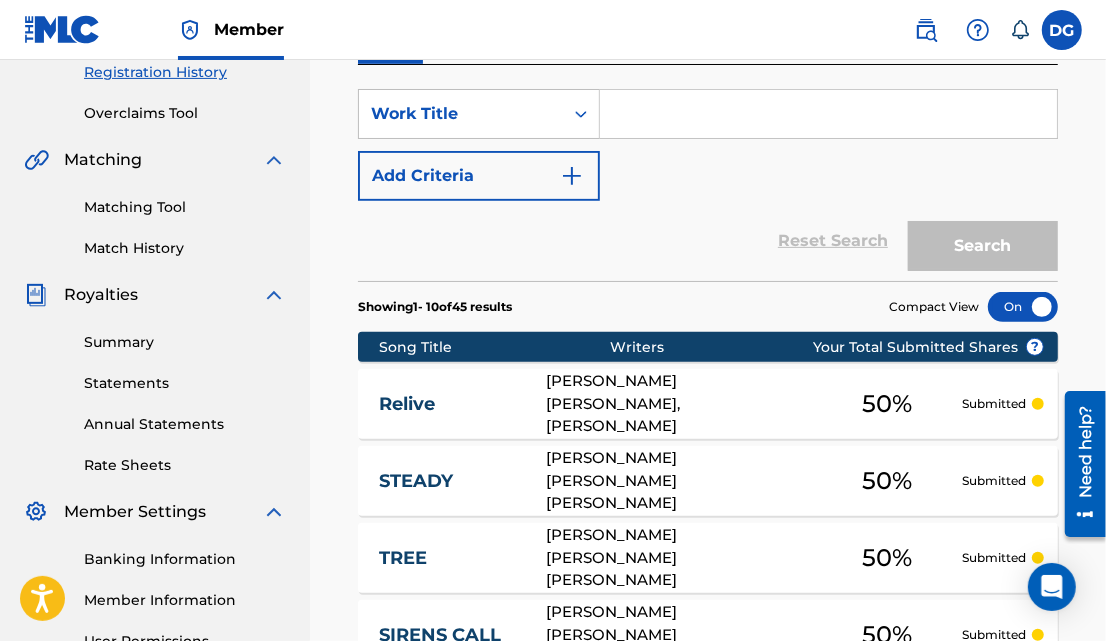 scroll, scrollTop: 387, scrollLeft: 0, axis: vertical 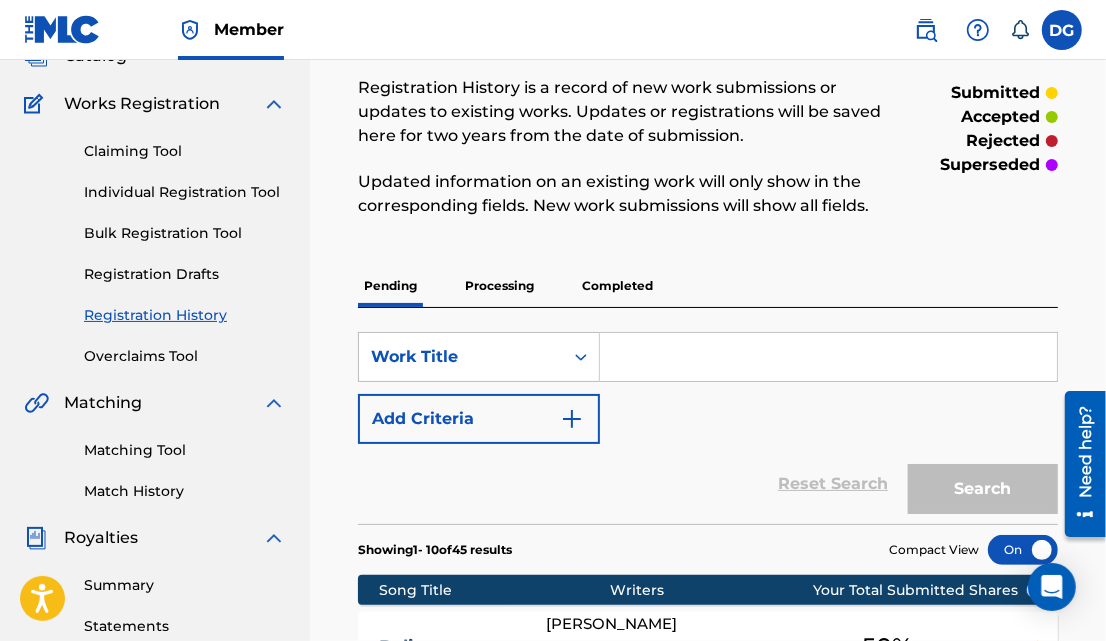 click at bounding box center (828, 357) 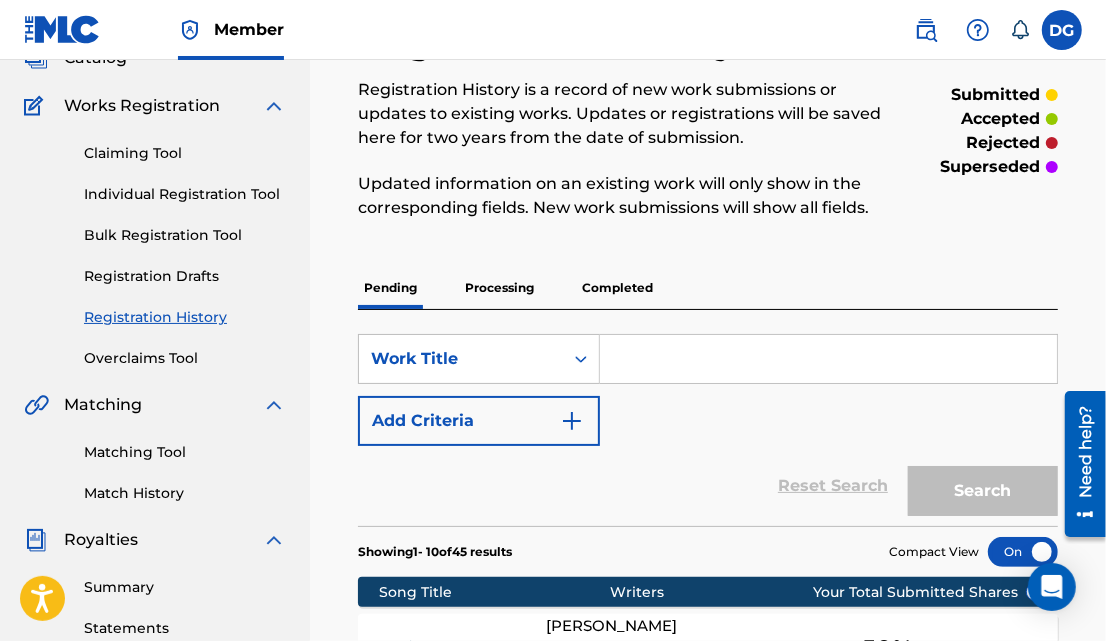 scroll, scrollTop: 140, scrollLeft: 0, axis: vertical 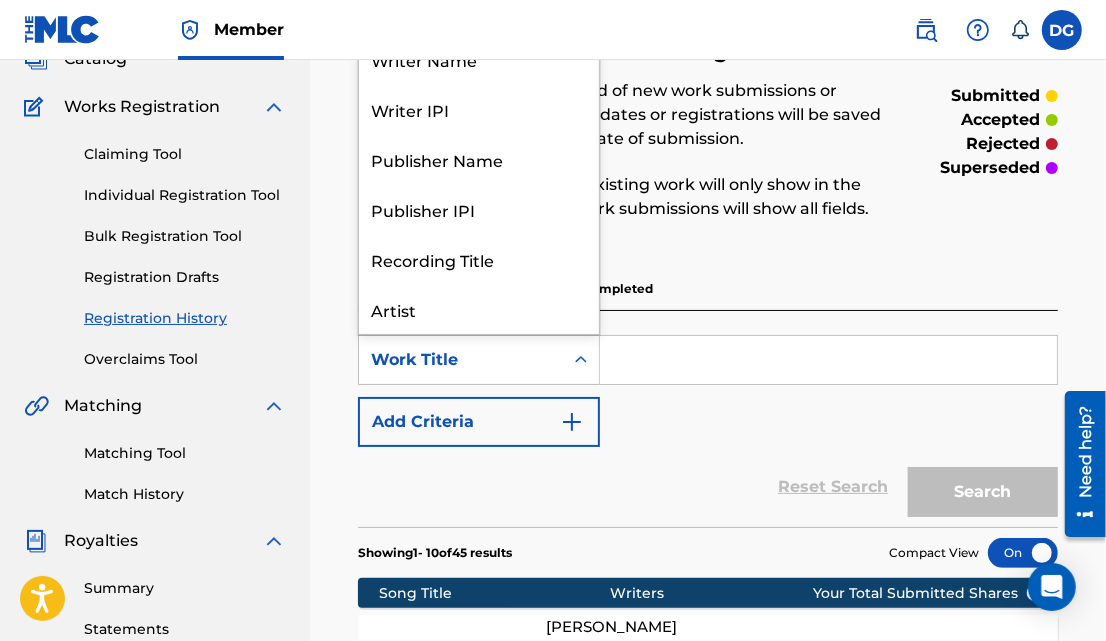 click at bounding box center [581, 360] 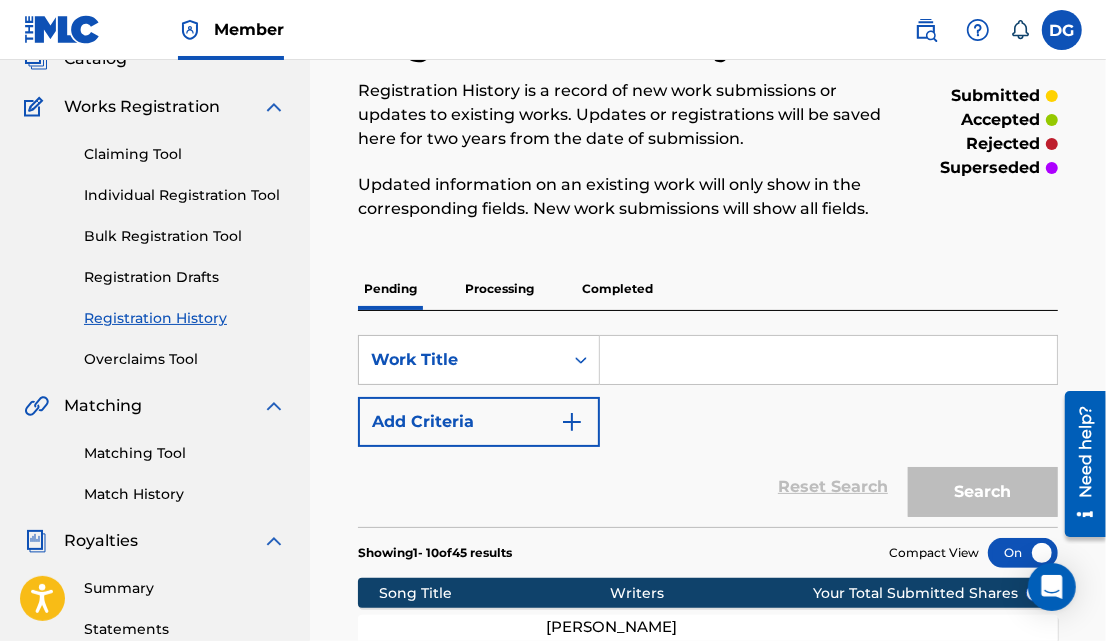 click on "Registration History Registration History is a record of new work submissions or updates to existing works. Updates or registrations will be saved here for two years from the date of submission. Updated information on an existing work will only show in the corresponding fields. New work submissions will show all fields." at bounding box center (627, 132) 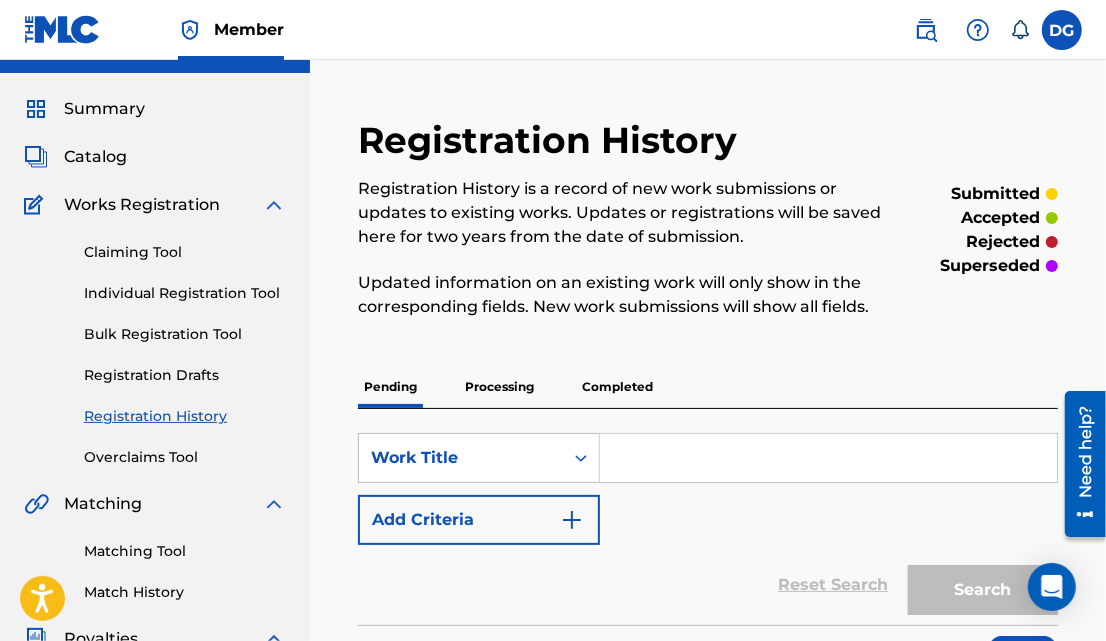 scroll, scrollTop: 0, scrollLeft: 0, axis: both 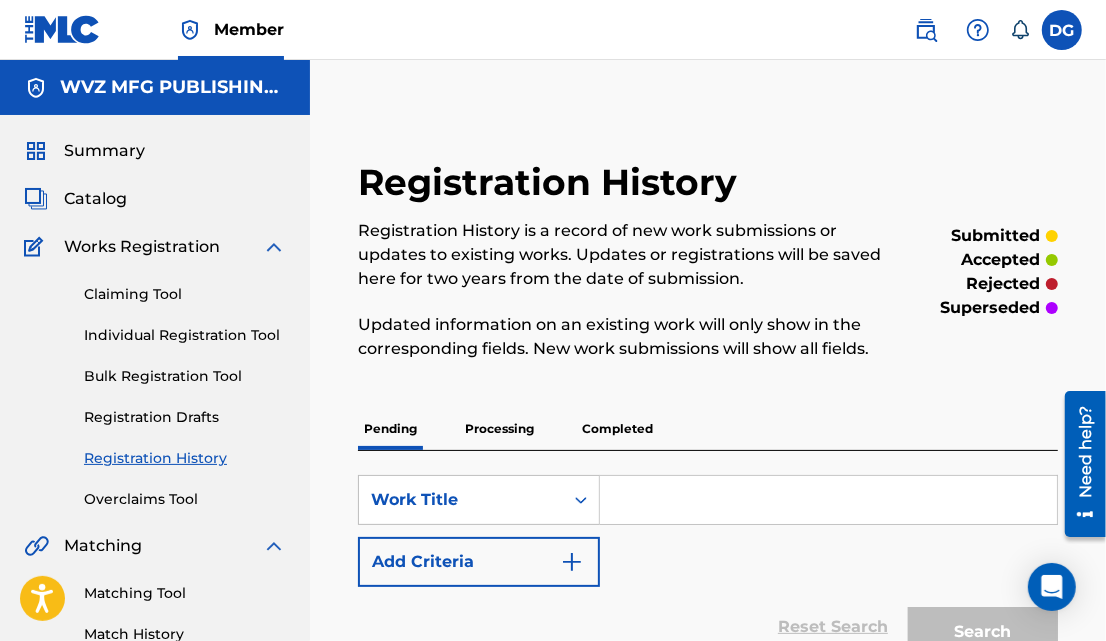 click on "Claiming Tool Individual Registration Tool Bulk Registration Tool Registration Drafts Registration History Overclaims Tool" at bounding box center (155, 384) 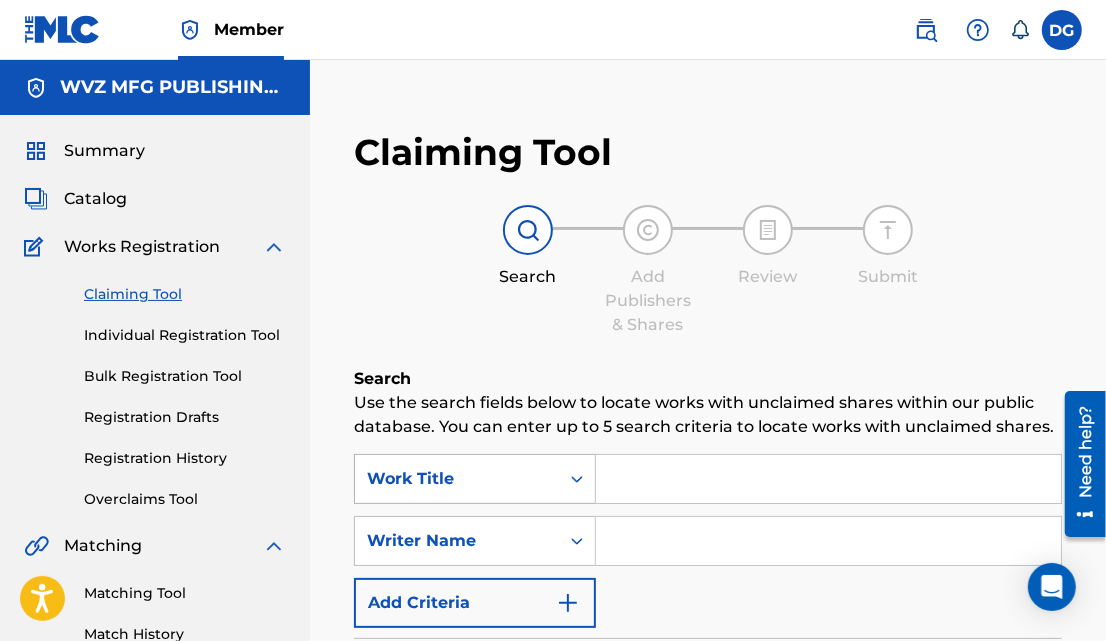 click 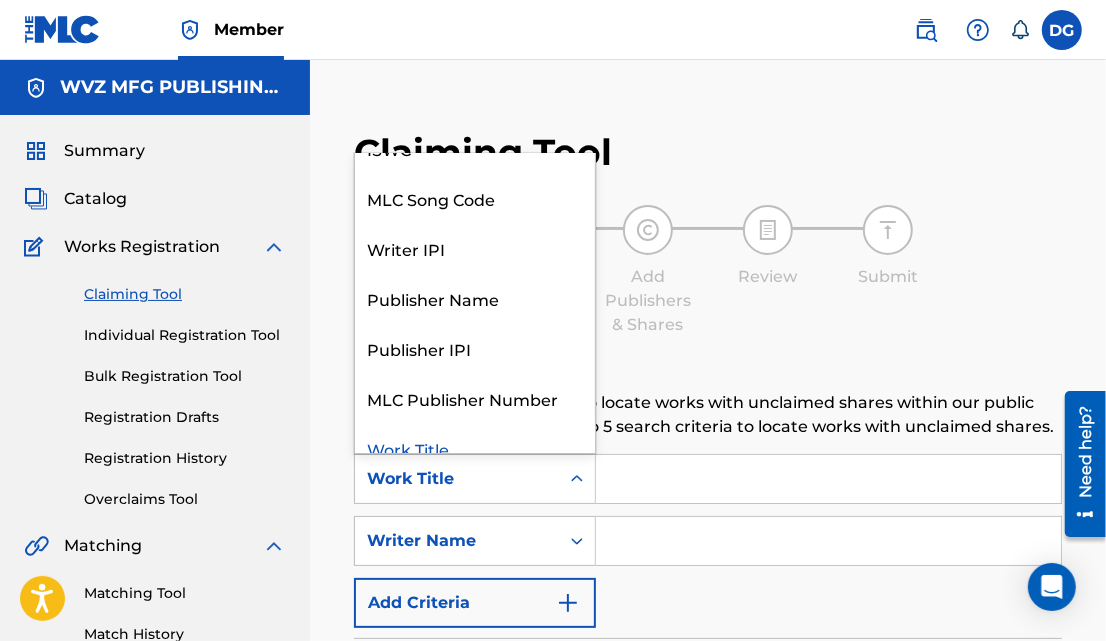 scroll, scrollTop: 0, scrollLeft: 0, axis: both 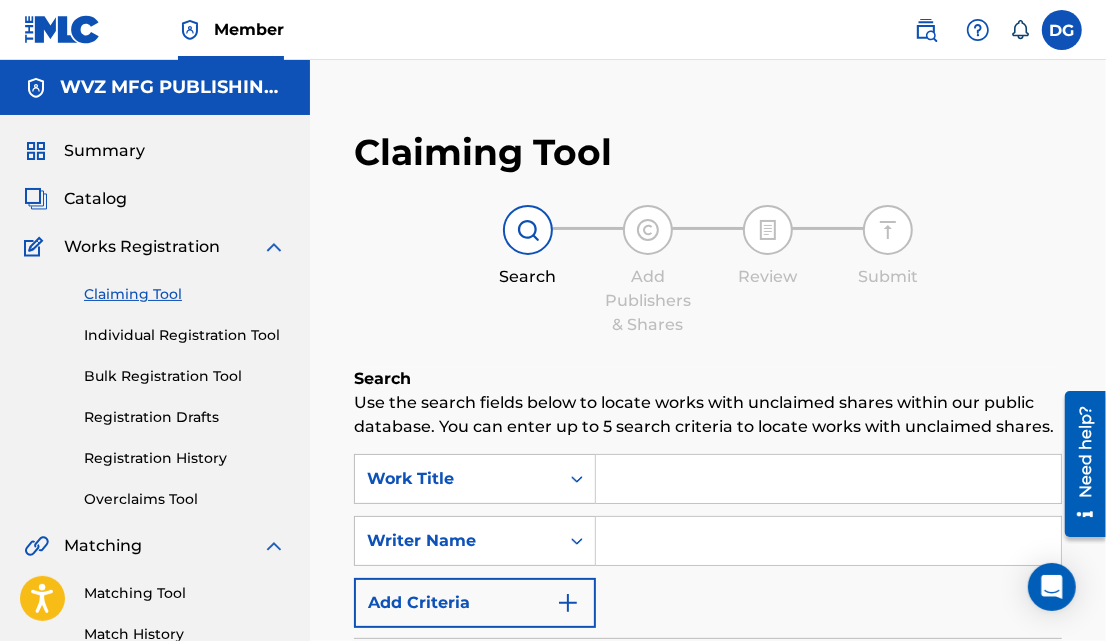 click on "Search" at bounding box center (708, 379) 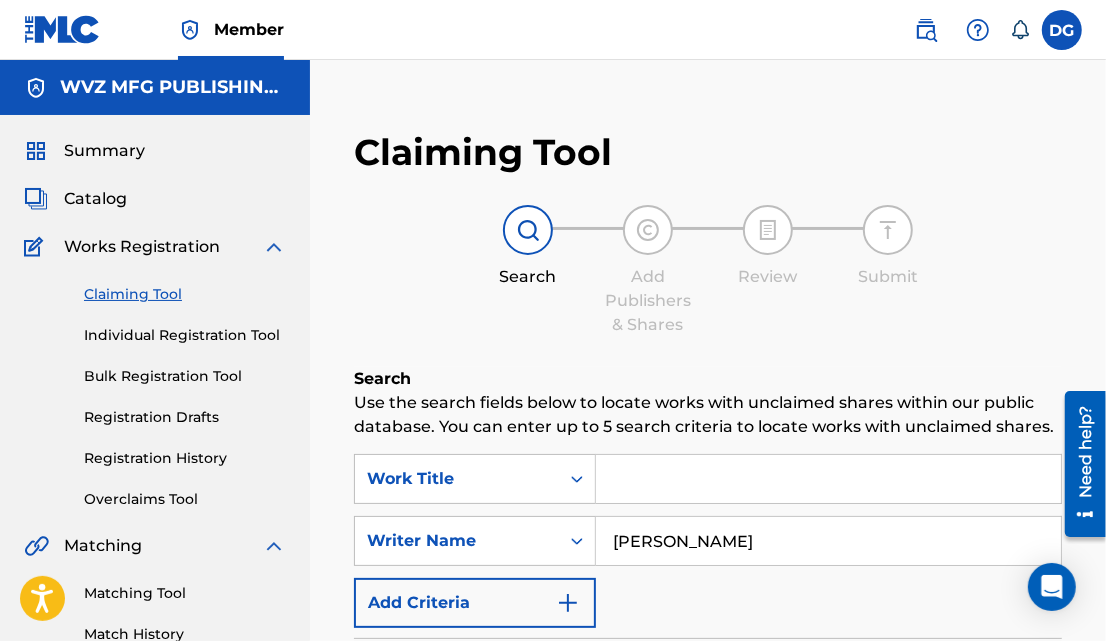 type on "[PERSON_NAME]" 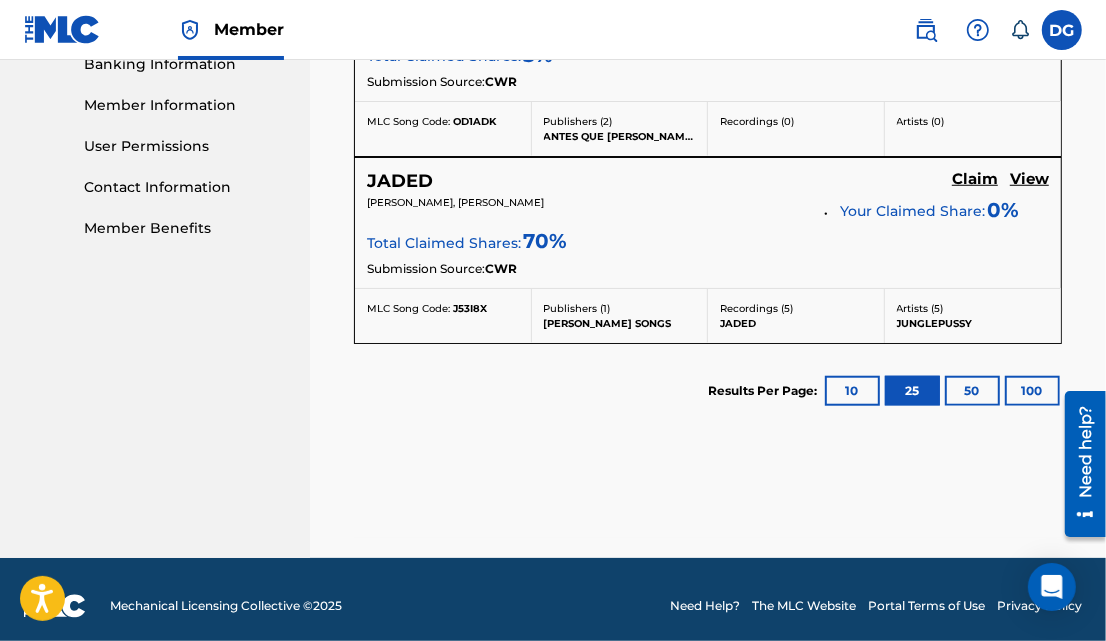 scroll, scrollTop: 895, scrollLeft: 0, axis: vertical 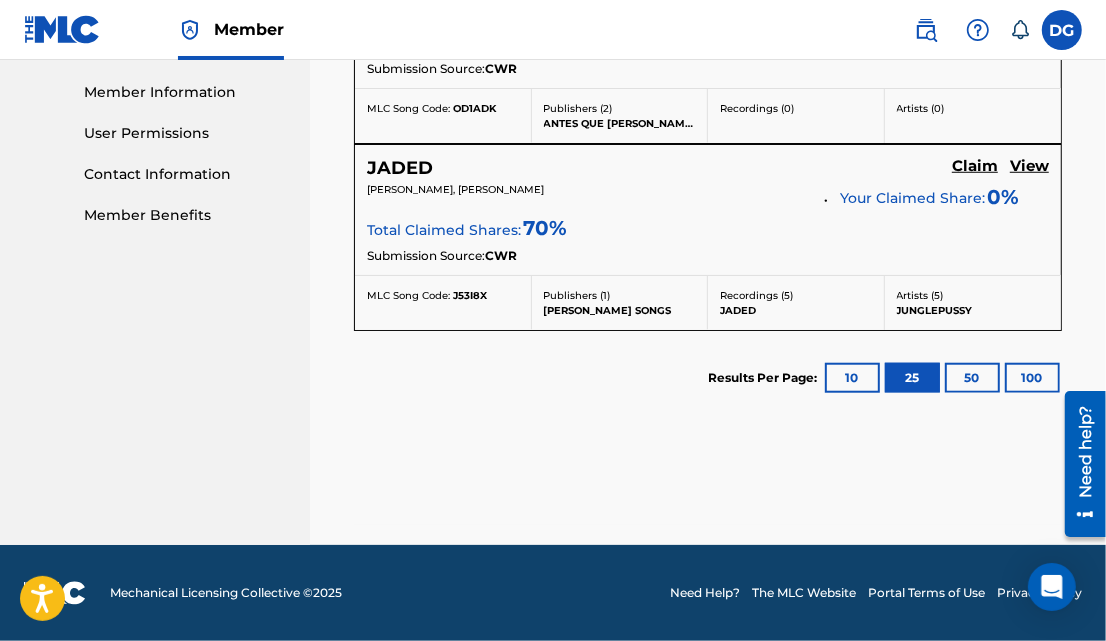 click on "Claim" at bounding box center (975, -53) 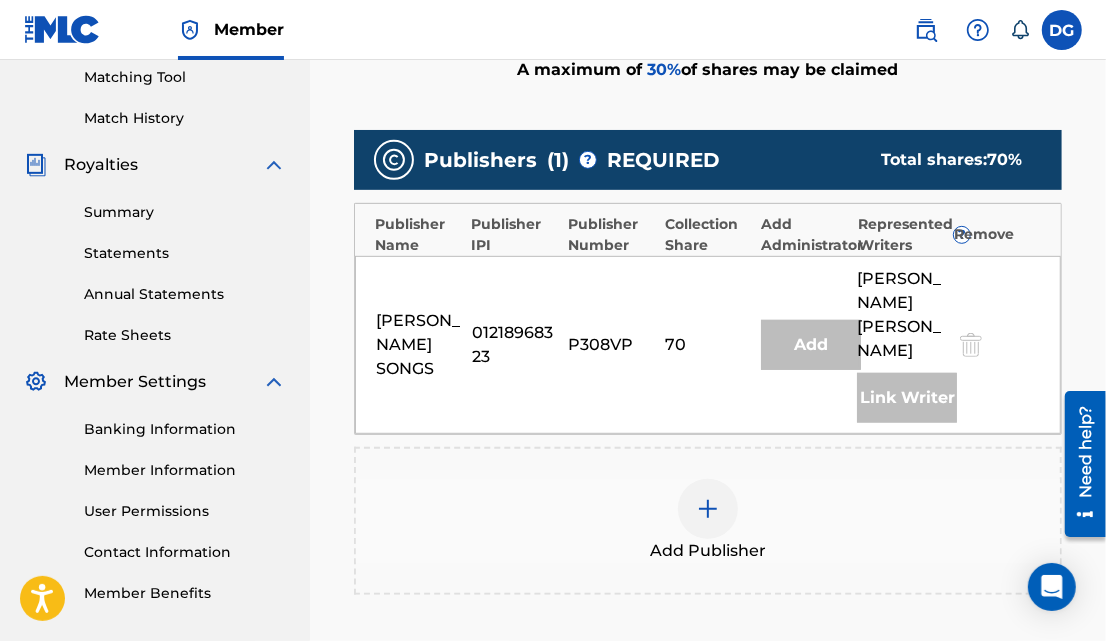scroll, scrollTop: 517, scrollLeft: 0, axis: vertical 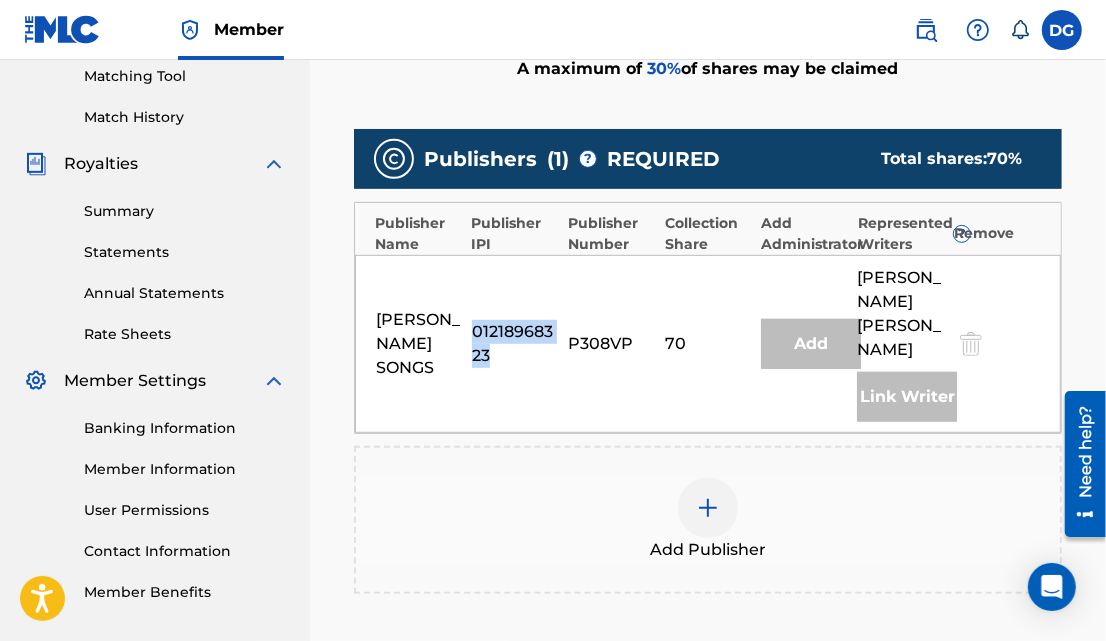 drag, startPoint x: 498, startPoint y: 333, endPoint x: 475, endPoint y: 301, distance: 39.40812 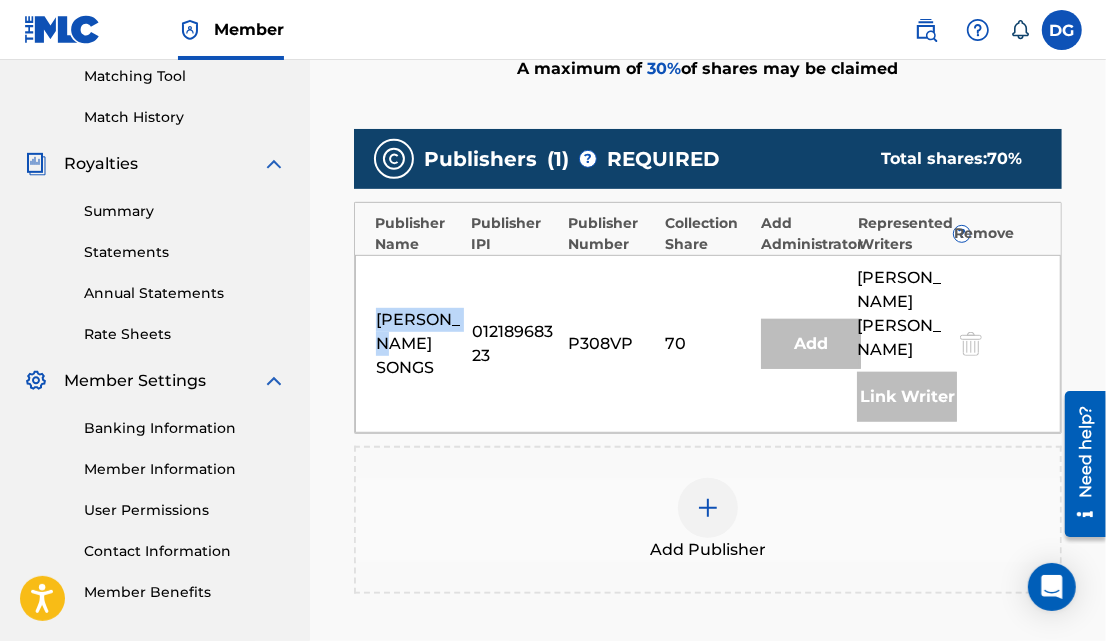 drag, startPoint x: 375, startPoint y: 282, endPoint x: 428, endPoint y: 313, distance: 61.400326 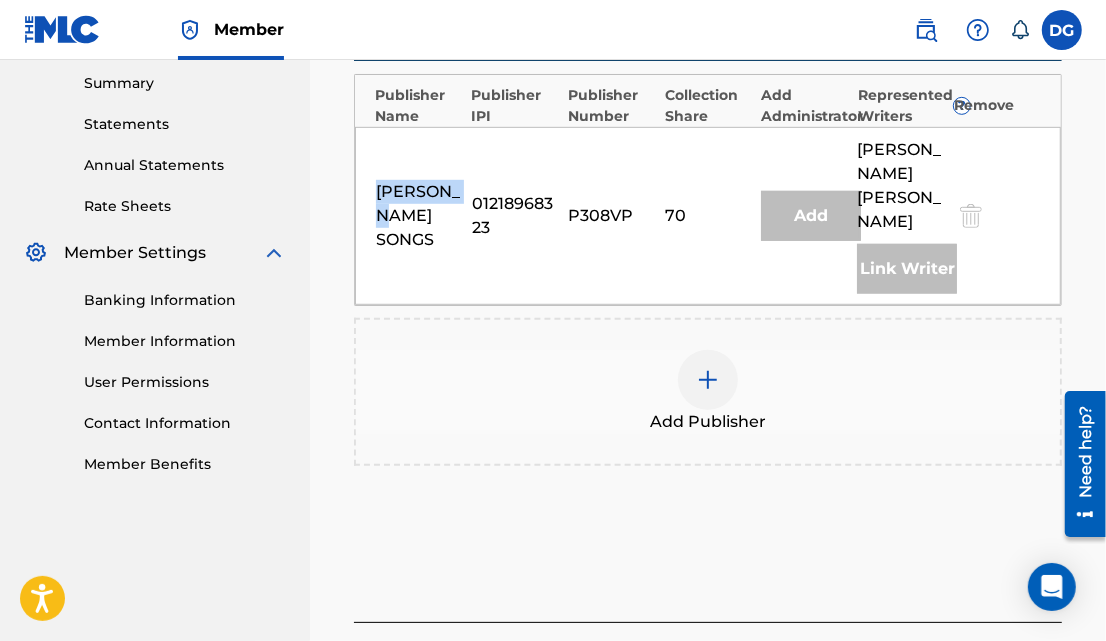 scroll, scrollTop: 642, scrollLeft: 0, axis: vertical 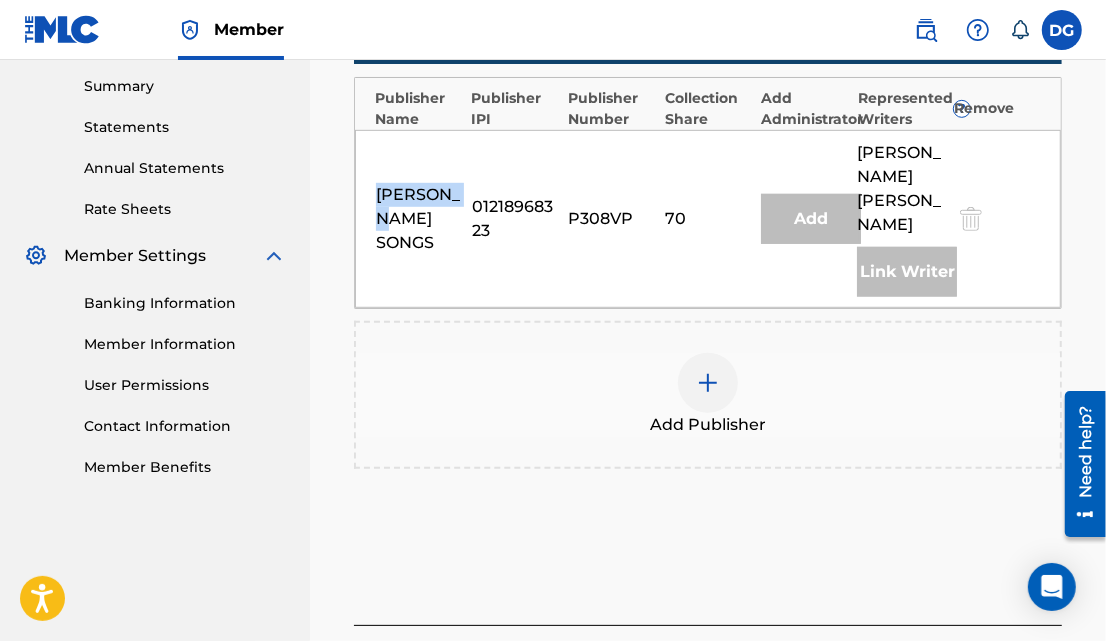 click at bounding box center [708, 383] 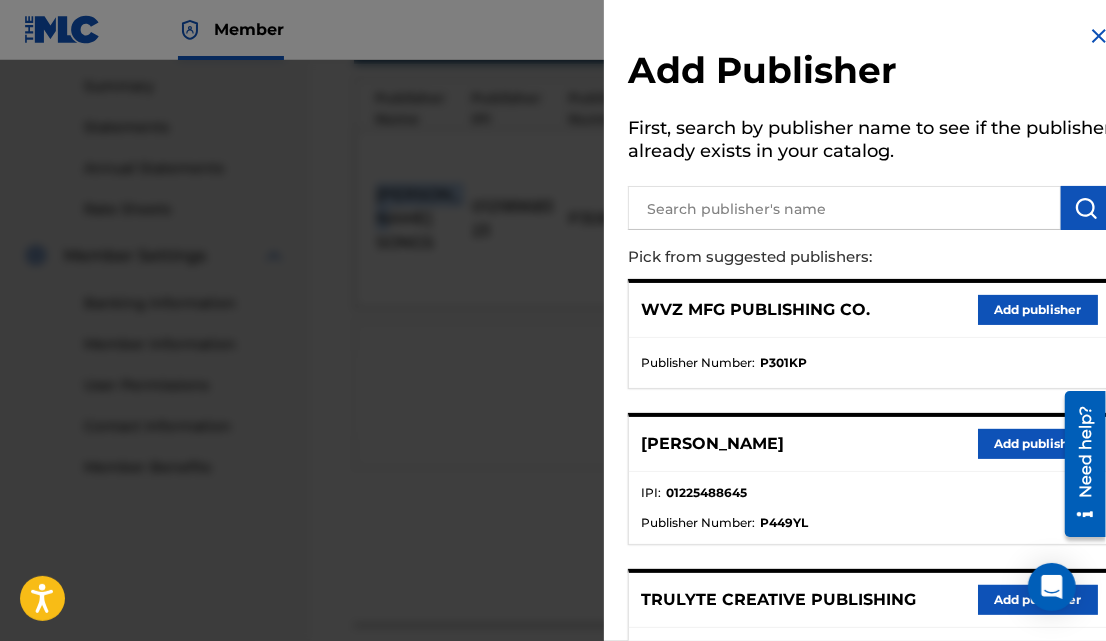 click at bounding box center [1099, 36] 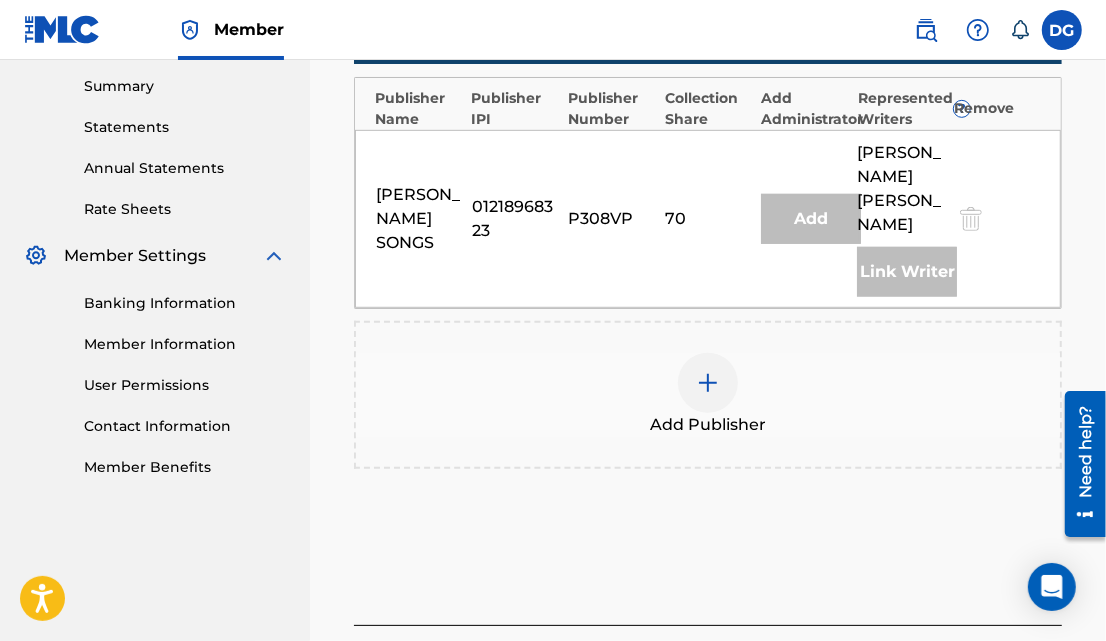 click at bounding box center (708, 383) 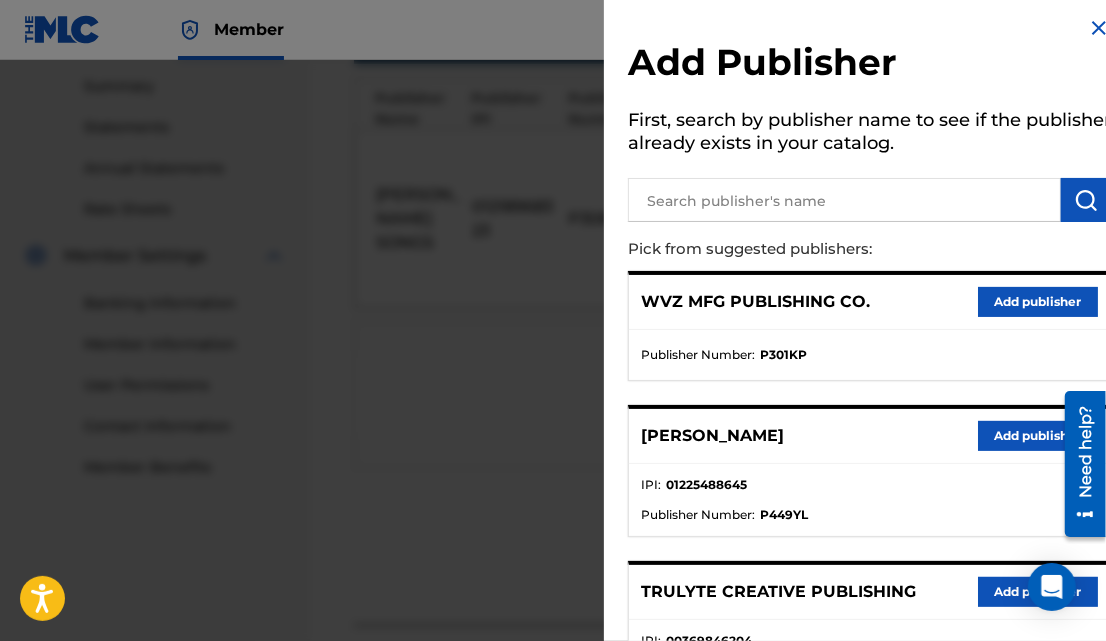 scroll, scrollTop: 0, scrollLeft: 0, axis: both 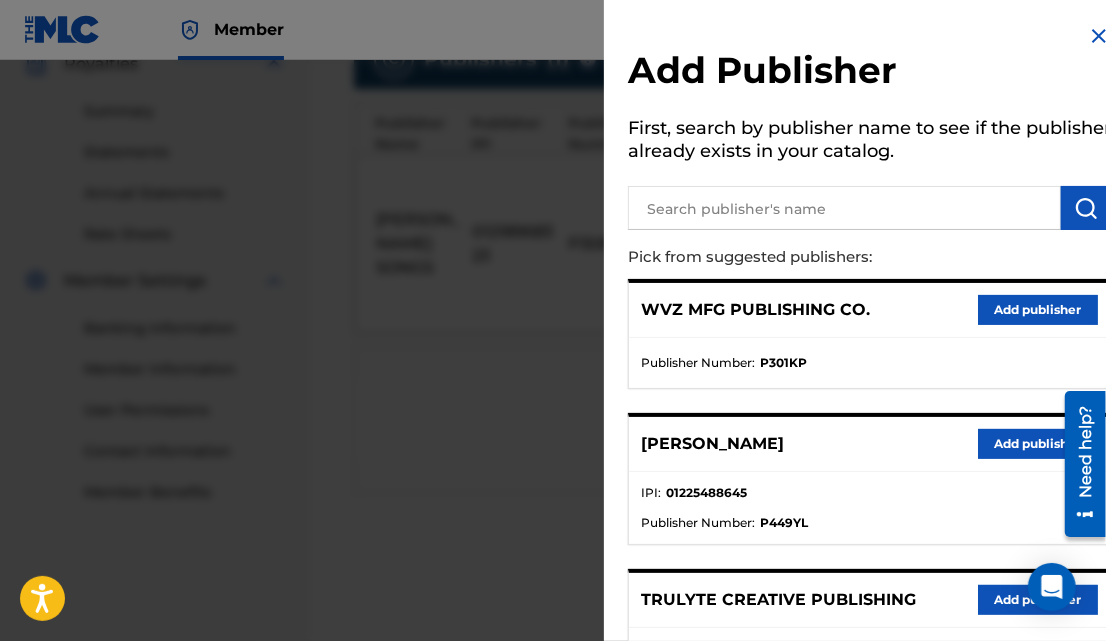 click at bounding box center (844, 208) 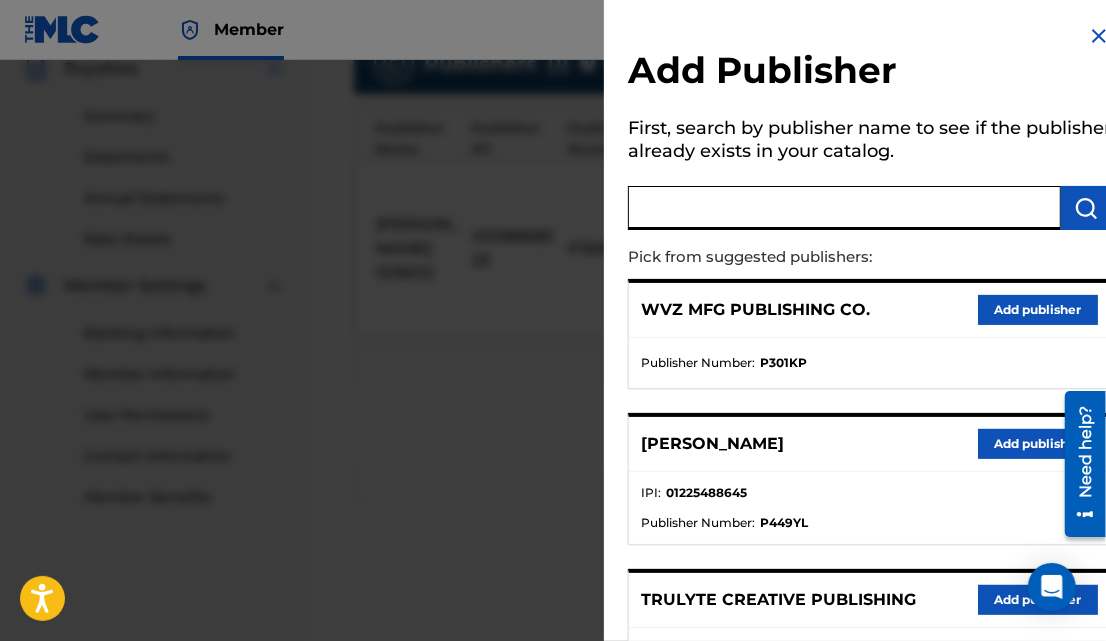 scroll, scrollTop: 611, scrollLeft: 0, axis: vertical 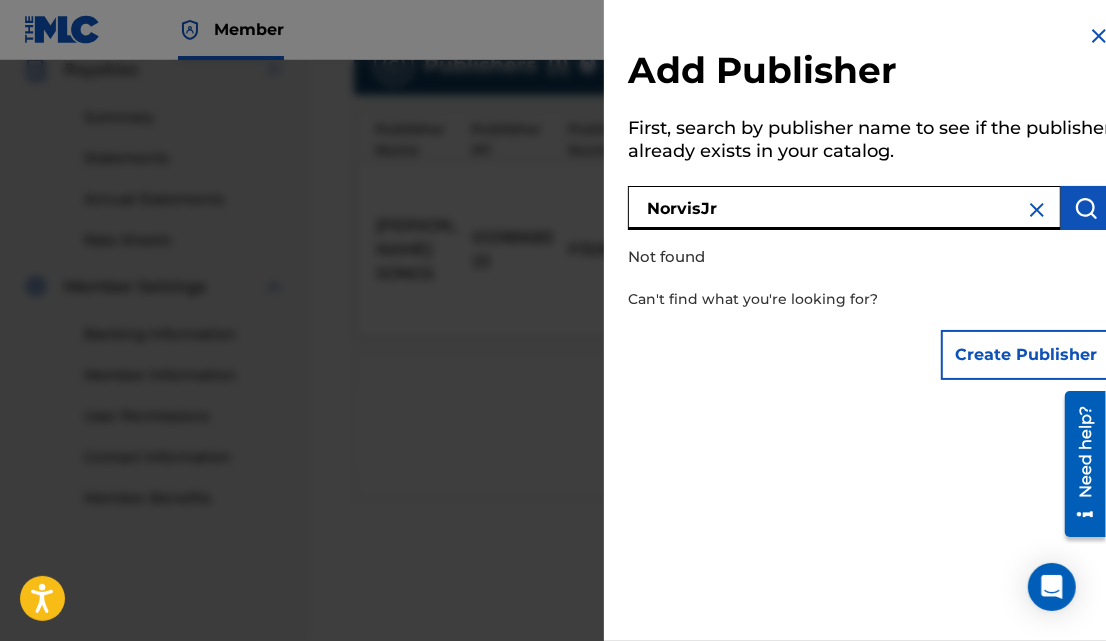 type on "NorvisJr" 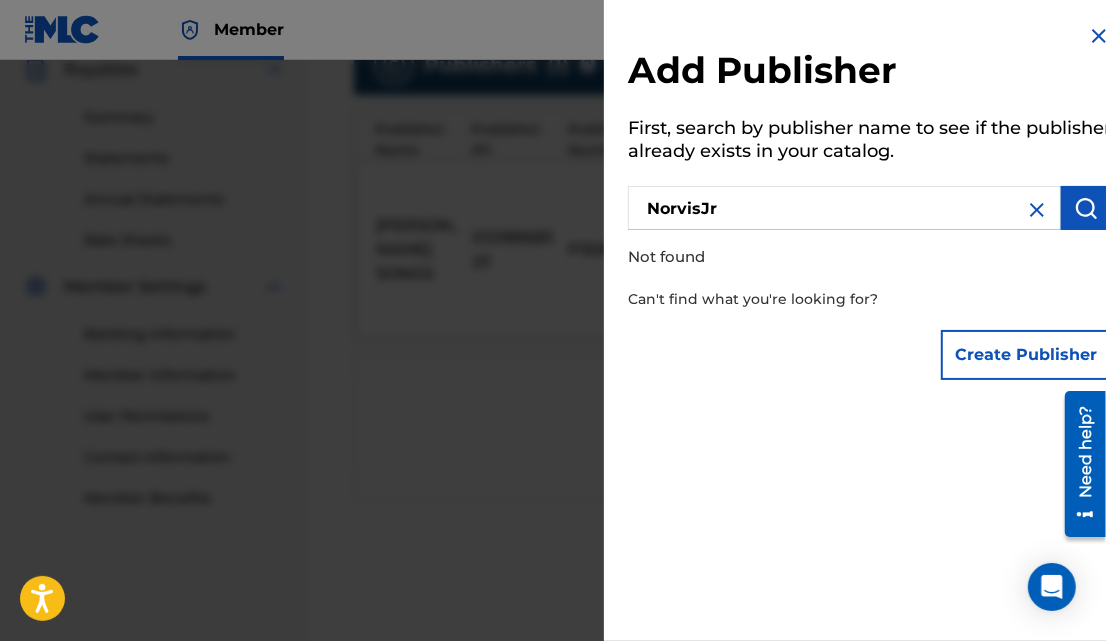 click on "Create Publisher" at bounding box center [1026, 355] 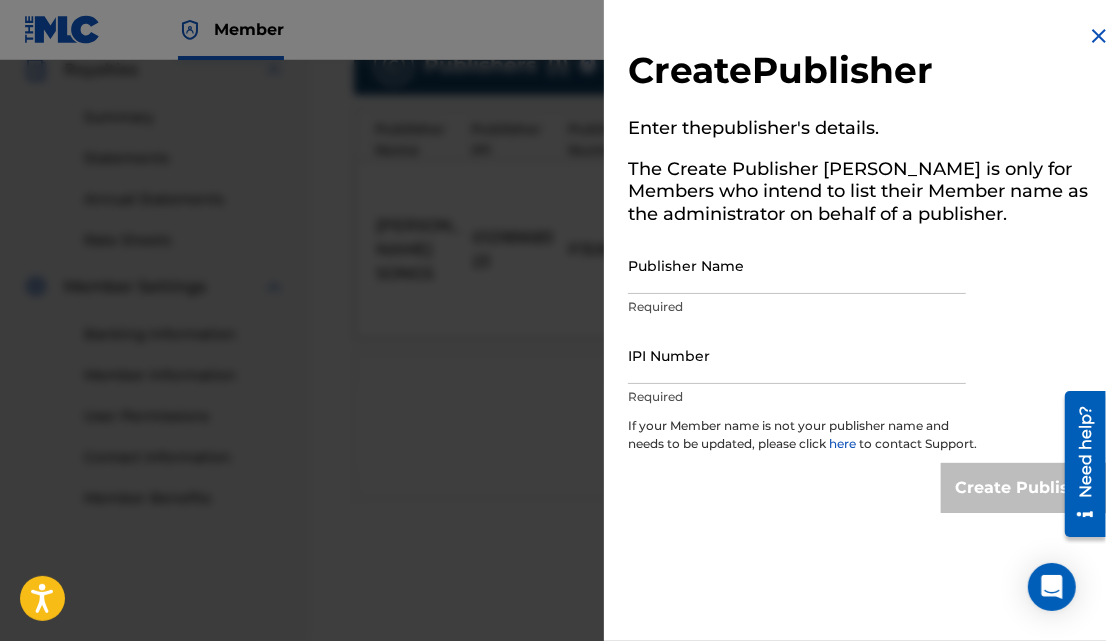 click on "Publisher Name" at bounding box center [797, 265] 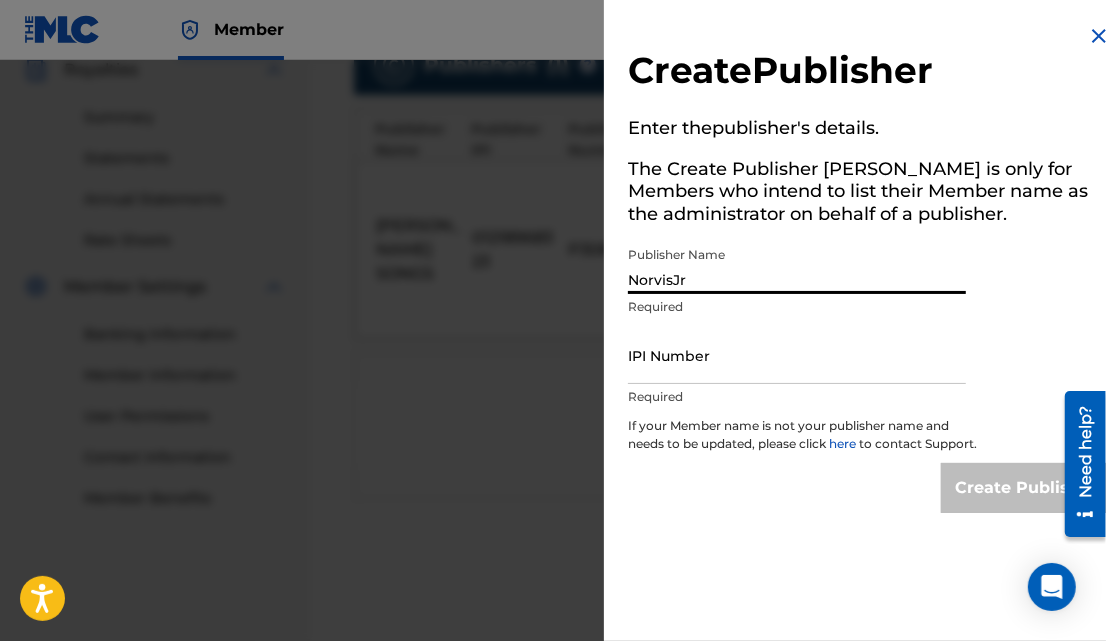 type on "NorvisJr" 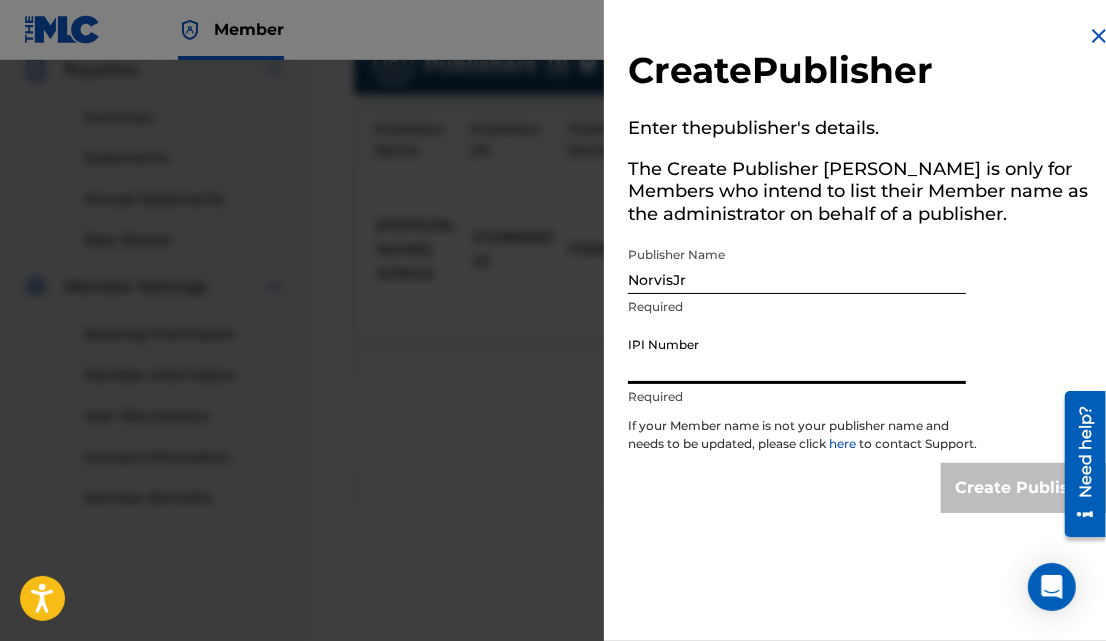 click on "IPI Number" at bounding box center [797, 355] 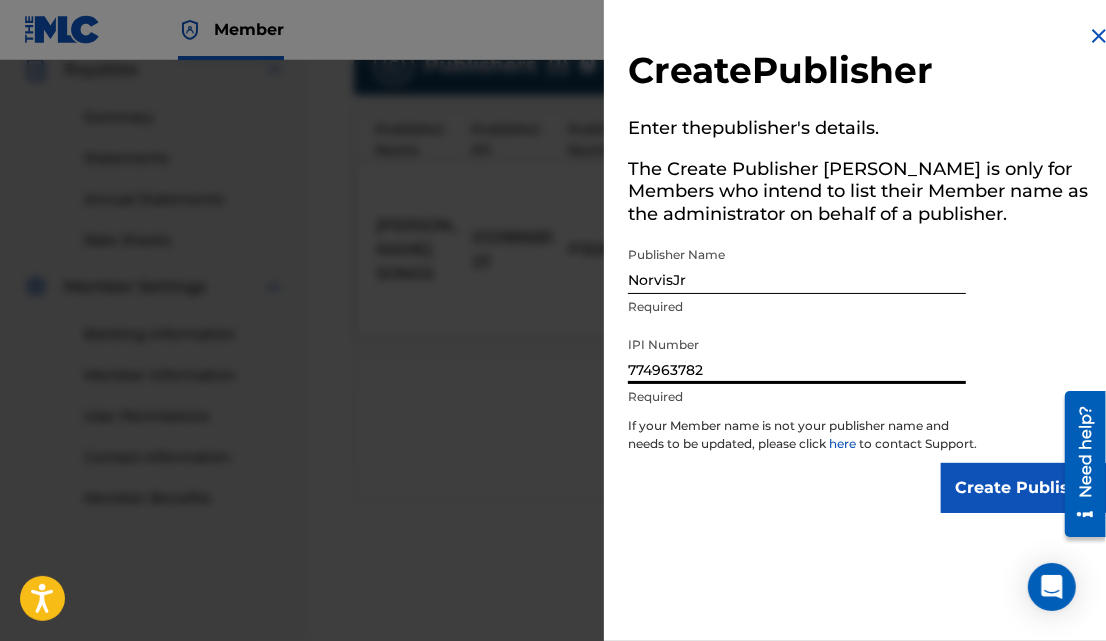 type on "774963782" 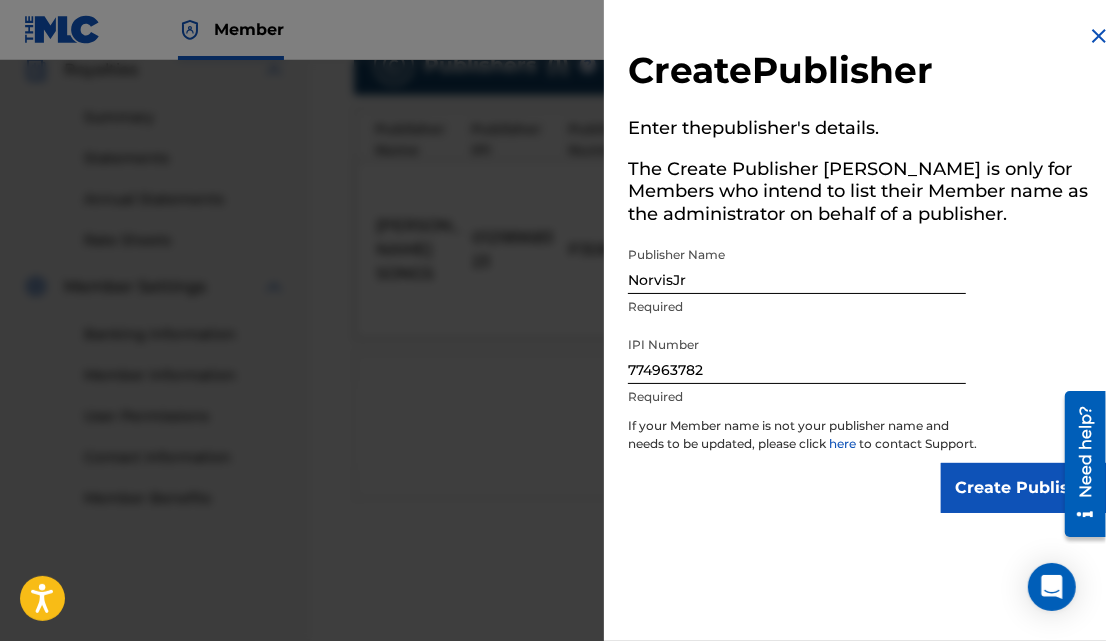 click on "Create Publisher" at bounding box center [1026, 488] 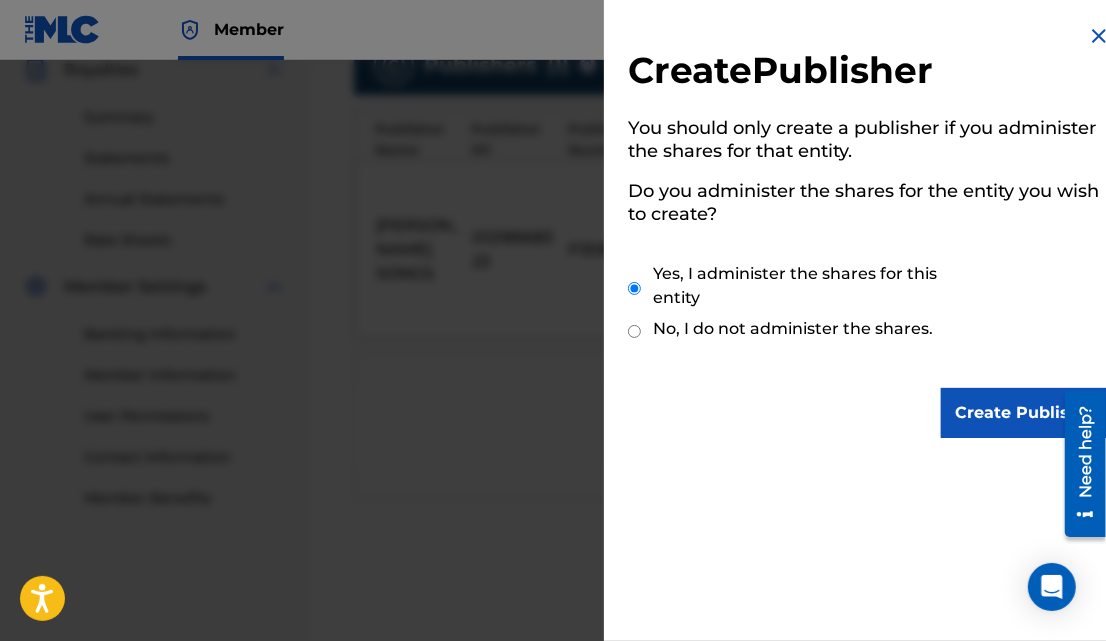 click on "Create Publisher" at bounding box center [1026, 413] 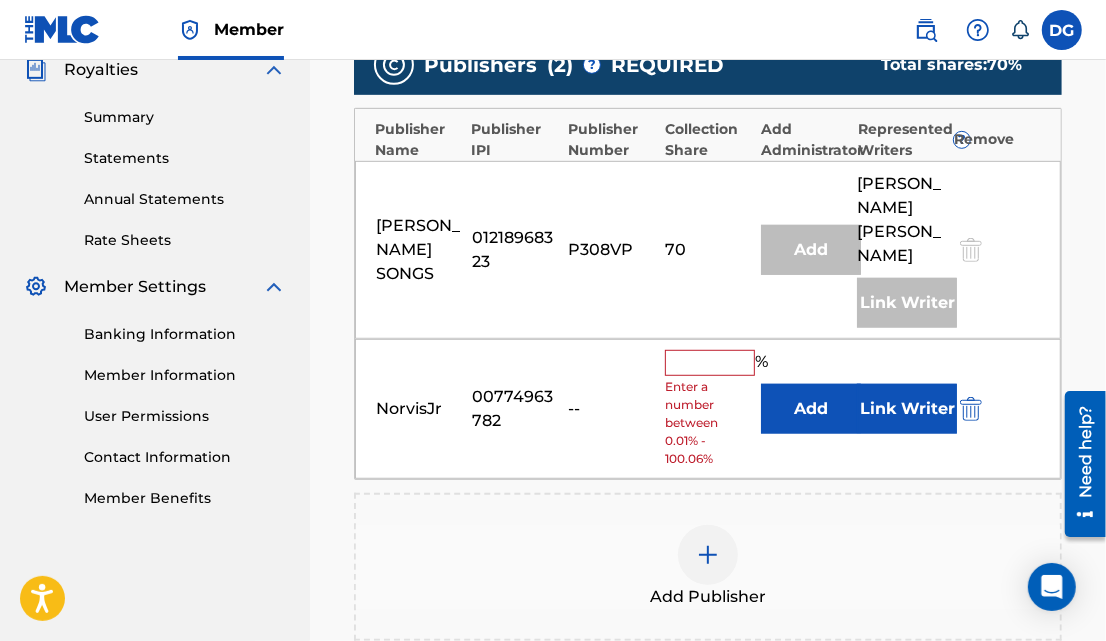 click on "Add" at bounding box center (811, 409) 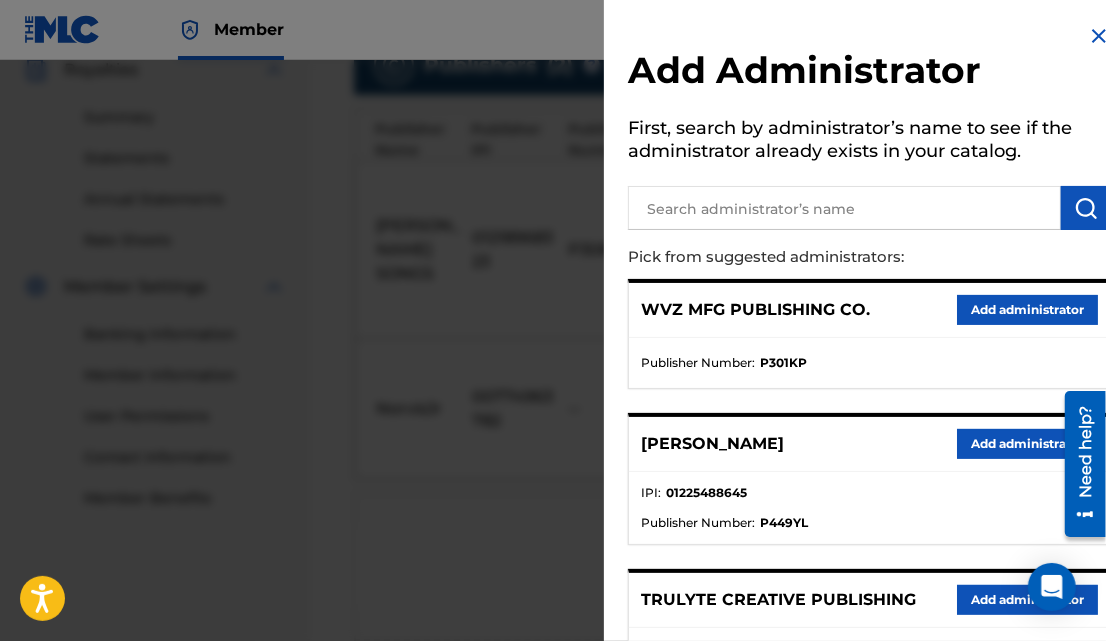 click on "Add administrator" at bounding box center [1027, 310] 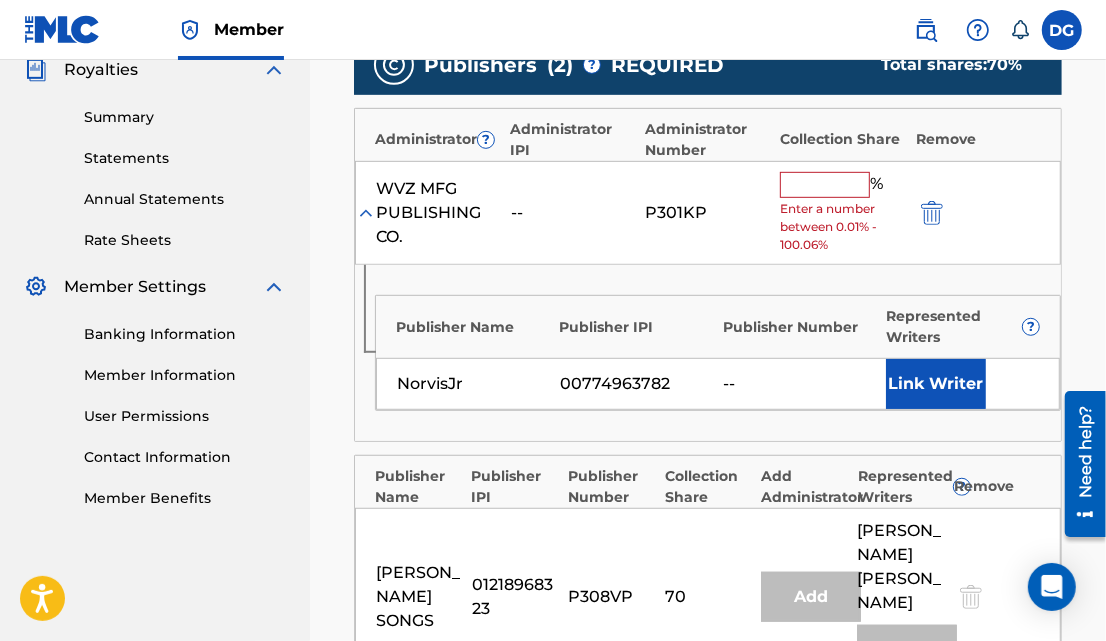 click at bounding box center (825, 185) 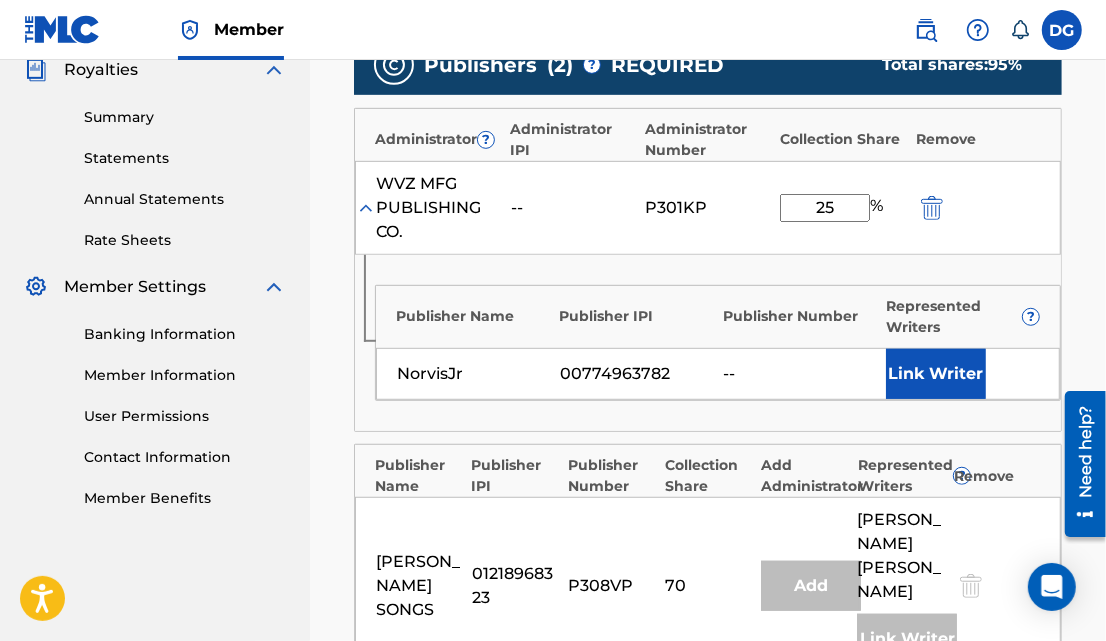 click on "Link Writer" at bounding box center [936, 374] 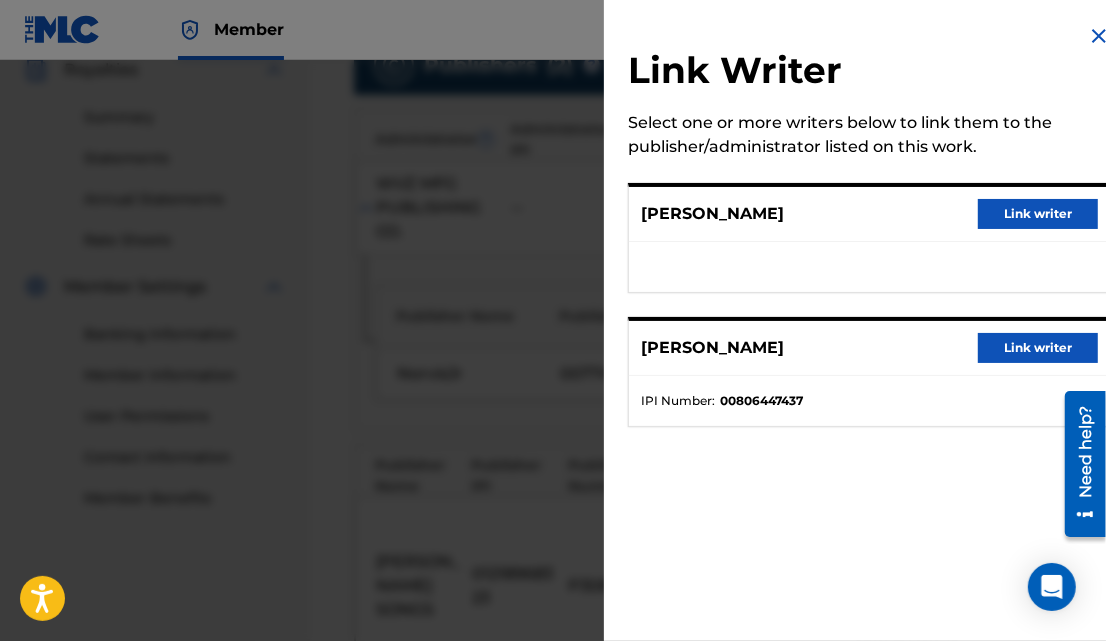 click on "Link writer" at bounding box center (1038, 214) 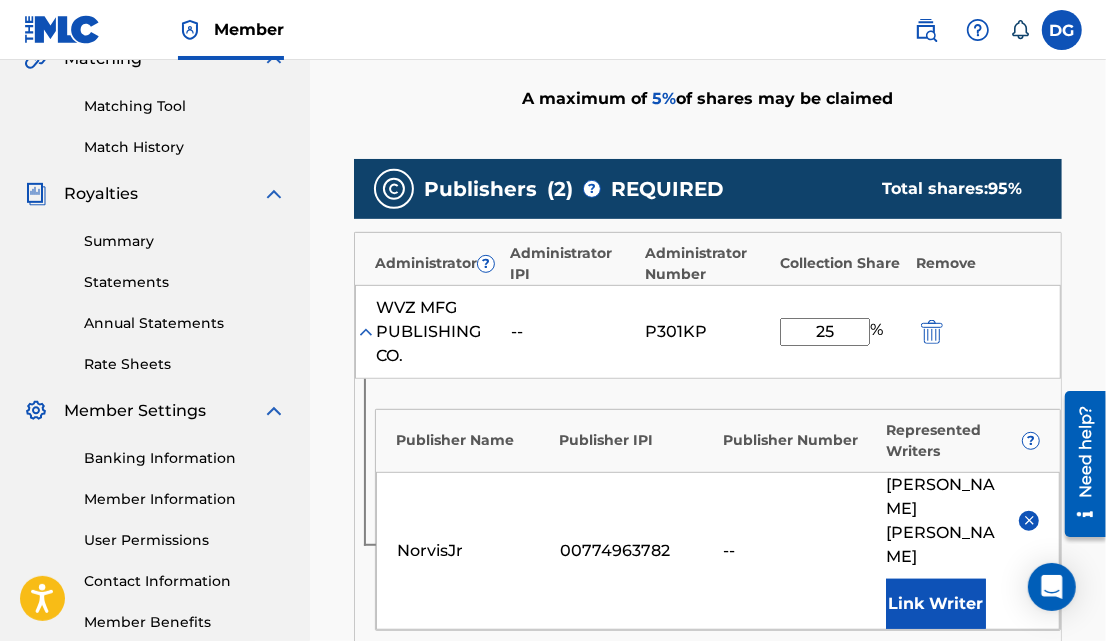 scroll, scrollTop: 486, scrollLeft: 0, axis: vertical 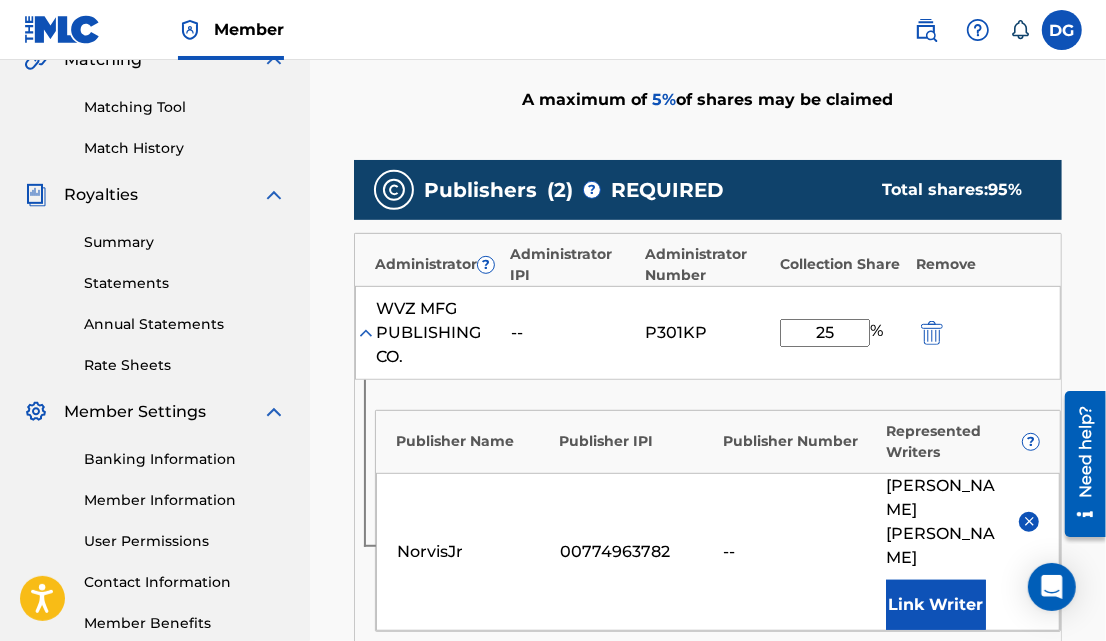 click on "25" at bounding box center (825, 333) 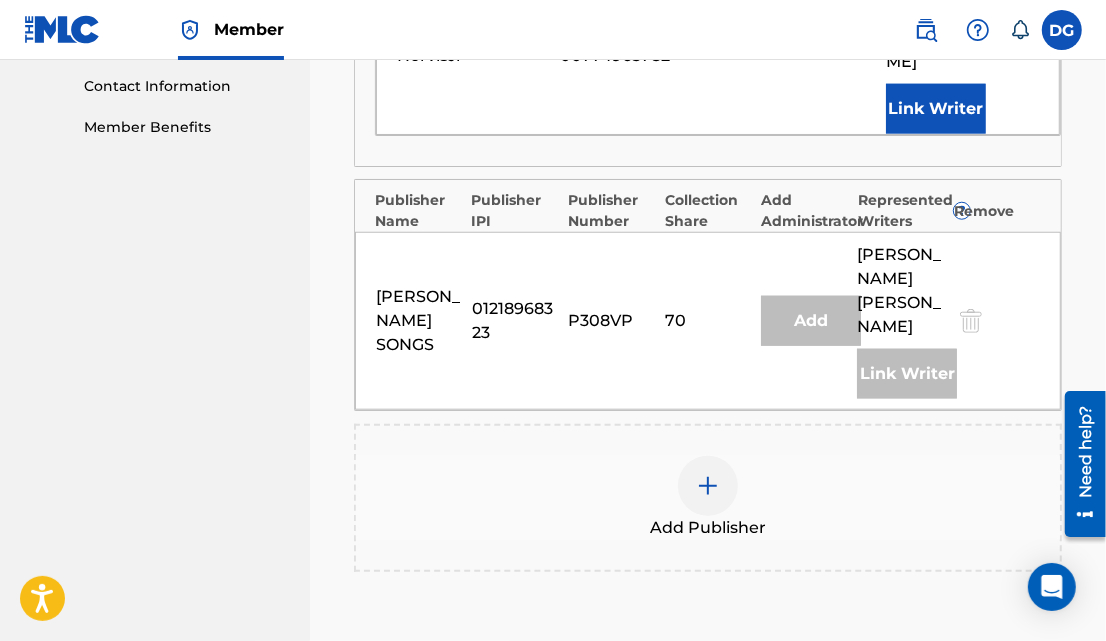 type on "15" 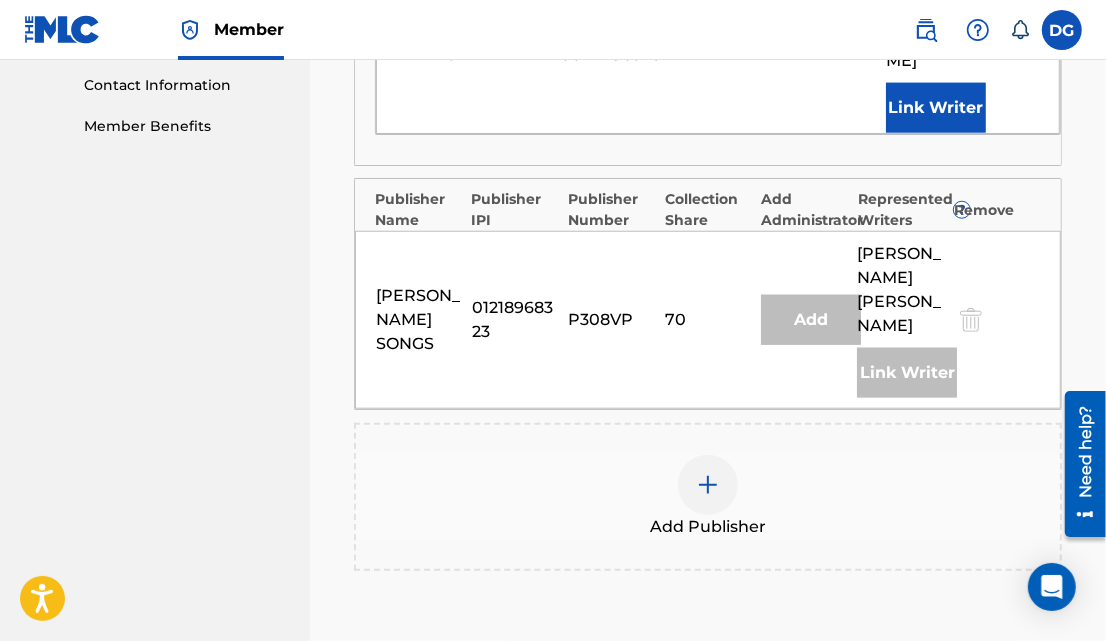 click at bounding box center (708, 485) 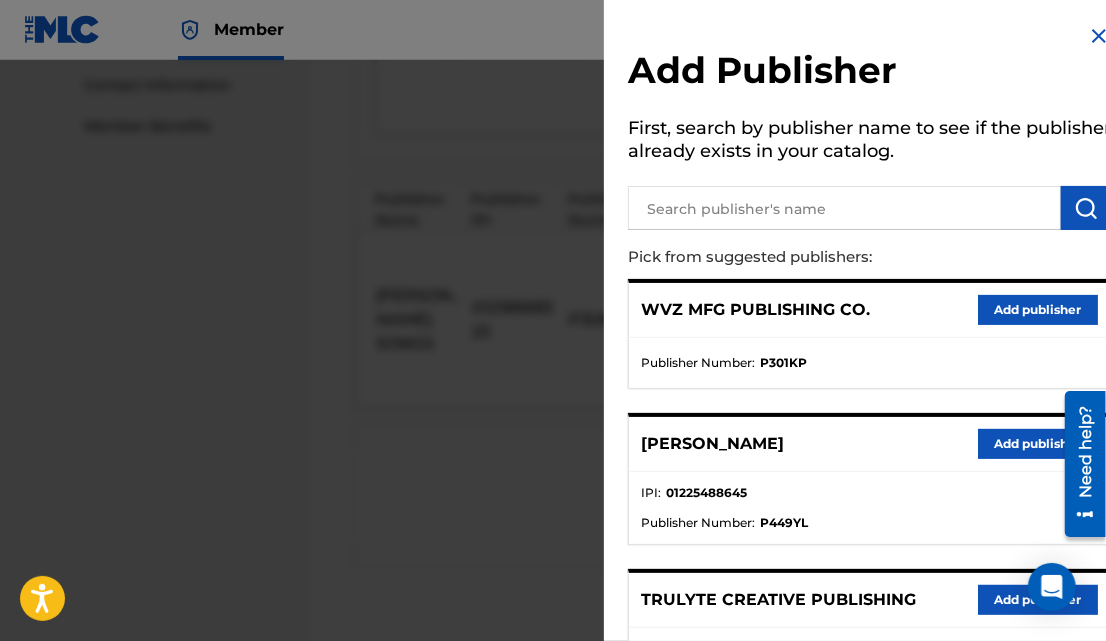 click on "Add publisher" at bounding box center (1038, 310) 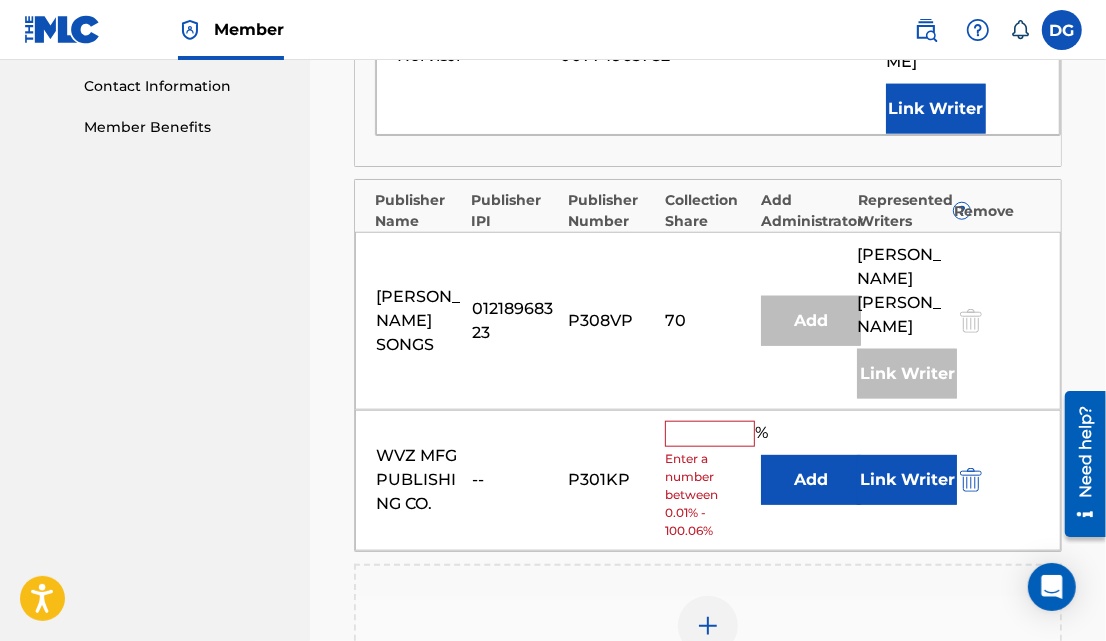 click at bounding box center [971, 480] 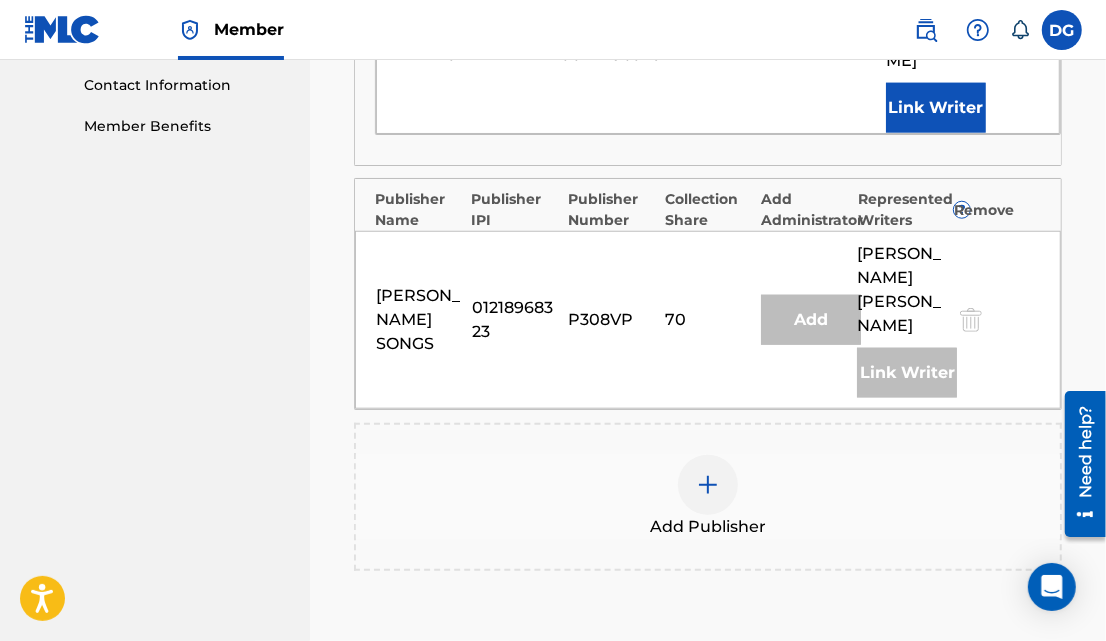 click at bounding box center [708, 485] 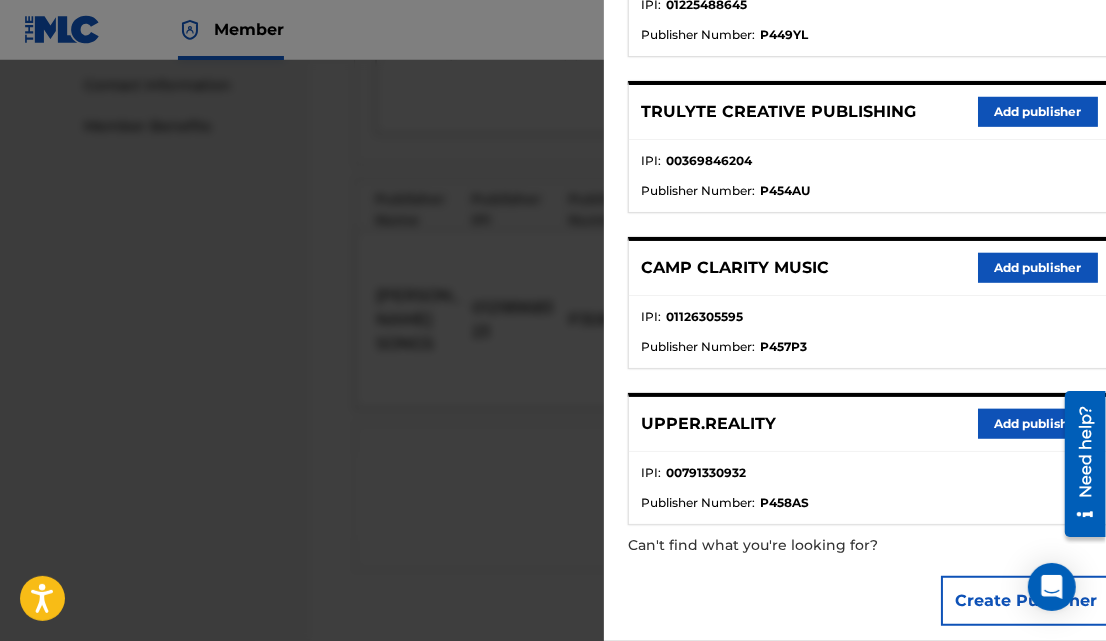 scroll, scrollTop: 507, scrollLeft: 0, axis: vertical 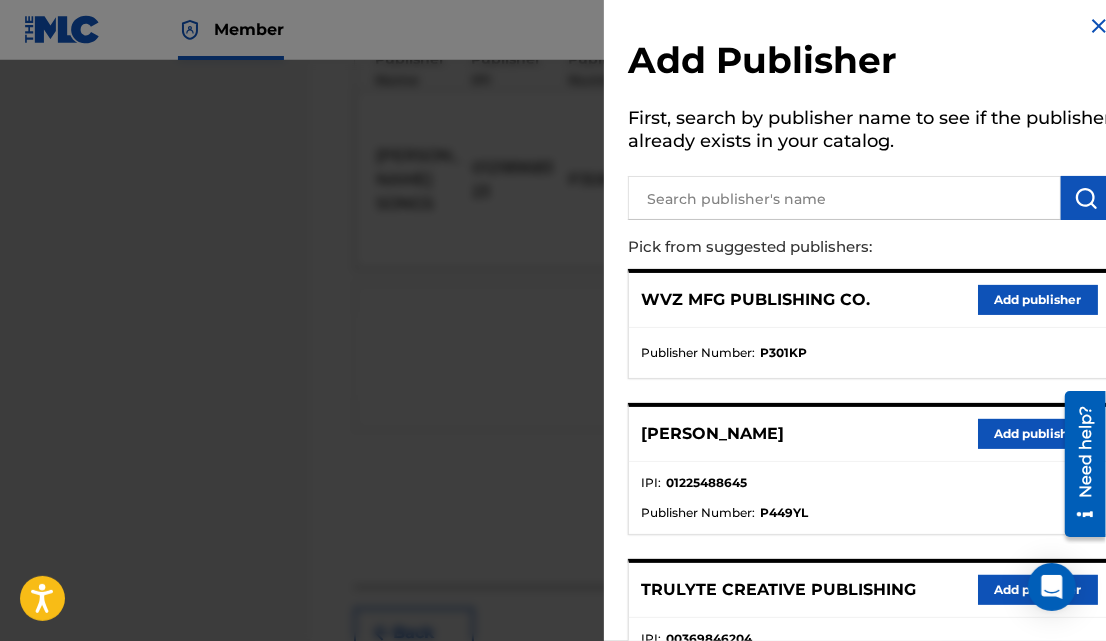 click at bounding box center (844, 198) 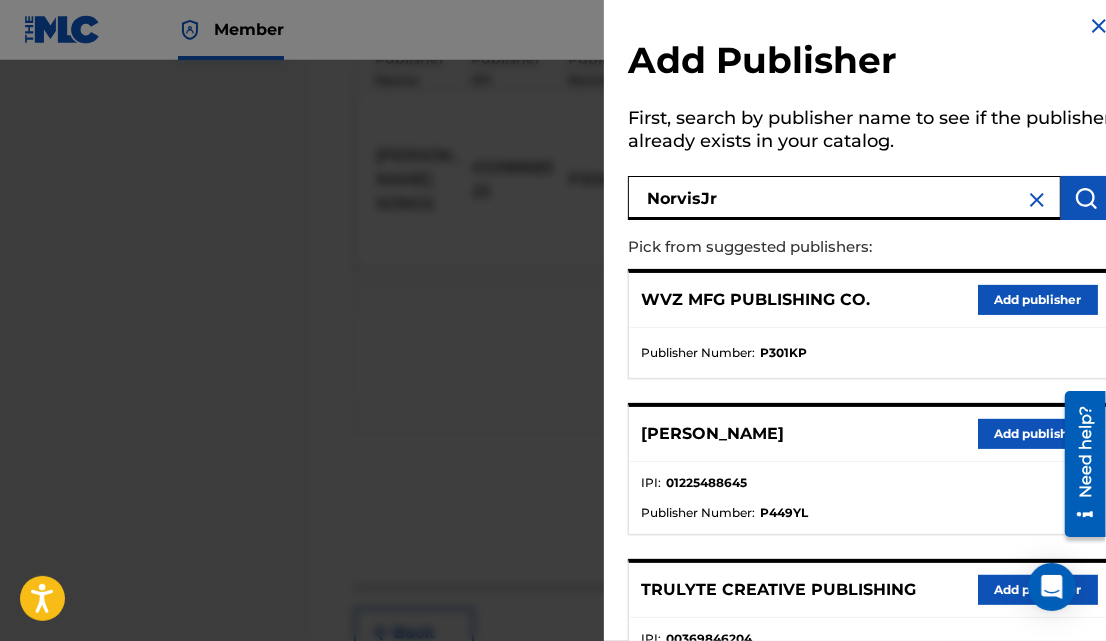 type on "NorvisJr" 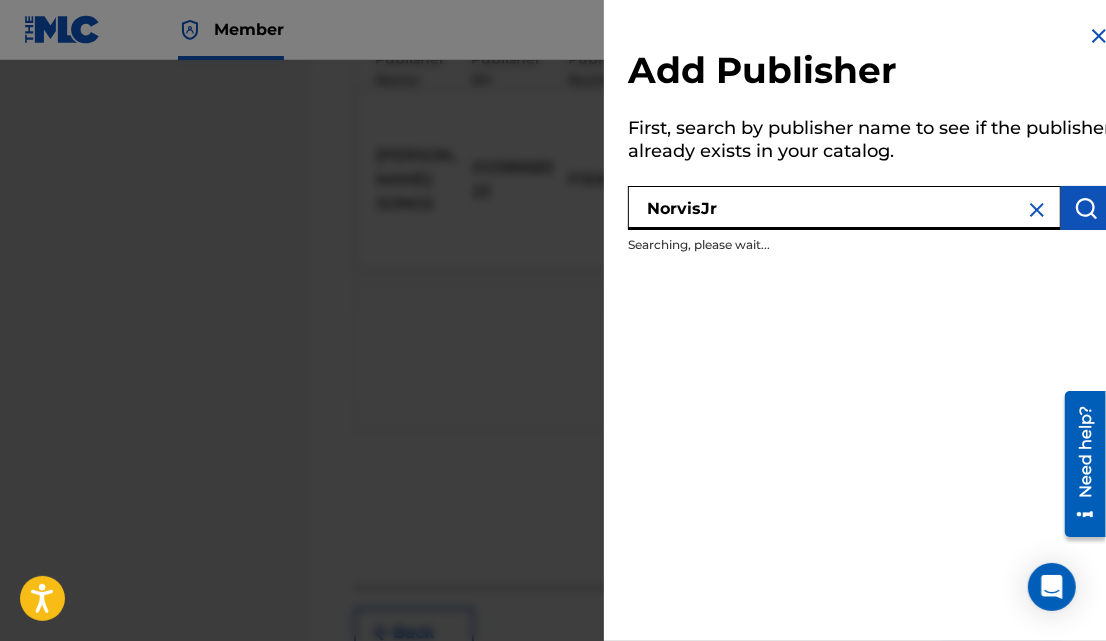 scroll, scrollTop: 0, scrollLeft: 0, axis: both 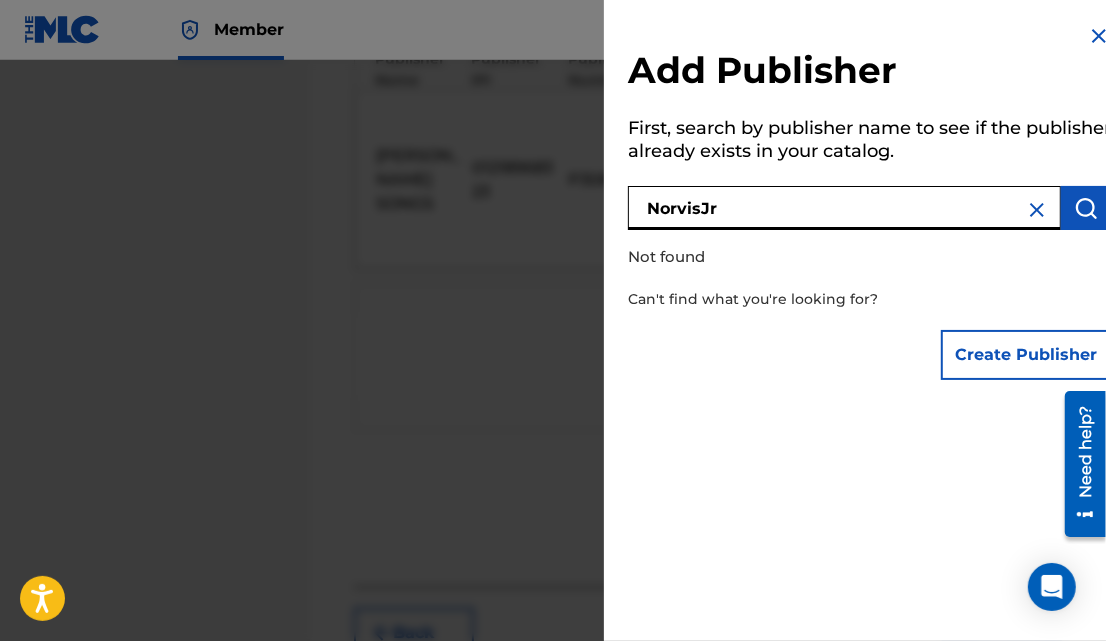 click on "Create Publisher" at bounding box center [1026, 355] 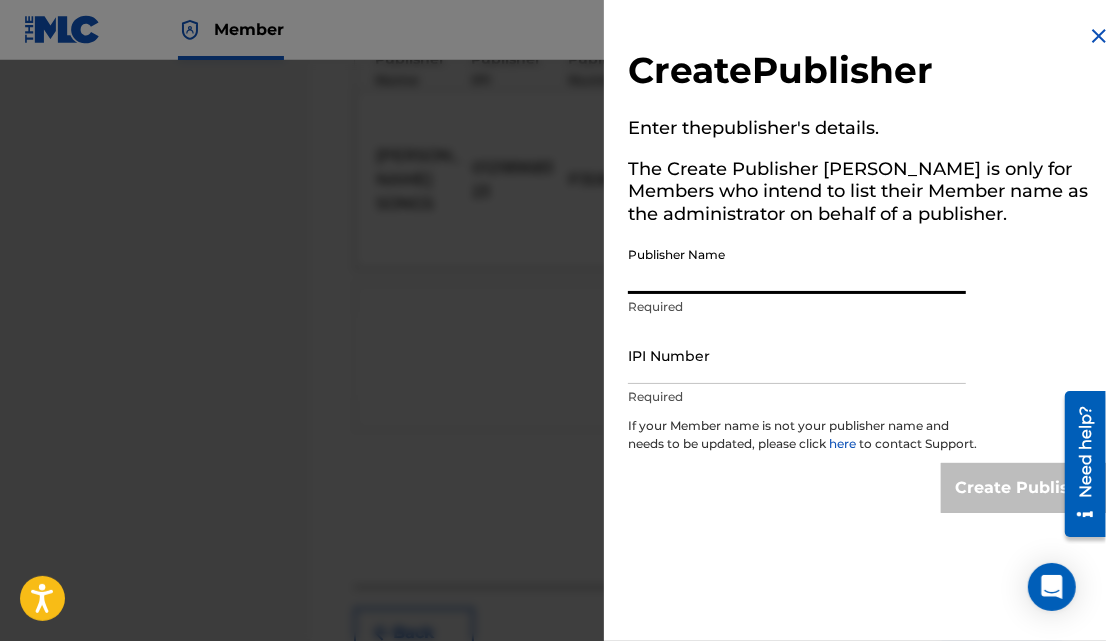 click on "Publisher Name" at bounding box center [797, 265] 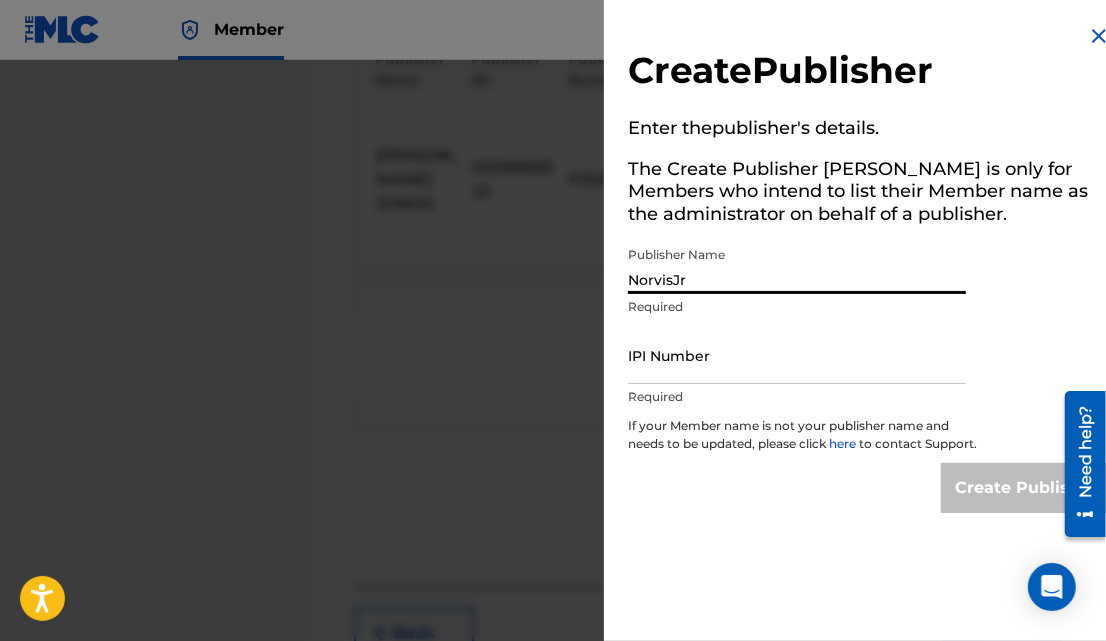 click on "IPI Number" at bounding box center [797, 355] 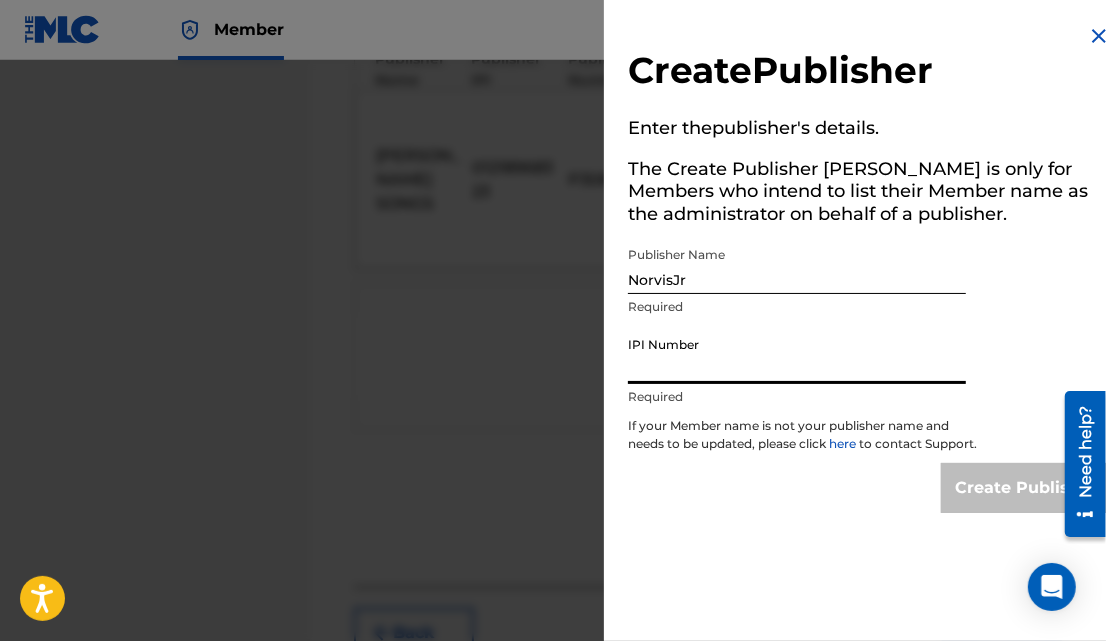 paste on "774963782" 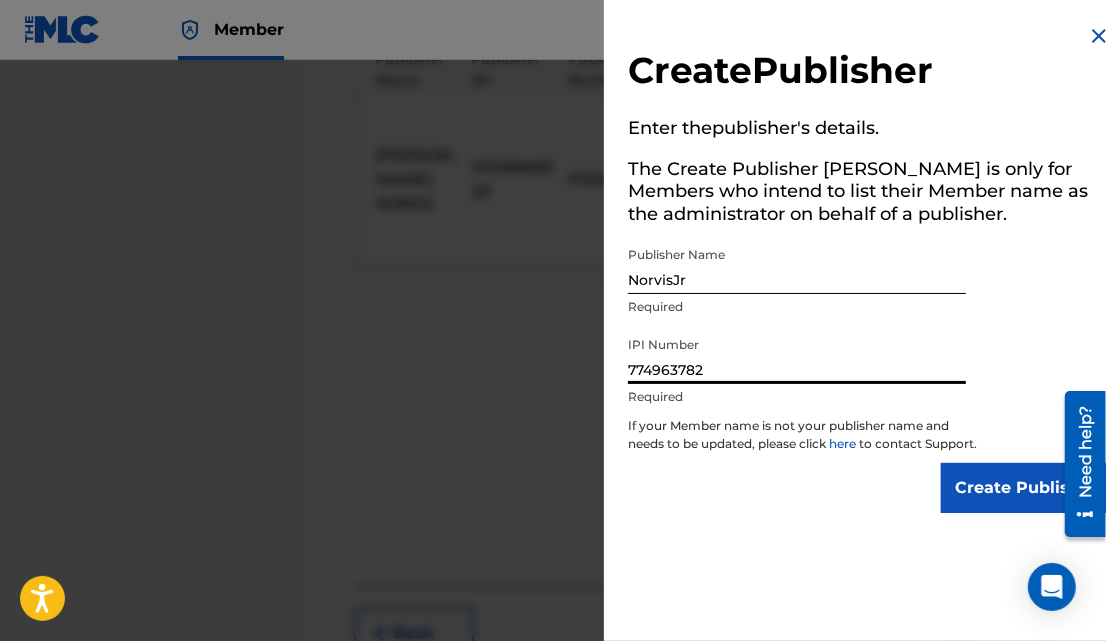 type on "774963782" 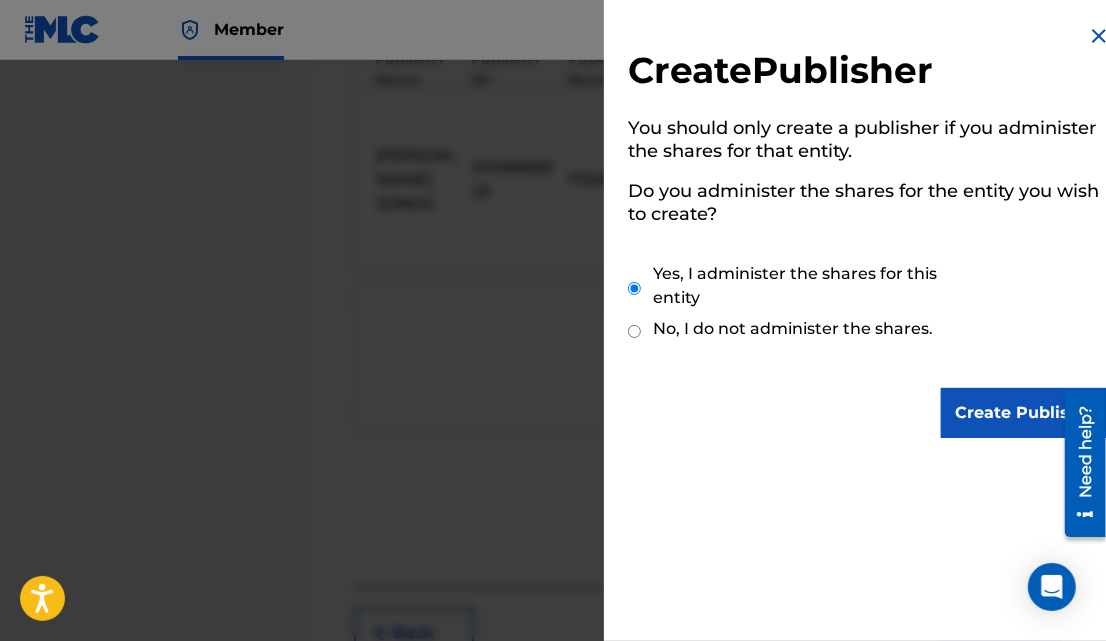 click on "Create Publisher" at bounding box center [1026, 413] 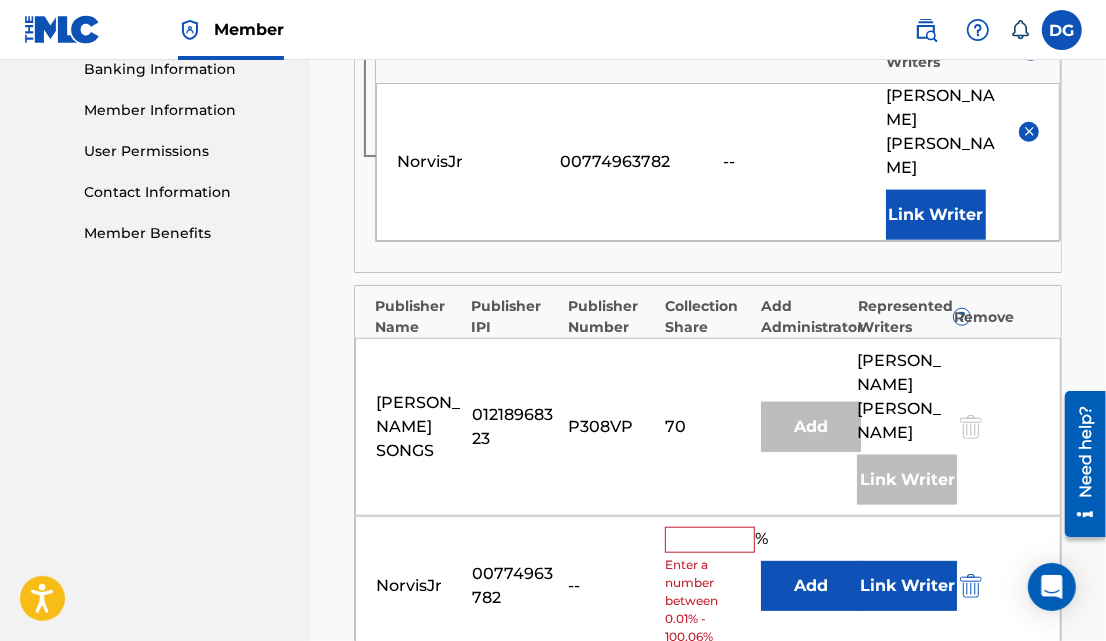 scroll, scrollTop: 875, scrollLeft: 0, axis: vertical 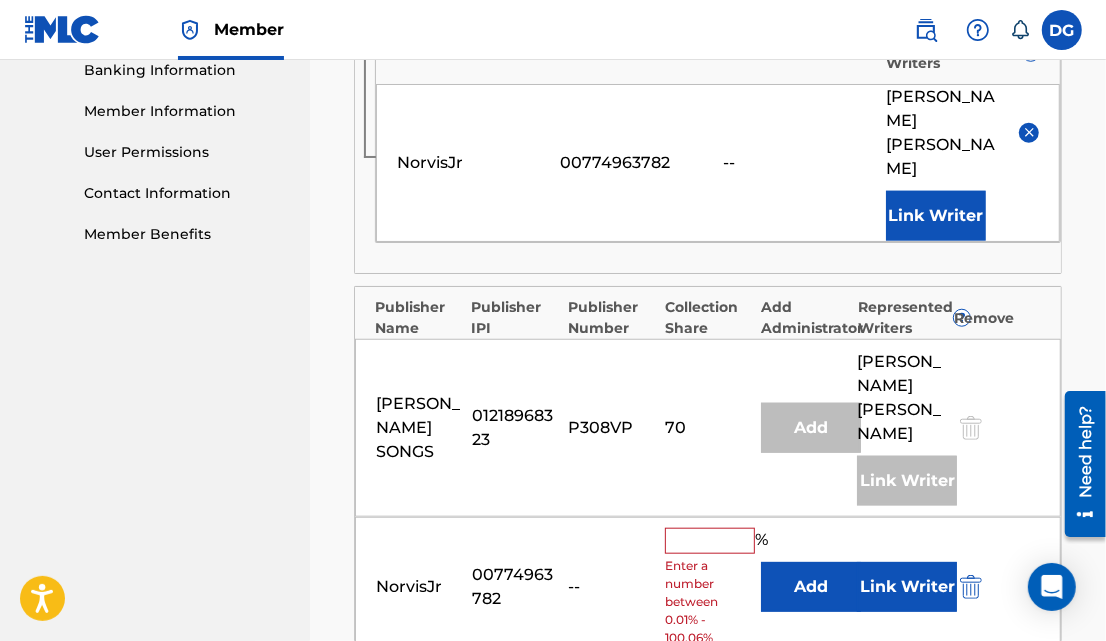 click at bounding box center (710, 541) 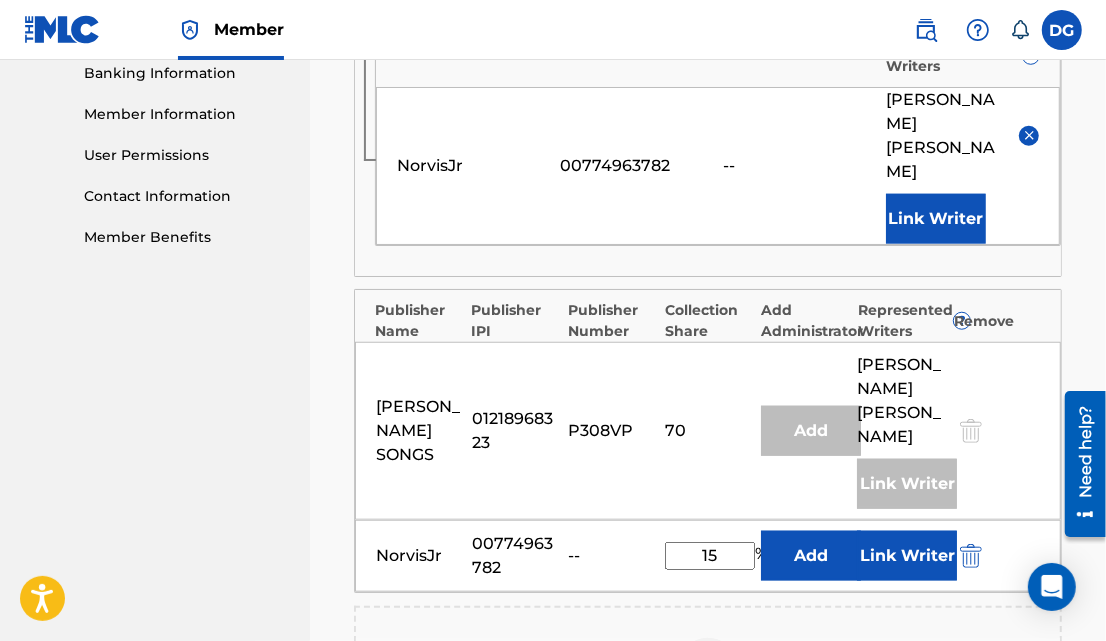 scroll, scrollTop: 873, scrollLeft: 0, axis: vertical 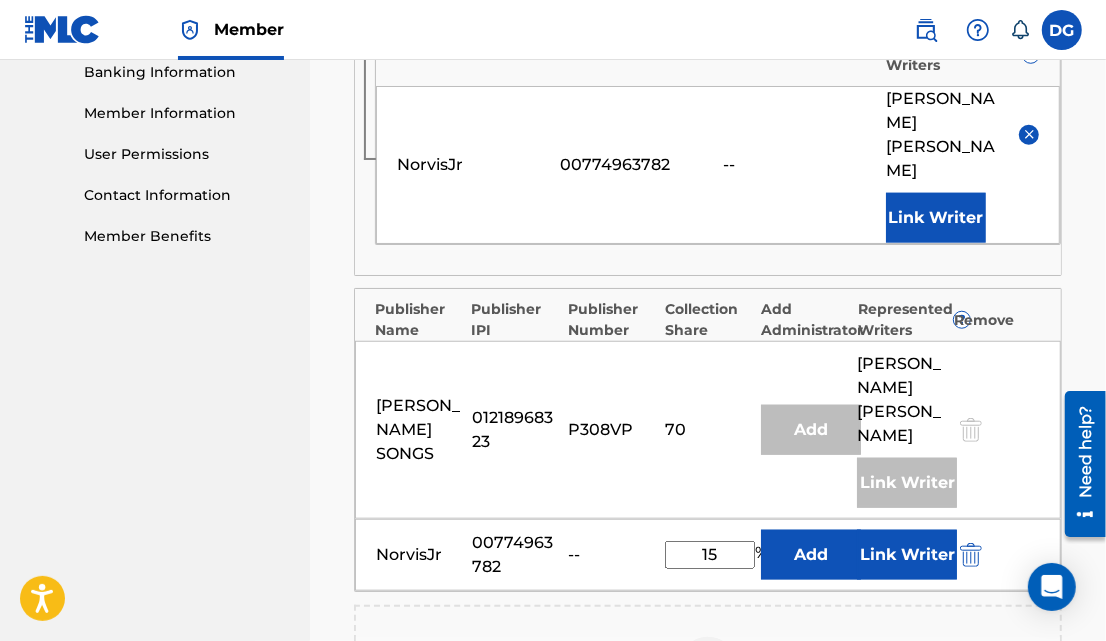 type on "15" 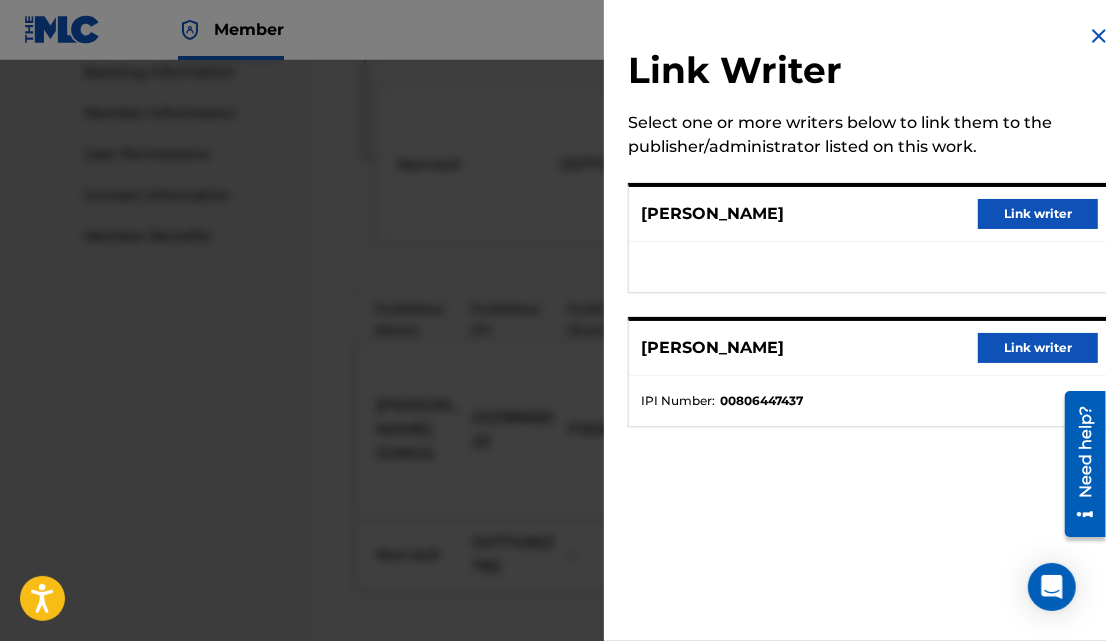 click on "Link writer" at bounding box center [1038, 214] 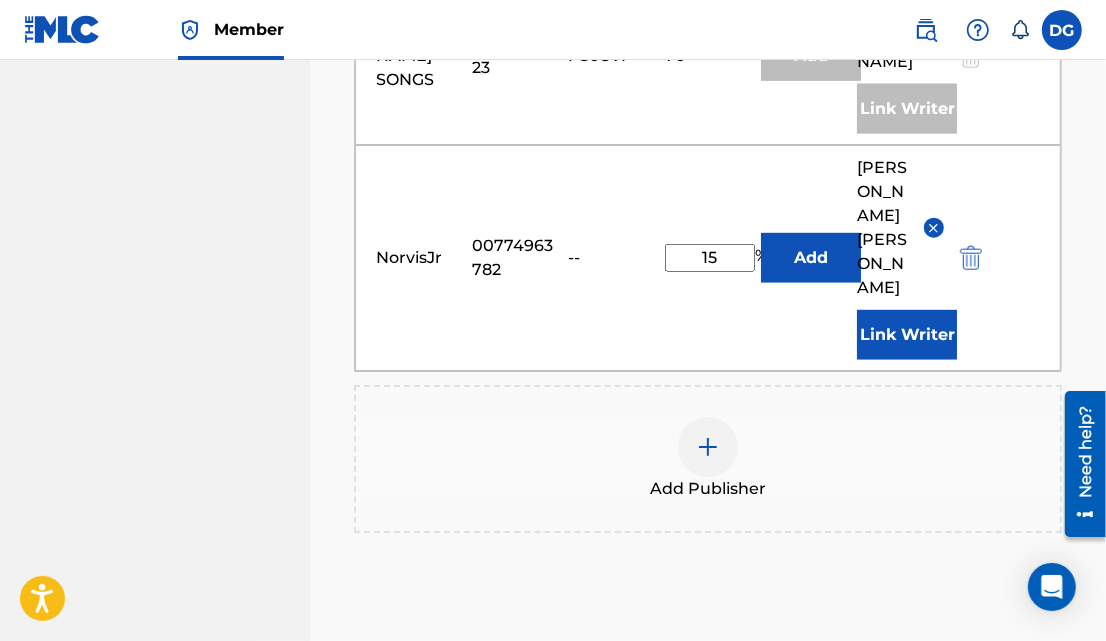 click on "Next" at bounding box center (1002, 735) 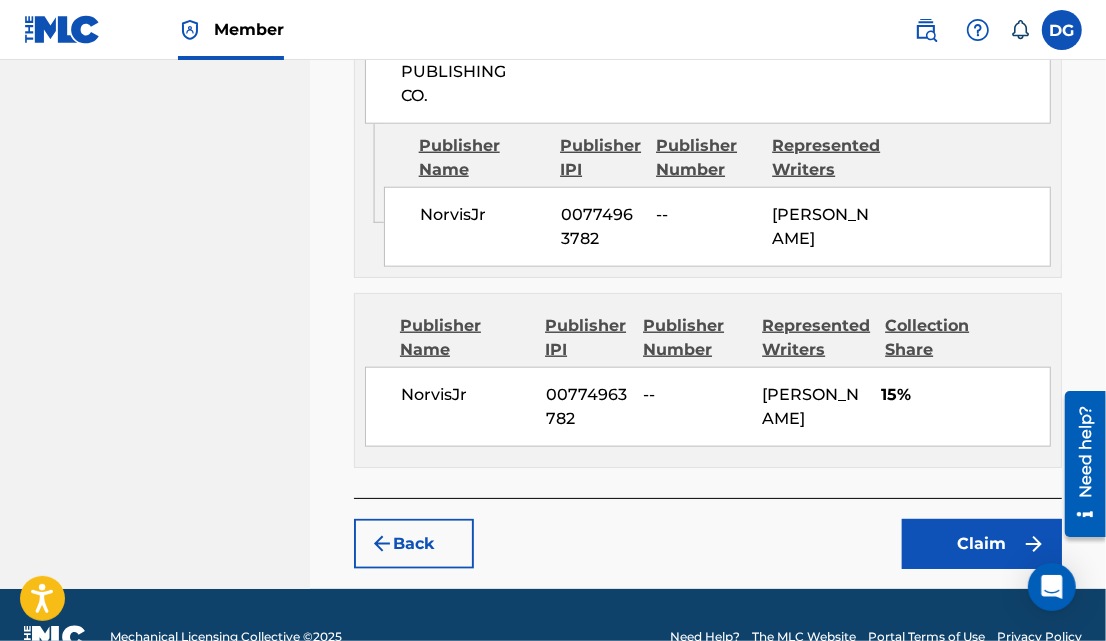 scroll, scrollTop: 1213, scrollLeft: 0, axis: vertical 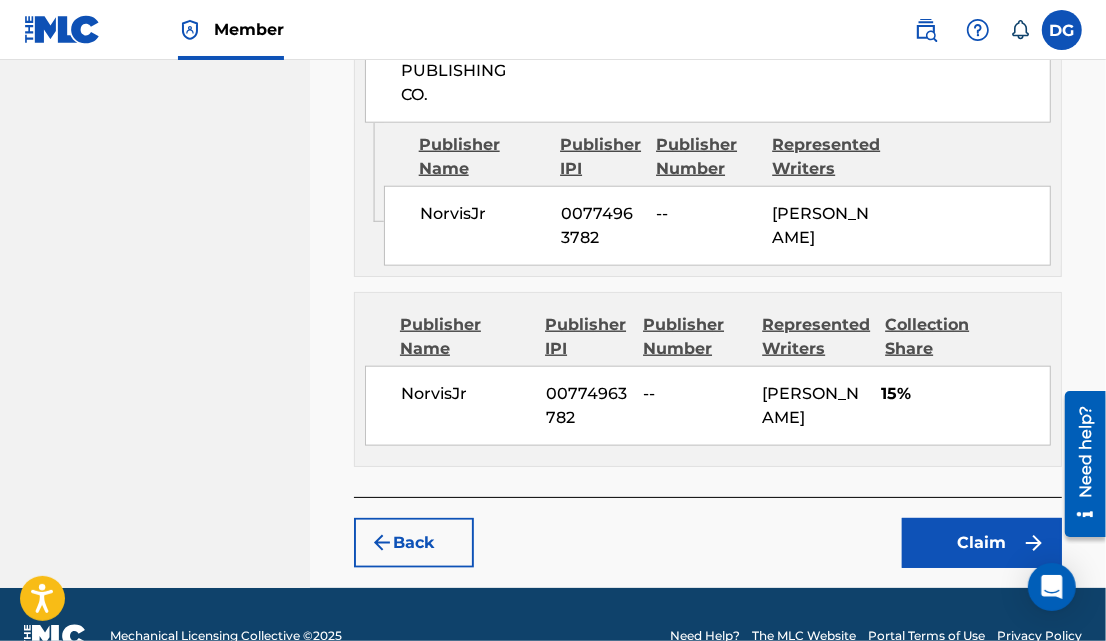 click on "Claim" at bounding box center [982, 543] 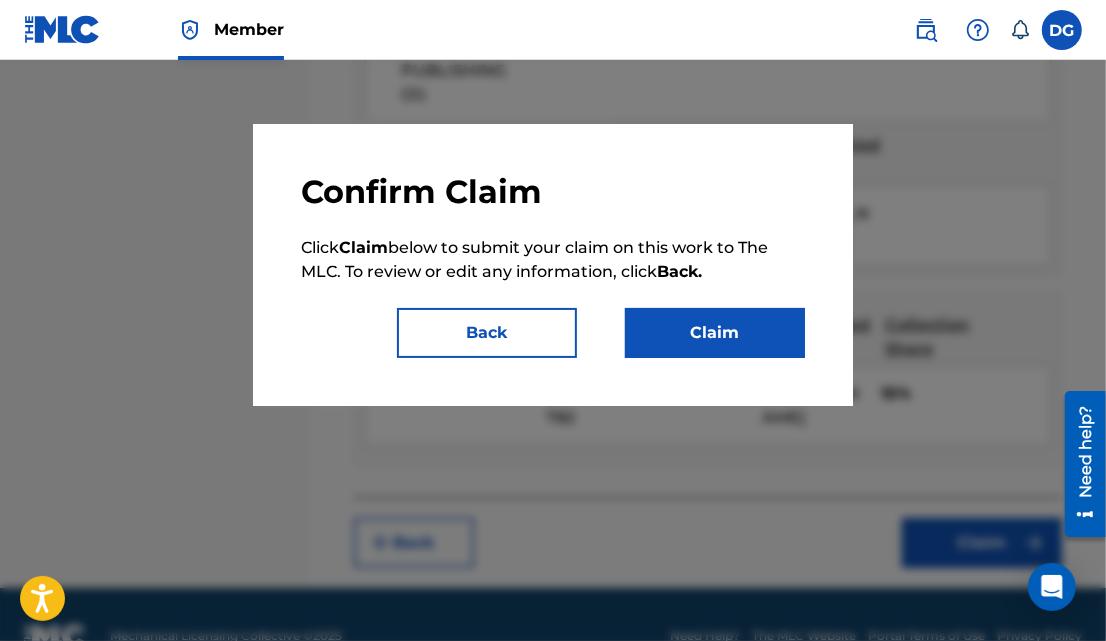 drag, startPoint x: 752, startPoint y: 338, endPoint x: 811, endPoint y: 236, distance: 117.83463 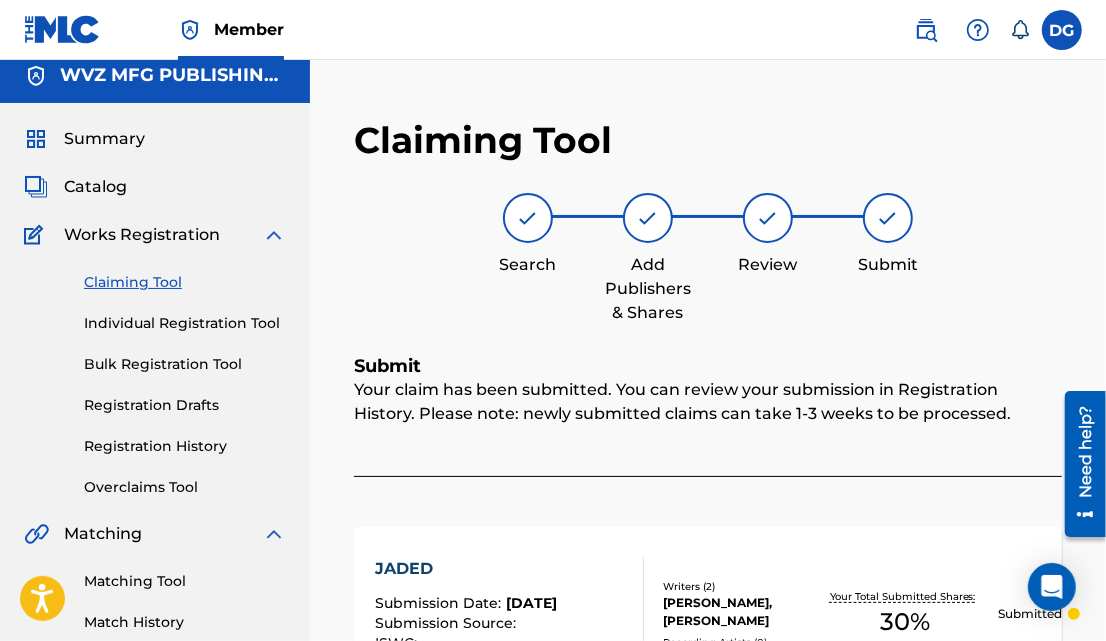 scroll, scrollTop: 0, scrollLeft: 0, axis: both 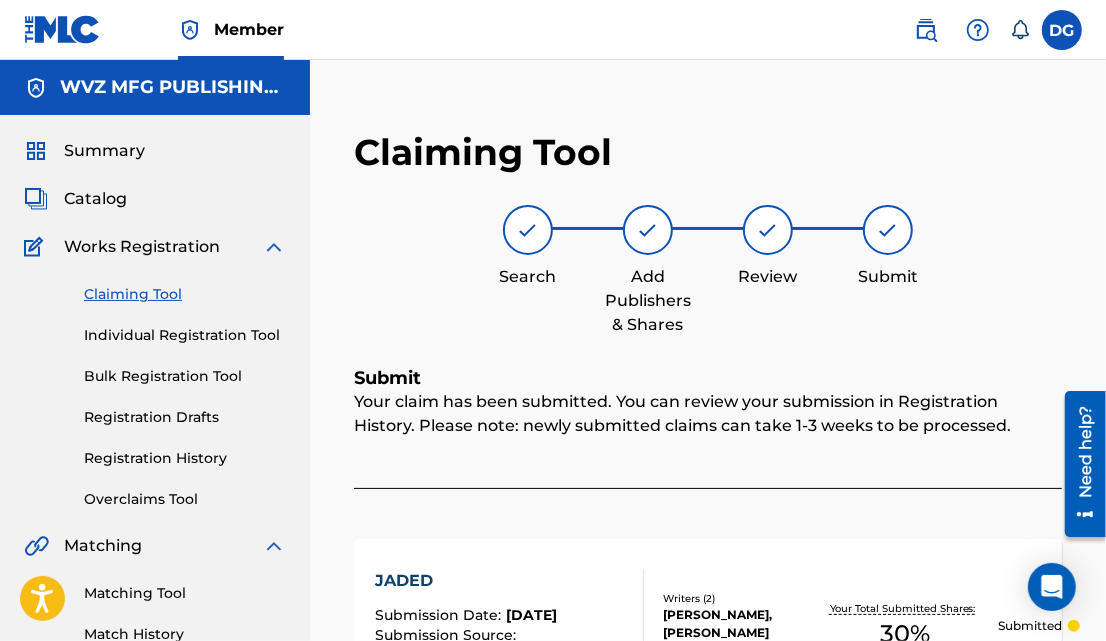 click on "Catalog" at bounding box center (95, 199) 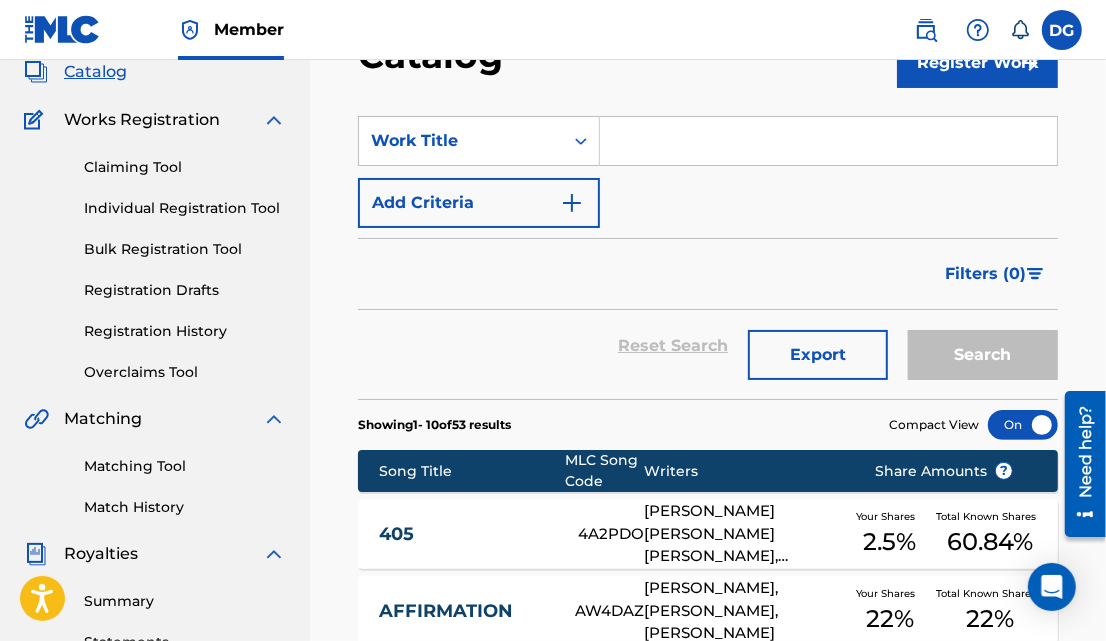 scroll, scrollTop: 125, scrollLeft: 0, axis: vertical 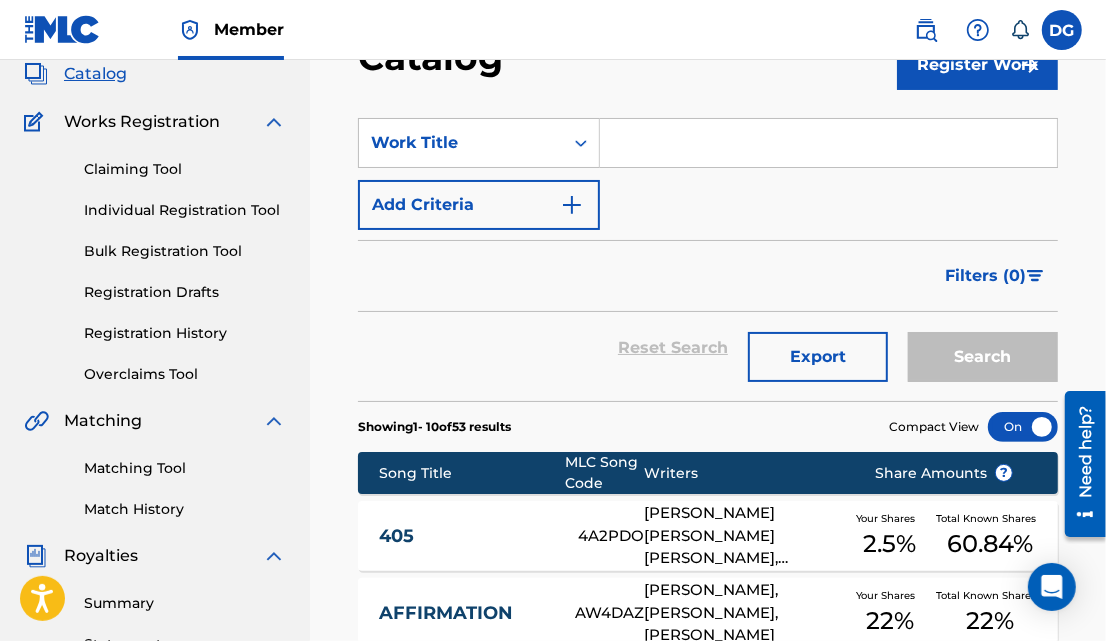 click on "Registration History" at bounding box center [185, 333] 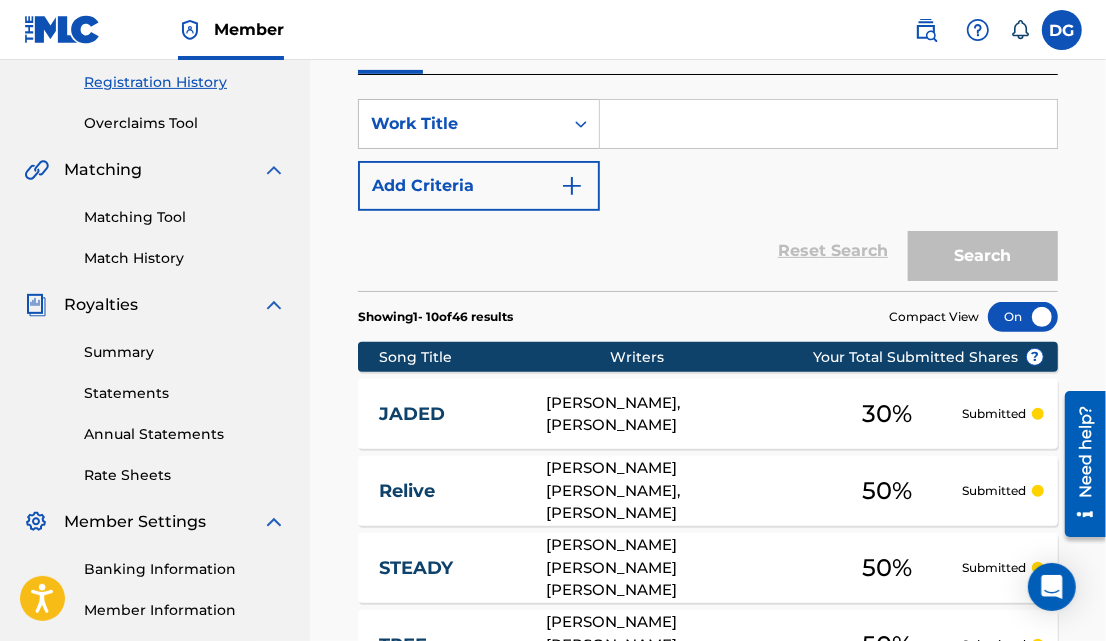 scroll, scrollTop: 375, scrollLeft: 0, axis: vertical 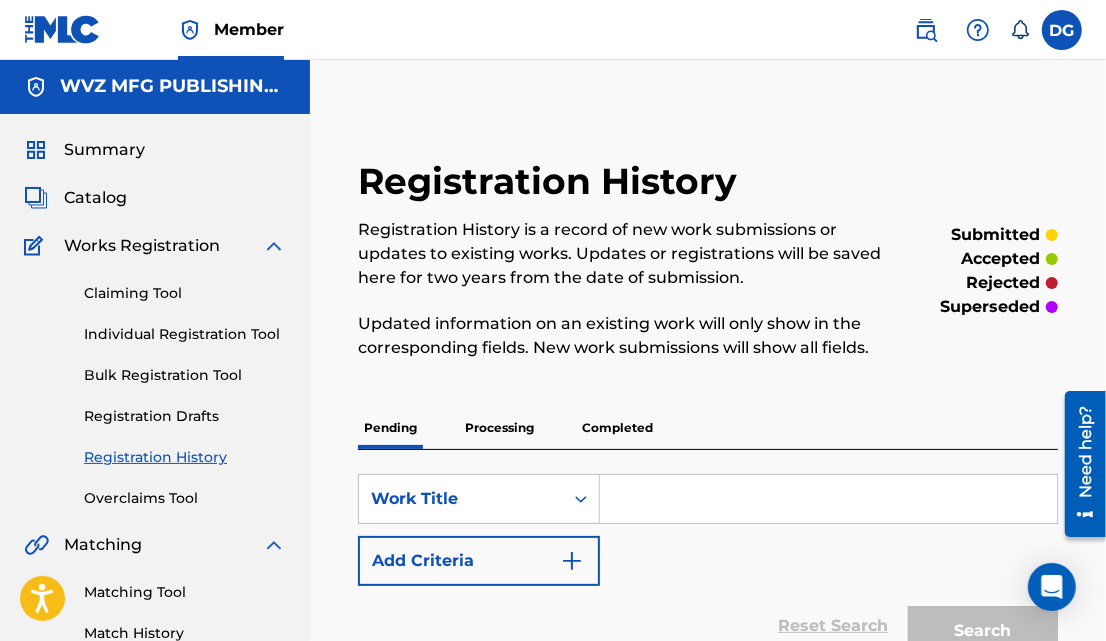 click on "Individual Registration Tool" at bounding box center (185, 334) 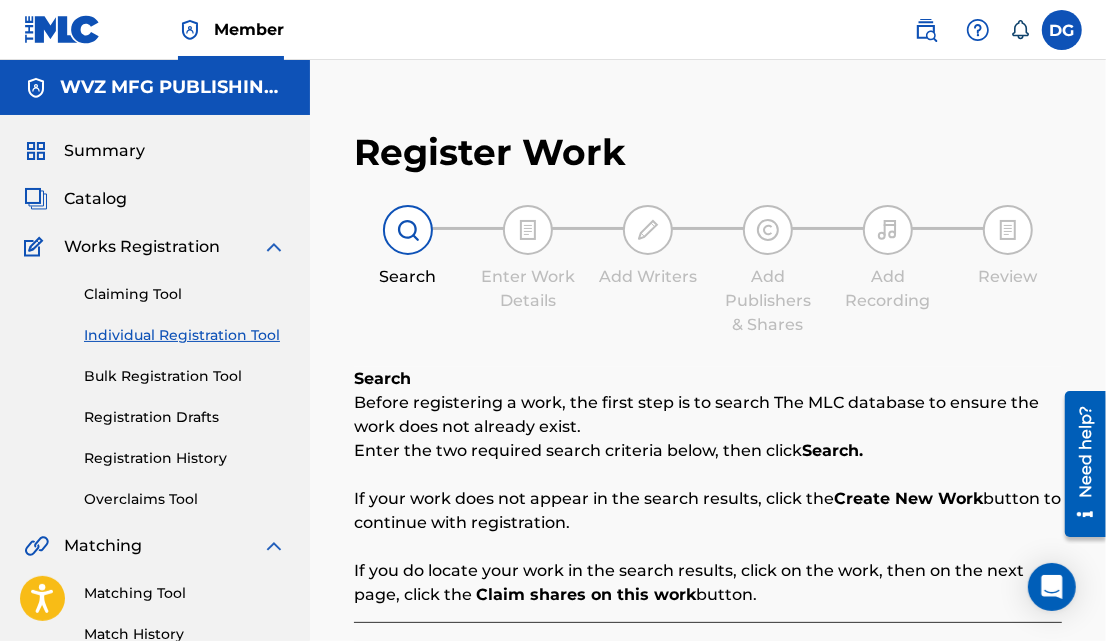 click on "Claiming Tool Individual Registration Tool Bulk Registration Tool Registration Drafts Registration History Overclaims Tool" at bounding box center [155, 384] 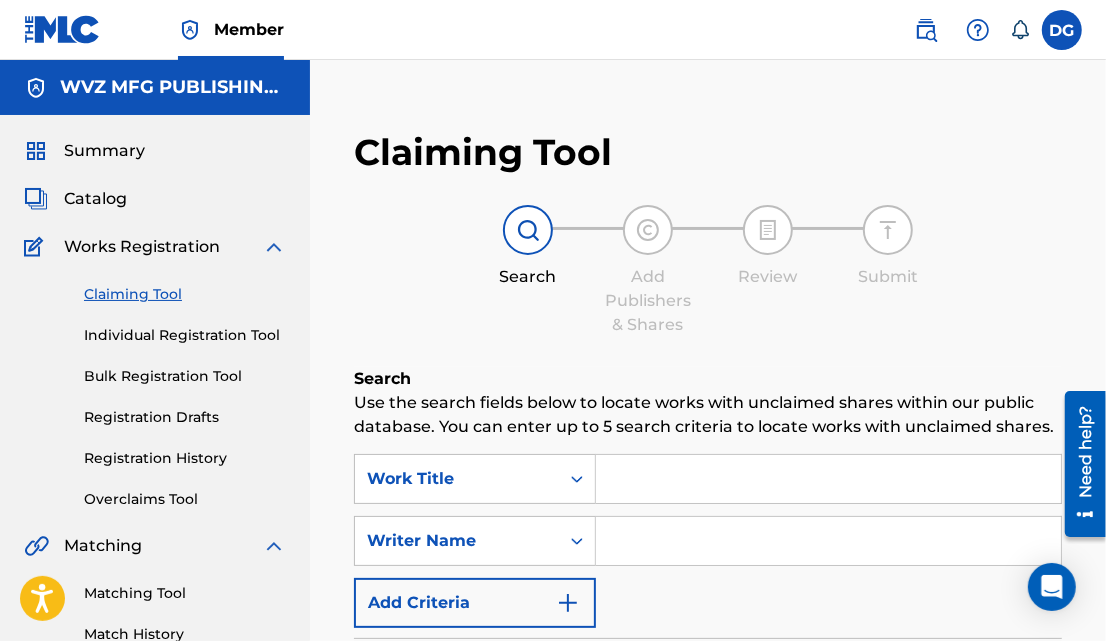 click at bounding box center [828, 479] 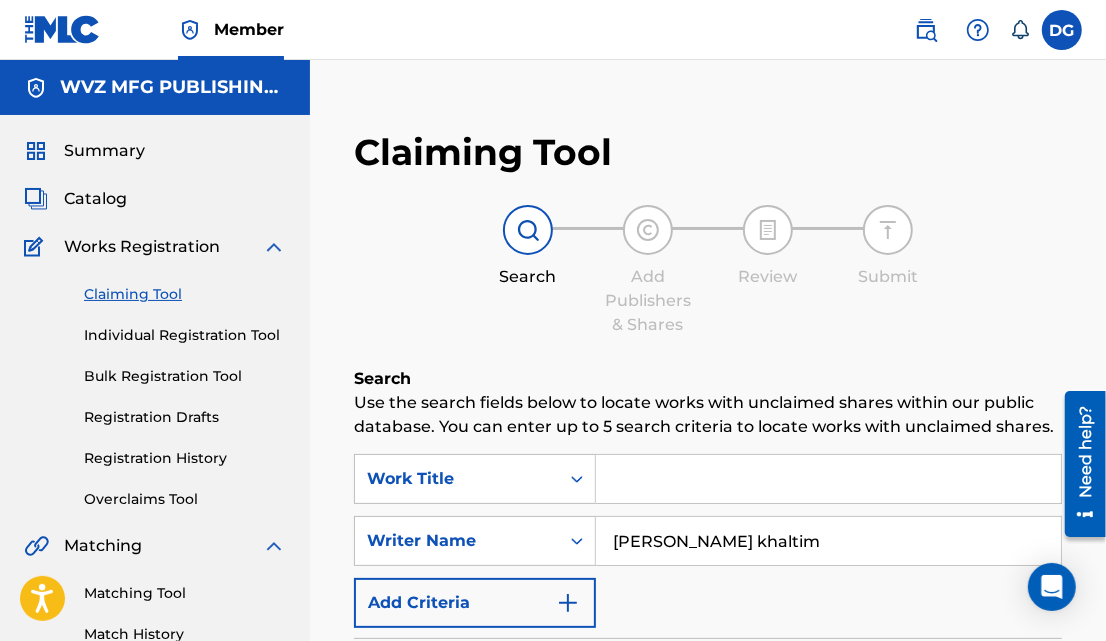 click on "Search" at bounding box center [987, 755] 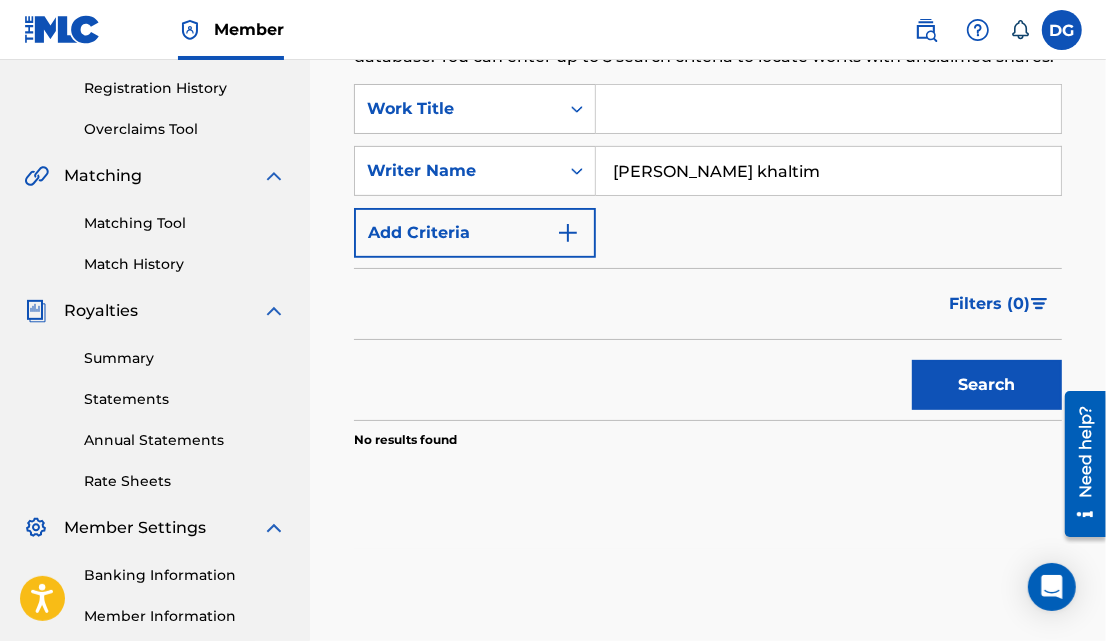 scroll, scrollTop: 372, scrollLeft: 0, axis: vertical 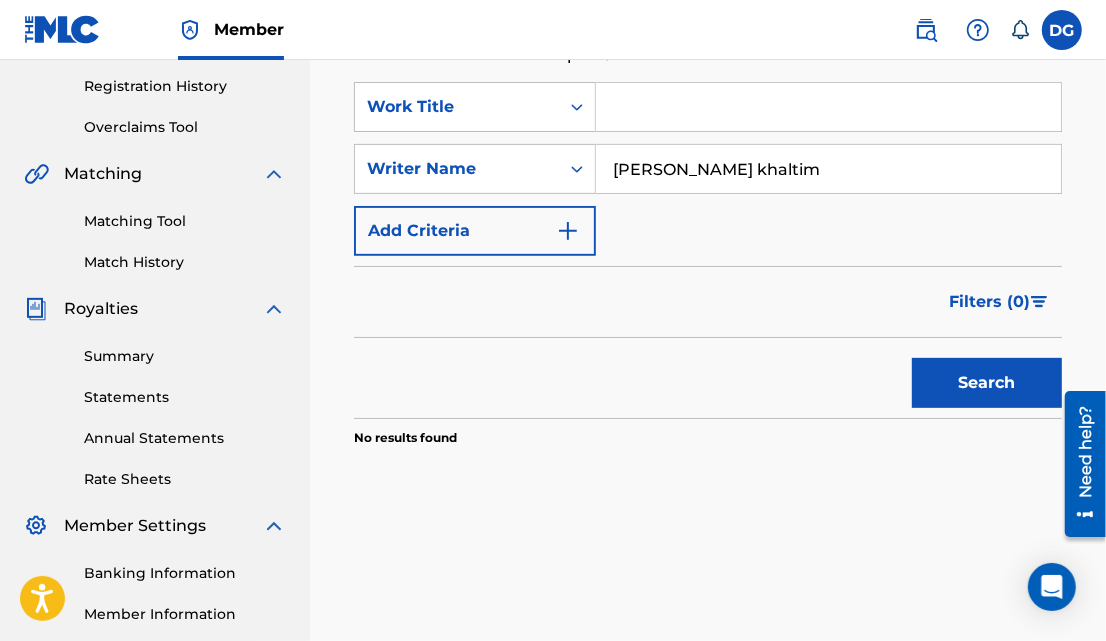 click on "Search" at bounding box center (987, 383) 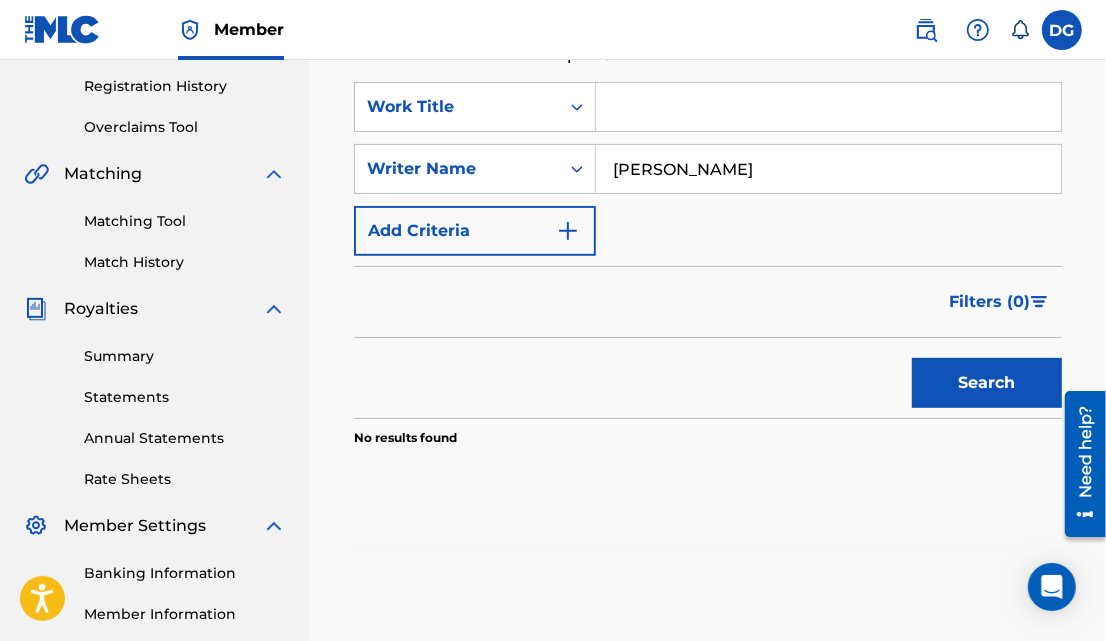 click on "Search" at bounding box center [987, 383] 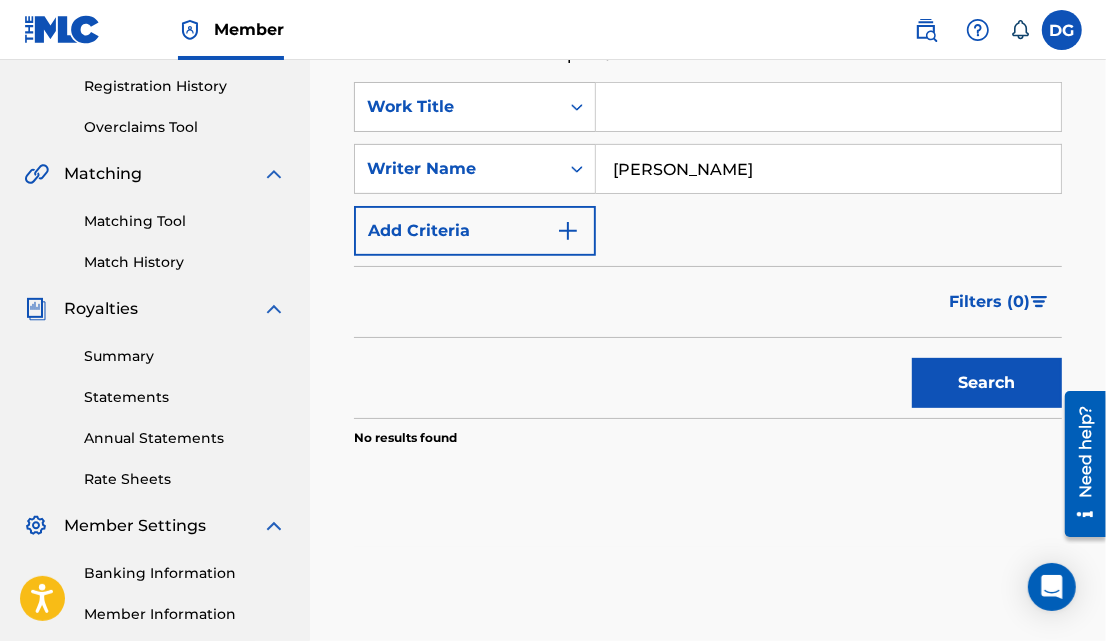 drag, startPoint x: 670, startPoint y: 167, endPoint x: 686, endPoint y: 180, distance: 20.615528 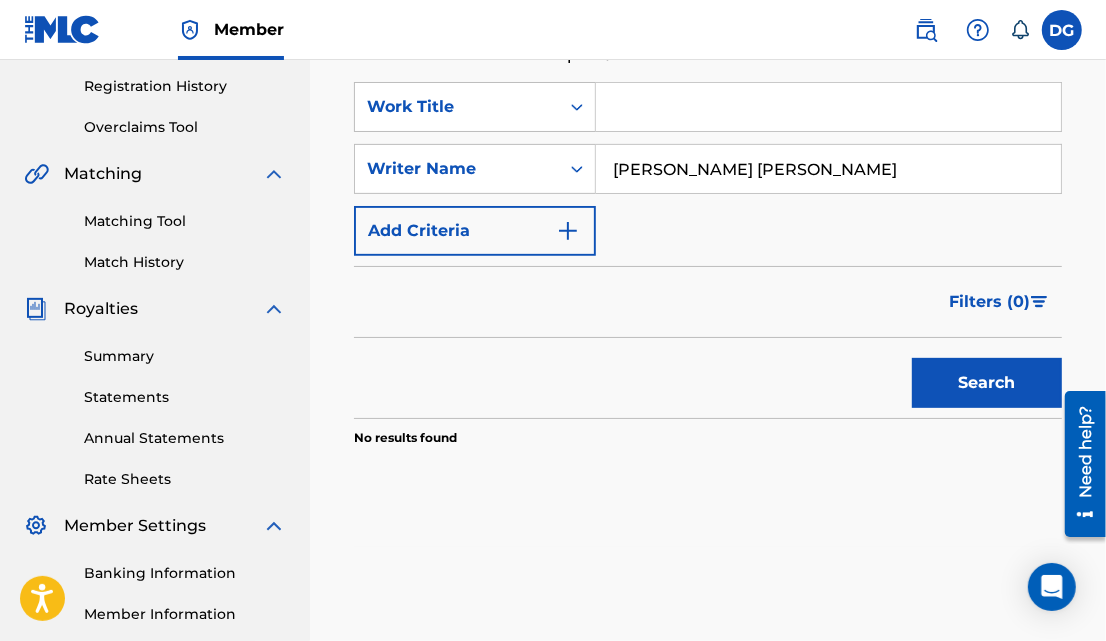 click on "Search" at bounding box center (987, 383) 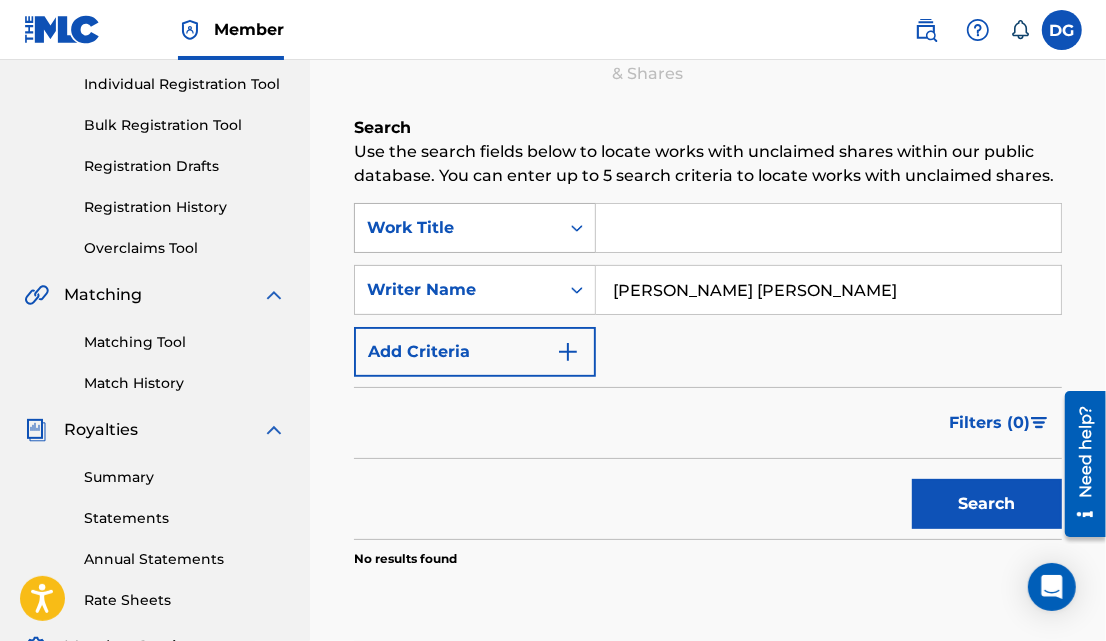 scroll, scrollTop: 250, scrollLeft: 0, axis: vertical 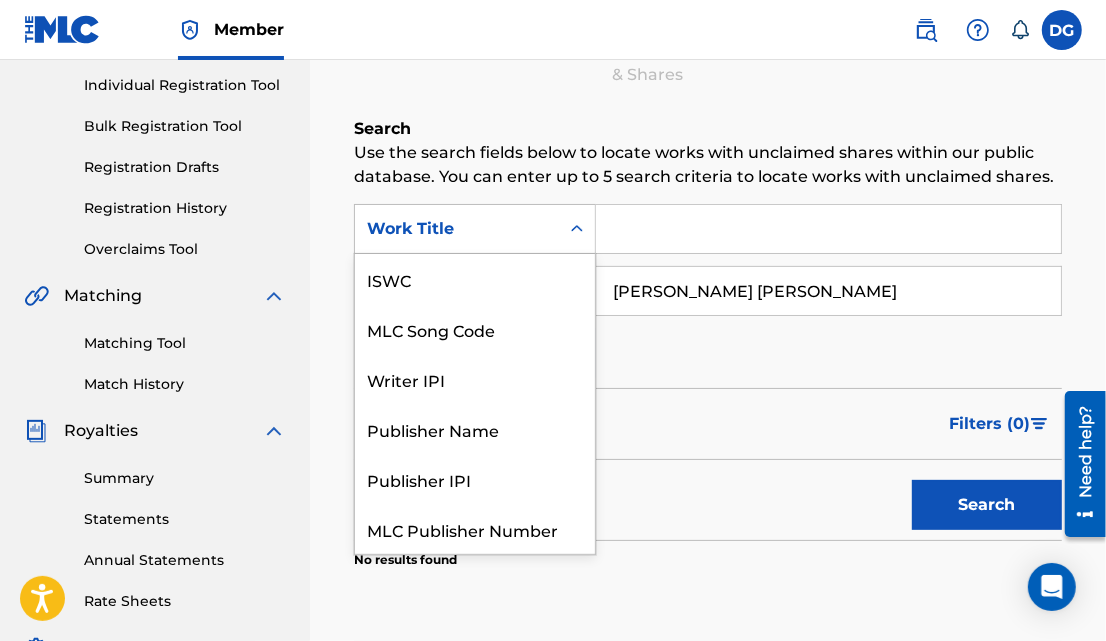 click 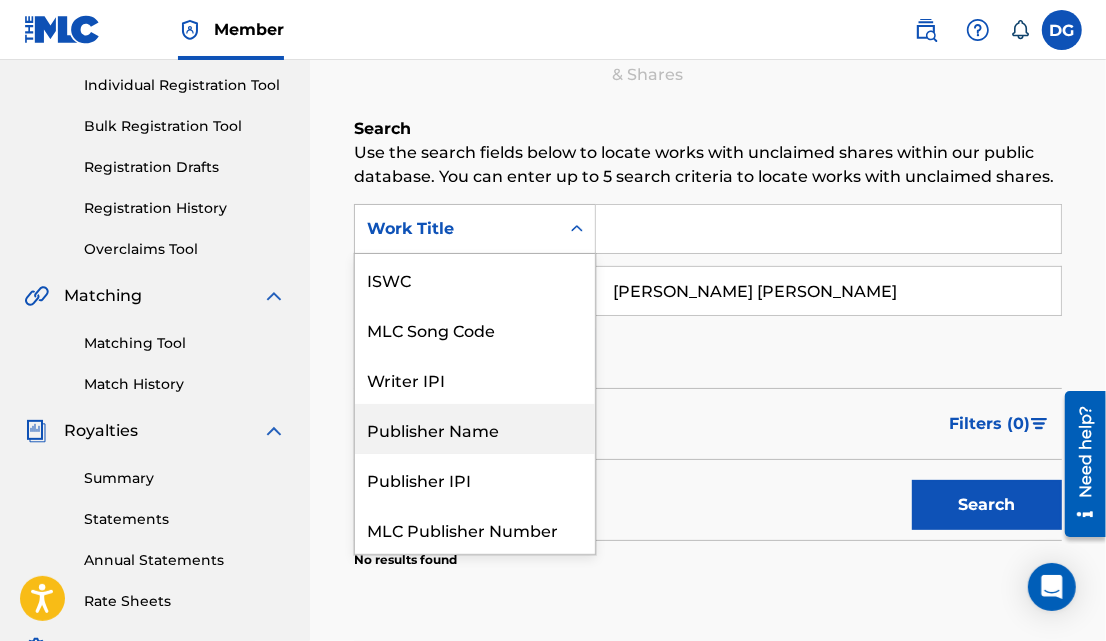 scroll, scrollTop: 50, scrollLeft: 0, axis: vertical 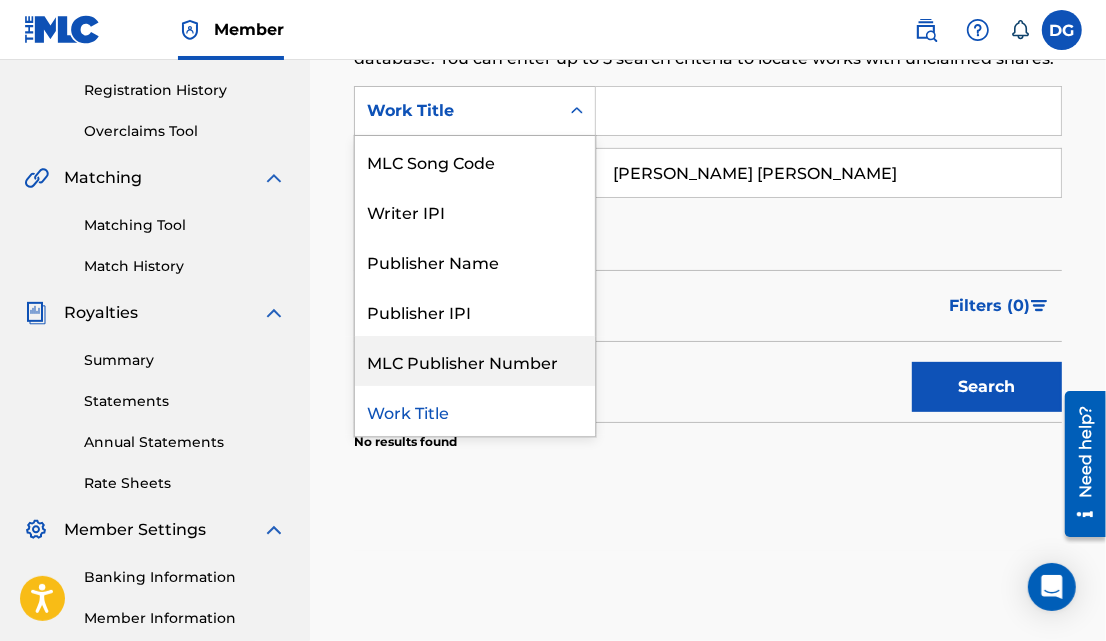 click on "Search Use the search fields below to locate works with unclaimed shares within our public database. You can enter up
to 5 search criteria to locate works with unclaimed shares. SearchWithCriteria804f29e6-8864-41e1-9eb7-ec75a9ba9020 7 results available. Use Up and Down to choose options, press Enter to select the currently focused option, press Escape to exit the menu, press Tab to select the option and exit the menu. Work Title ISWC MLC Song Code Writer IPI Publisher Name Publisher IPI MLC Publisher Number Work Title SearchWithCriteriaf135ce88-a945-482b-92f8-42f2fafeb7e3 Writer Name [PERSON_NAME] [PERSON_NAME] Add Criteria Filter Claim Search Filters Include works claimed by my Member   Remove Filters Apply Filters Filters ( 0 ) Search No results found" at bounding box center (708, 275) 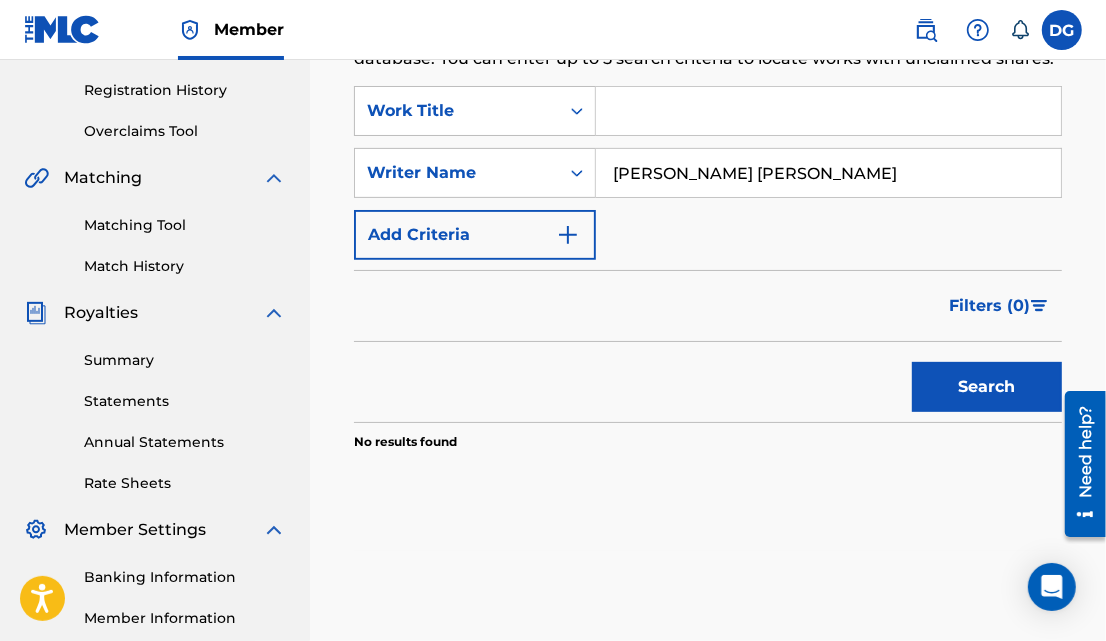 click on "Search Use the search fields below to locate works with unclaimed shares within our public database. You can enter up
to 5 search criteria to locate works with unclaimed shares. SearchWithCriteria804f29e6-8864-41e1-9eb7-ec75a9ba9020 Work Title SearchWithCriteriaf135ce88-a945-482b-92f8-42f2fafeb7e3 Writer Name [PERSON_NAME] [PERSON_NAME] Add Criteria Filter Claim Search Filters Include works claimed by my Member   Remove Filters Apply Filters Filters ( 0 ) Search No results found" at bounding box center (708, 275) 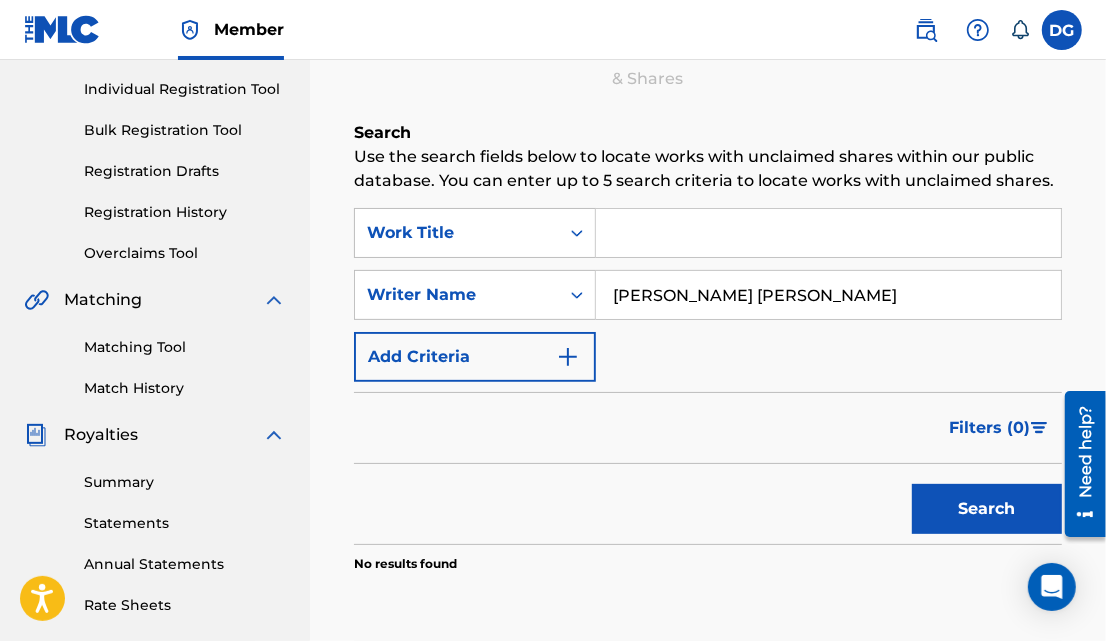 scroll, scrollTop: 245, scrollLeft: 0, axis: vertical 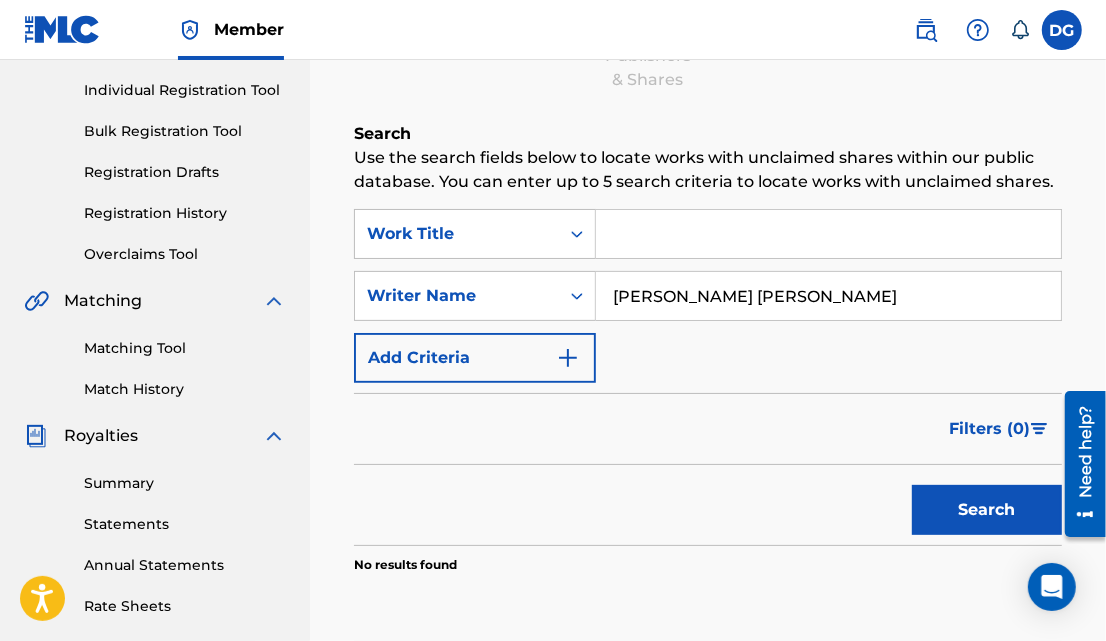 click on "[PERSON_NAME] [PERSON_NAME]" at bounding box center (828, 296) 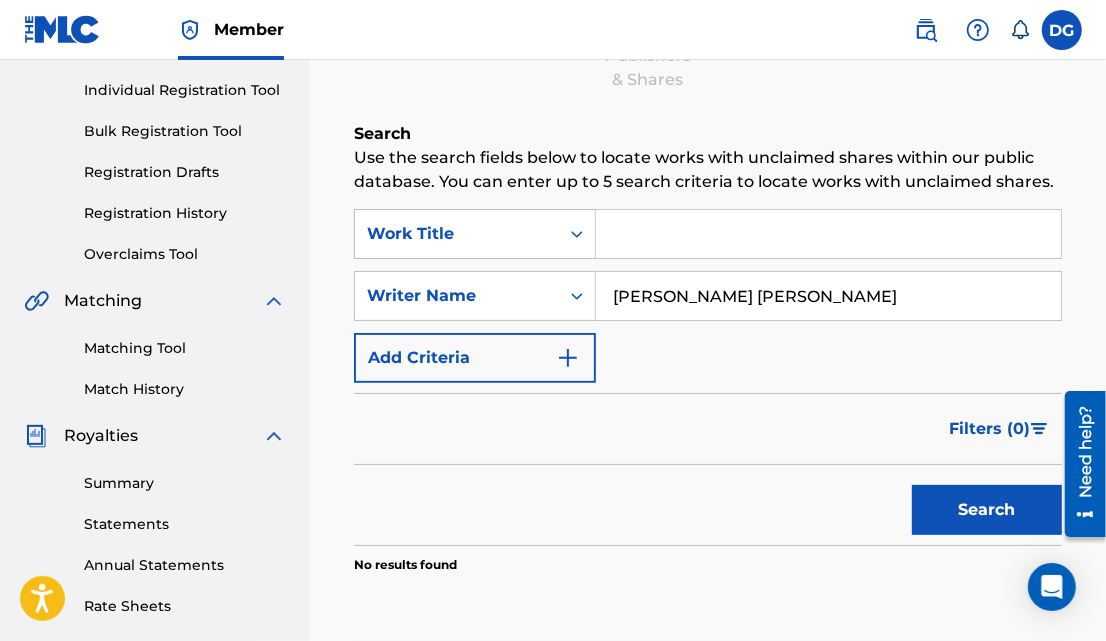 type on "[PERSON_NAME] [PERSON_NAME]" 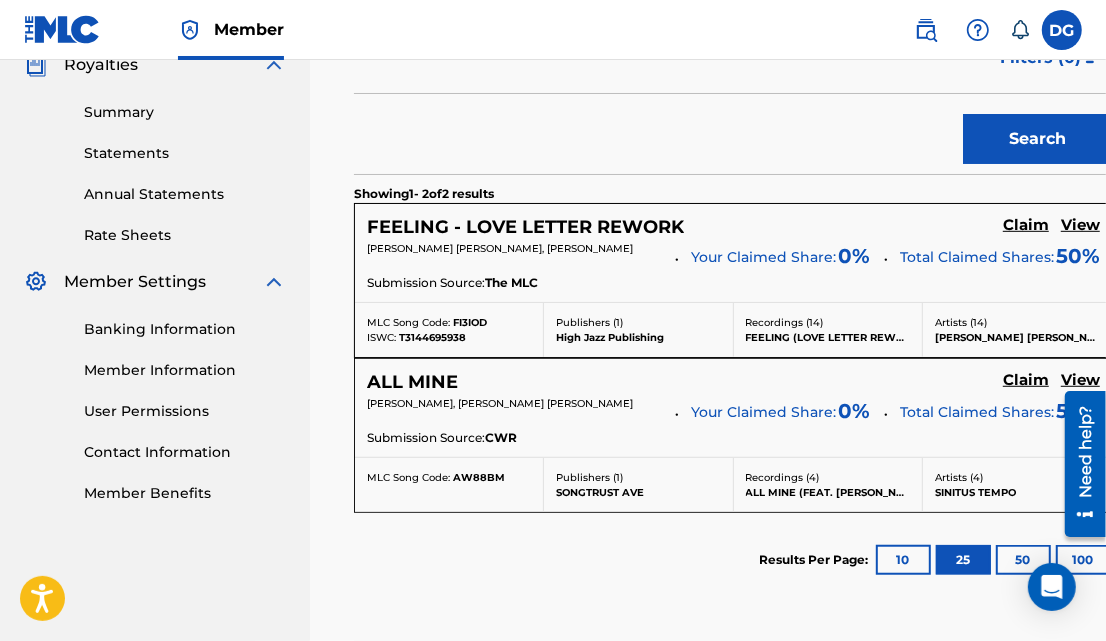 scroll, scrollTop: 617, scrollLeft: 0, axis: vertical 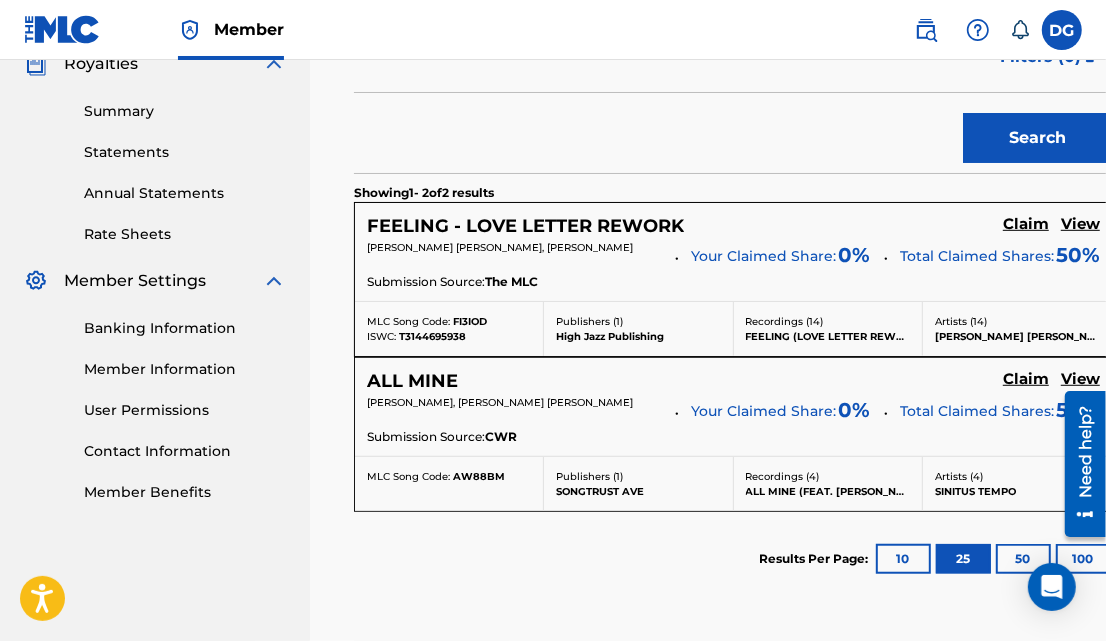 click on "Claim" at bounding box center [1026, 224] 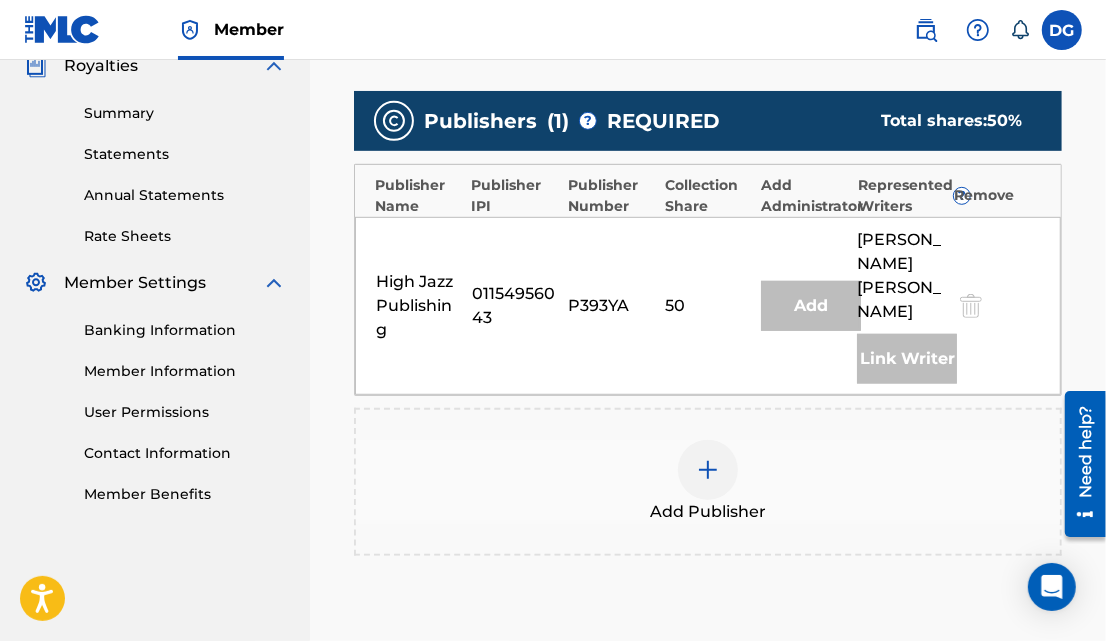 scroll, scrollTop: 616, scrollLeft: 0, axis: vertical 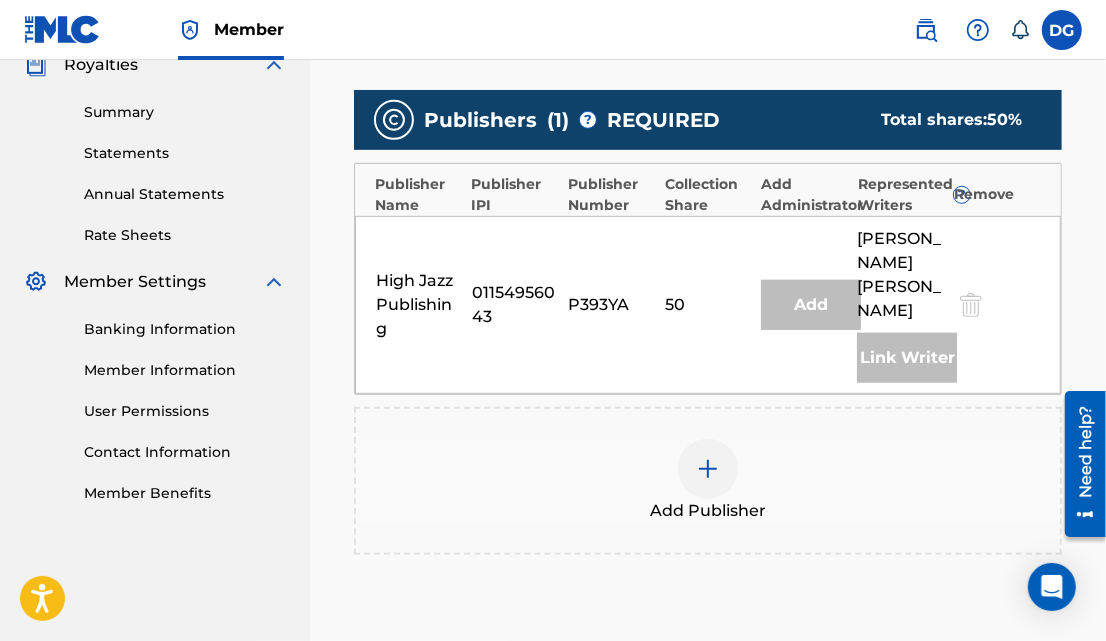 click at bounding box center (708, 469) 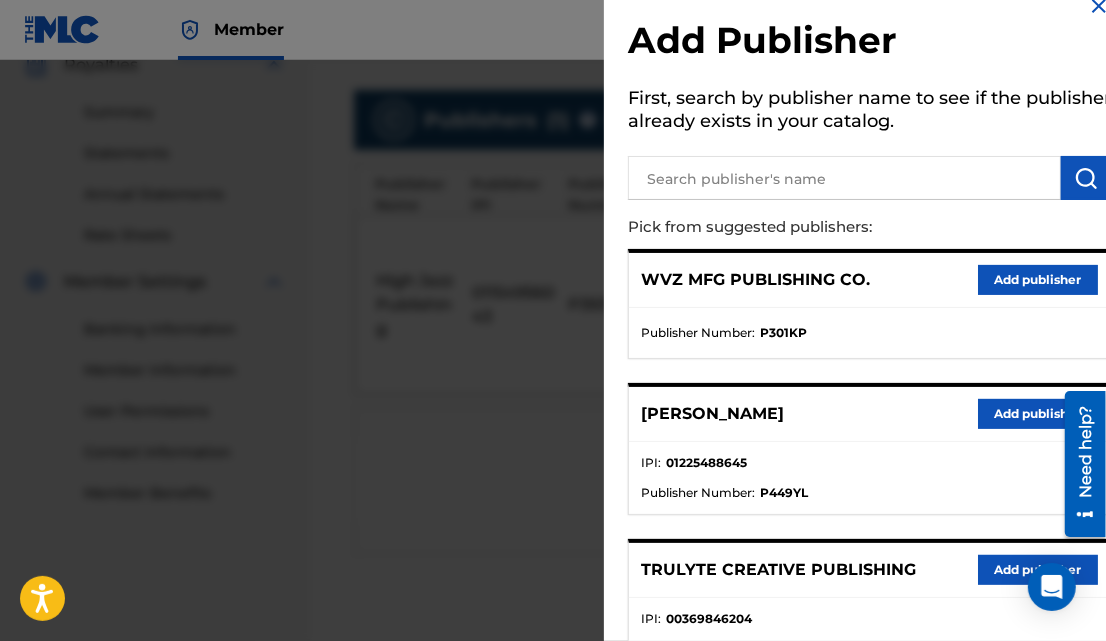 scroll, scrollTop: 28, scrollLeft: 0, axis: vertical 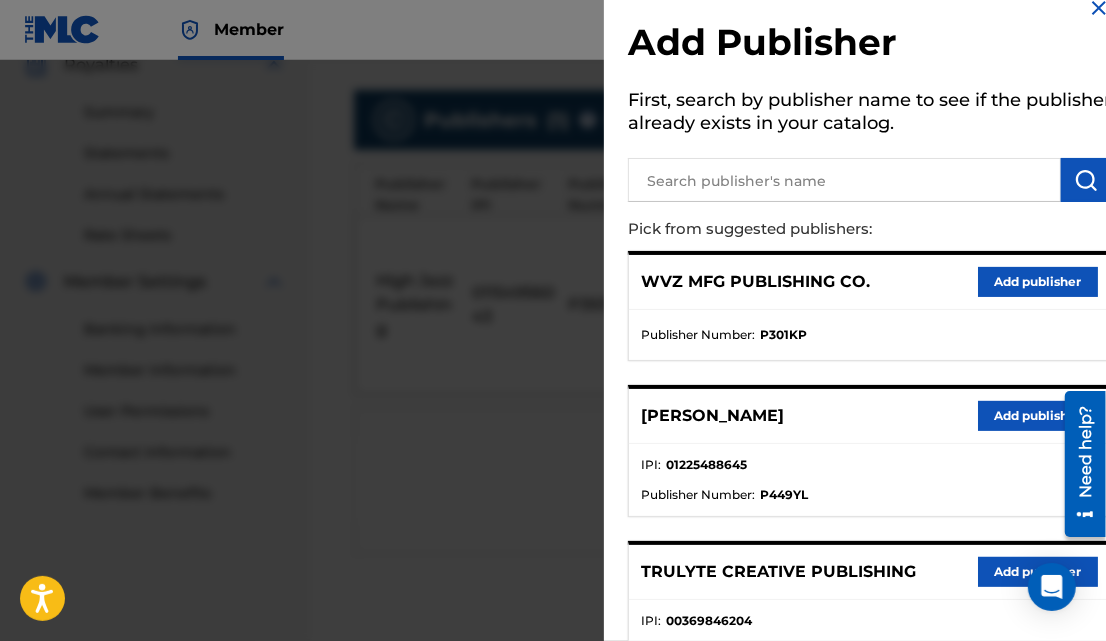 click on "Add publisher" at bounding box center (1038, 282) 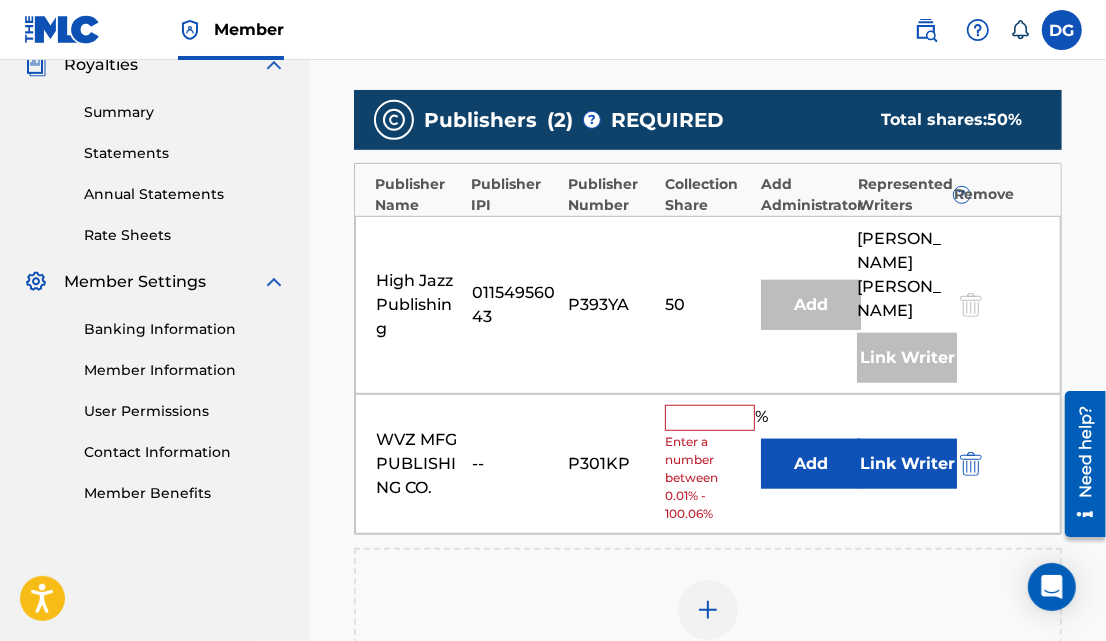 click at bounding box center [710, 418] 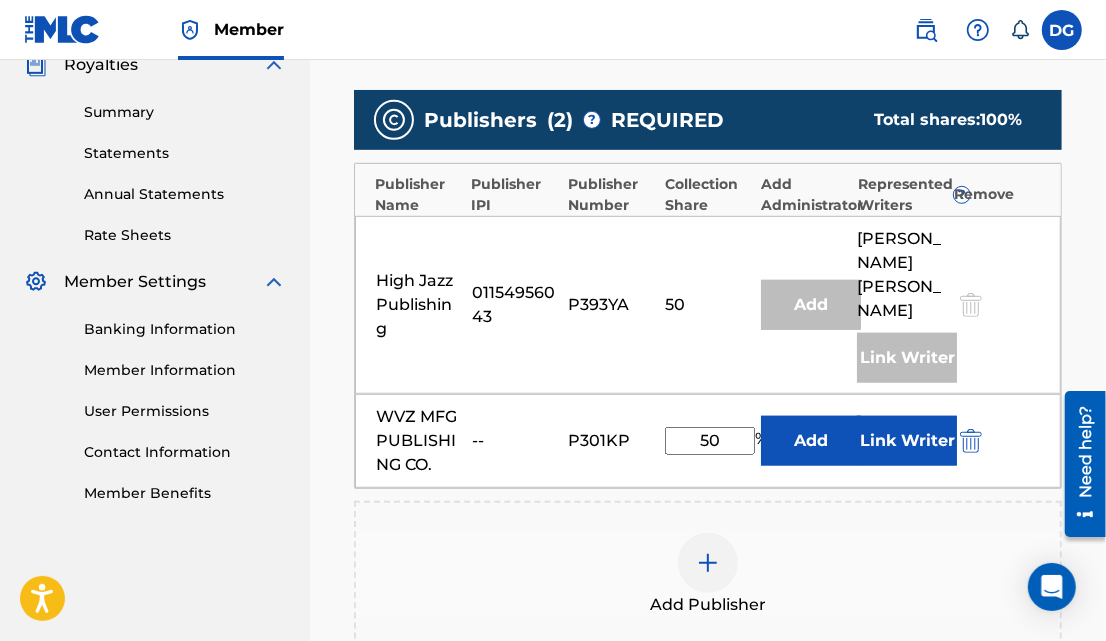 click on "Link Writer" at bounding box center (907, 441) 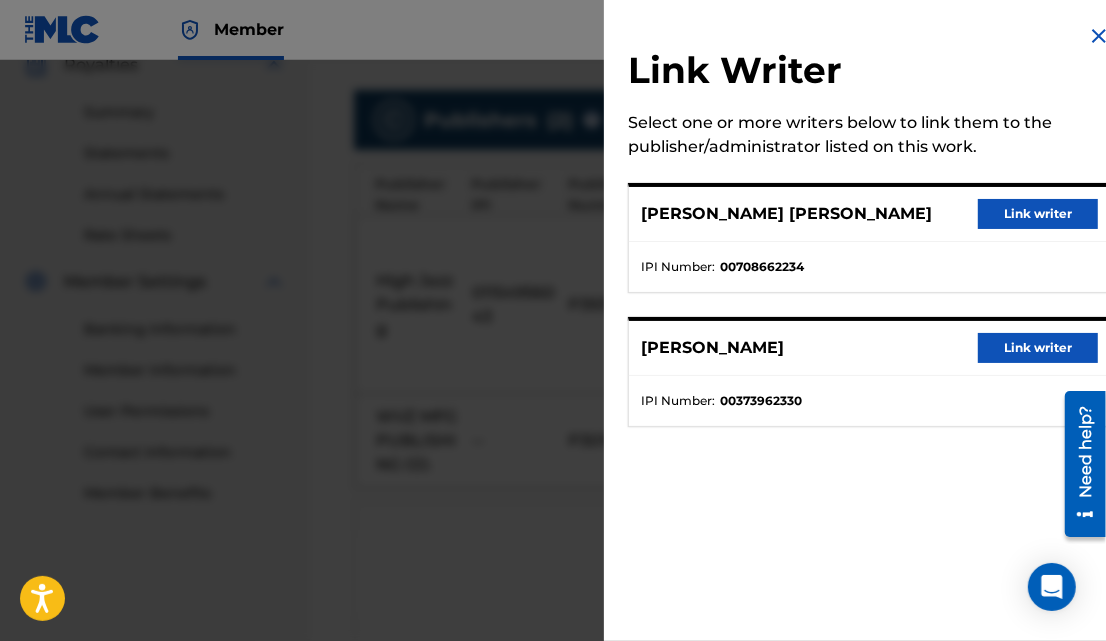 click on "Link writer" at bounding box center (1038, 214) 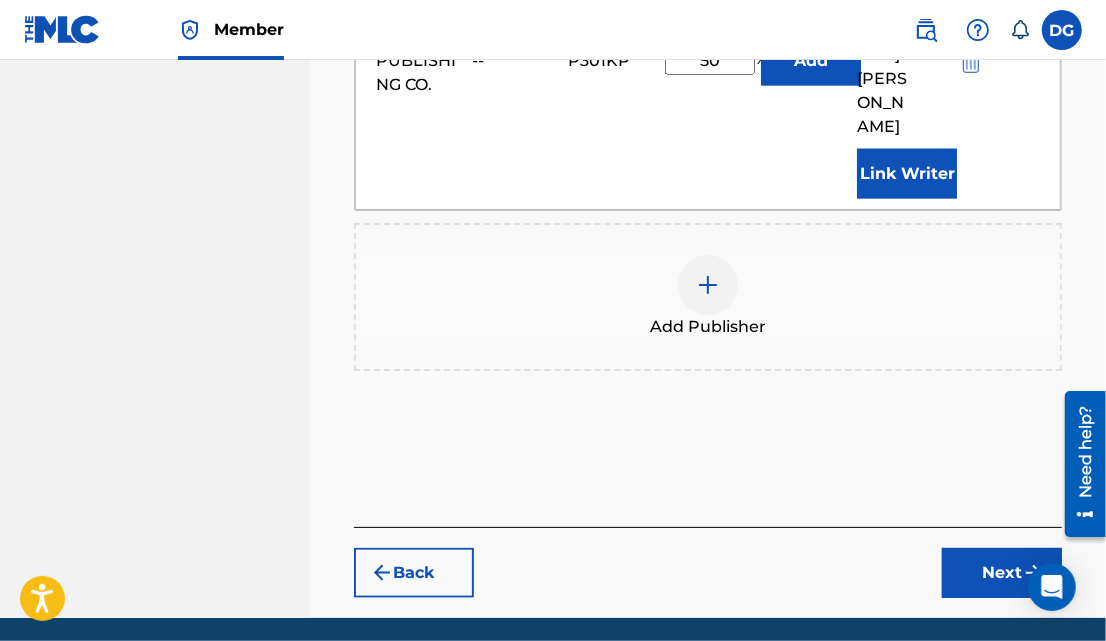 click on "Next" at bounding box center [1002, 573] 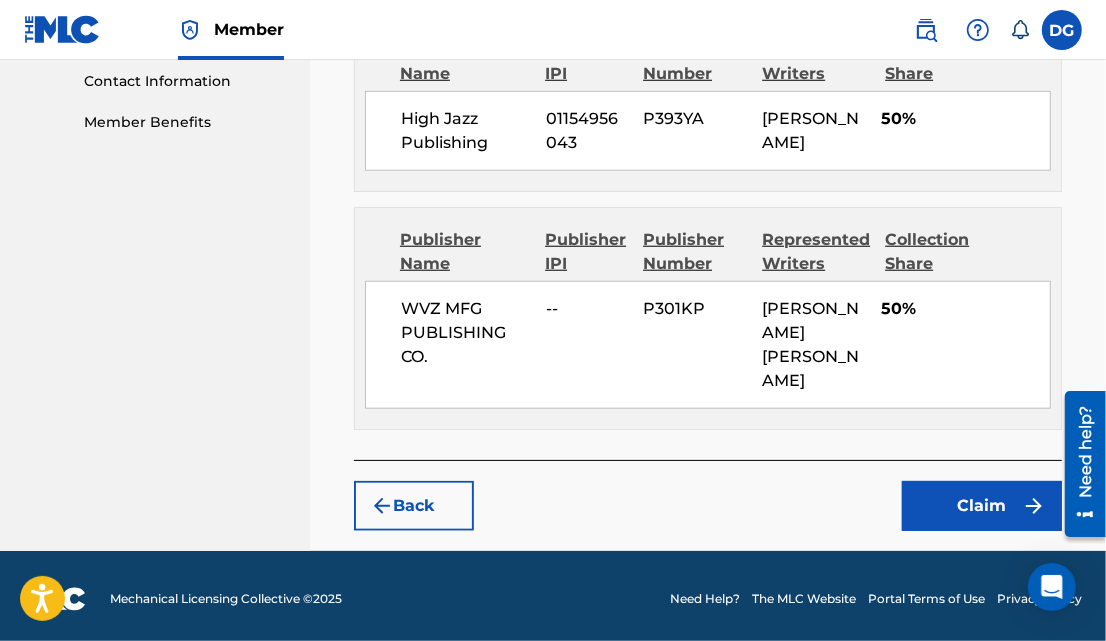 scroll, scrollTop: 995, scrollLeft: 0, axis: vertical 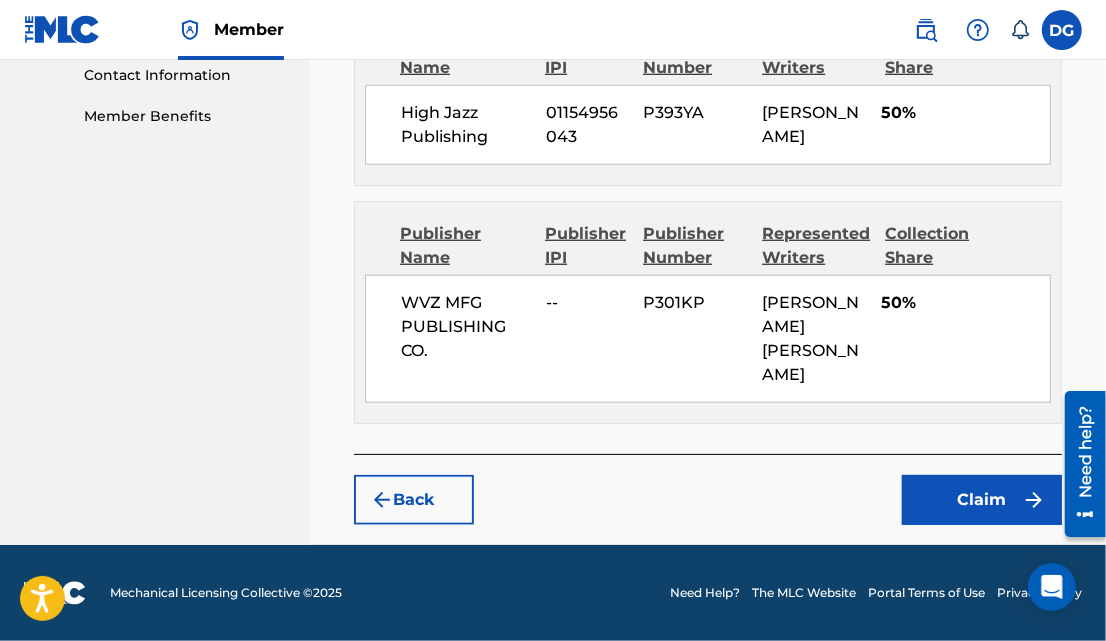 click on "Claim" at bounding box center [982, 500] 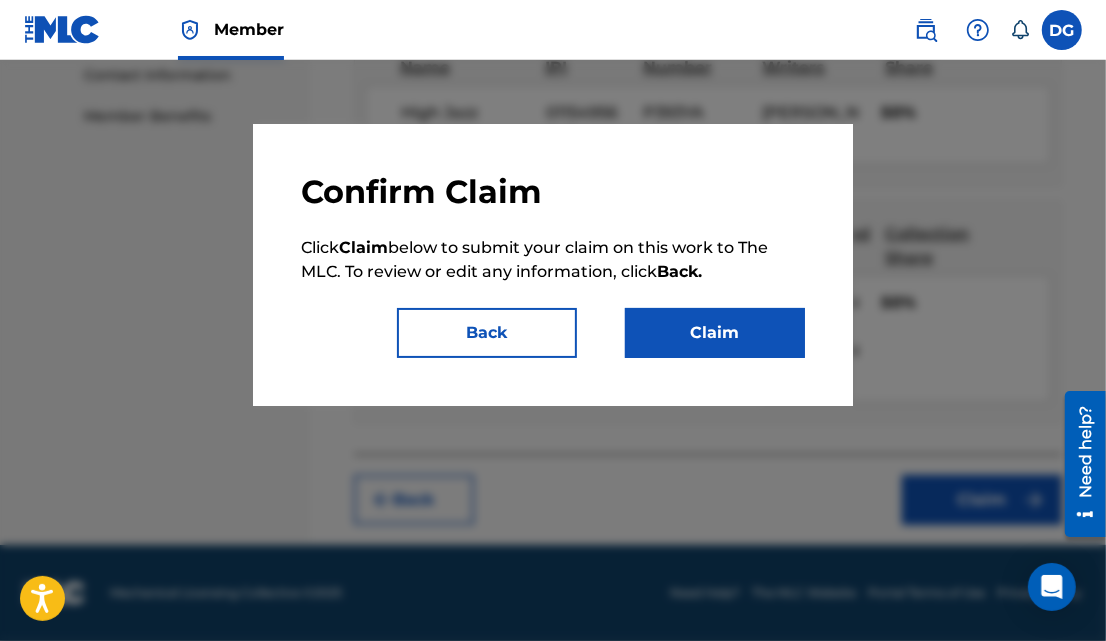 click on "Claim" at bounding box center (715, 333) 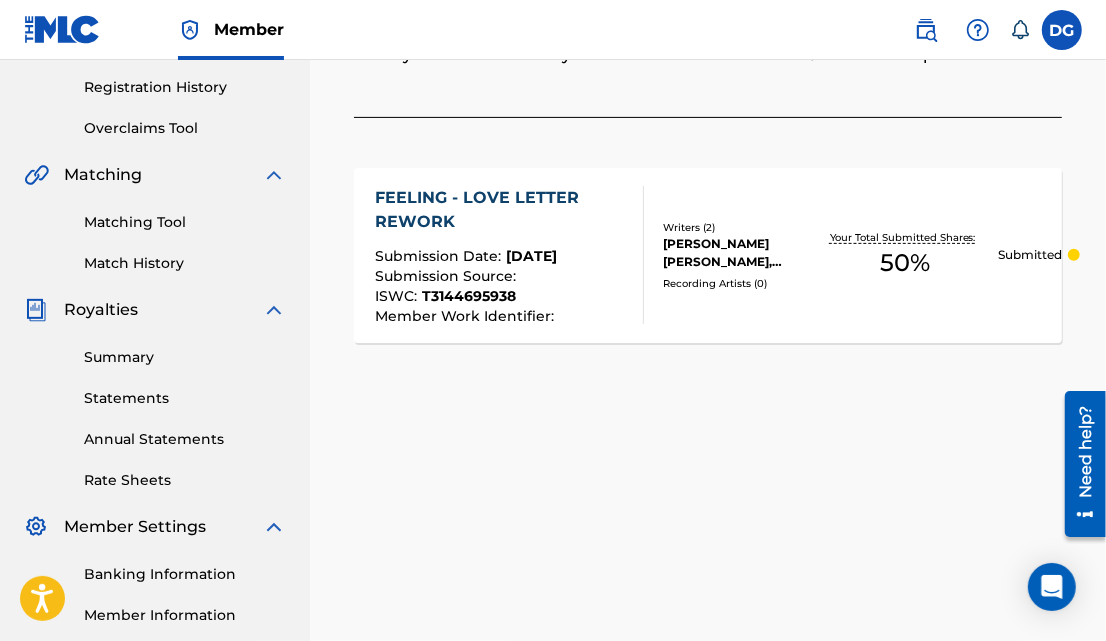 scroll, scrollTop: 372, scrollLeft: 0, axis: vertical 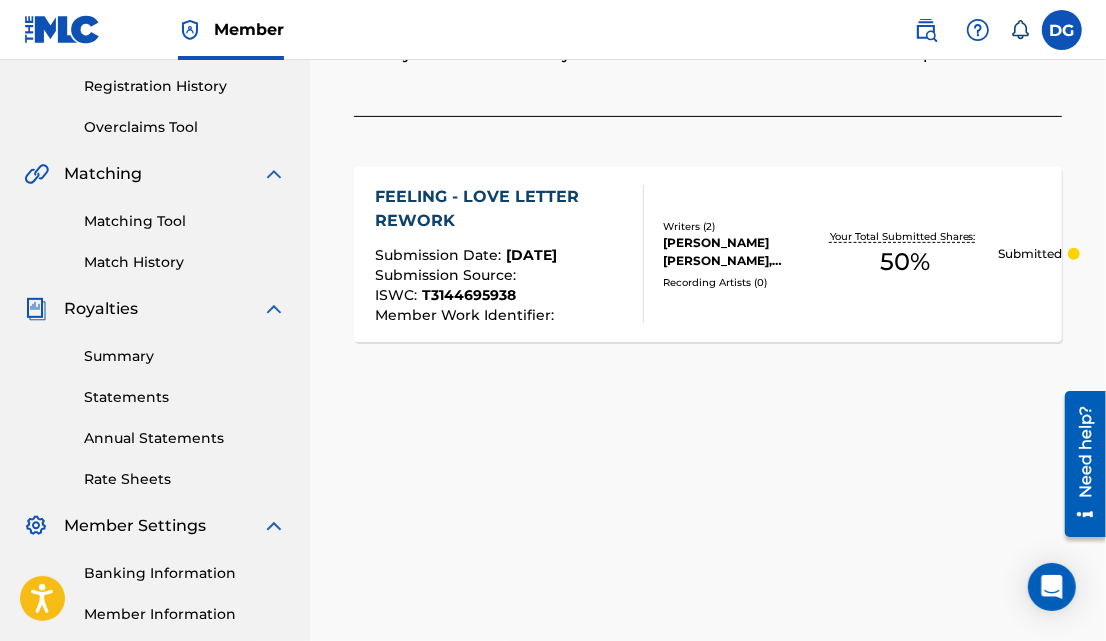 click on "FEELING - LOVE LETTER REWORK" at bounding box center (501, 209) 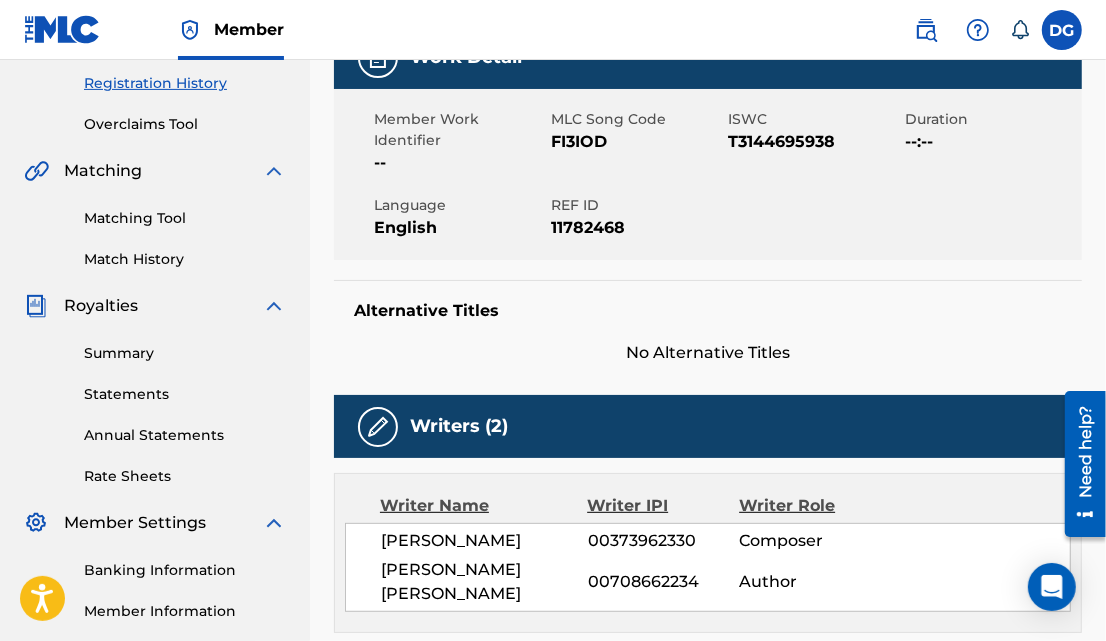 scroll, scrollTop: 373, scrollLeft: 0, axis: vertical 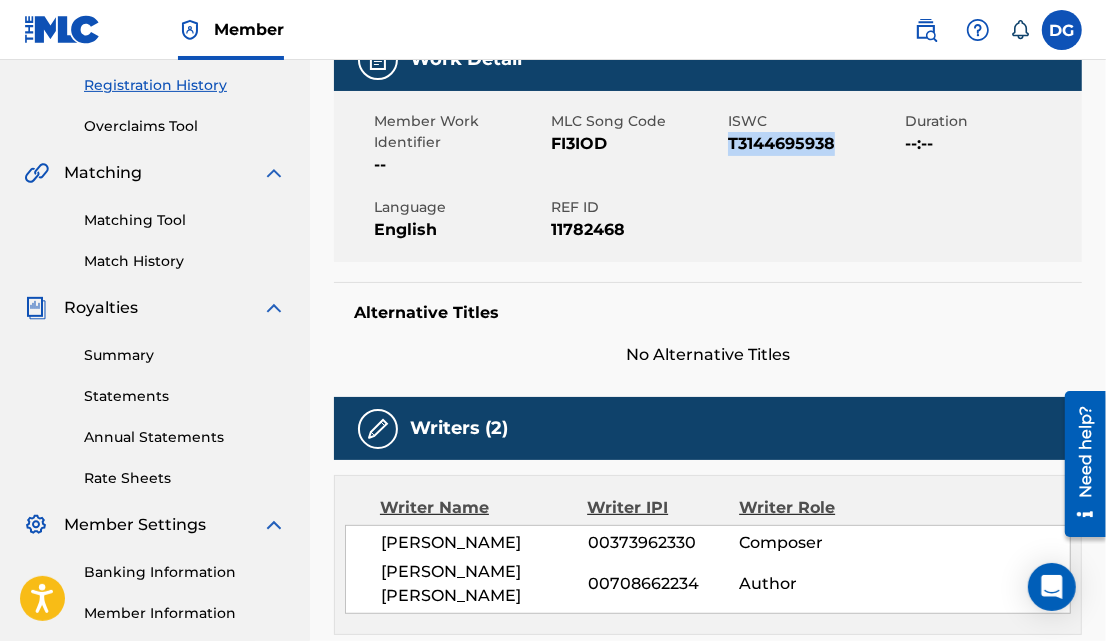 drag, startPoint x: 847, startPoint y: 135, endPoint x: 728, endPoint y: 143, distance: 119.26861 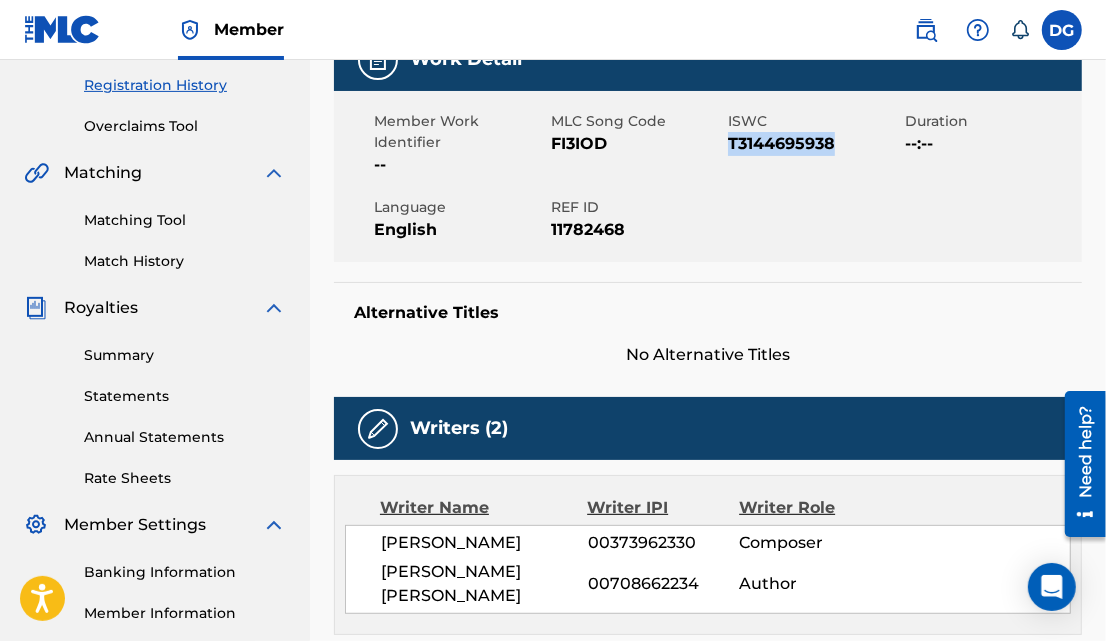 copy on "T3144695938" 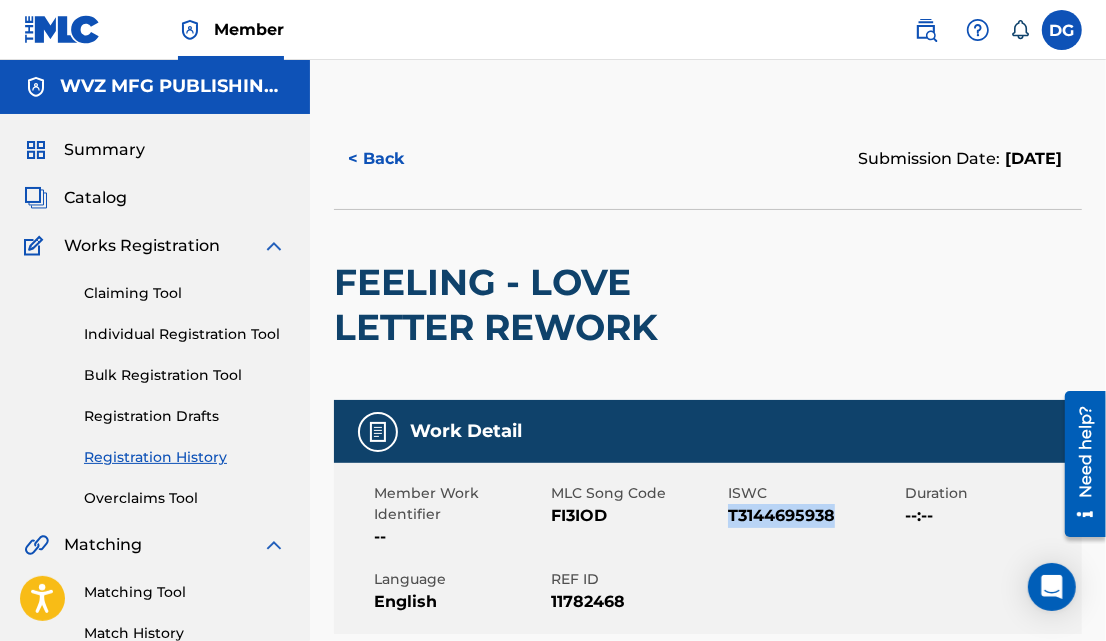 scroll, scrollTop: 0, scrollLeft: 0, axis: both 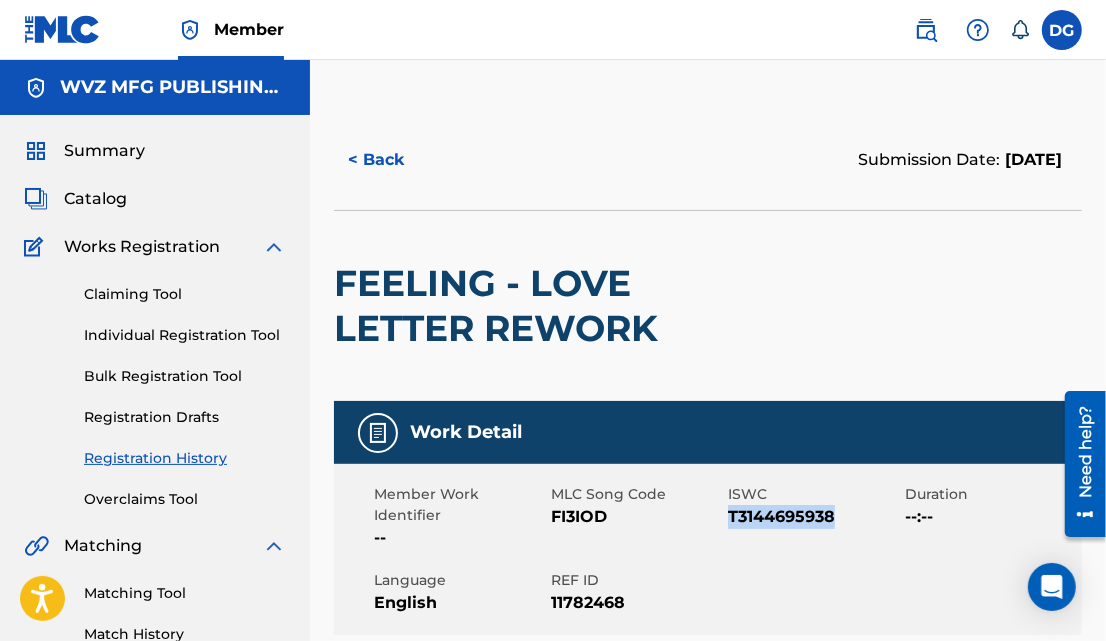 click on "< Back" at bounding box center (394, 160) 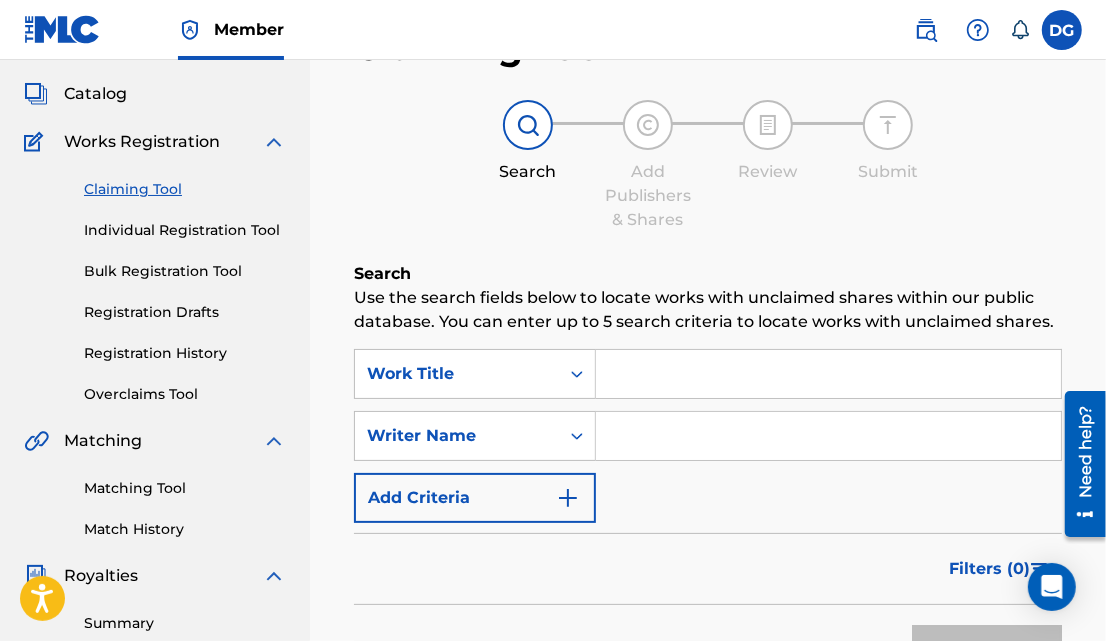 scroll, scrollTop: 102, scrollLeft: 0, axis: vertical 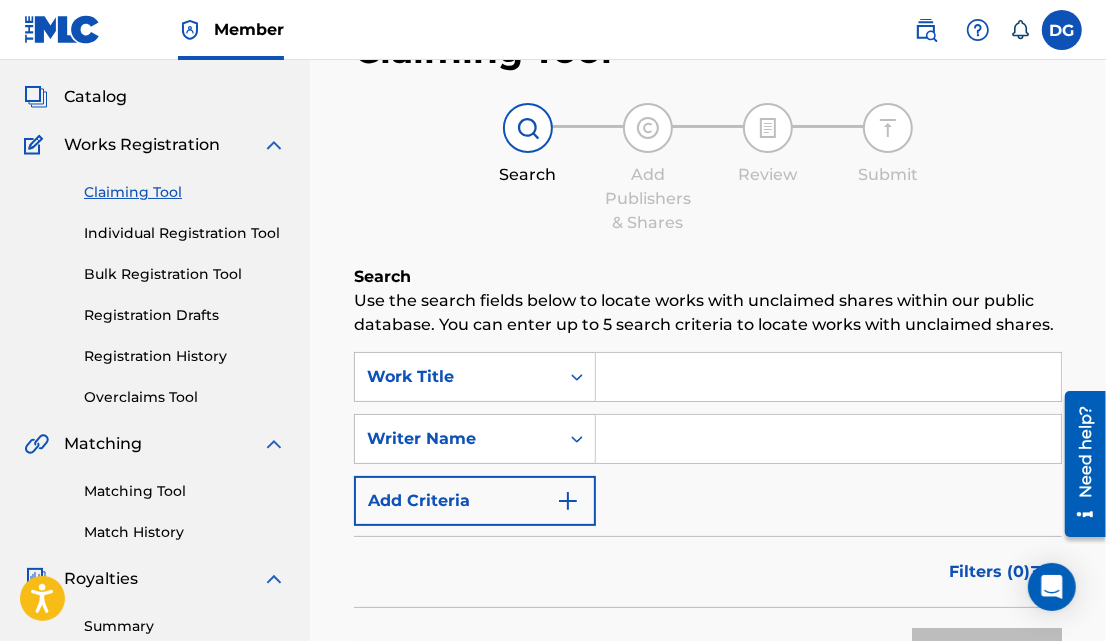 click on "Registration History" at bounding box center [185, 356] 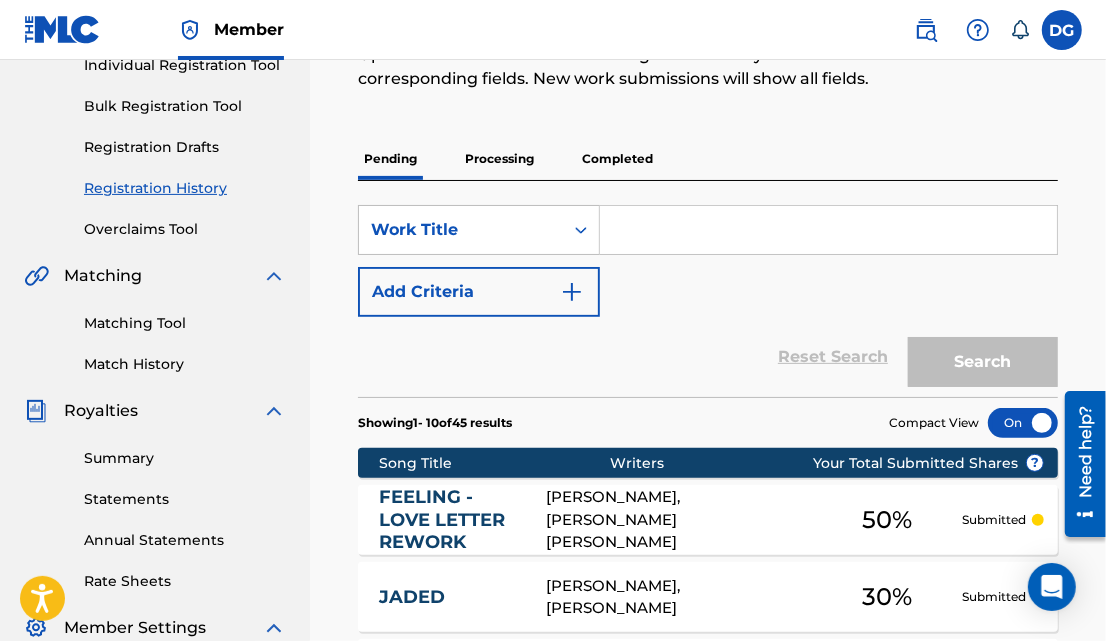 scroll, scrollTop: 265, scrollLeft: 0, axis: vertical 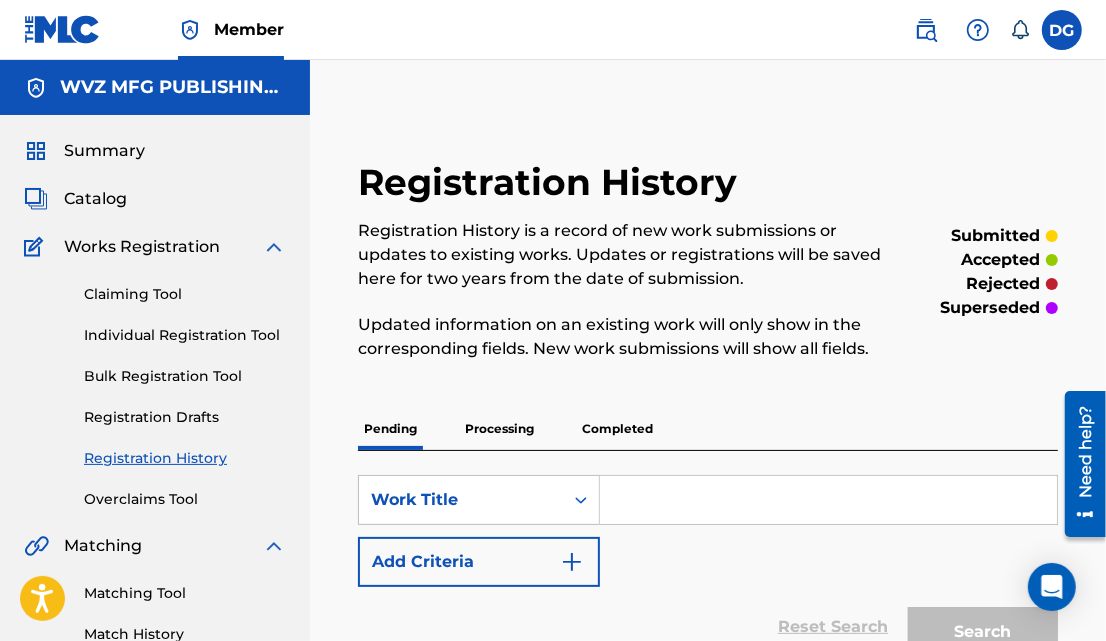 click on "Claiming Tool" at bounding box center [185, 294] 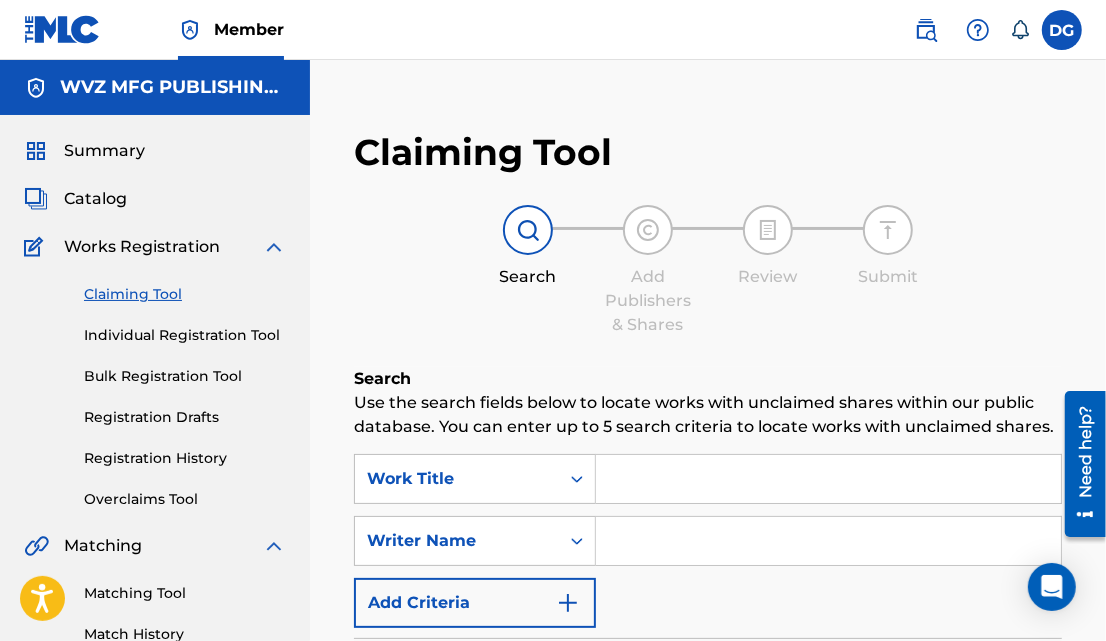 click at bounding box center [828, 541] 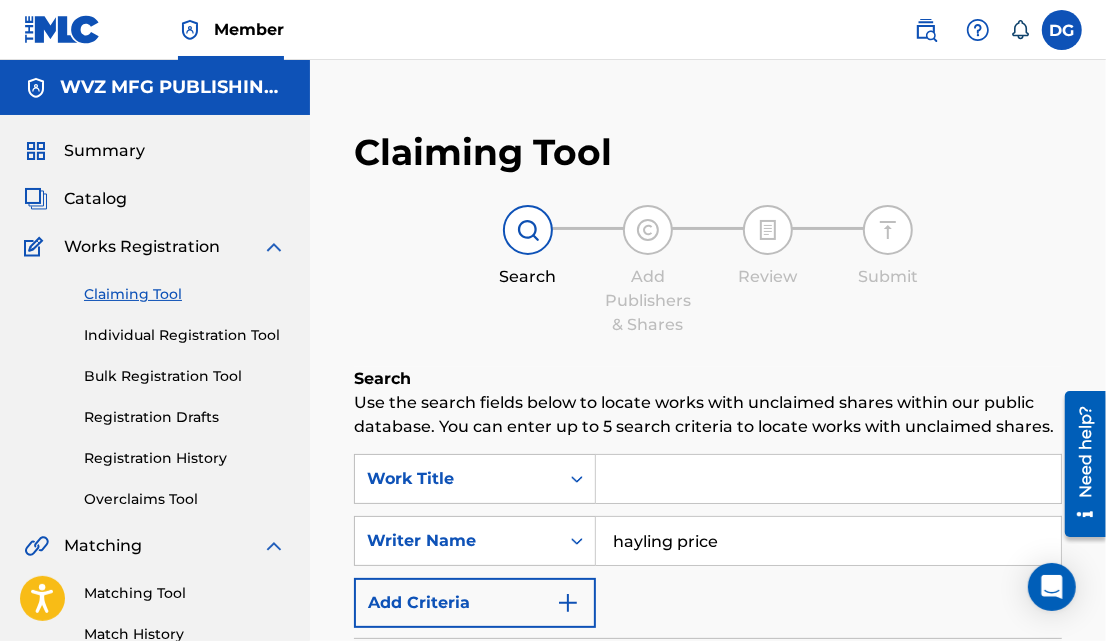 click on "Search" at bounding box center [987, 755] 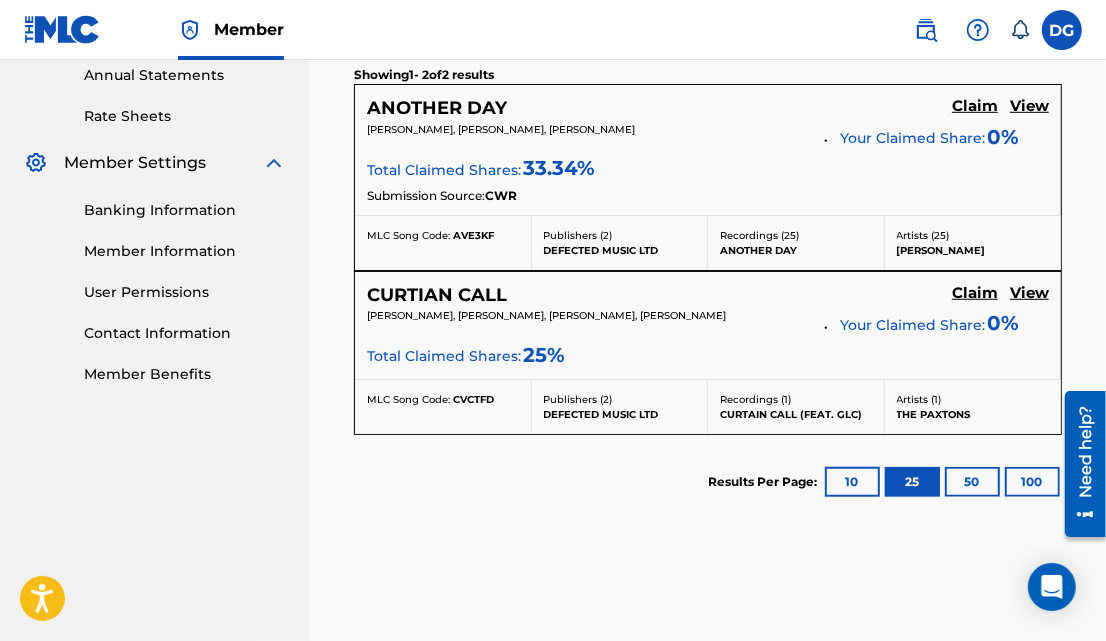 scroll, scrollTop: 736, scrollLeft: 0, axis: vertical 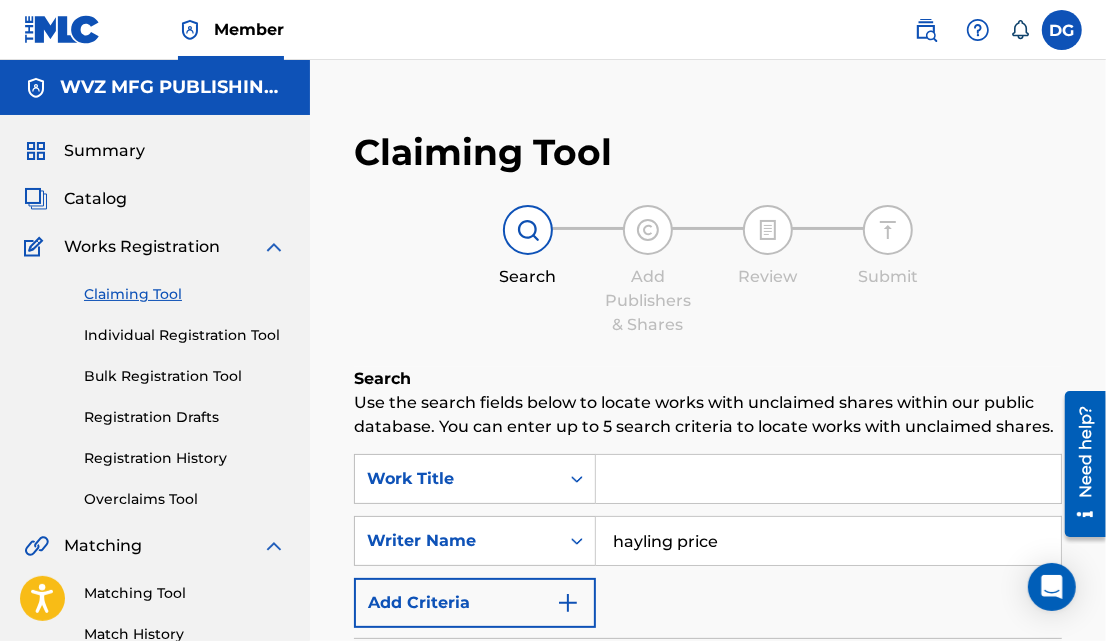 click on "hayling price" at bounding box center (828, 541) 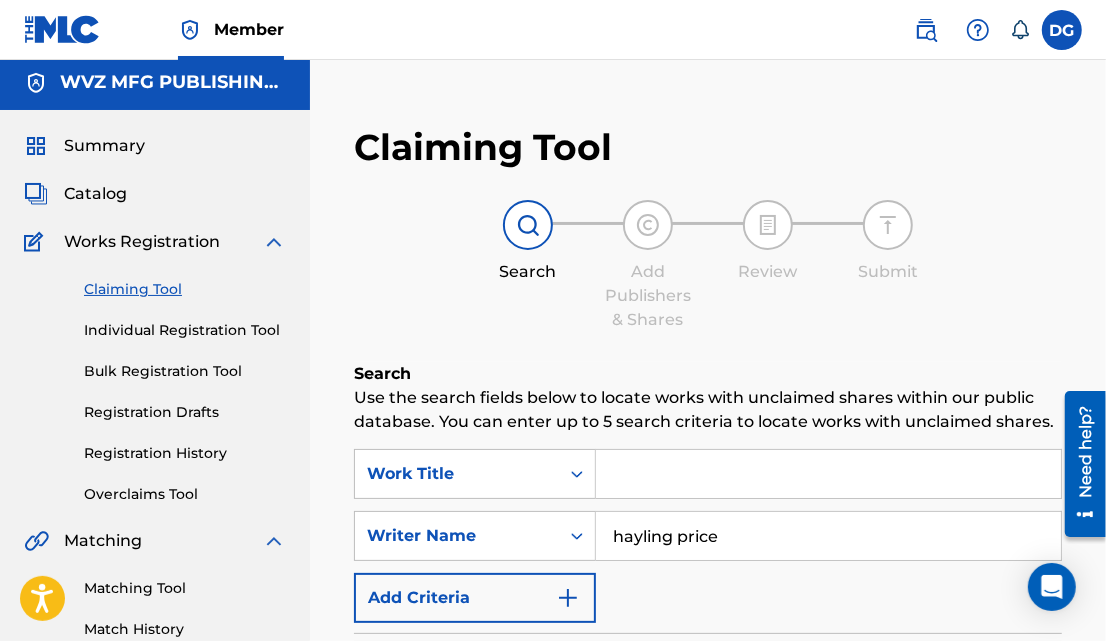 scroll, scrollTop: 0, scrollLeft: 0, axis: both 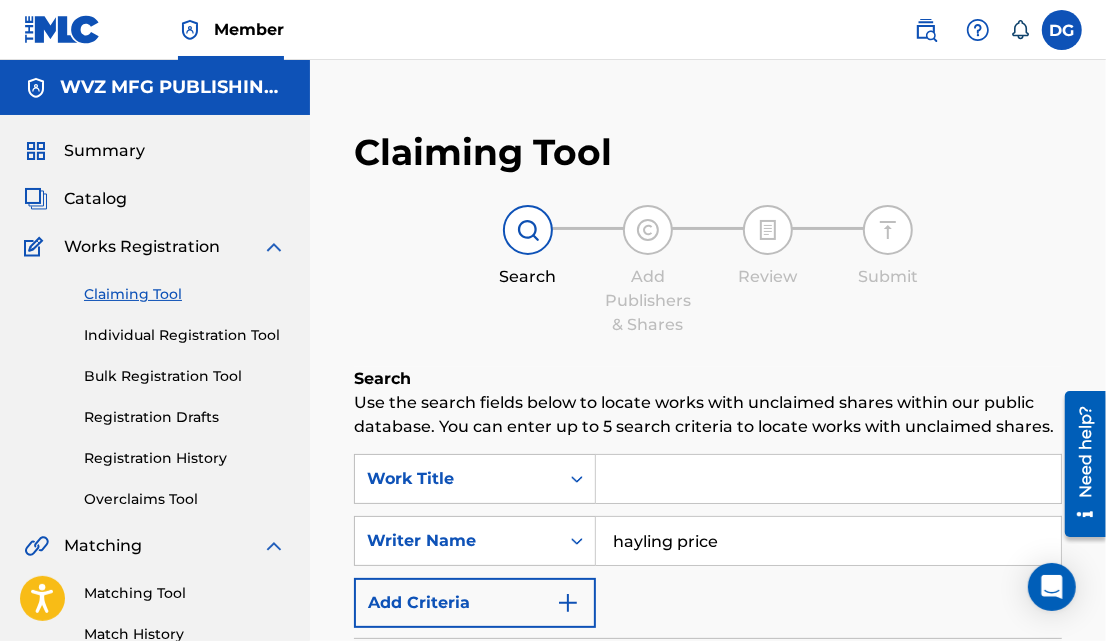 click on "hayling price" at bounding box center (828, 541) 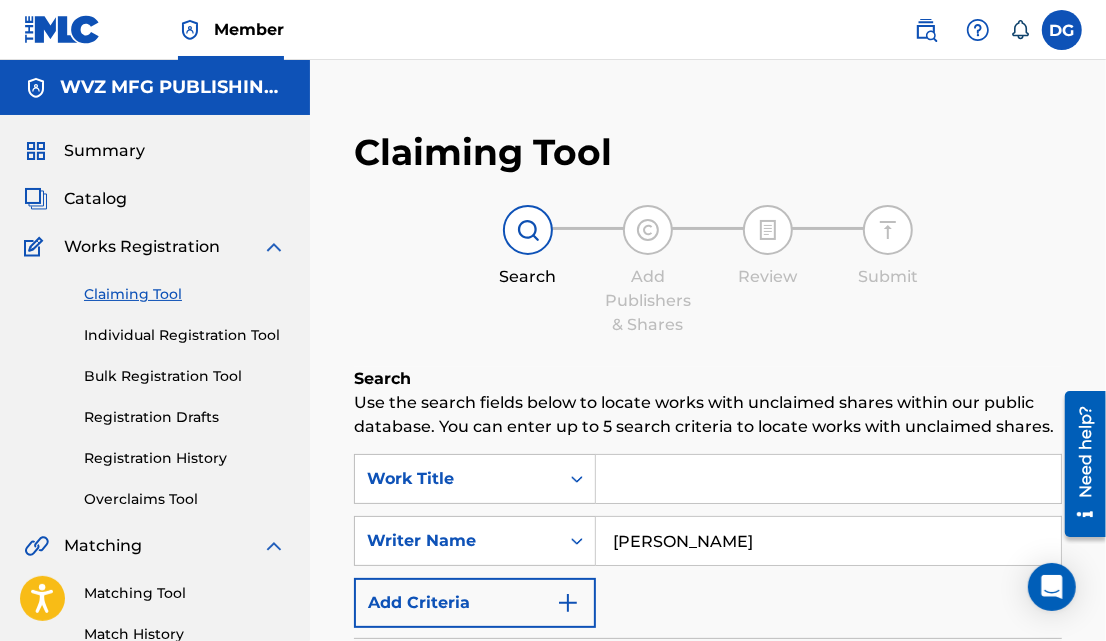 click on "Search" at bounding box center [987, 755] 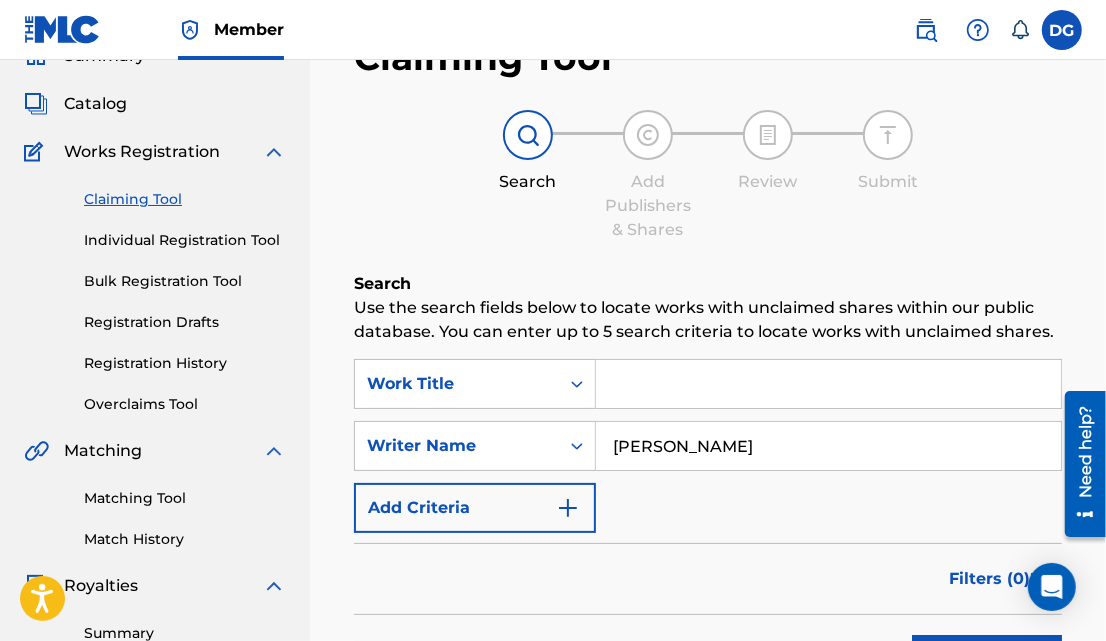 scroll, scrollTop: 0, scrollLeft: 0, axis: both 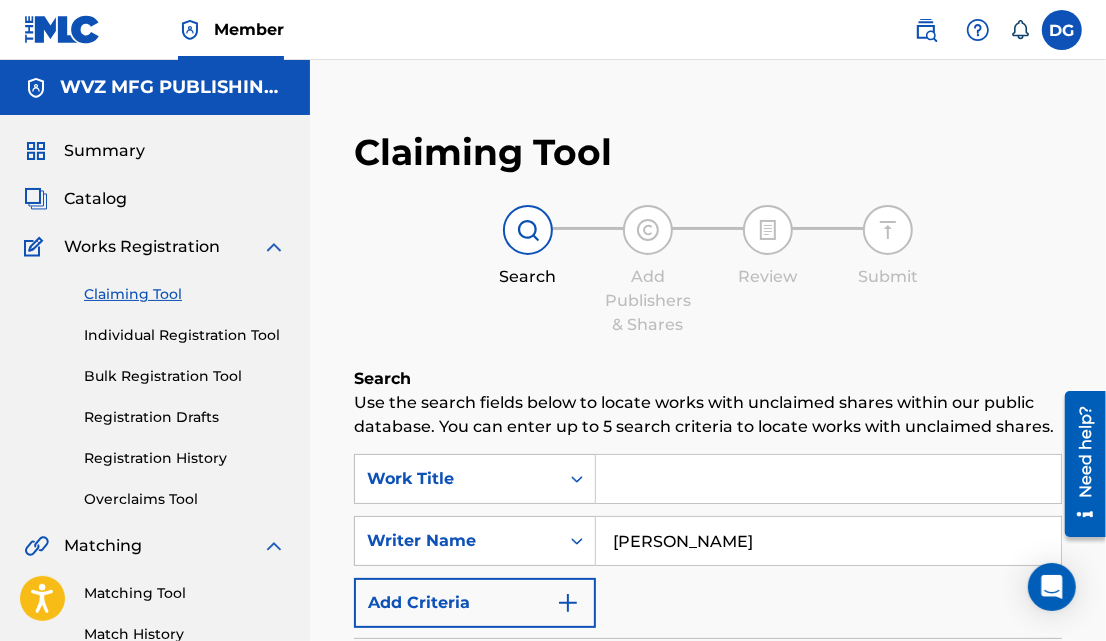 click on "[PERSON_NAME]" at bounding box center (828, 541) 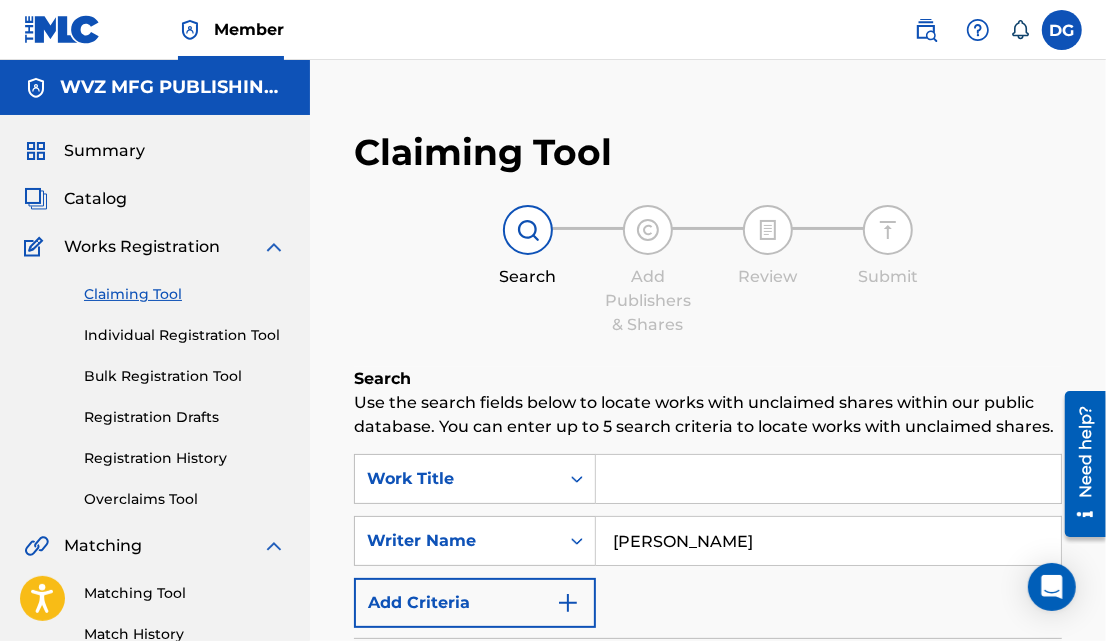 type on "[PERSON_NAME]" 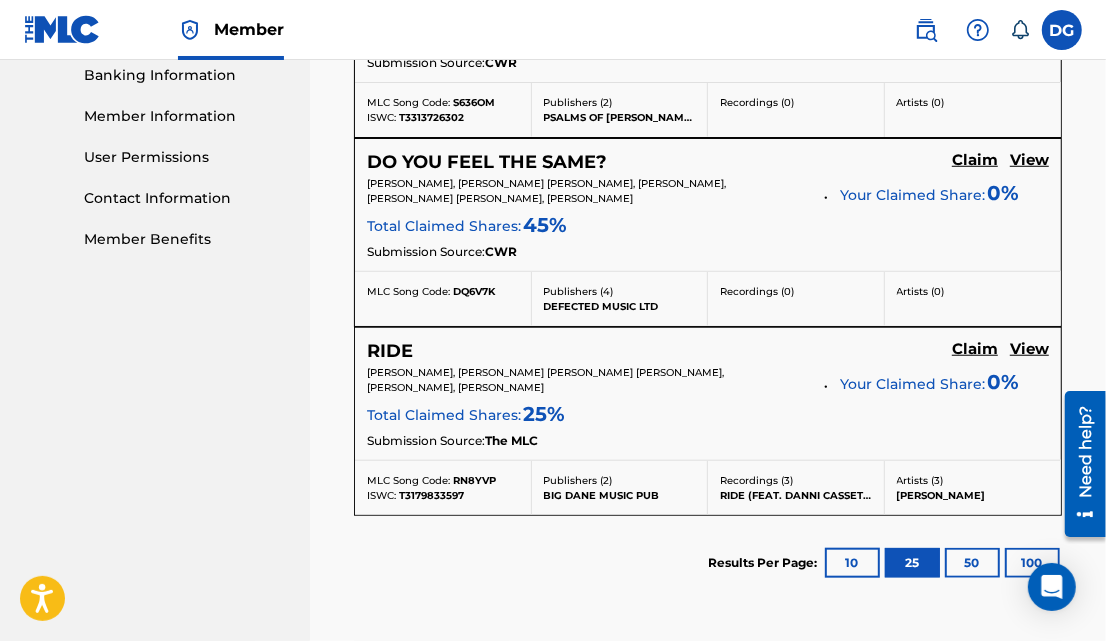 scroll, scrollTop: 871, scrollLeft: 0, axis: vertical 